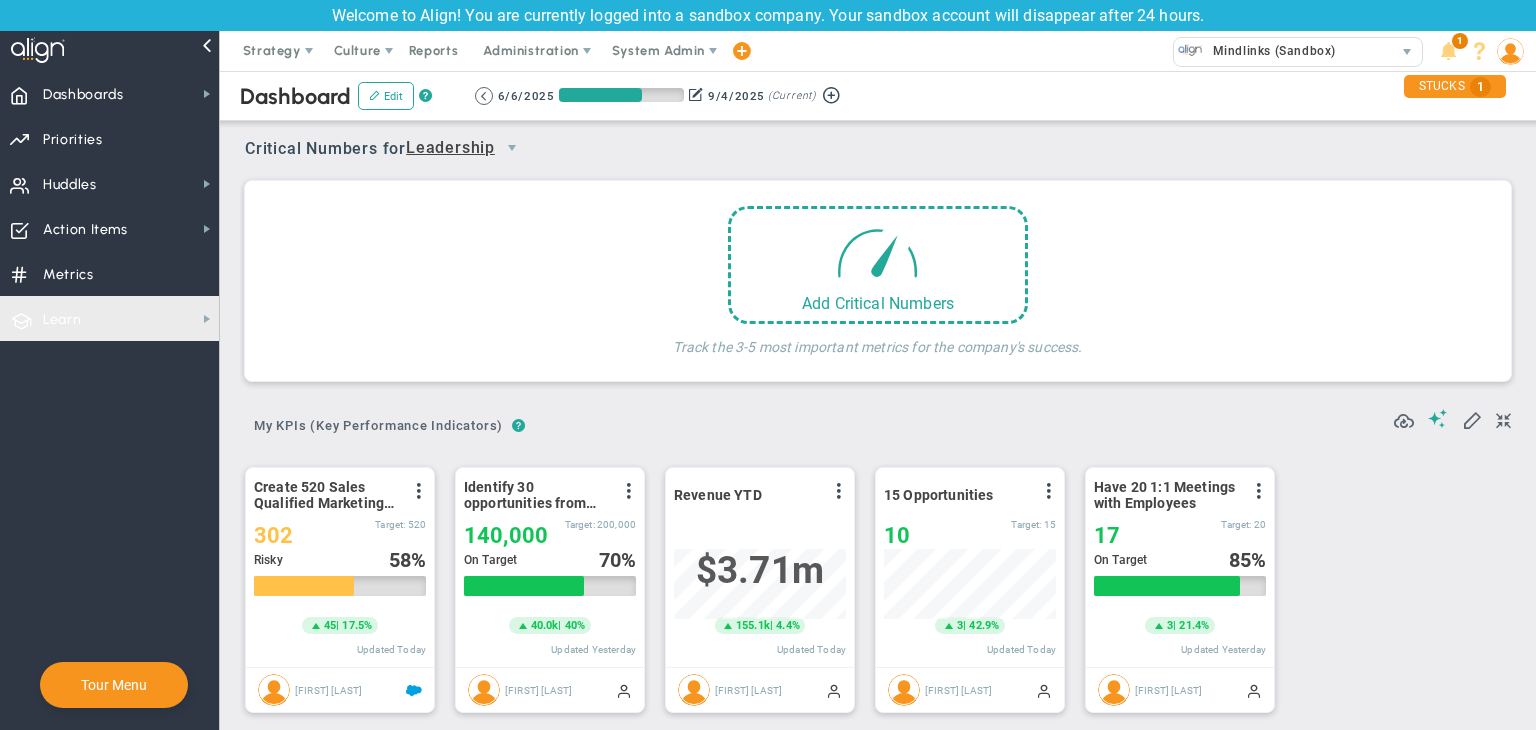scroll, scrollTop: 0, scrollLeft: 0, axis: both 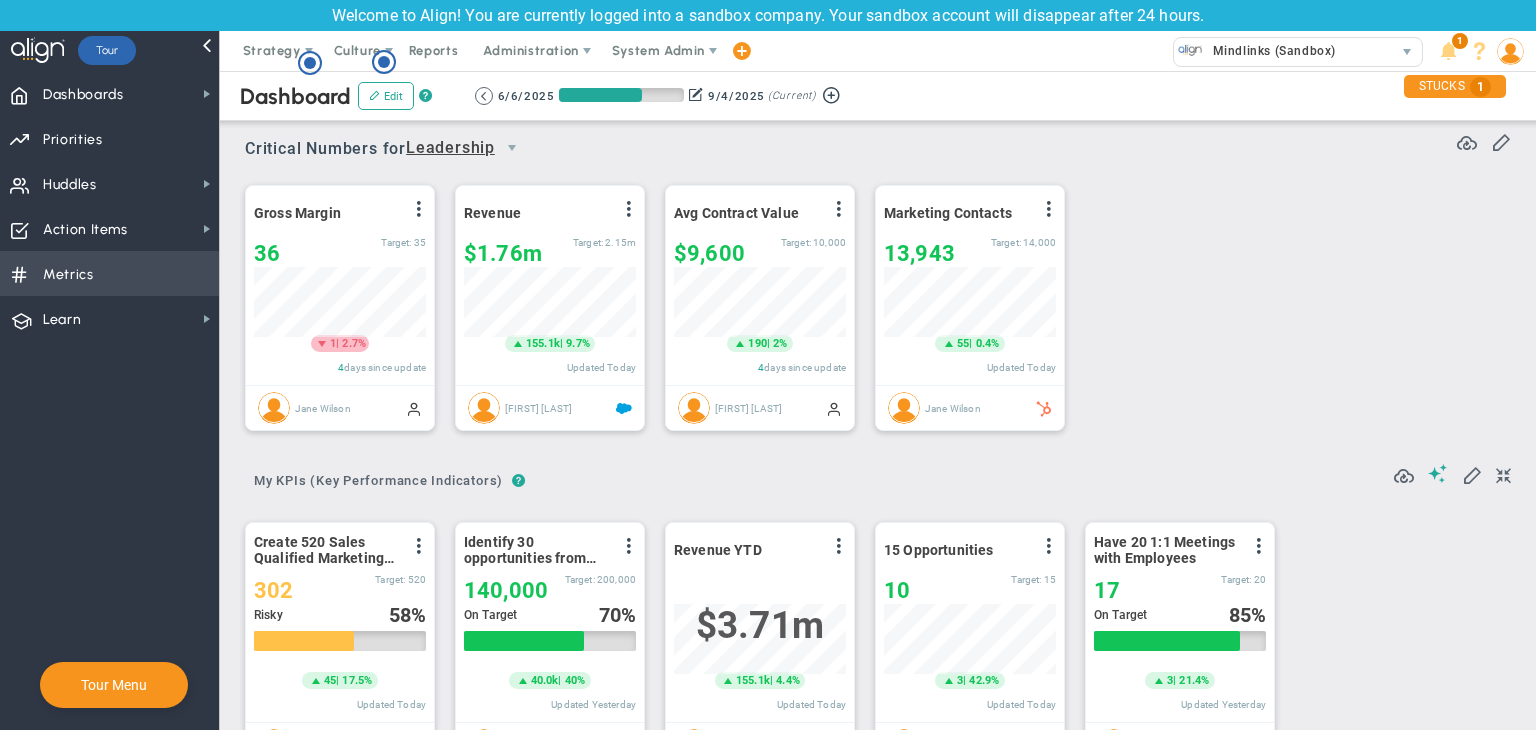 click on "Metrics" at bounding box center (68, 275) 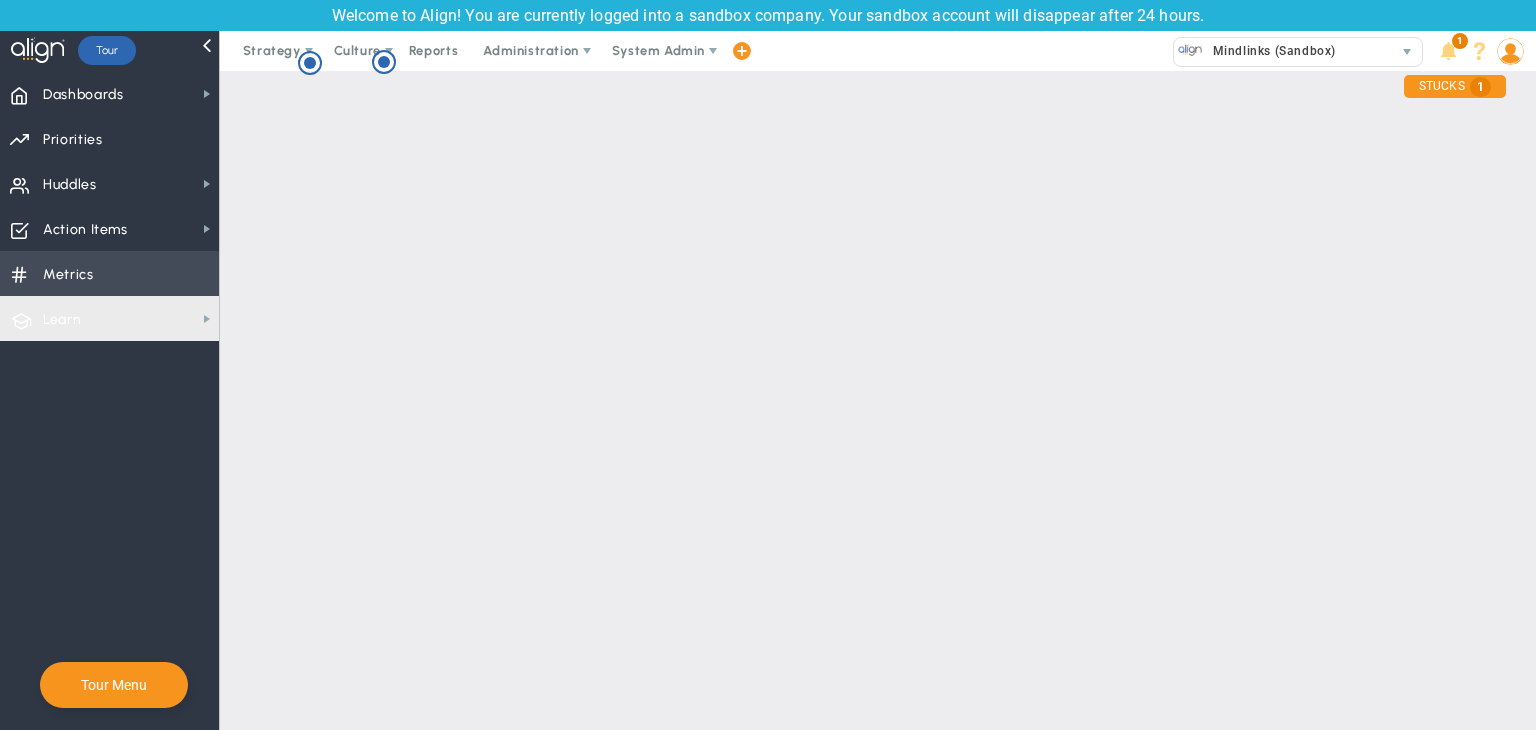 scroll, scrollTop: 71, scrollLeft: 0, axis: vertical 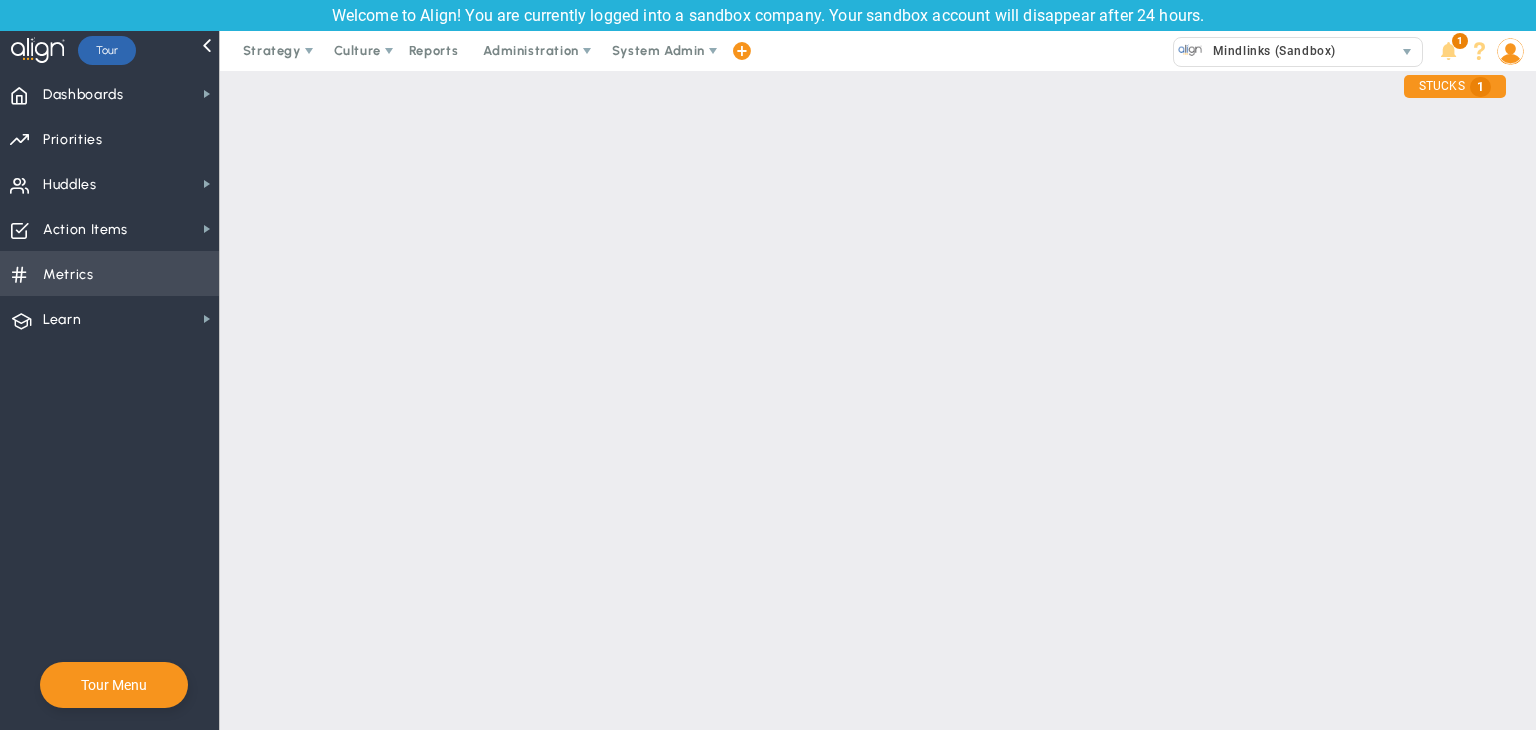 checkbox on "false" 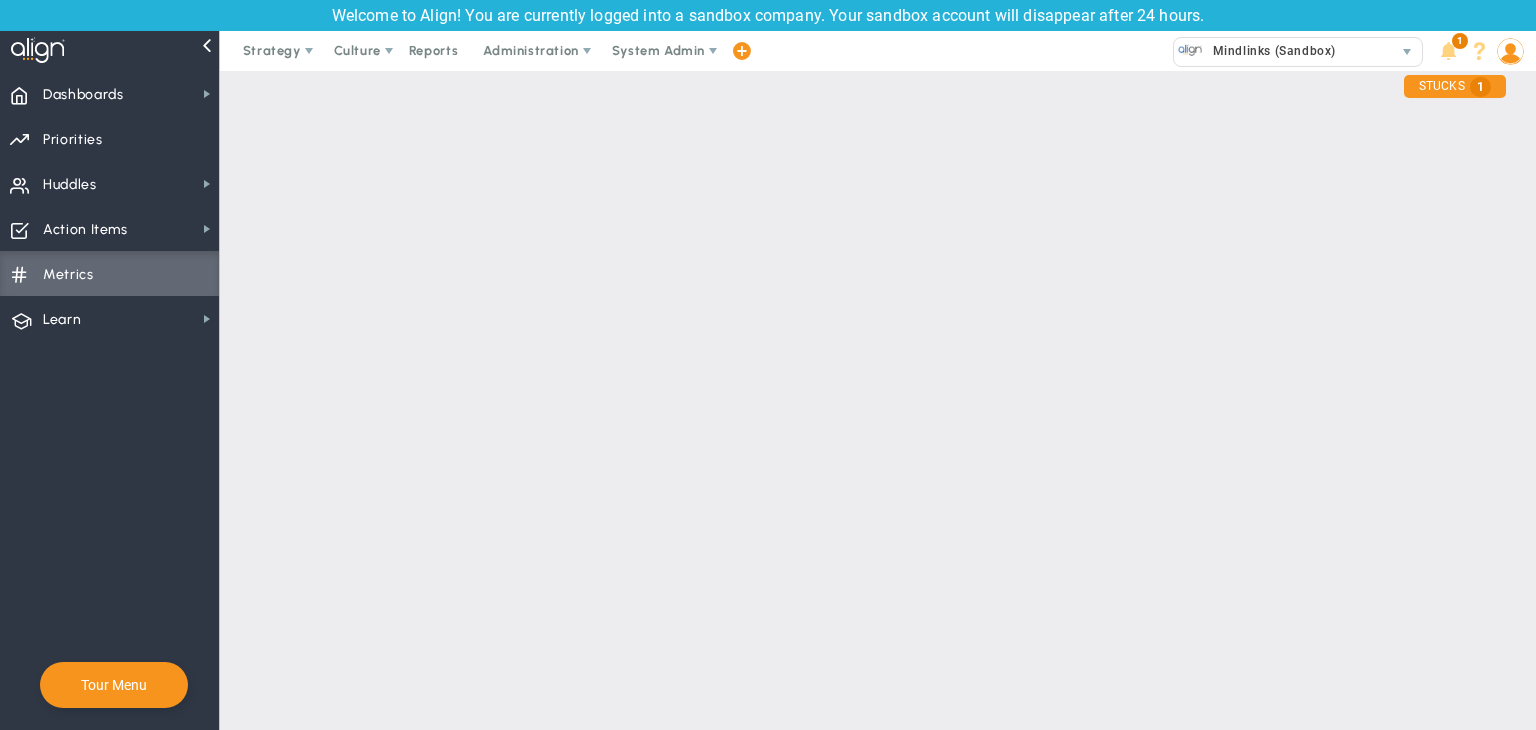 scroll, scrollTop: 0, scrollLeft: 0, axis: both 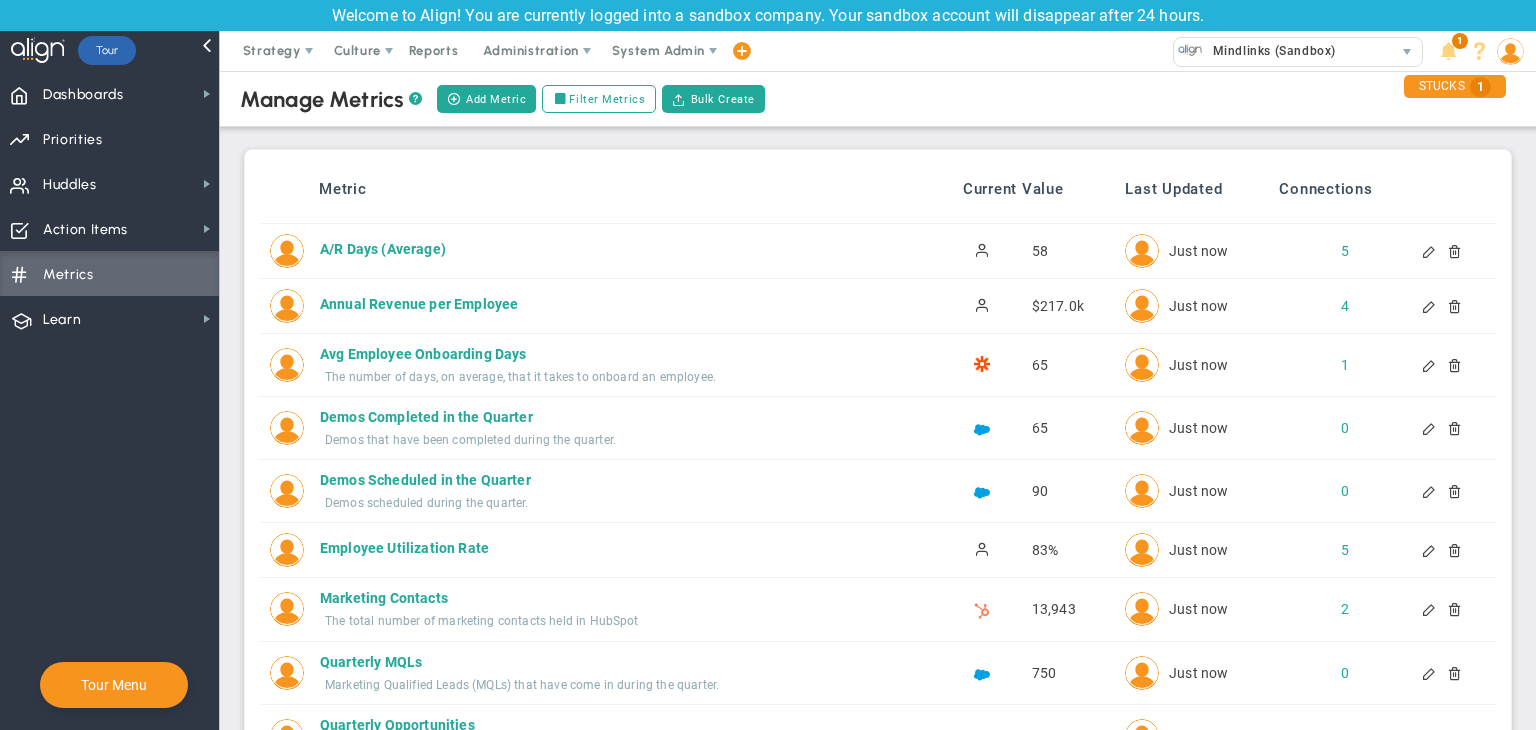 click on "Add Metric
Filter Metrics
Bulk Create" at bounding box center [600, 99] 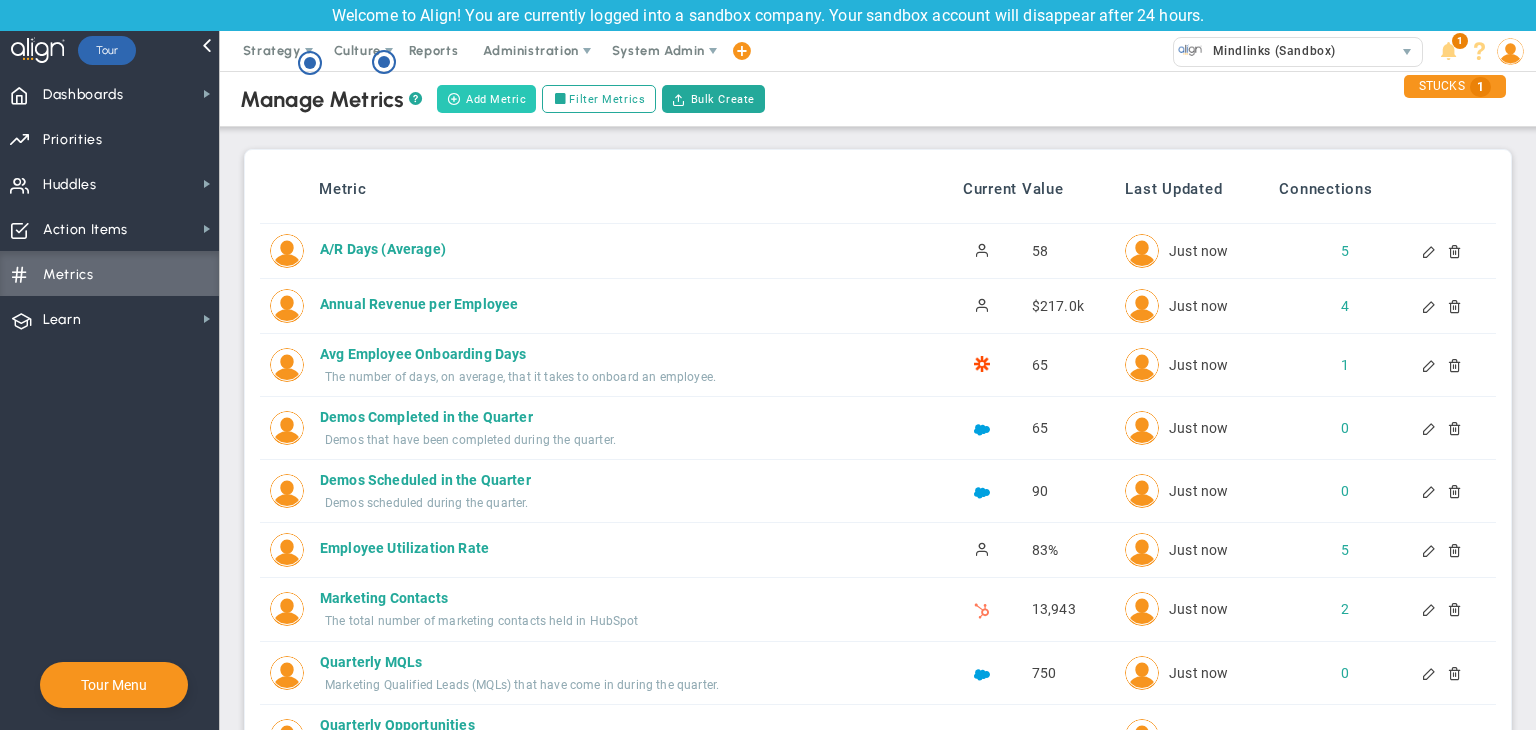 click on "Add Metric" at bounding box center (486, 99) 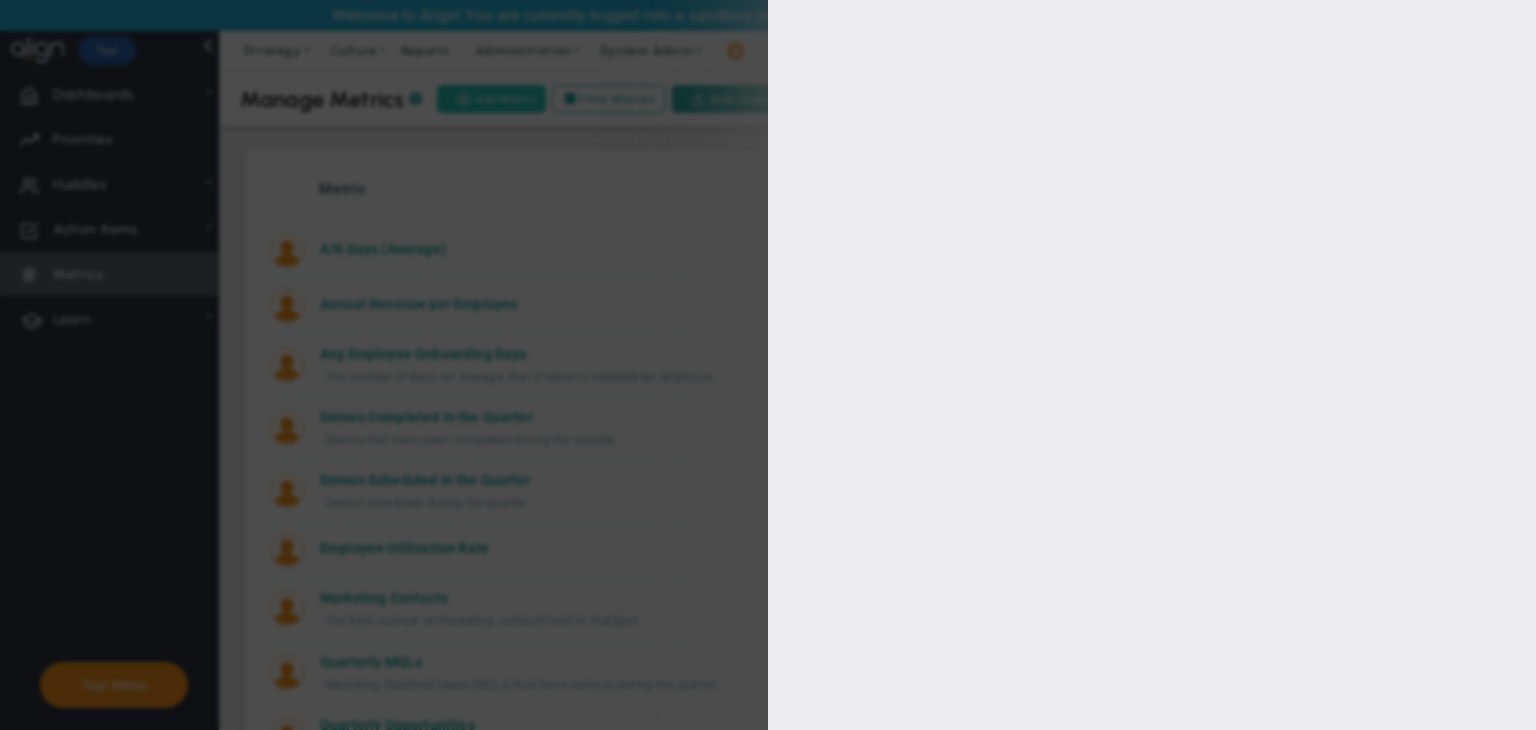 type on "[FIRST] [LAST]" 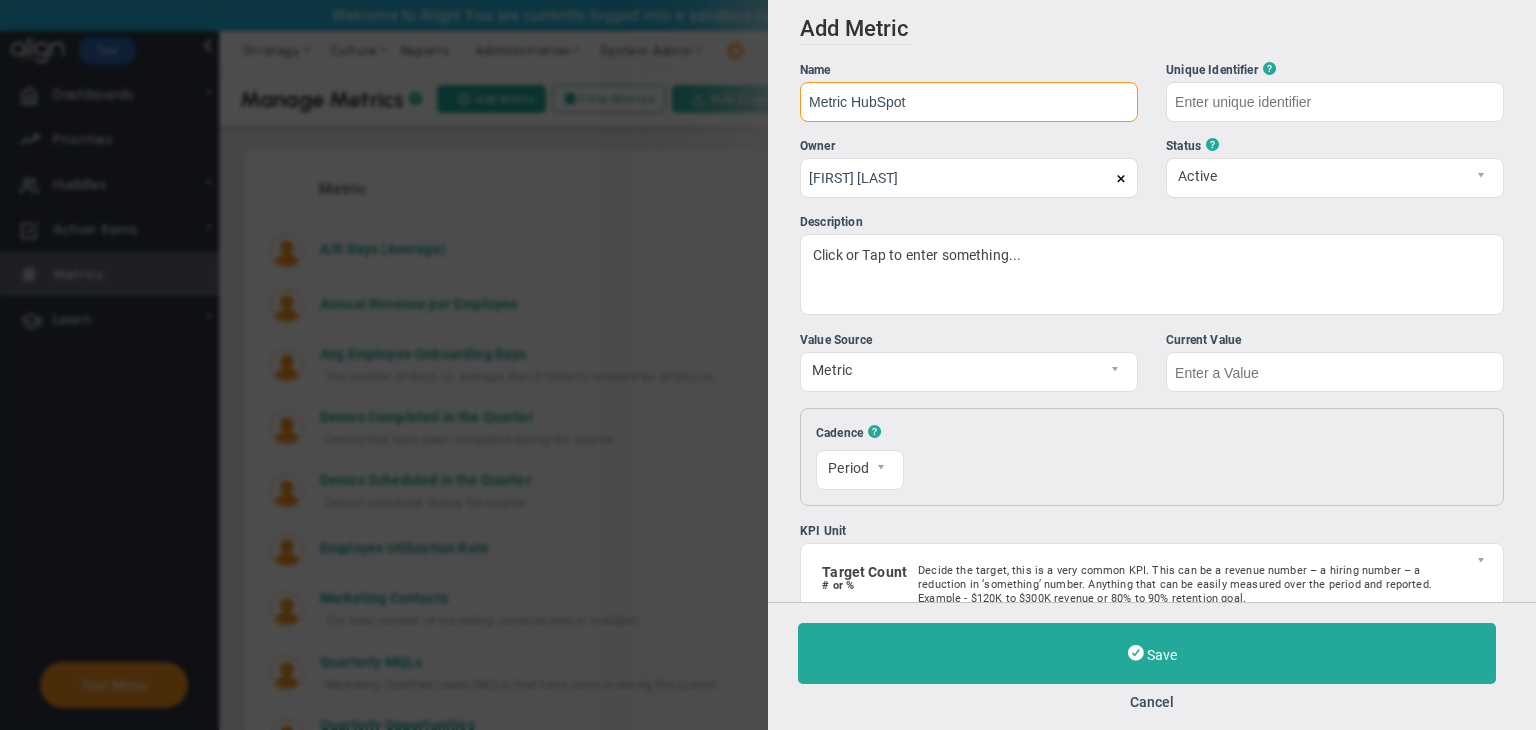 click on "Metric HubSpot" at bounding box center [969, 102] 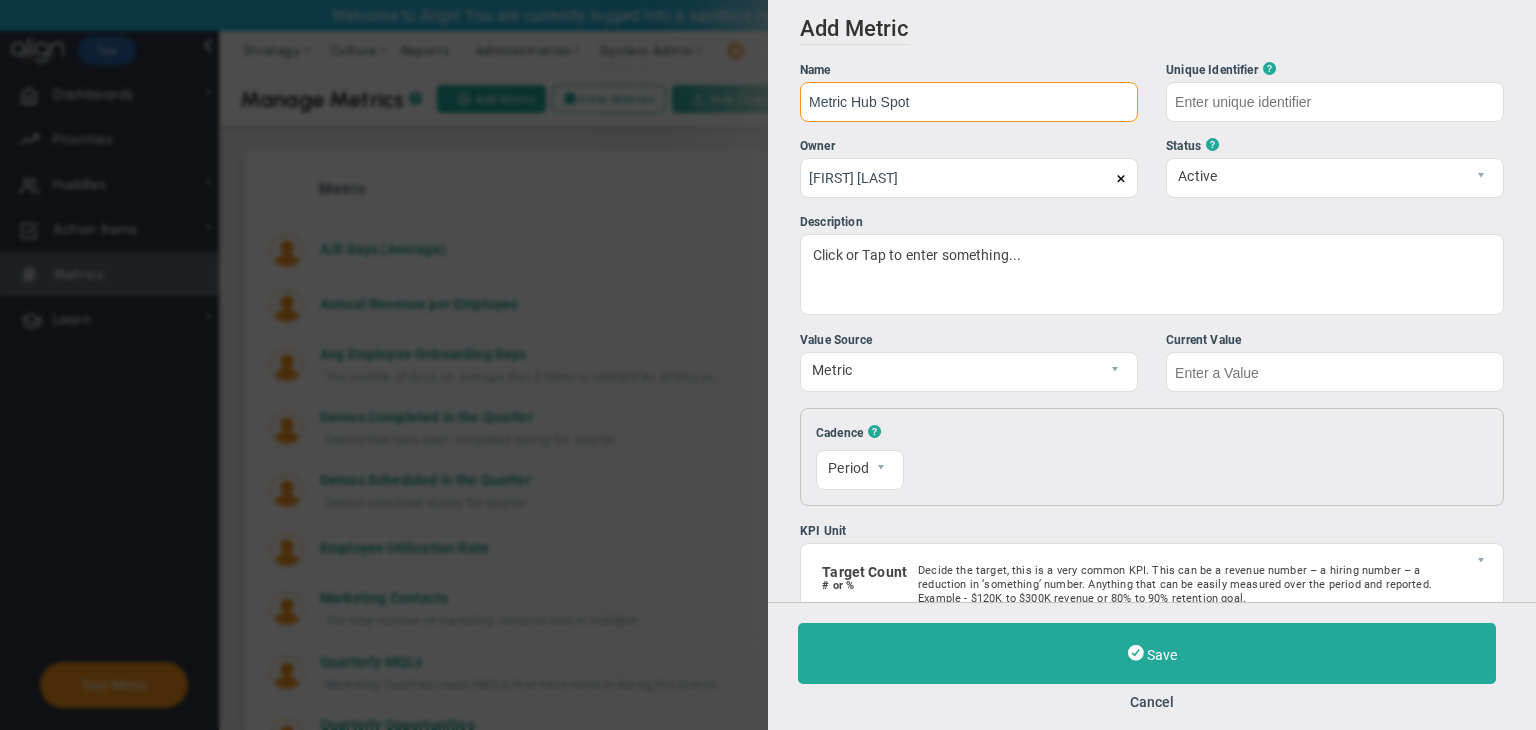 type on "Metric Hub Spot" 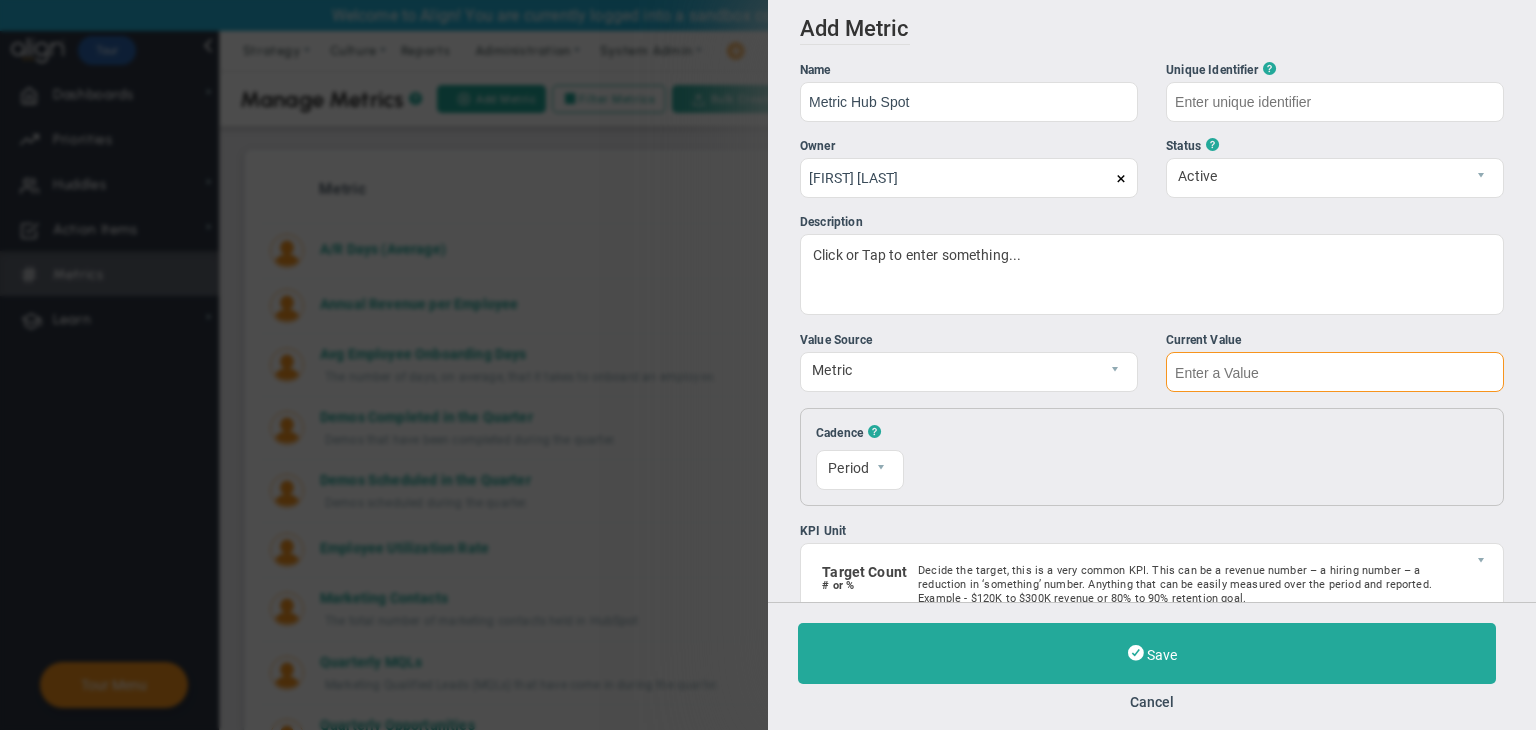 click at bounding box center [1335, 372] 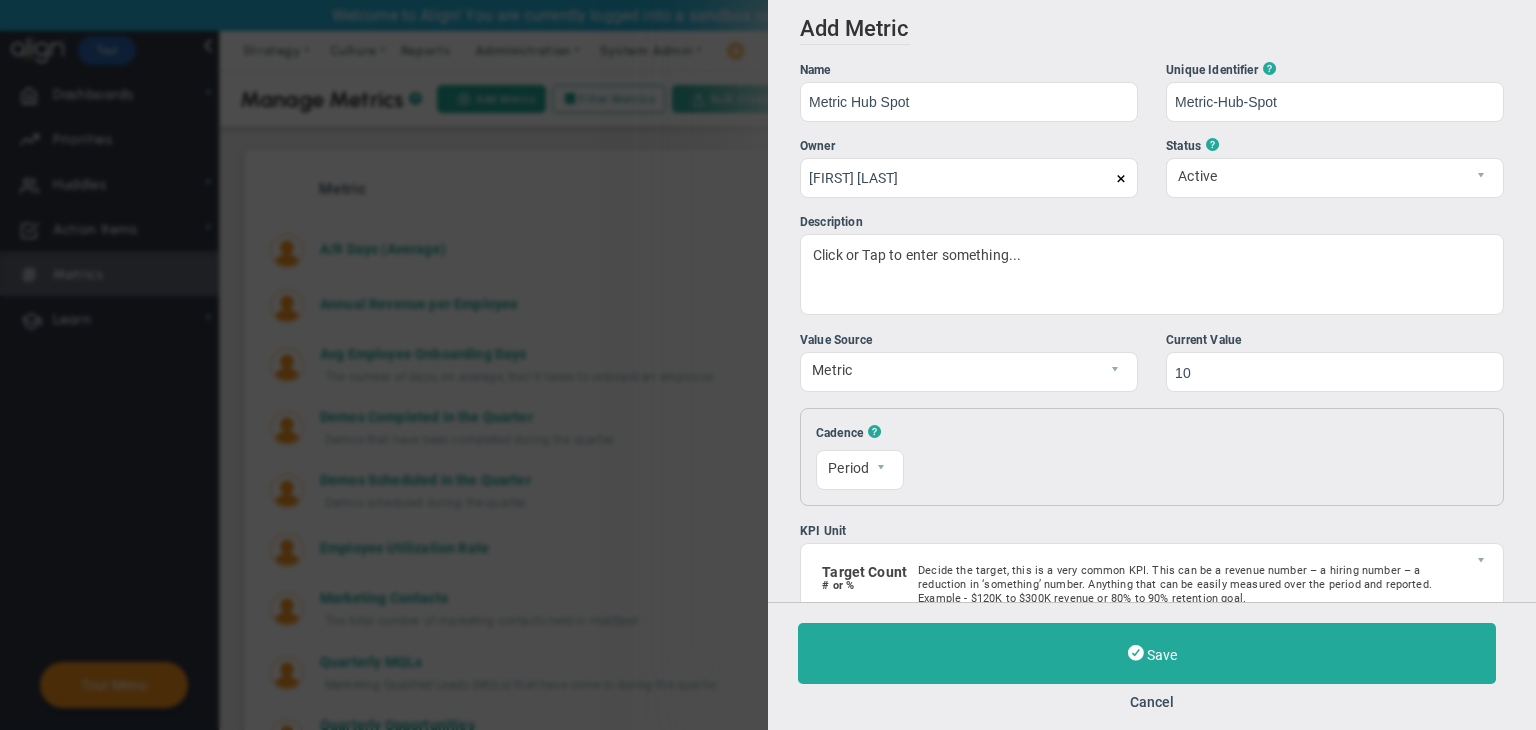 click on "Cadence
?
Period Period
Resets On
Sunday 0
The first of each month 1
Reset Value" at bounding box center (1152, 457) 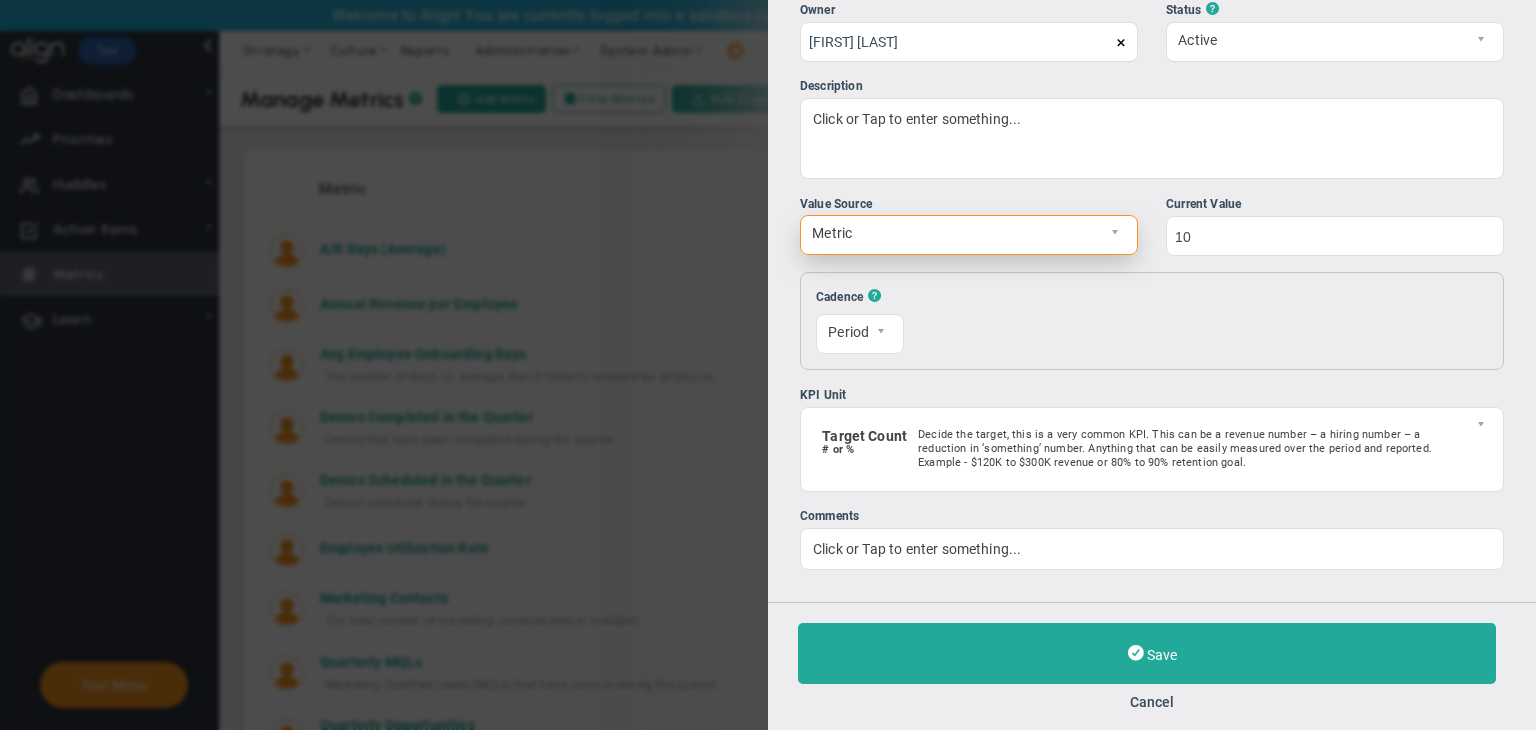 click on "Metric" at bounding box center (952, 233) 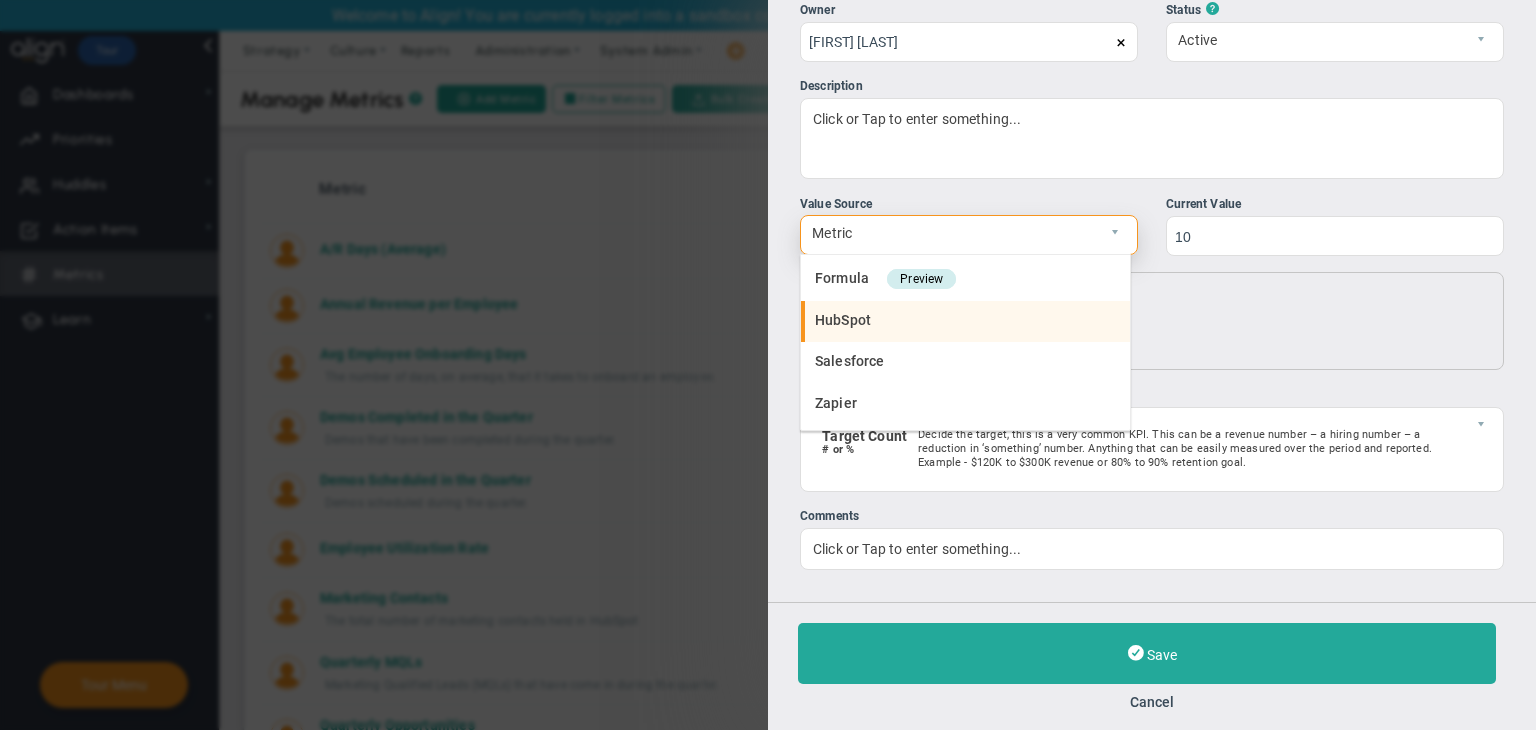 click on "HubSpot" at bounding box center [965, 322] 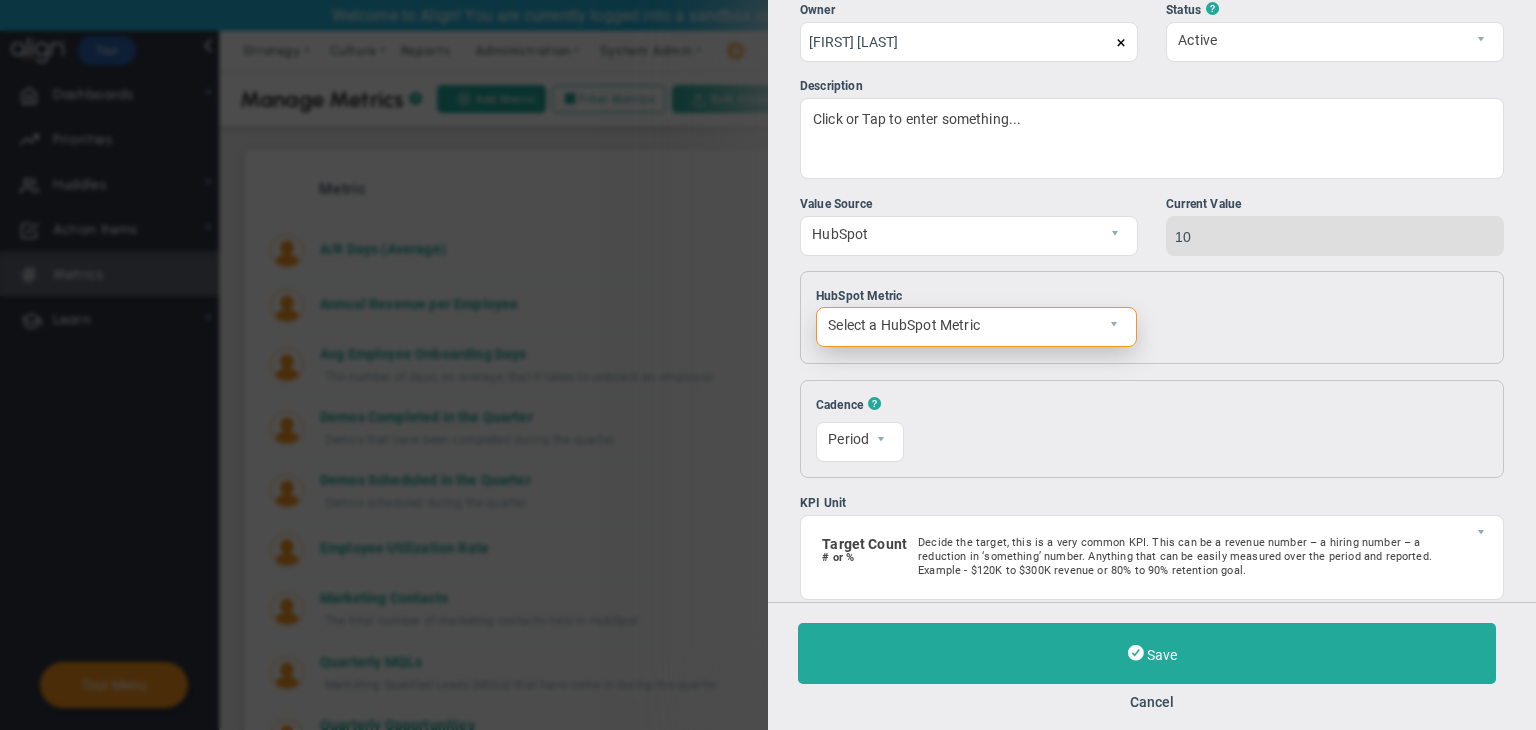 click on "Select a HubSpot Metric" at bounding box center (976, 327) 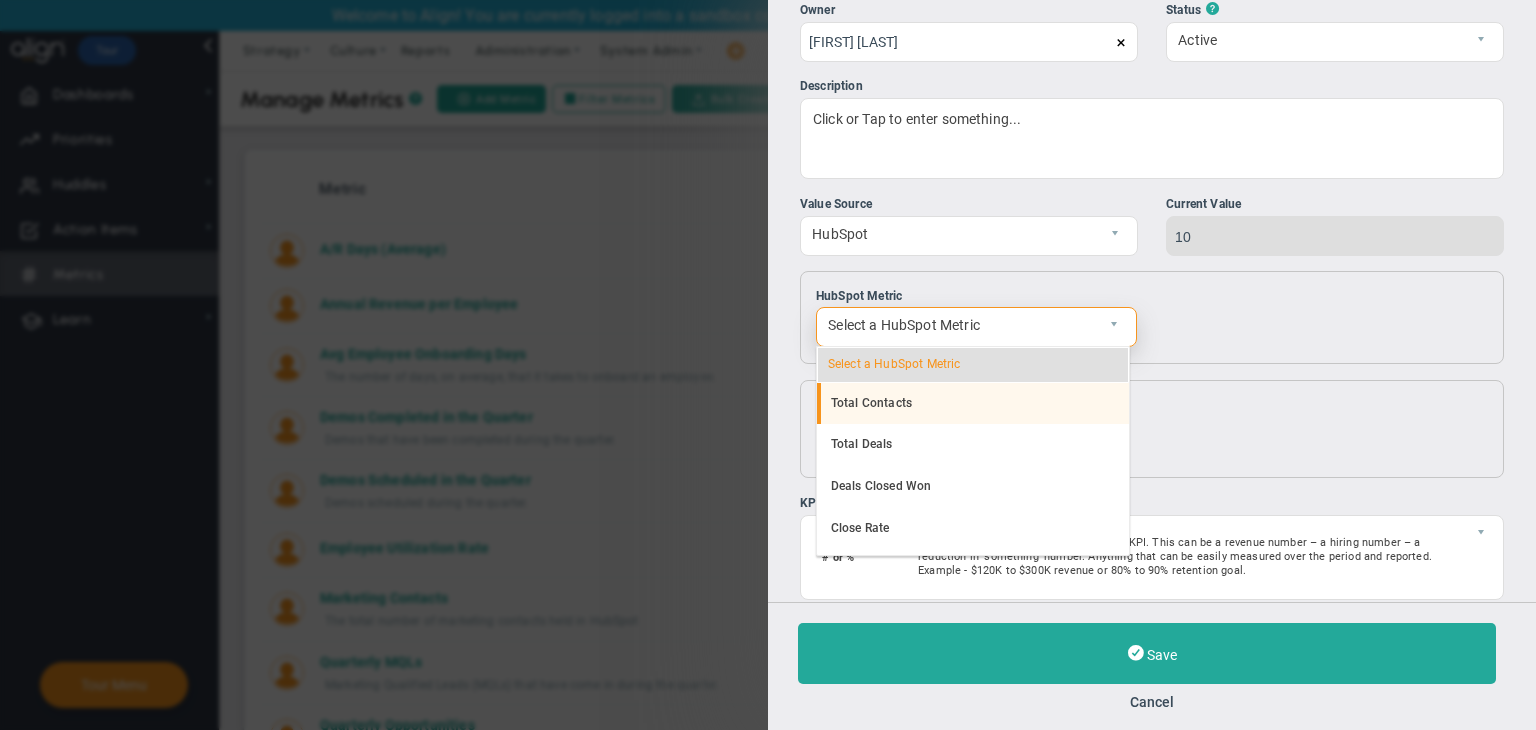 click on "Total Contacts" at bounding box center [973, 404] 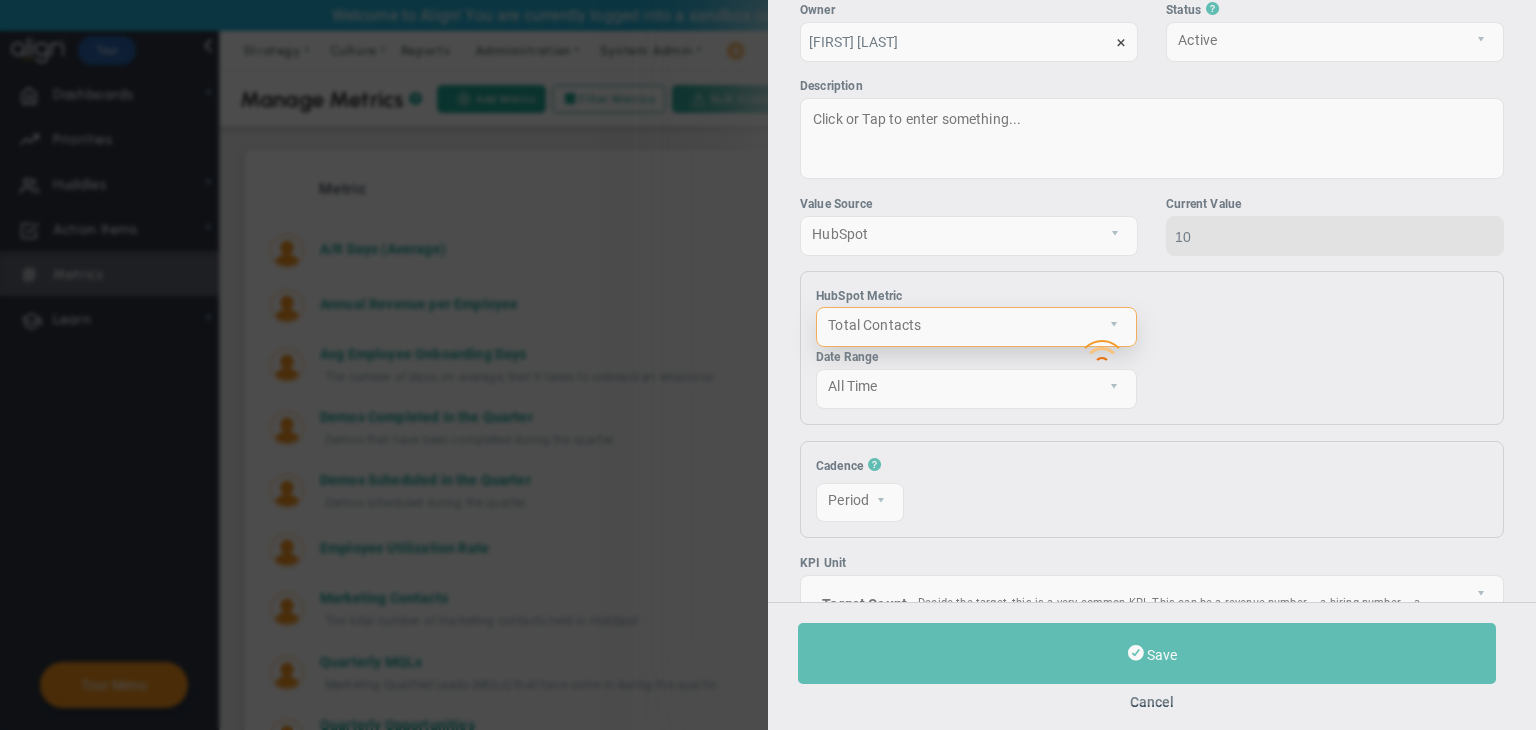 type on "13943" 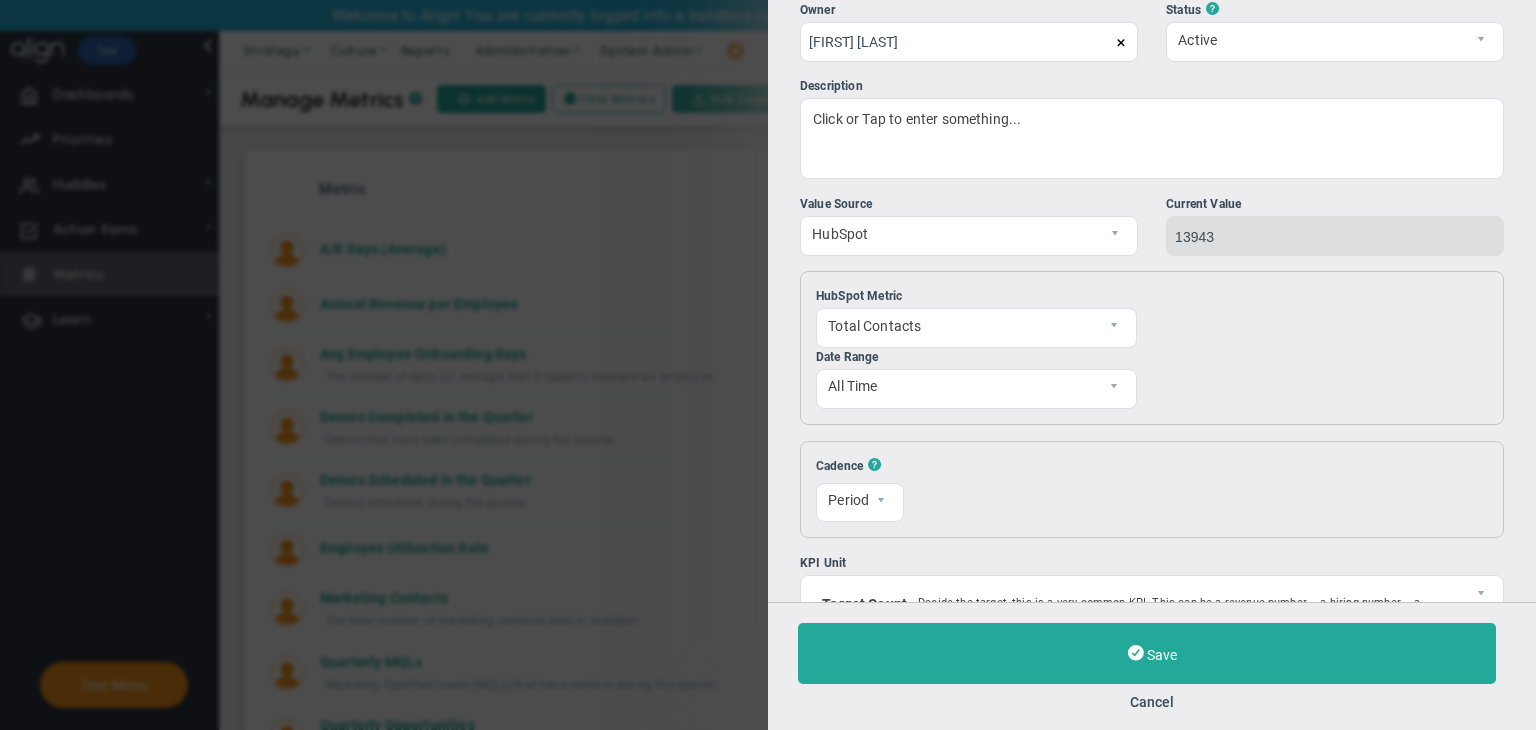 click on "HubSpot Metric
Total Contacts 1
Date Range
All Time
Start Date
End Date Pipeline Stage" at bounding box center (1152, 348) 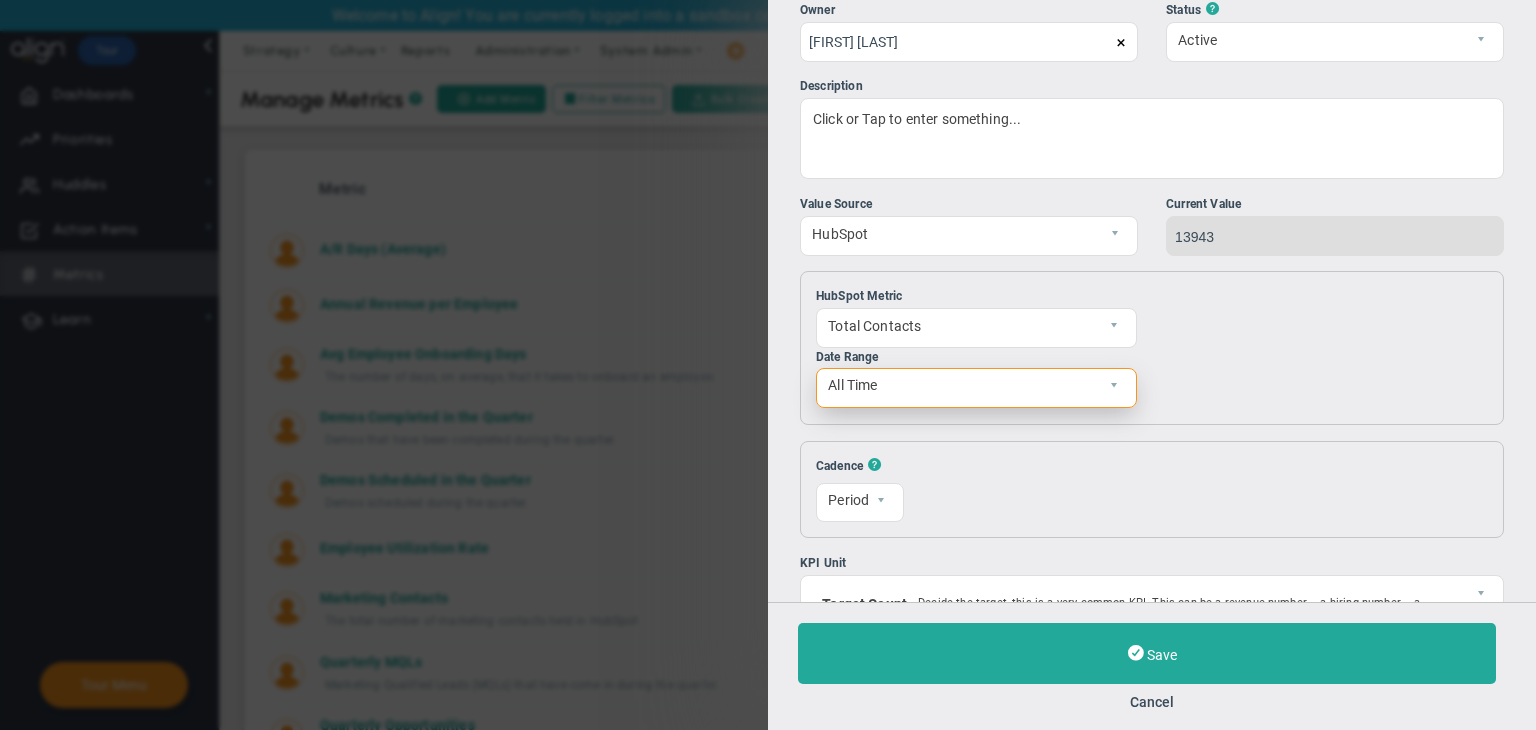 click on "All Time" at bounding box center [959, 386] 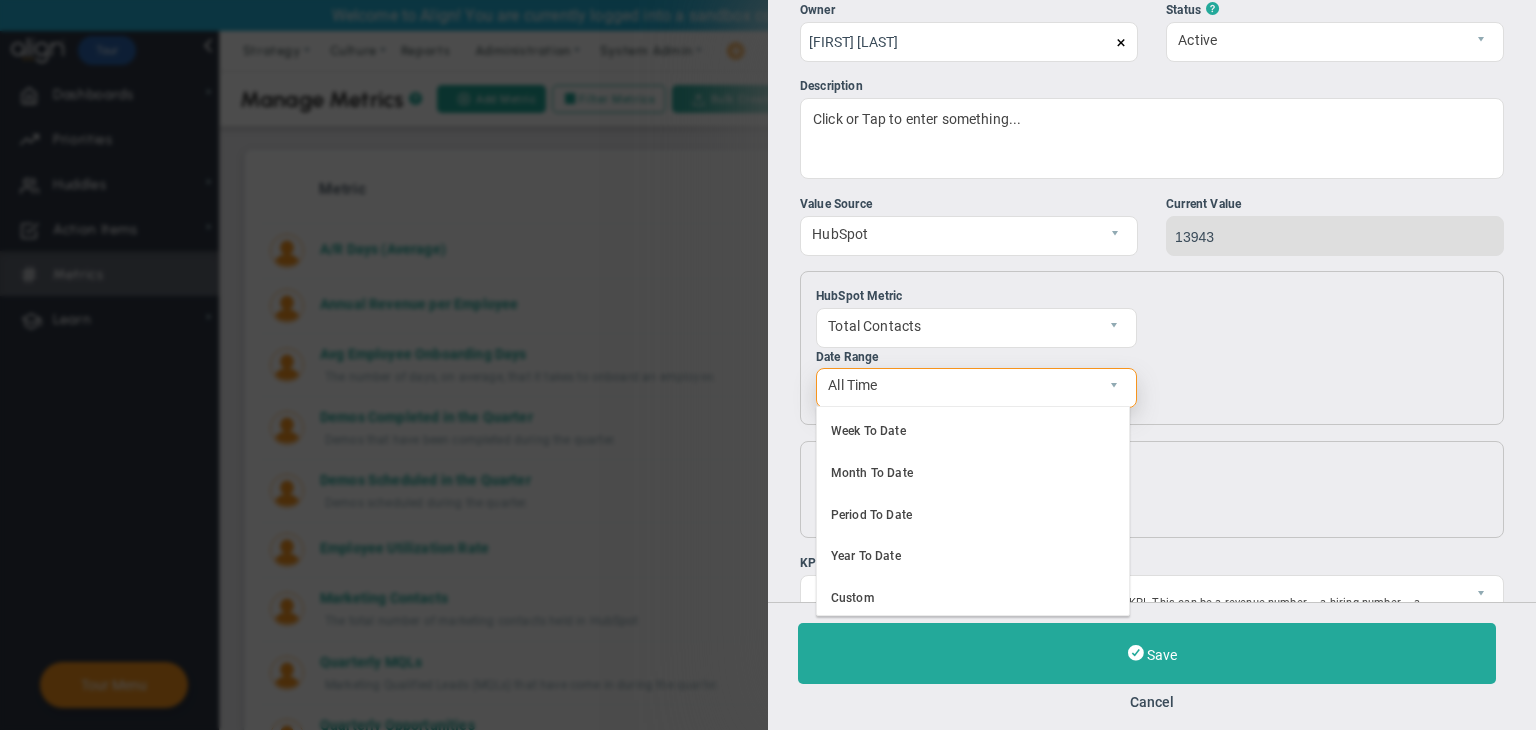 click on "All Time" at bounding box center [959, 386] 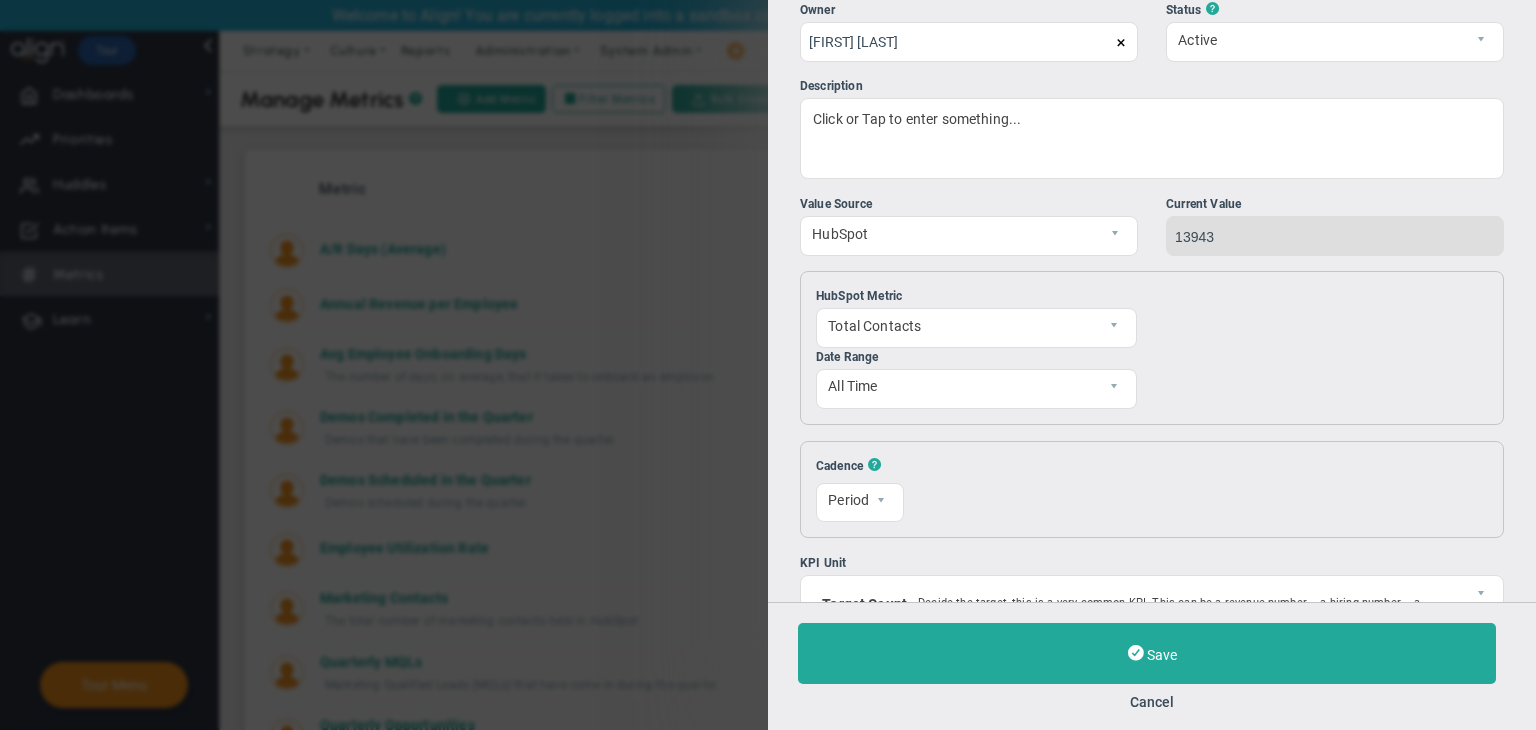 click on "HubSpot Metric
Total Contacts 1
Date Range
All Time
Start Date
End Date Pipeline Stage" at bounding box center [1152, 348] 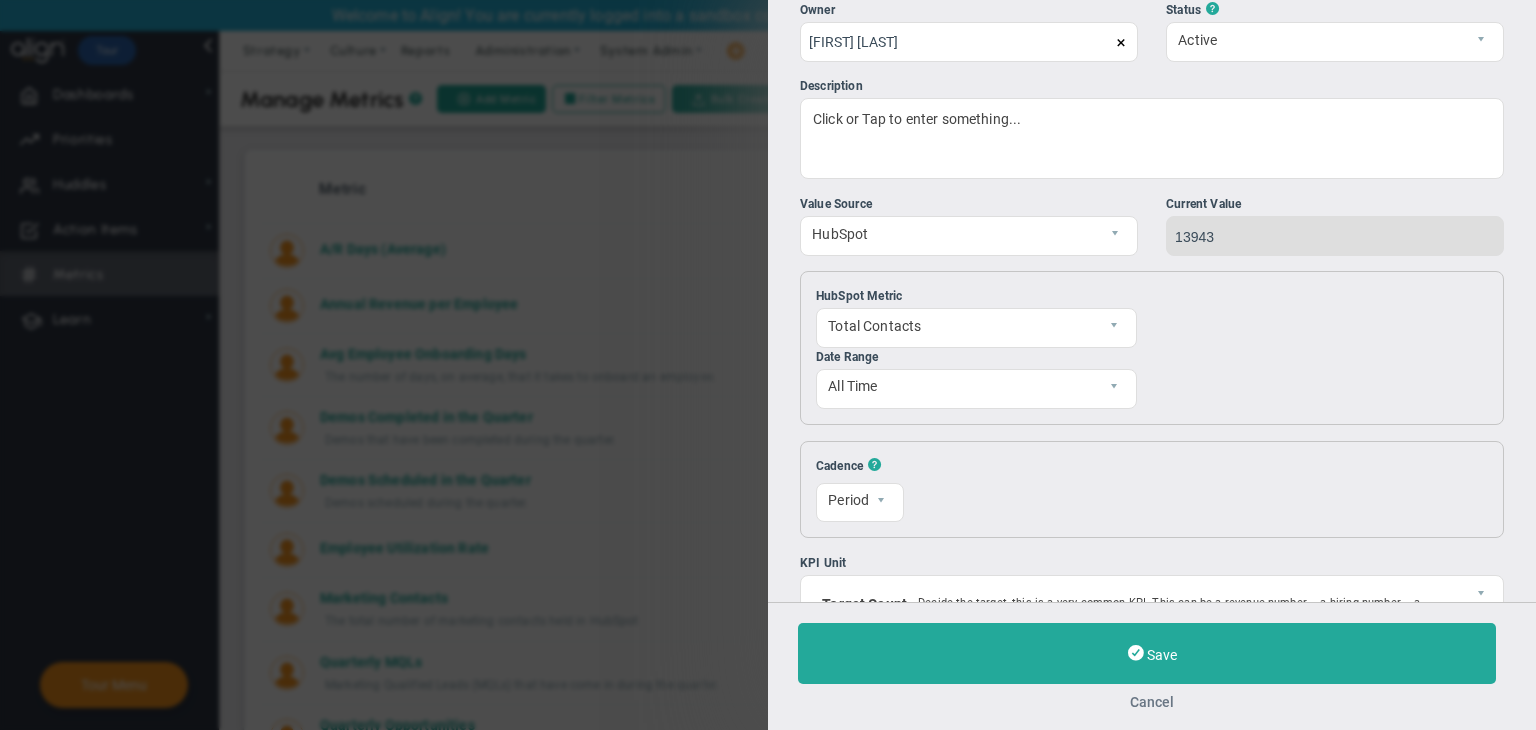 click on "Cancel" at bounding box center [1152, 702] 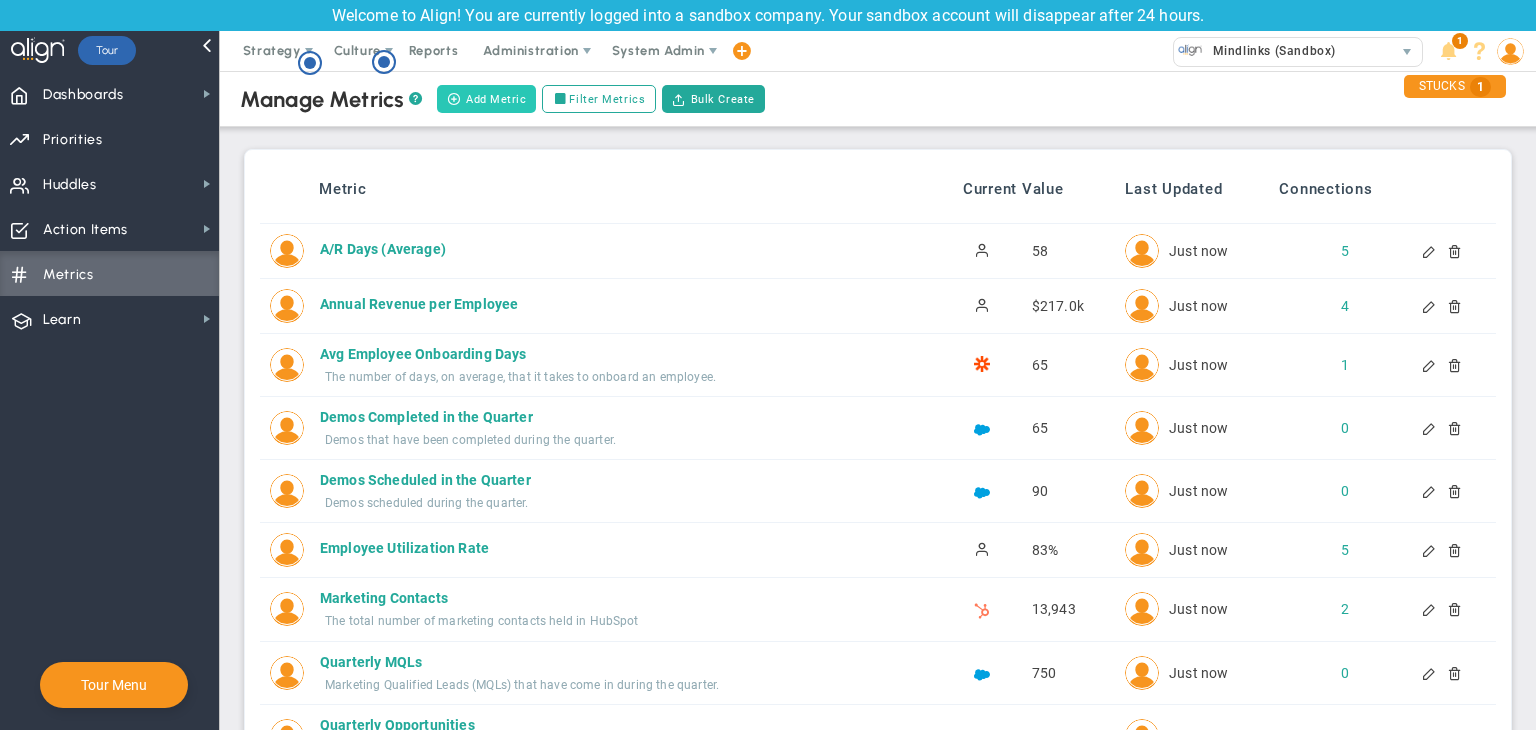 click on "Add Metric" at bounding box center [486, 99] 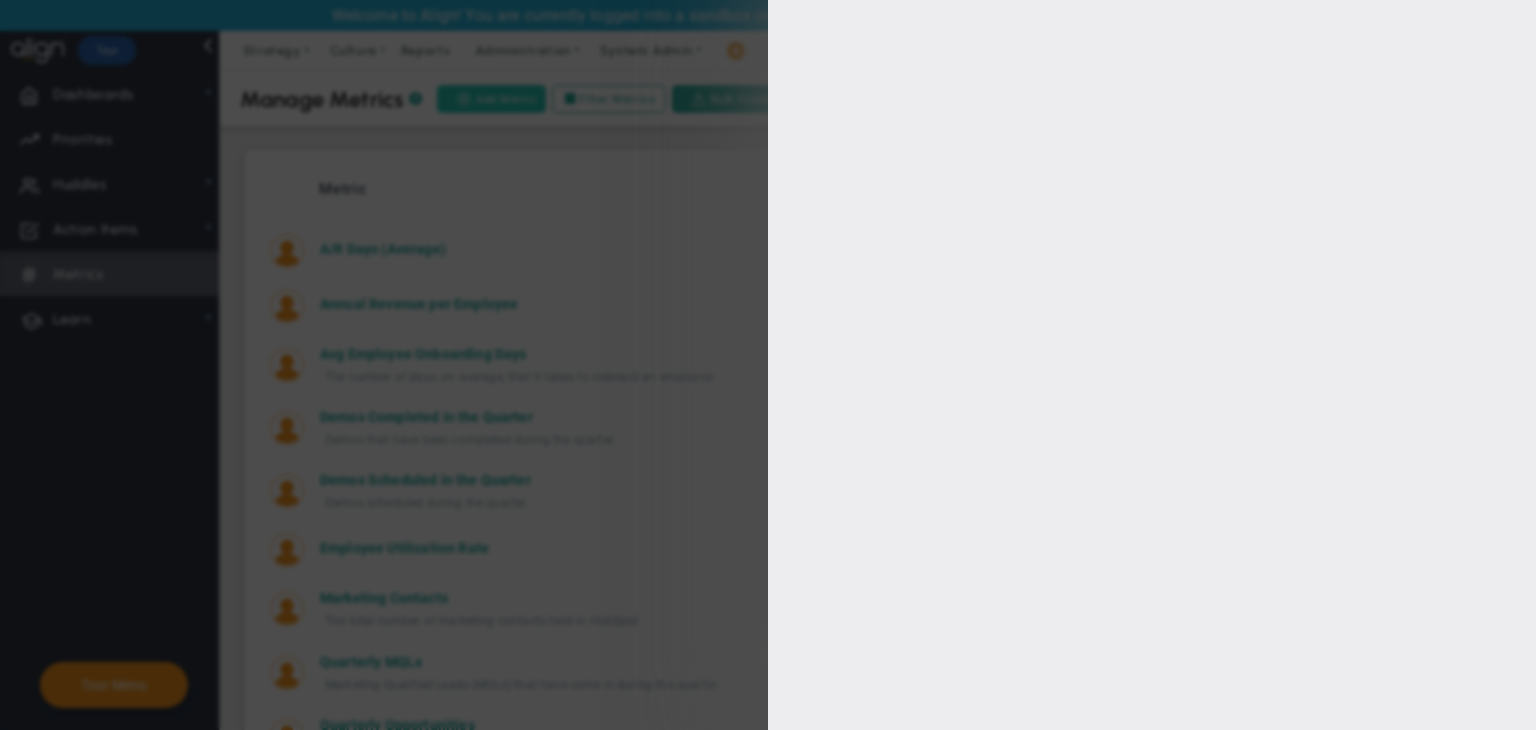 type on "[FIRST] [LAST]" 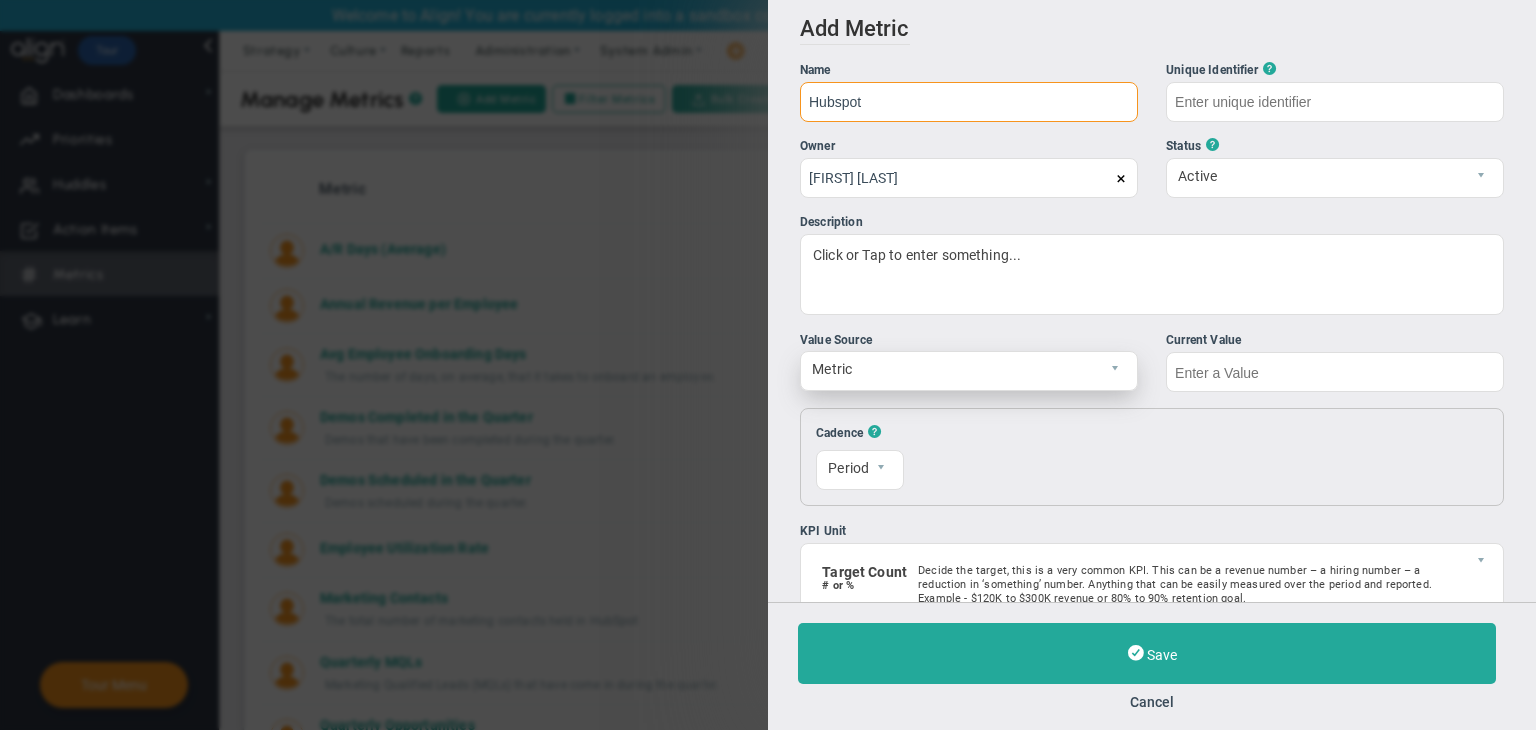 type on "Hubspot" 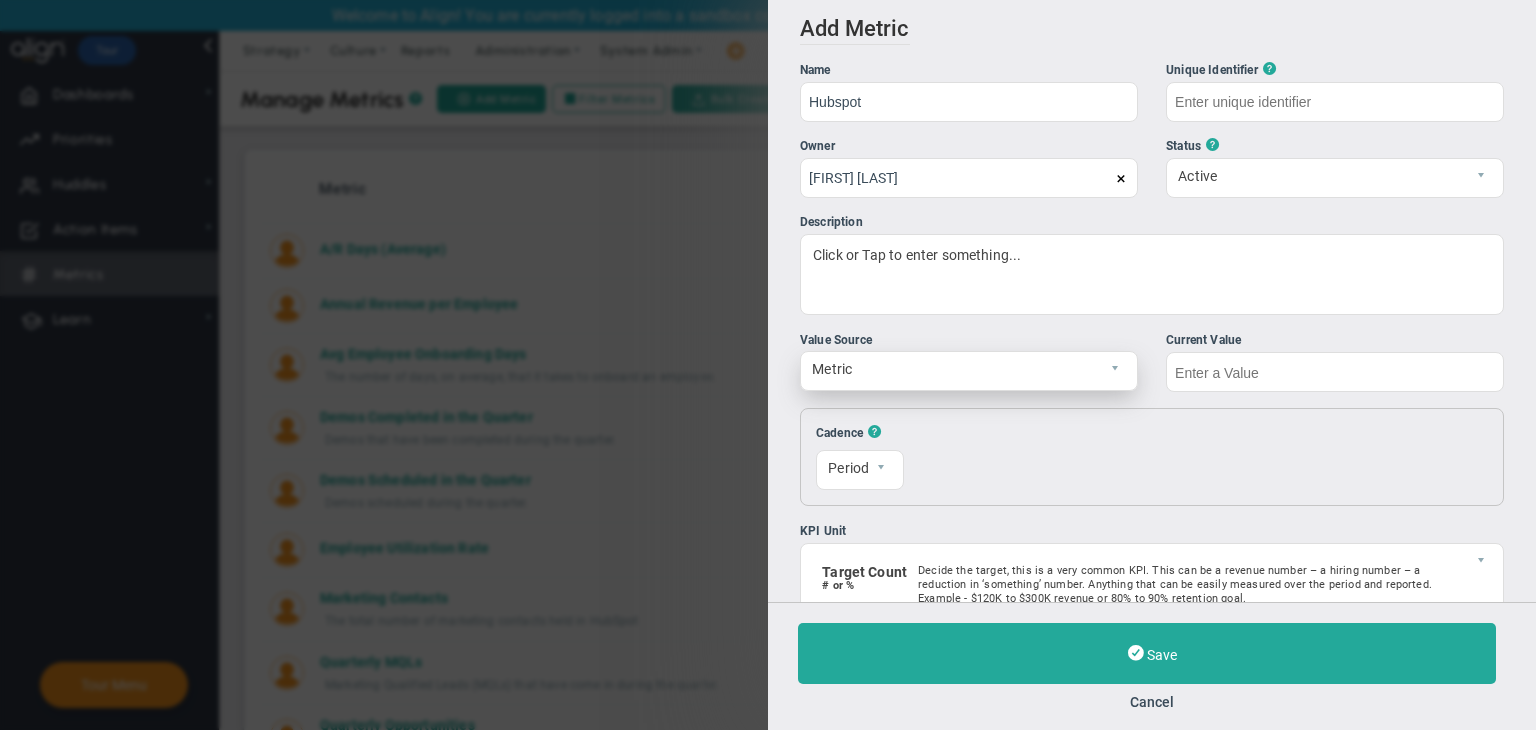click on "Metric" at bounding box center [952, 369] 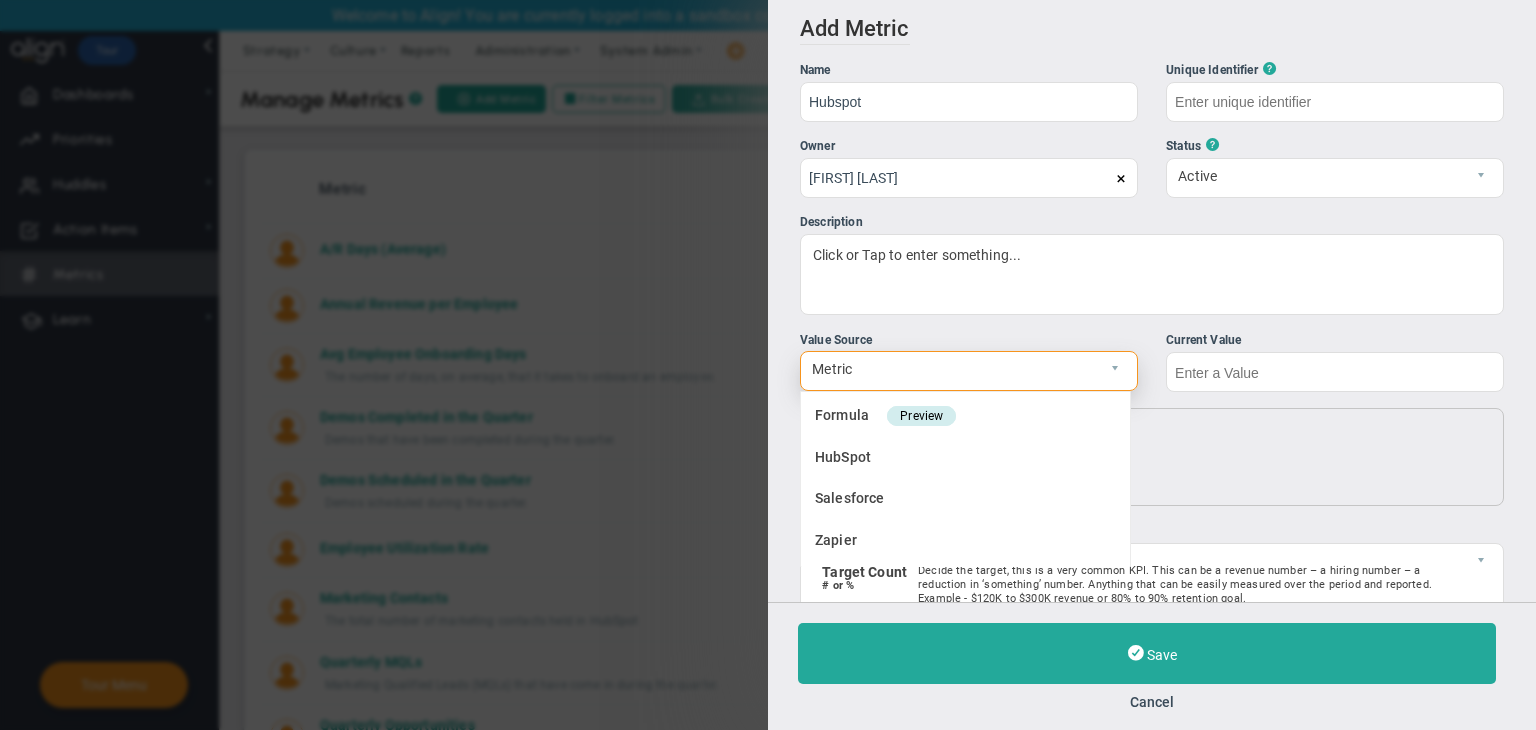 type on "Hubspot" 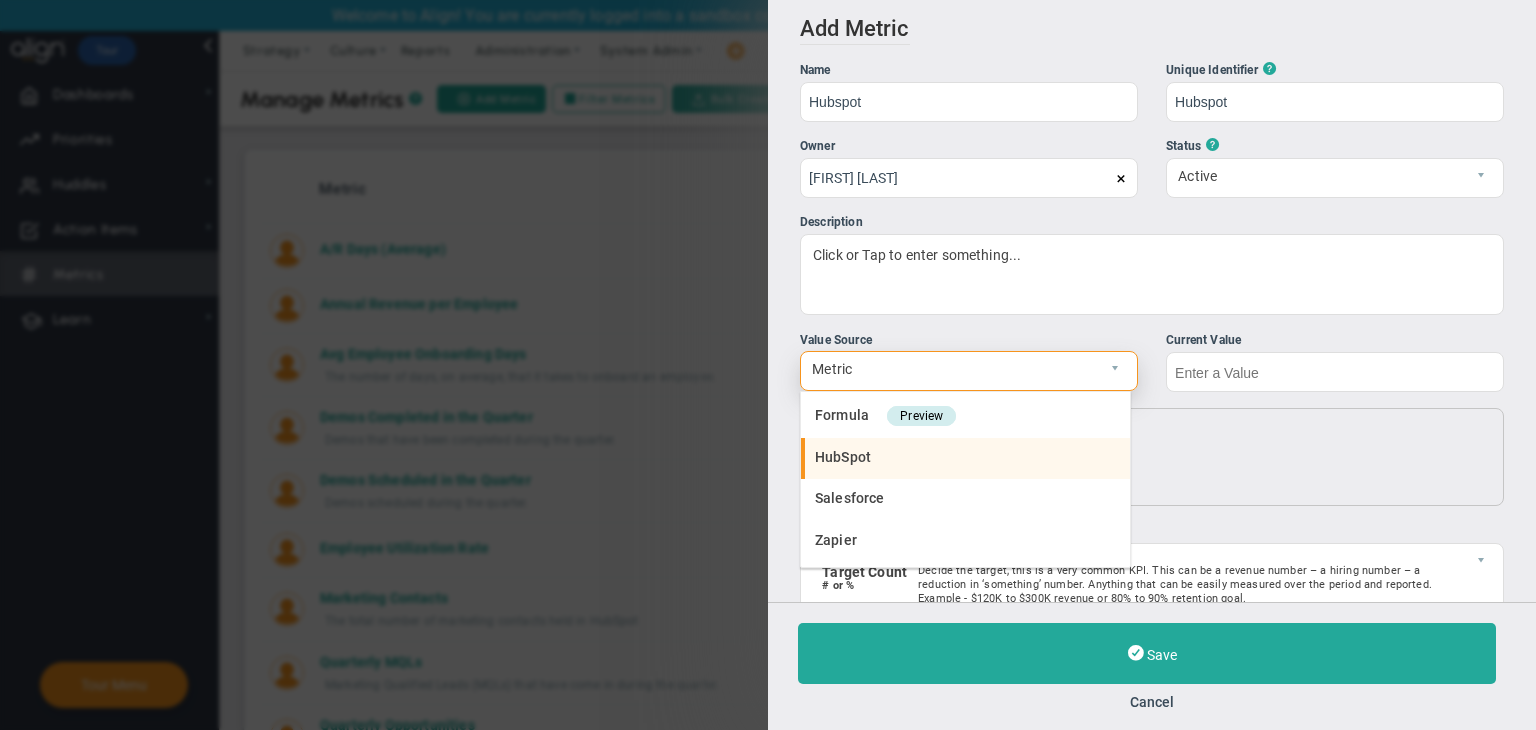 click on "HubSpot" at bounding box center [965, 459] 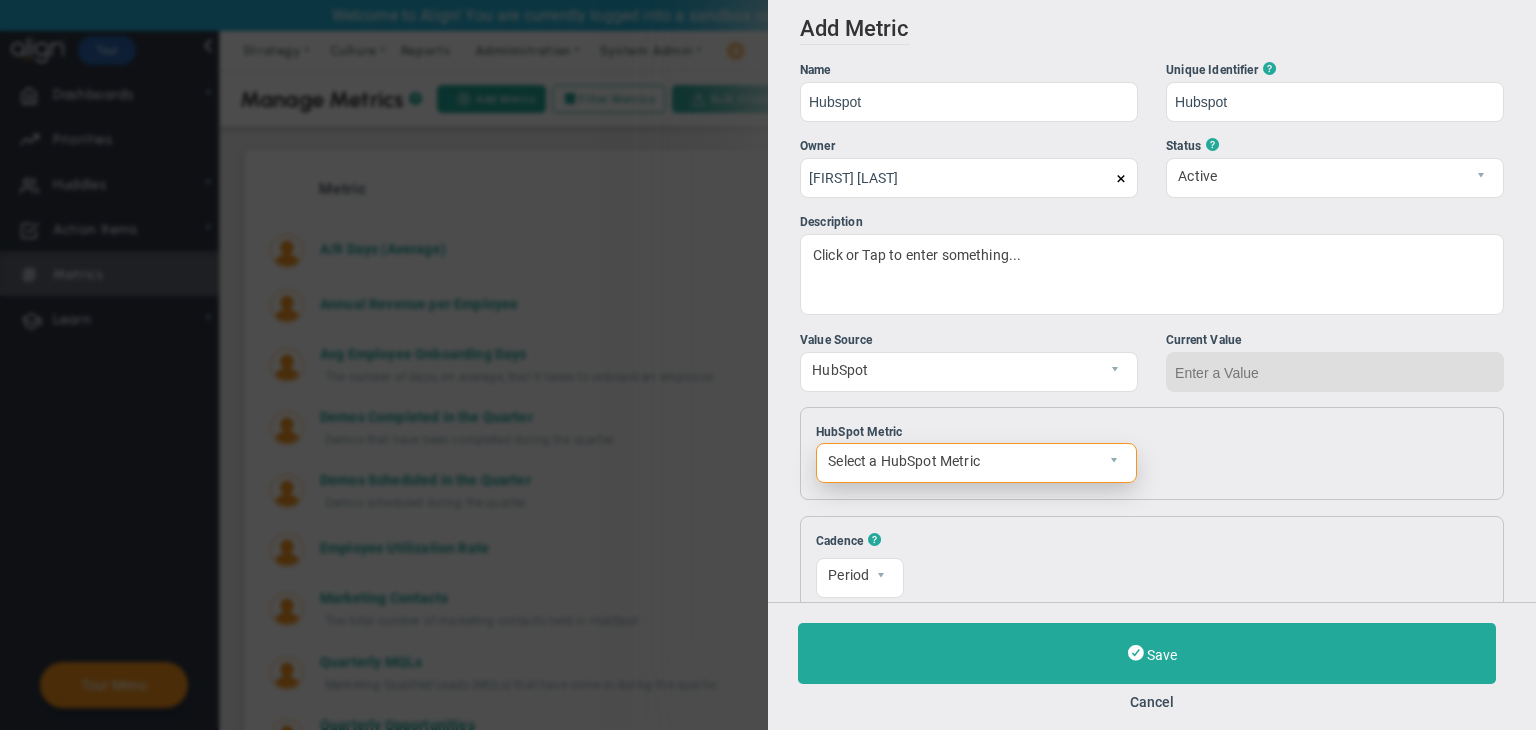 click on "Select a HubSpot Metric" at bounding box center (959, 461) 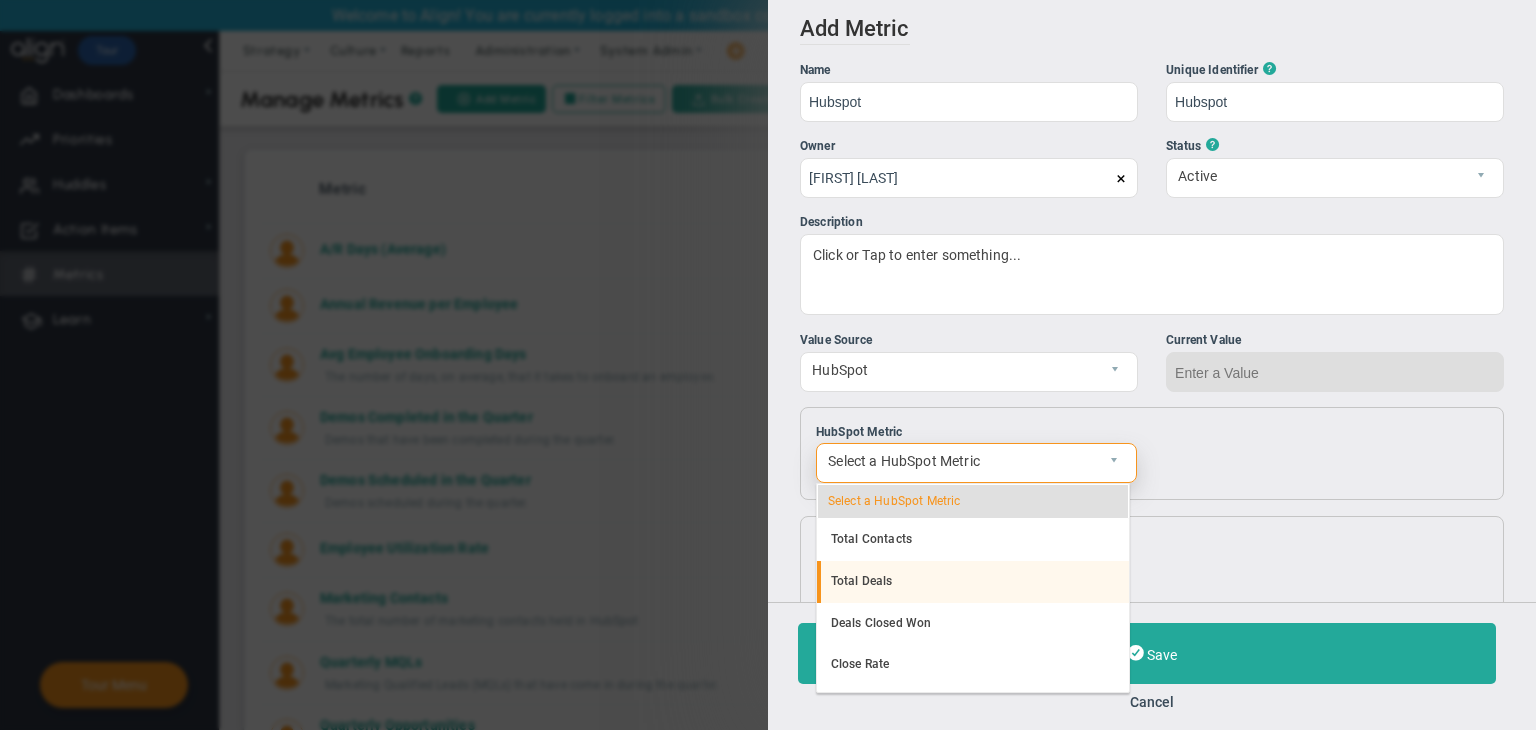 click on "Total Deals" at bounding box center [973, 582] 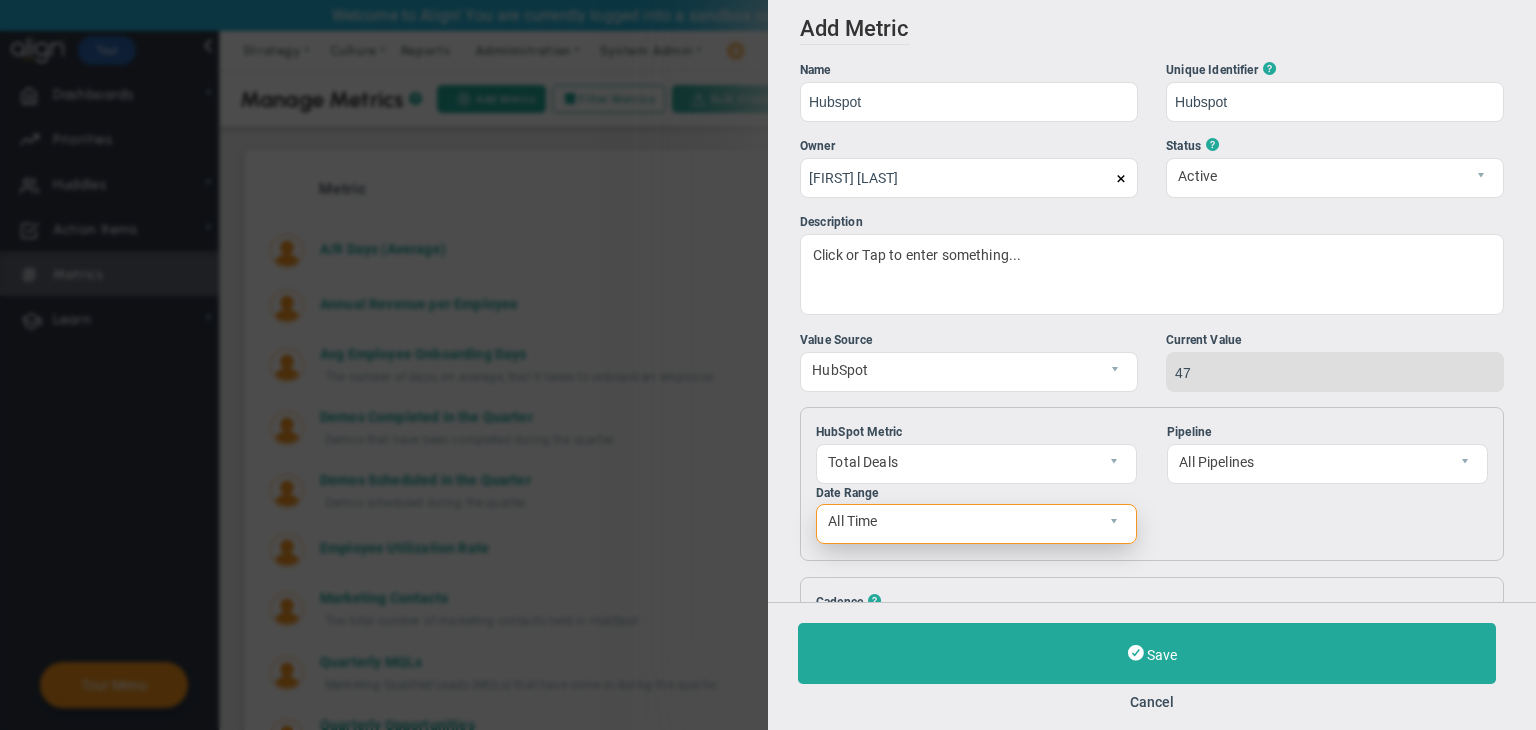click on "All Time" at bounding box center (959, 522) 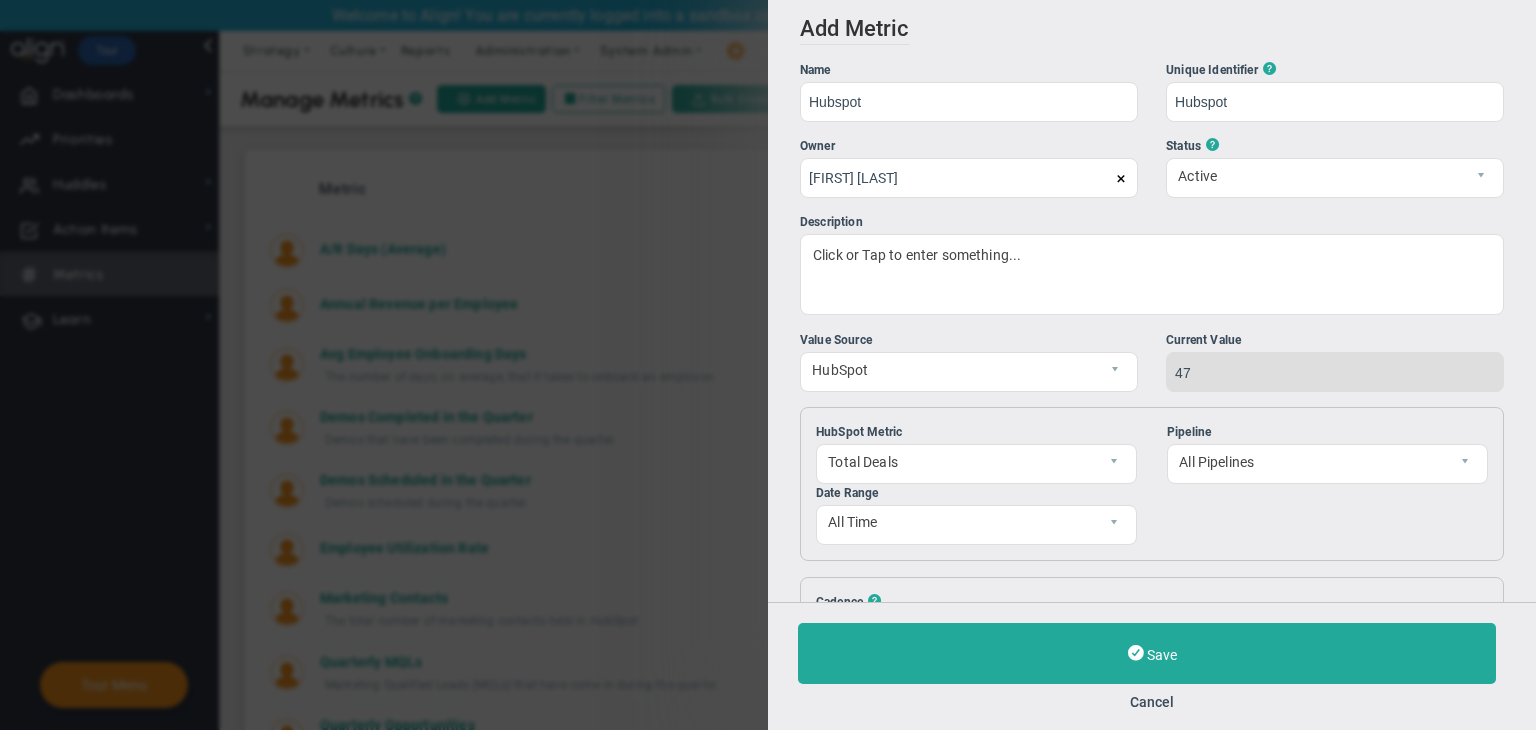click on "HubSpot Metric
Total Deals 2
Date Range
All Time
Start Date
End Date Pipeline All Pipelines" at bounding box center [1152, 484] 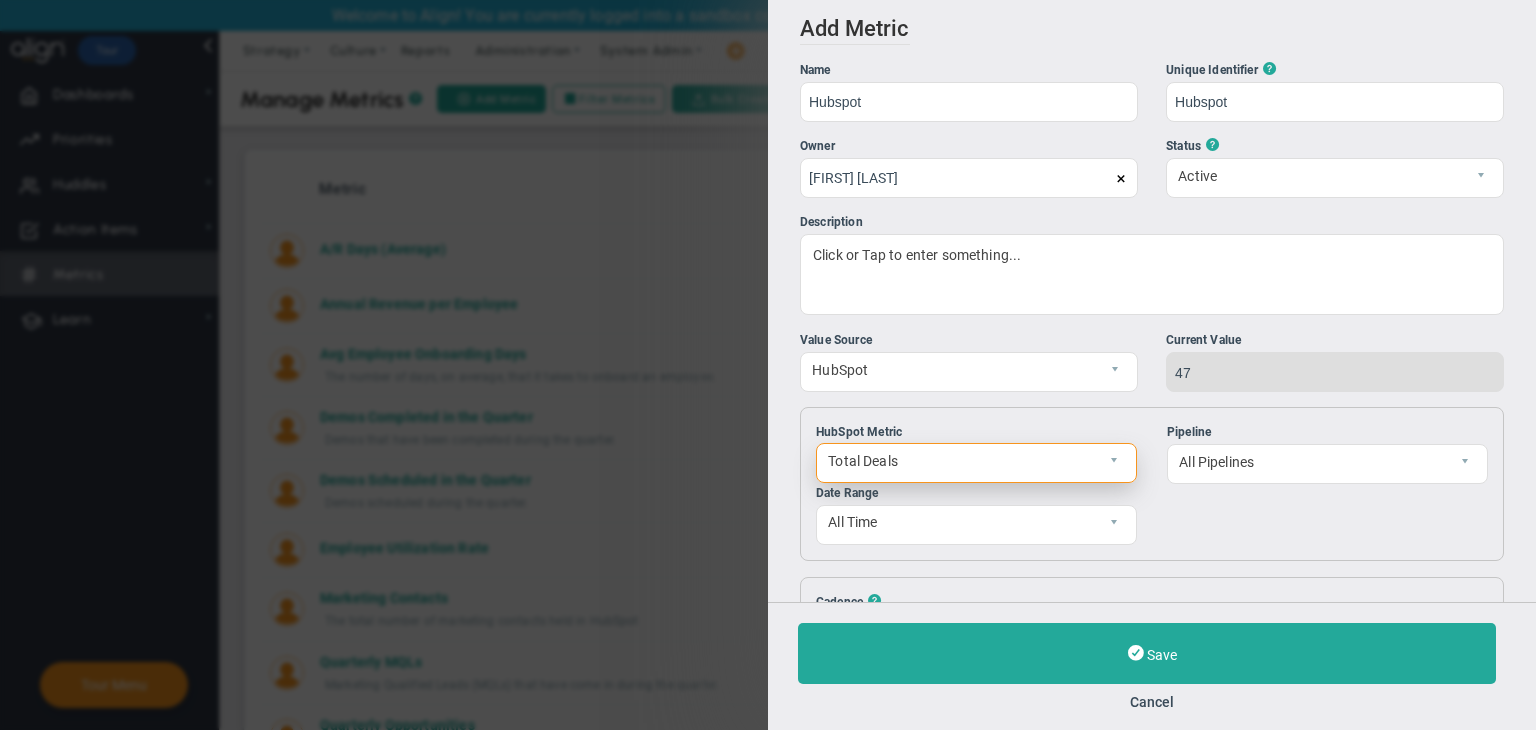 click on "Total Deals" at bounding box center (959, 461) 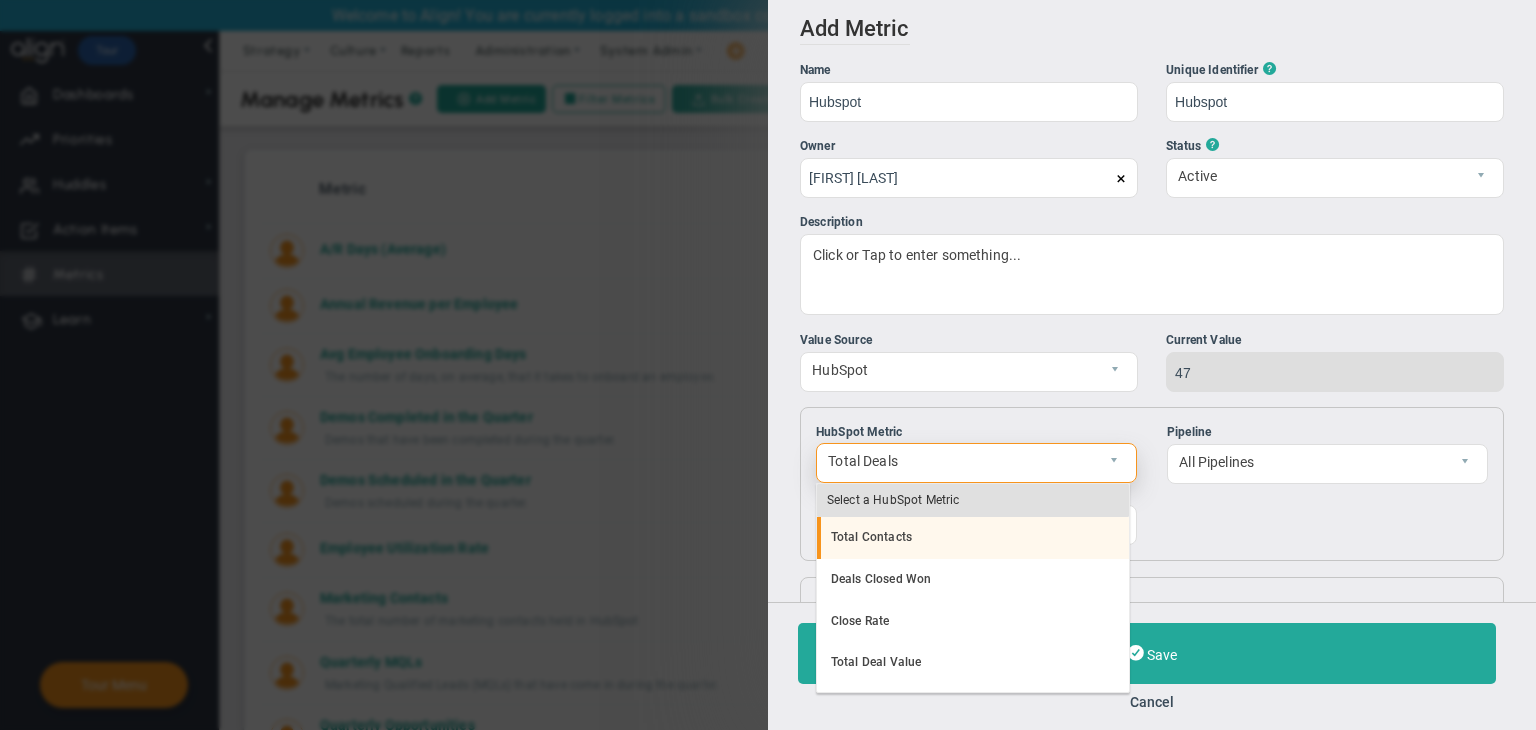 click on "Total Contacts" at bounding box center (973, 538) 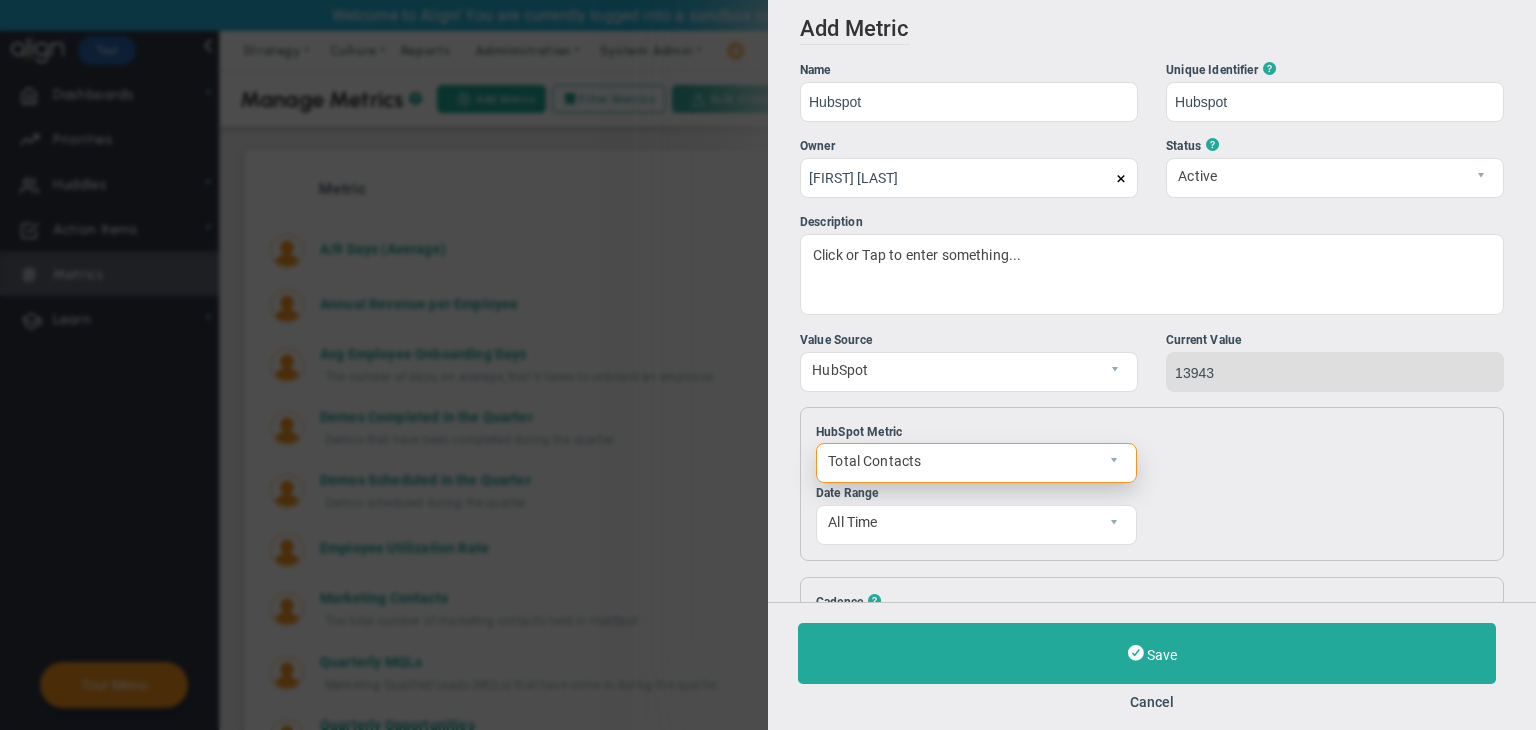 click on "Total Contacts" at bounding box center [959, 461] 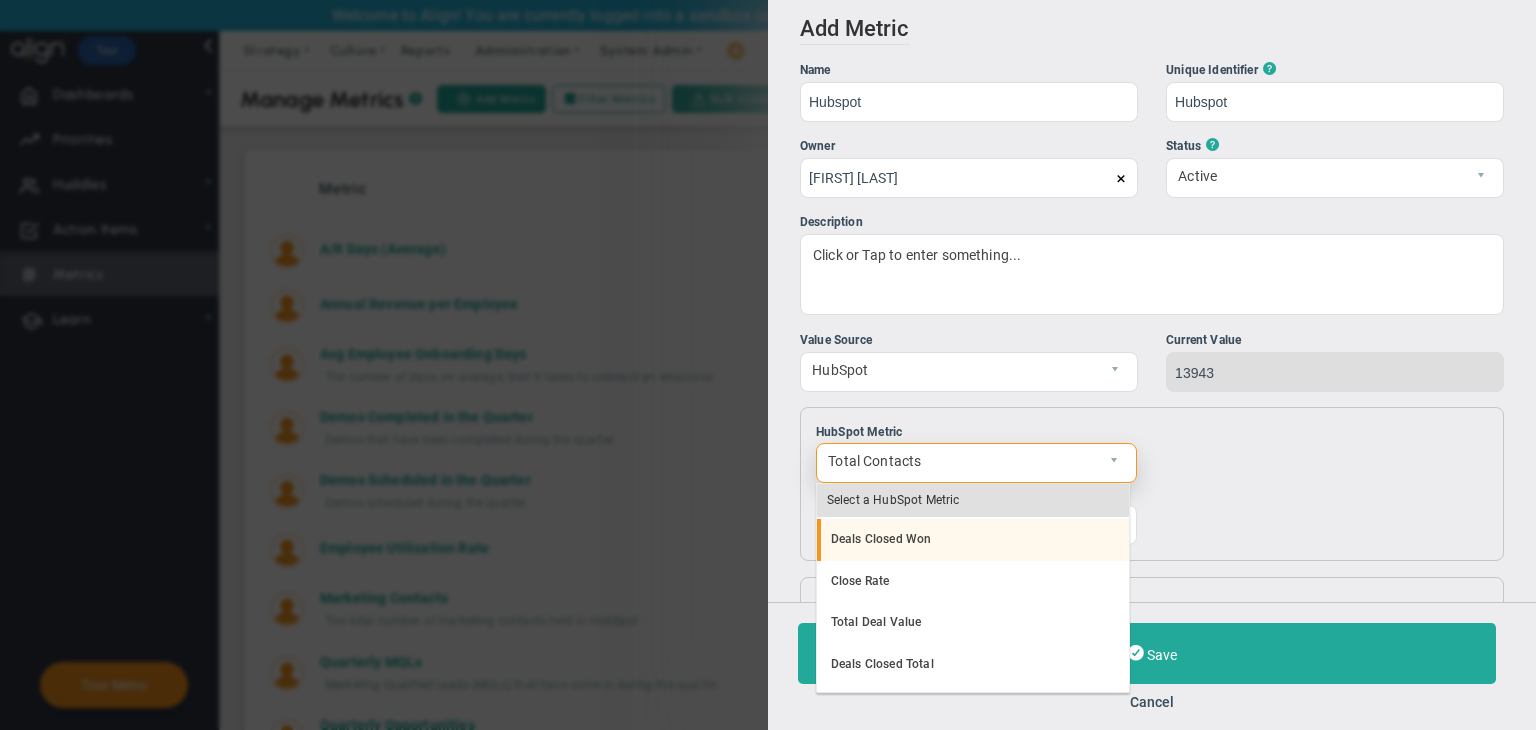 scroll, scrollTop: 146, scrollLeft: 0, axis: vertical 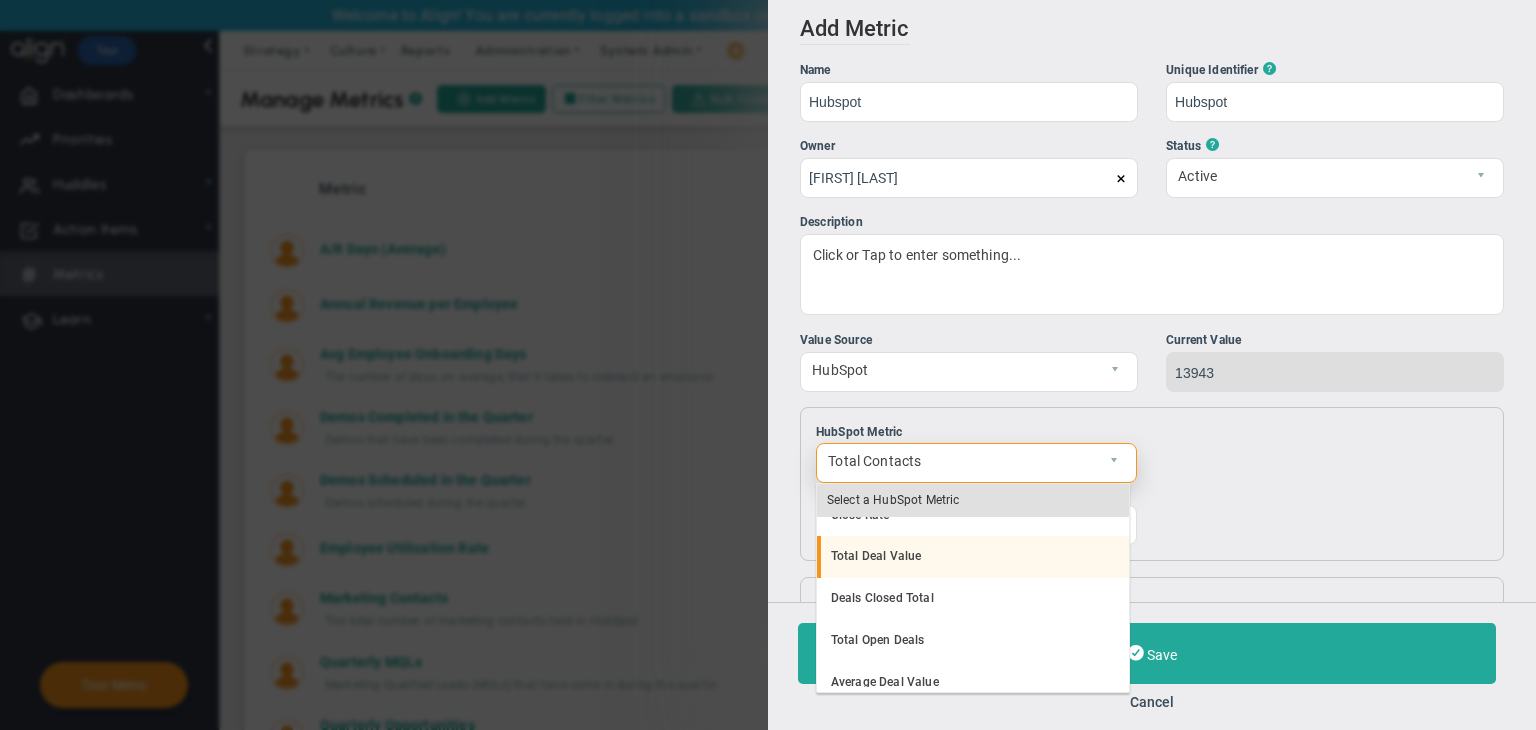 click on "Total Deal Value" at bounding box center [973, 557] 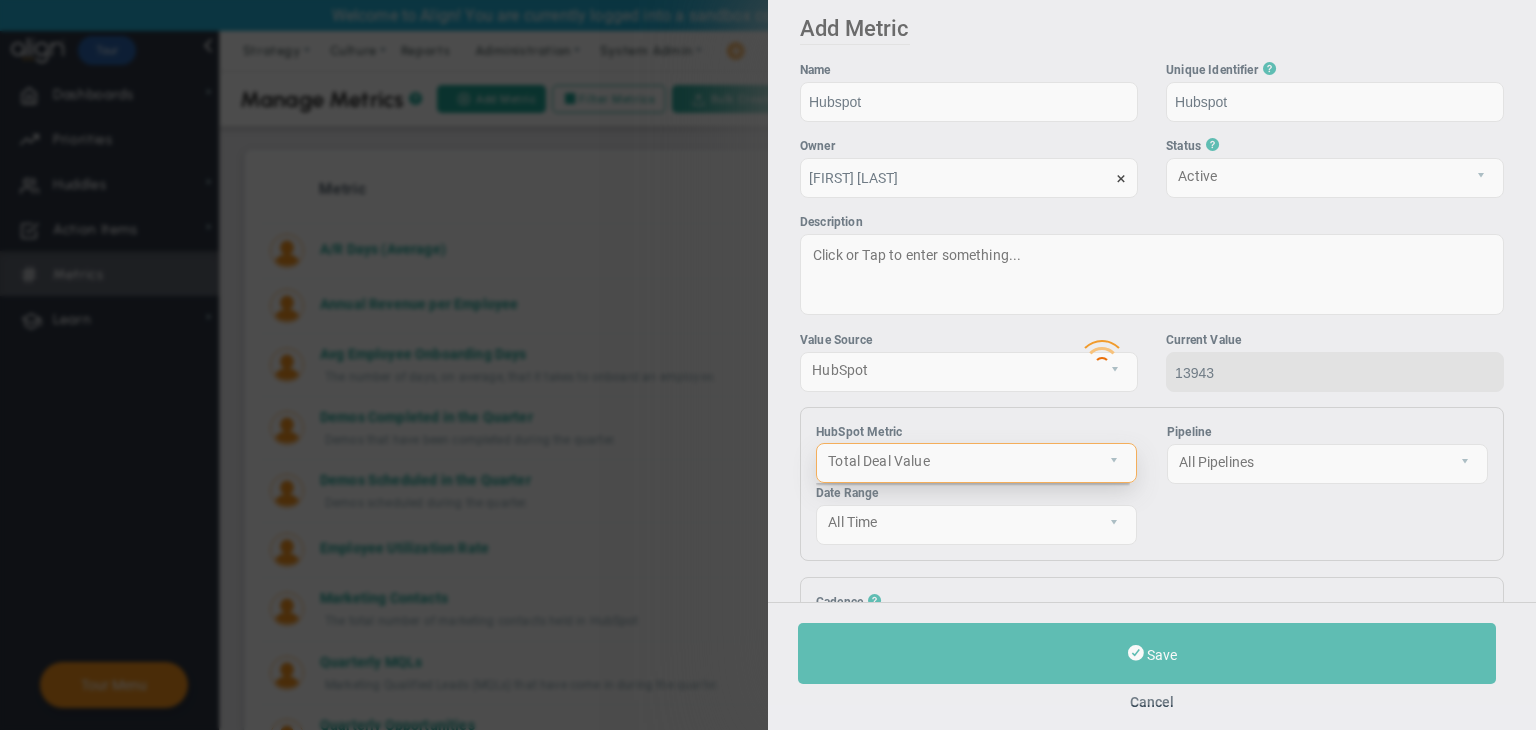 scroll, scrollTop: 148, scrollLeft: 0, axis: vertical 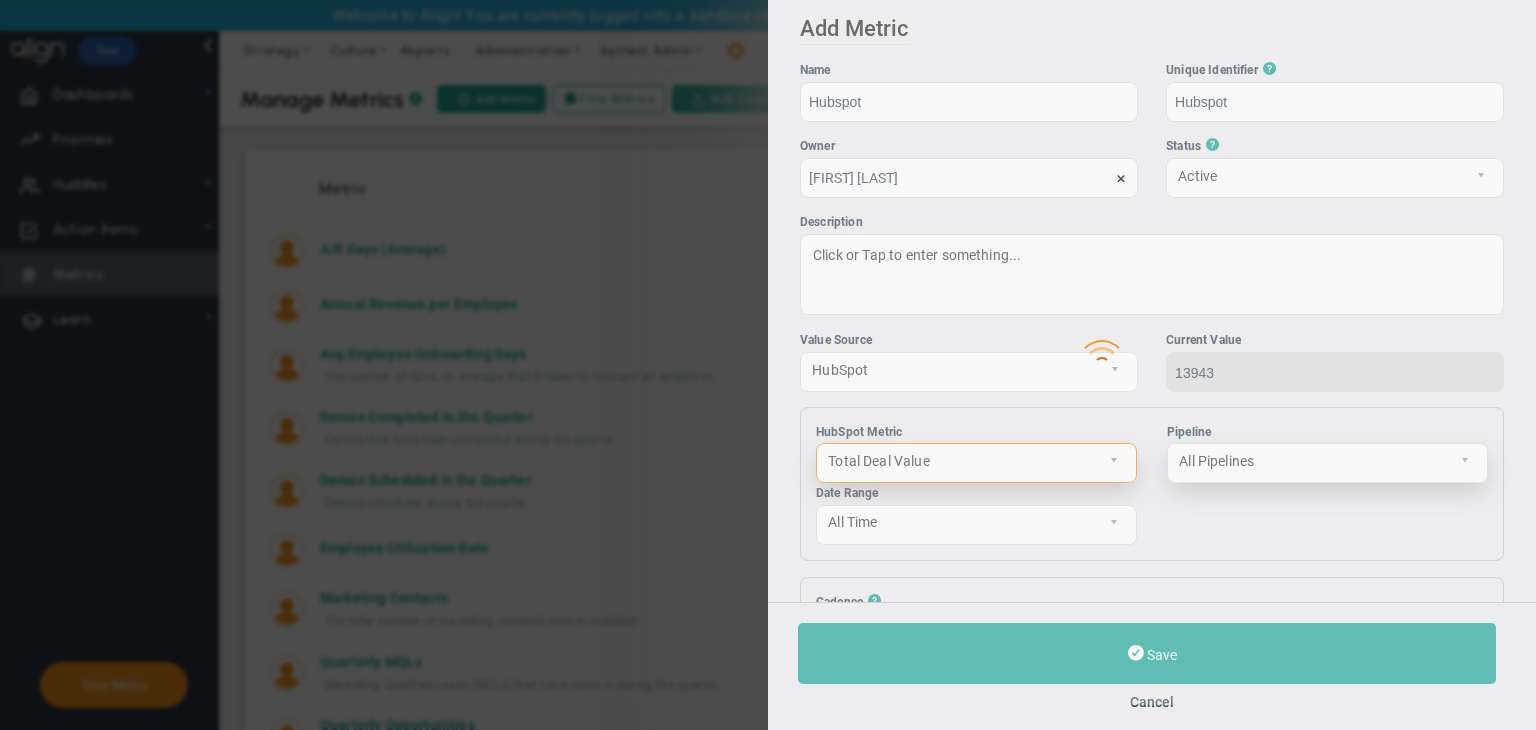 type on "2718321.94" 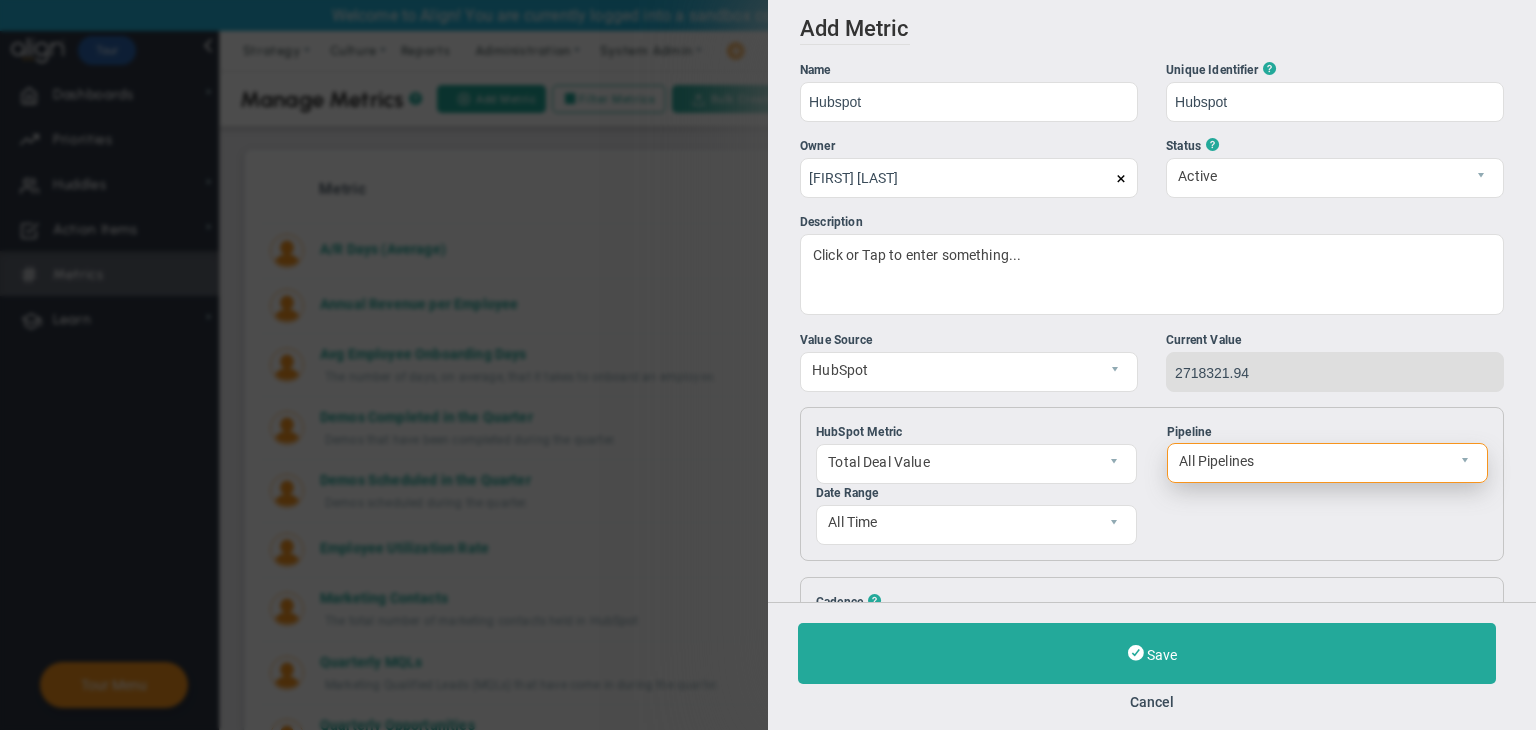 click on "All Pipelines" at bounding box center [1310, 461] 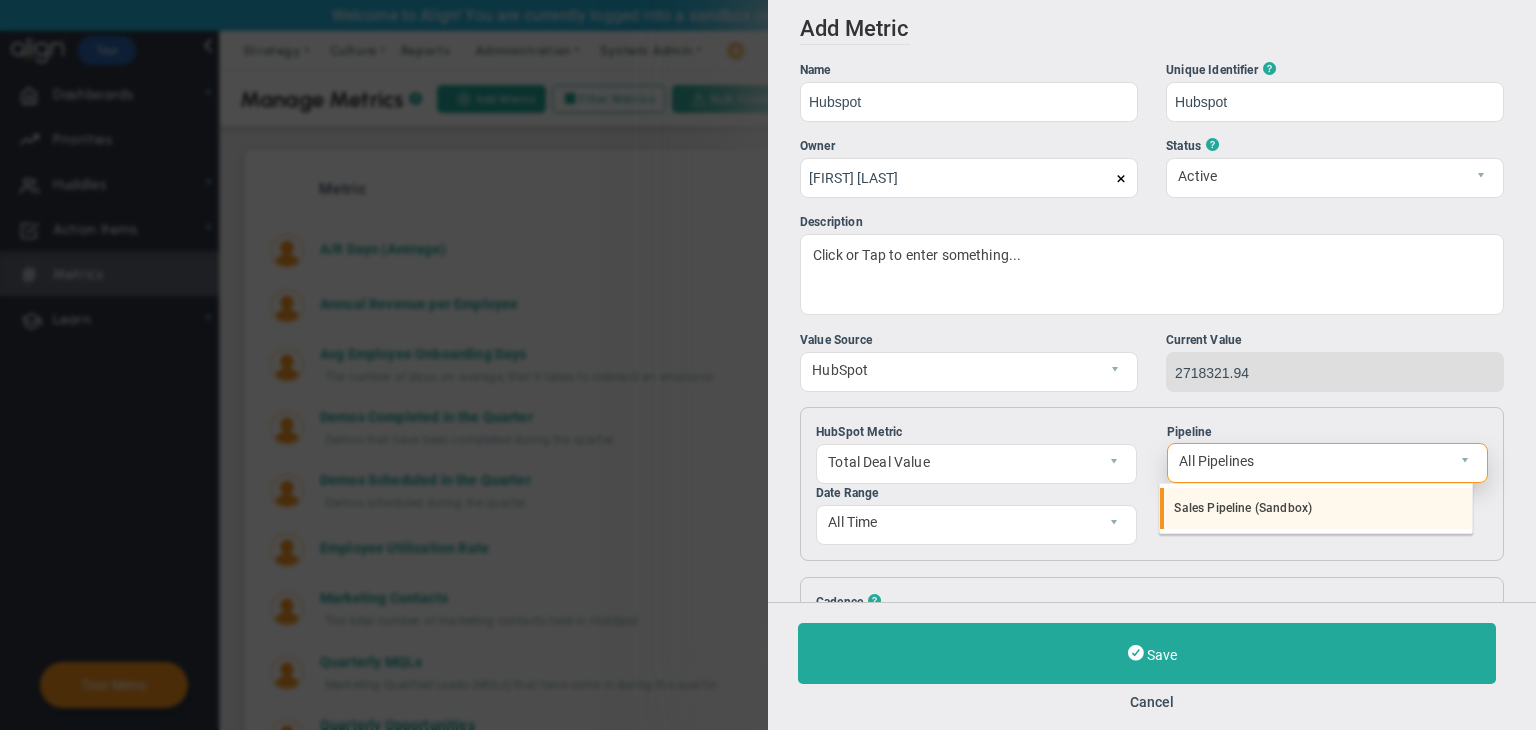 click on "Sales Pipeline (Sandbox)" at bounding box center [1316, 509] 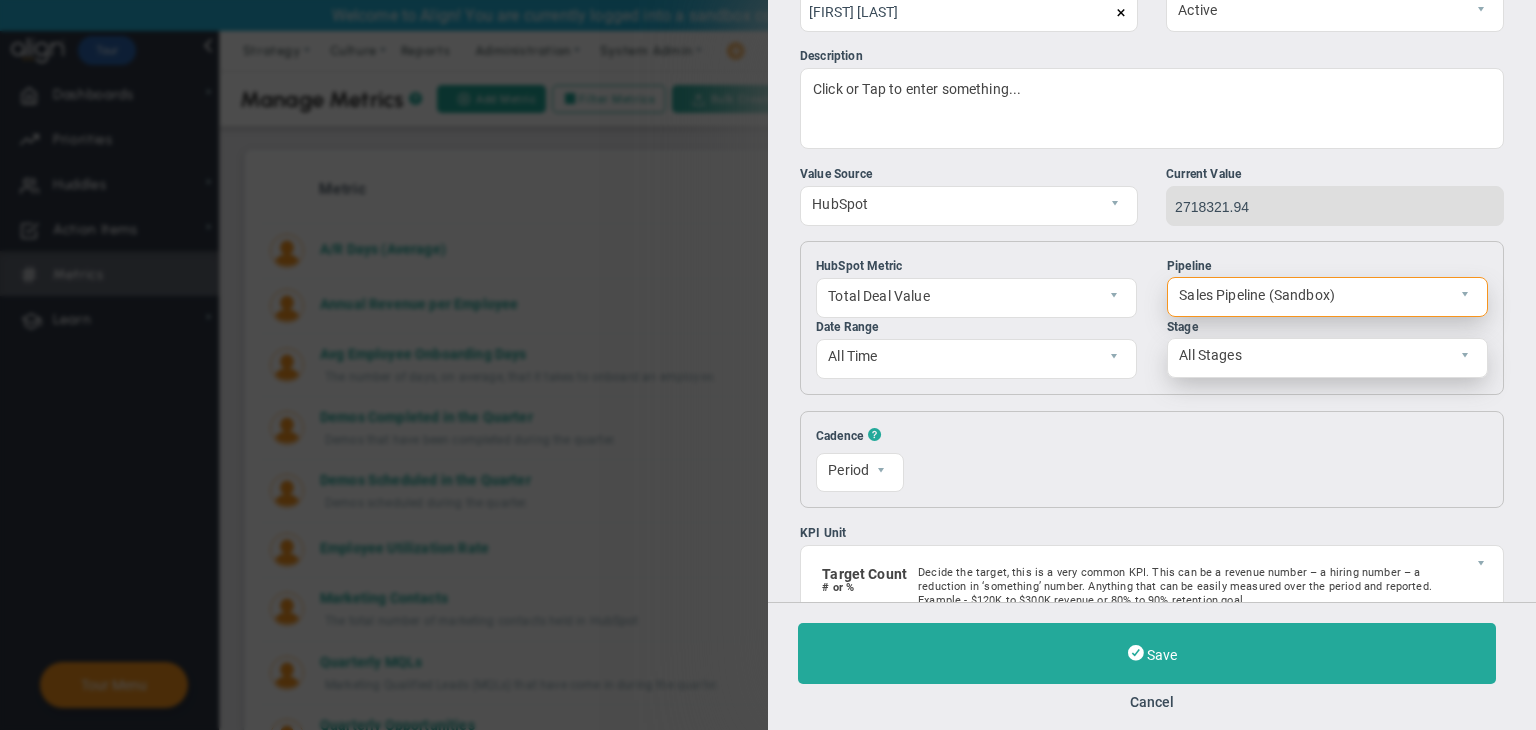scroll, scrollTop: 168, scrollLeft: 0, axis: vertical 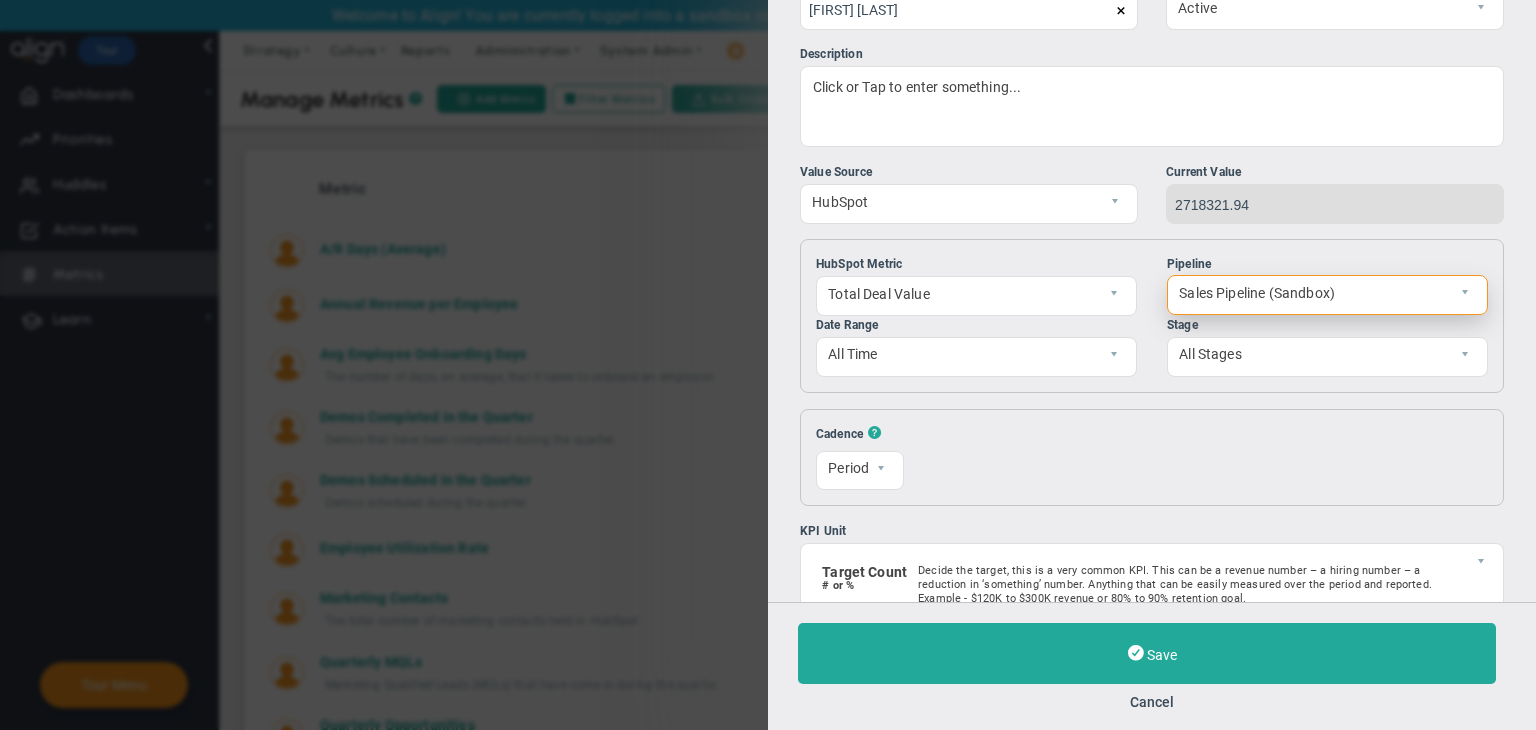 click on "Sales Pipeline (Sandbox)" at bounding box center (1310, 293) 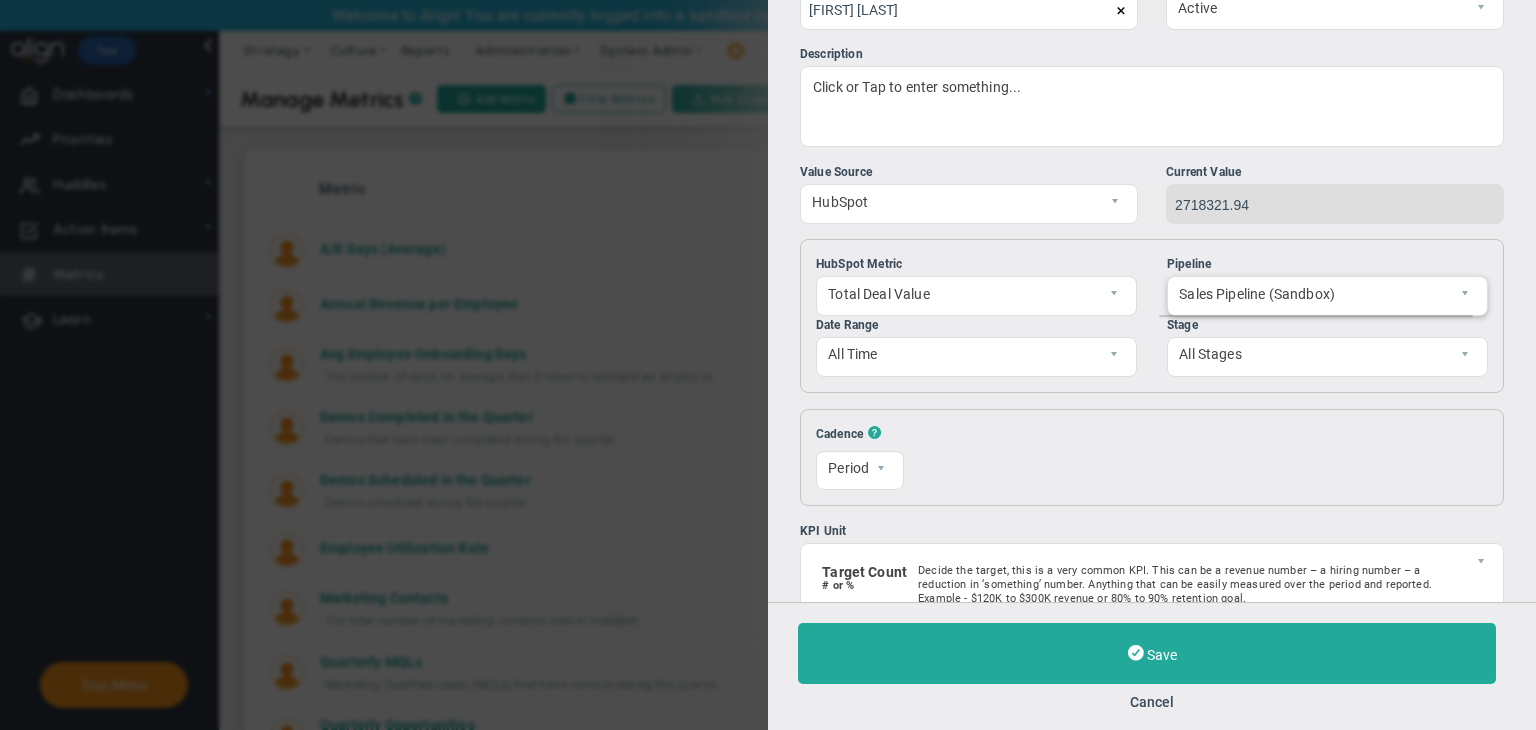 click on "Resets On
Sunday 0
The first of each month 1" at bounding box center [1196, 458] 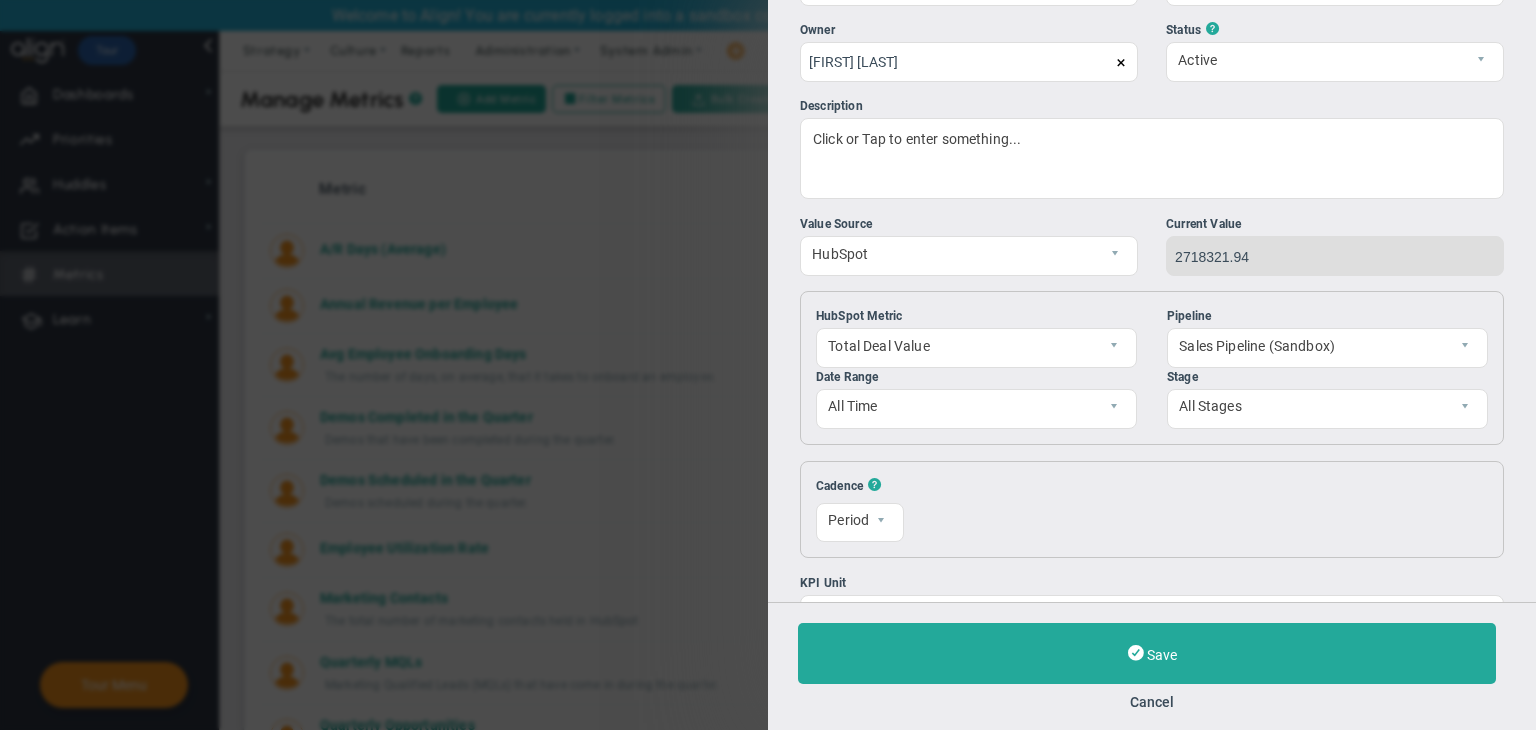 scroll, scrollTop: 116, scrollLeft: 0, axis: vertical 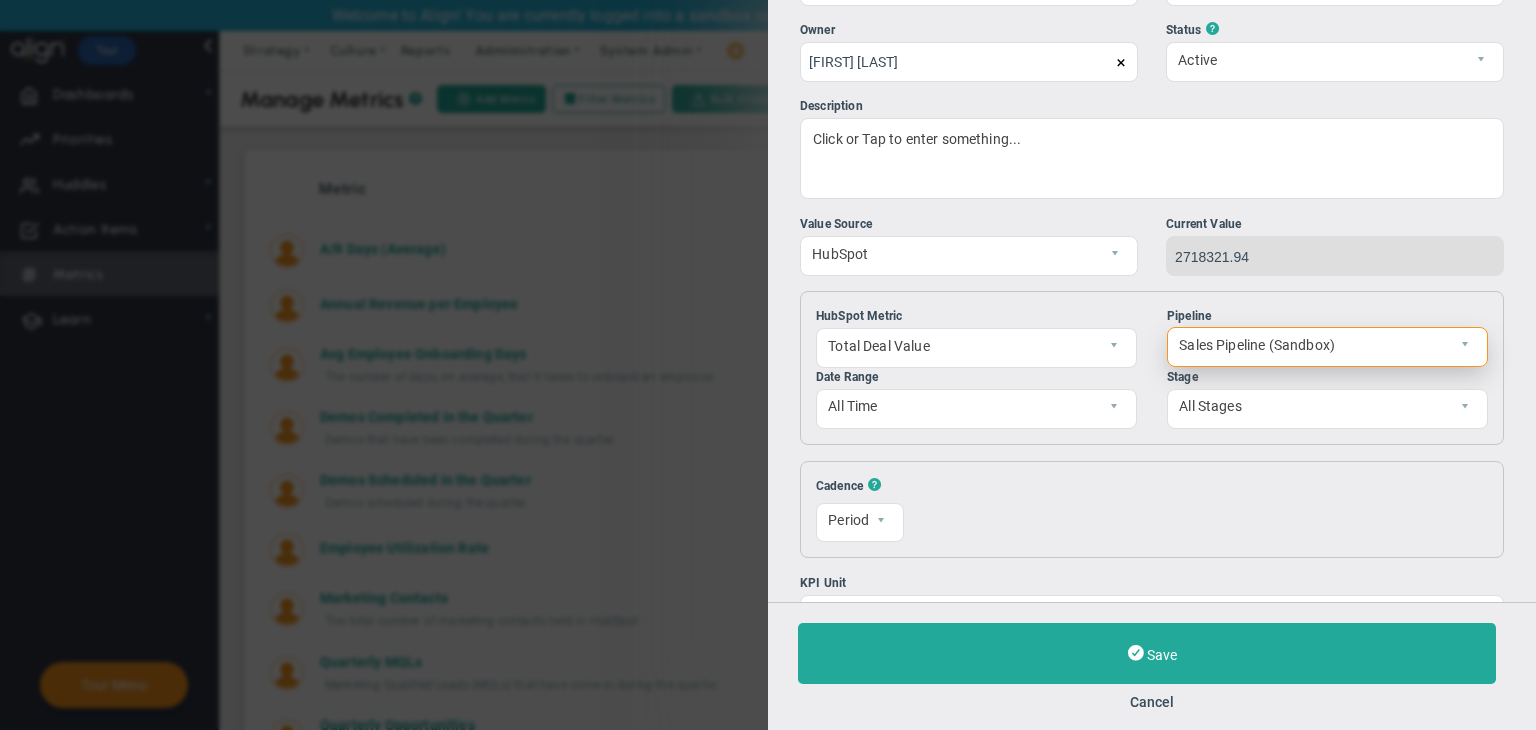click on "Sales Pipeline (Sandbox)" at bounding box center [1310, 345] 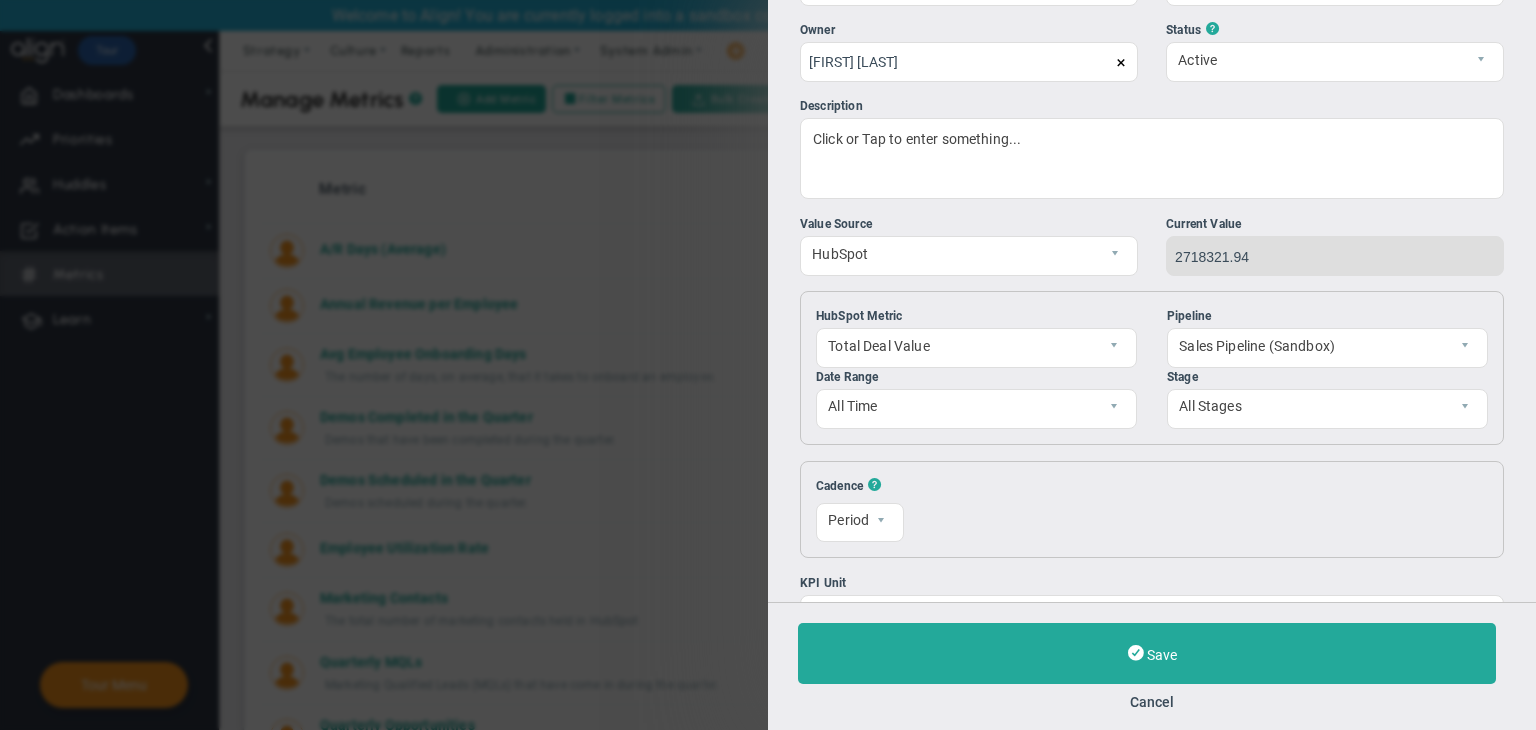 click on "Pipeline" at bounding box center (1327, 316) 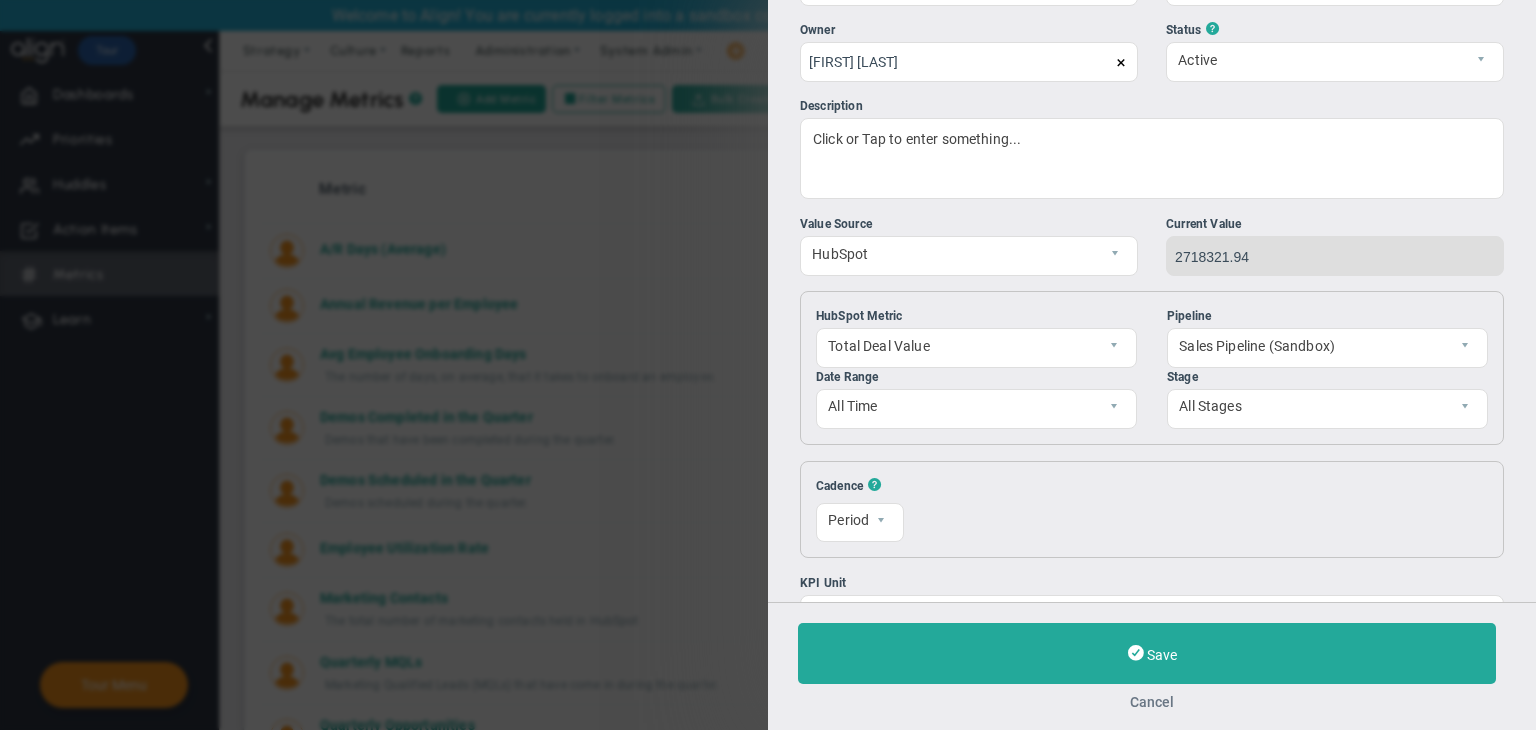 click on "Cancel" at bounding box center (1152, 702) 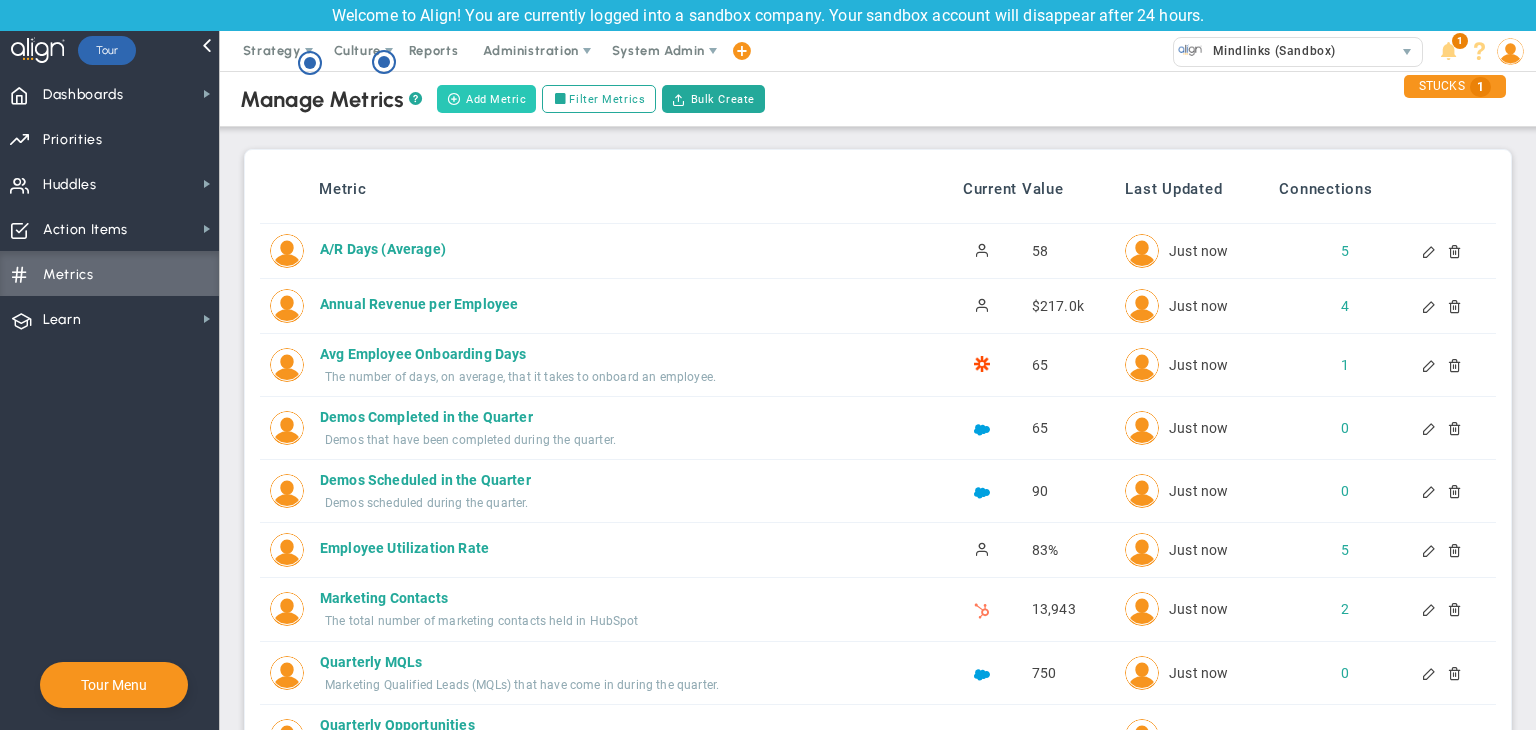 click on "Add Metric" at bounding box center [486, 99] 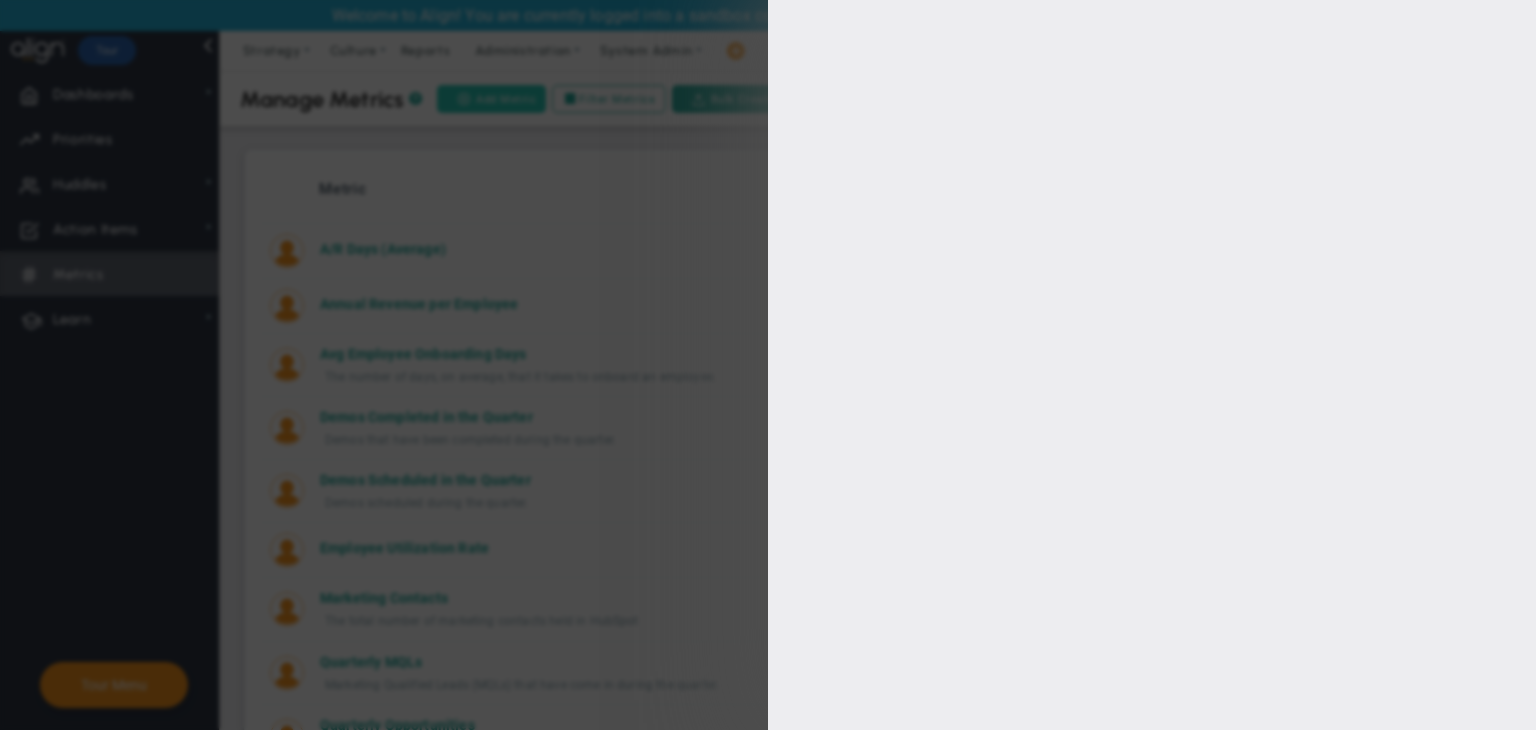 type on "[FIRST] [LAST]" 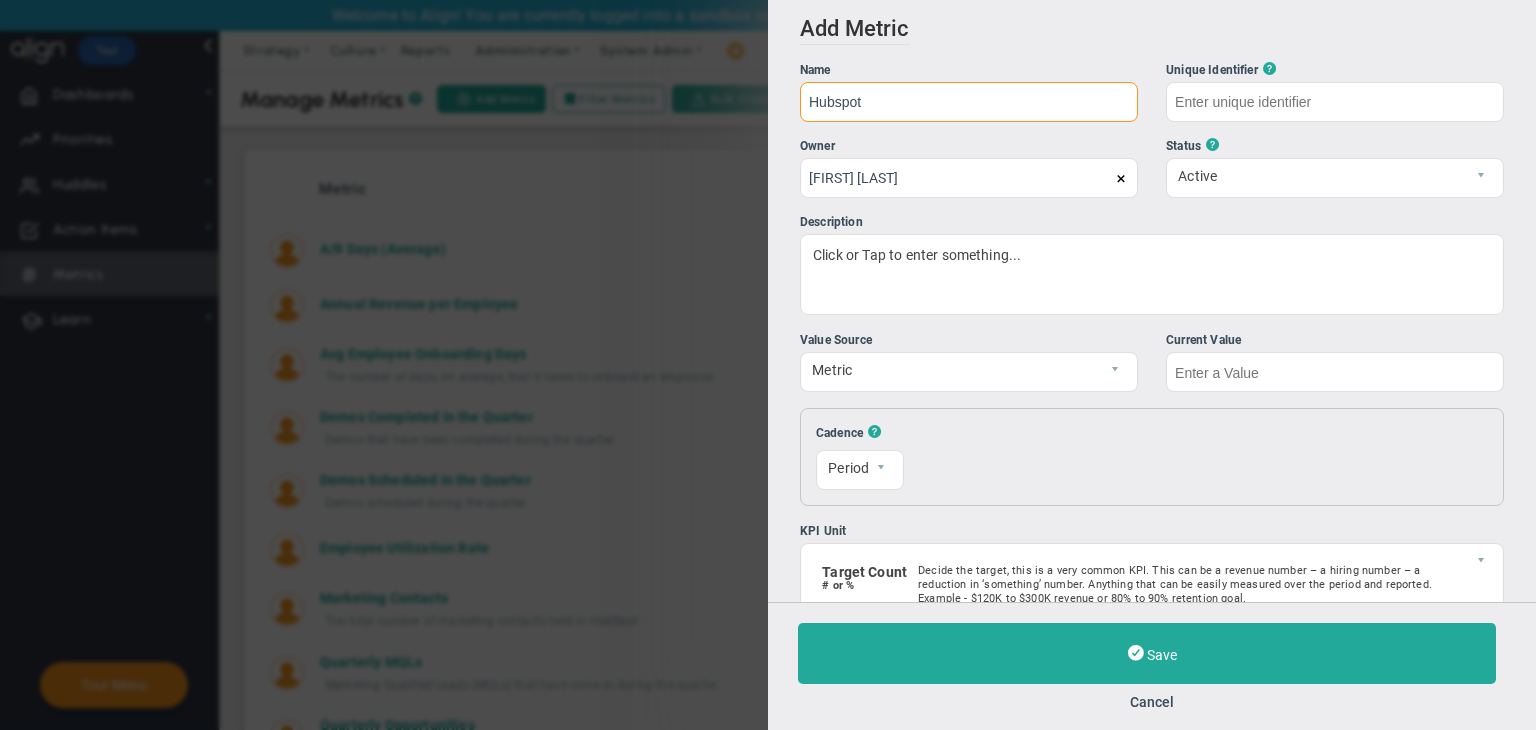 type on "Hubspot" 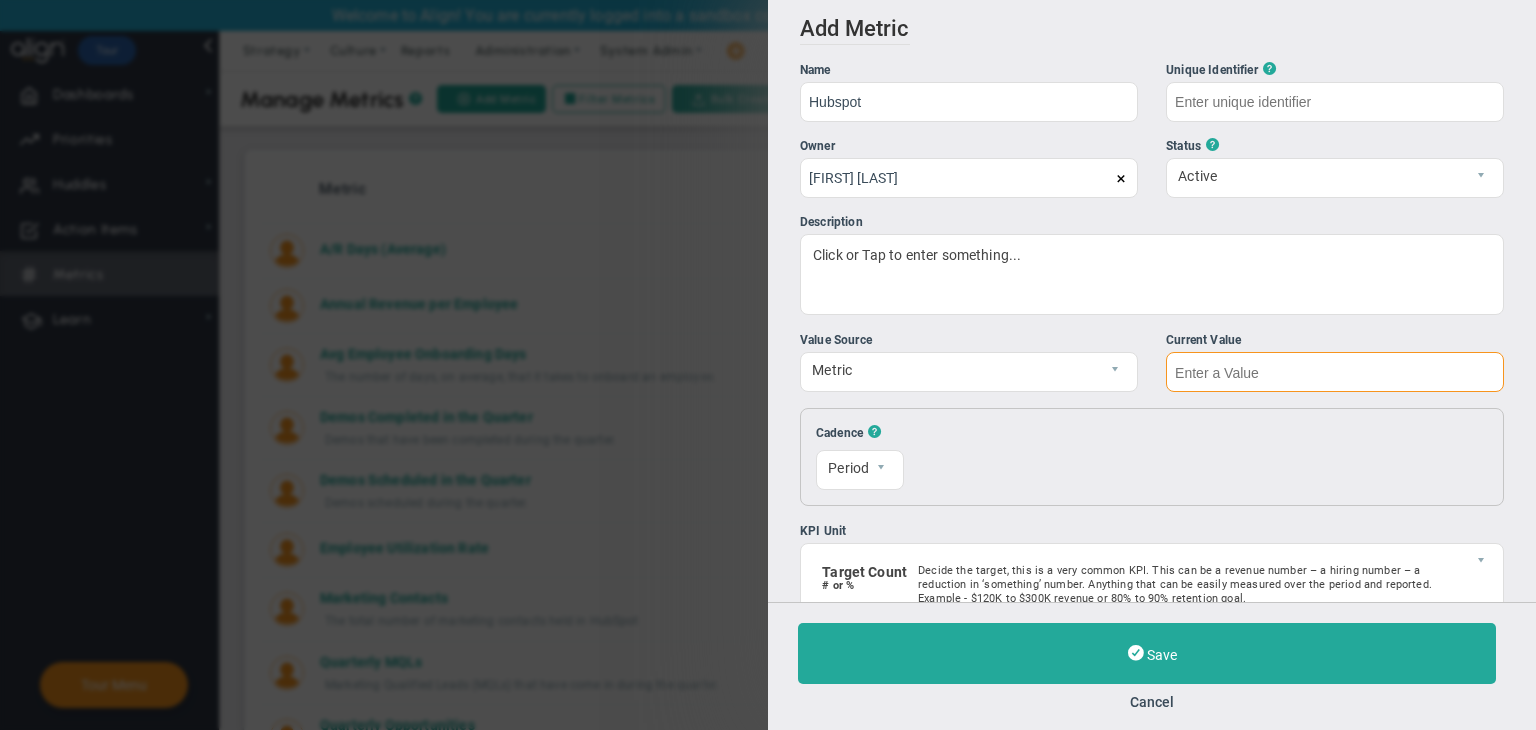 click at bounding box center [1335, 372] 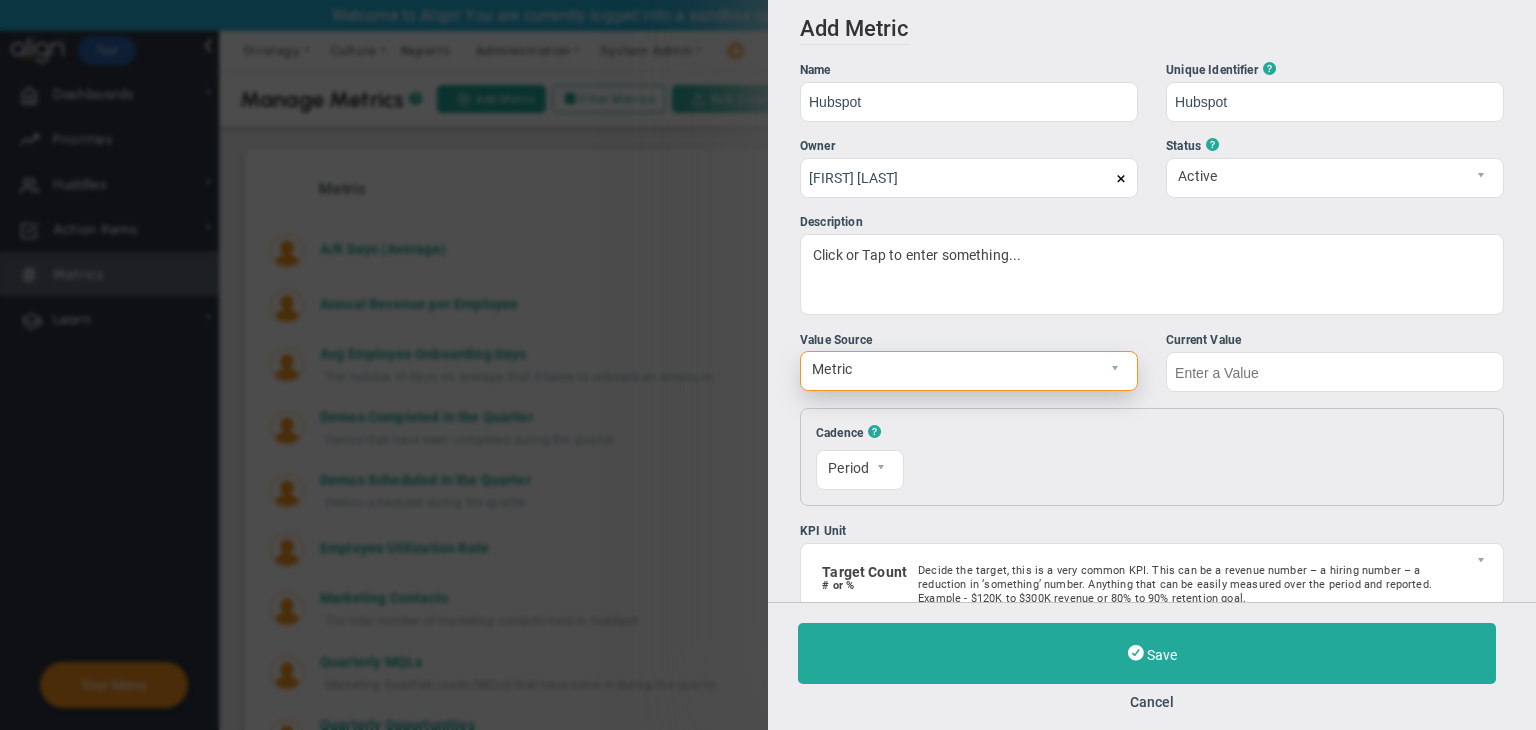 click on "Metric" at bounding box center (969, 371) 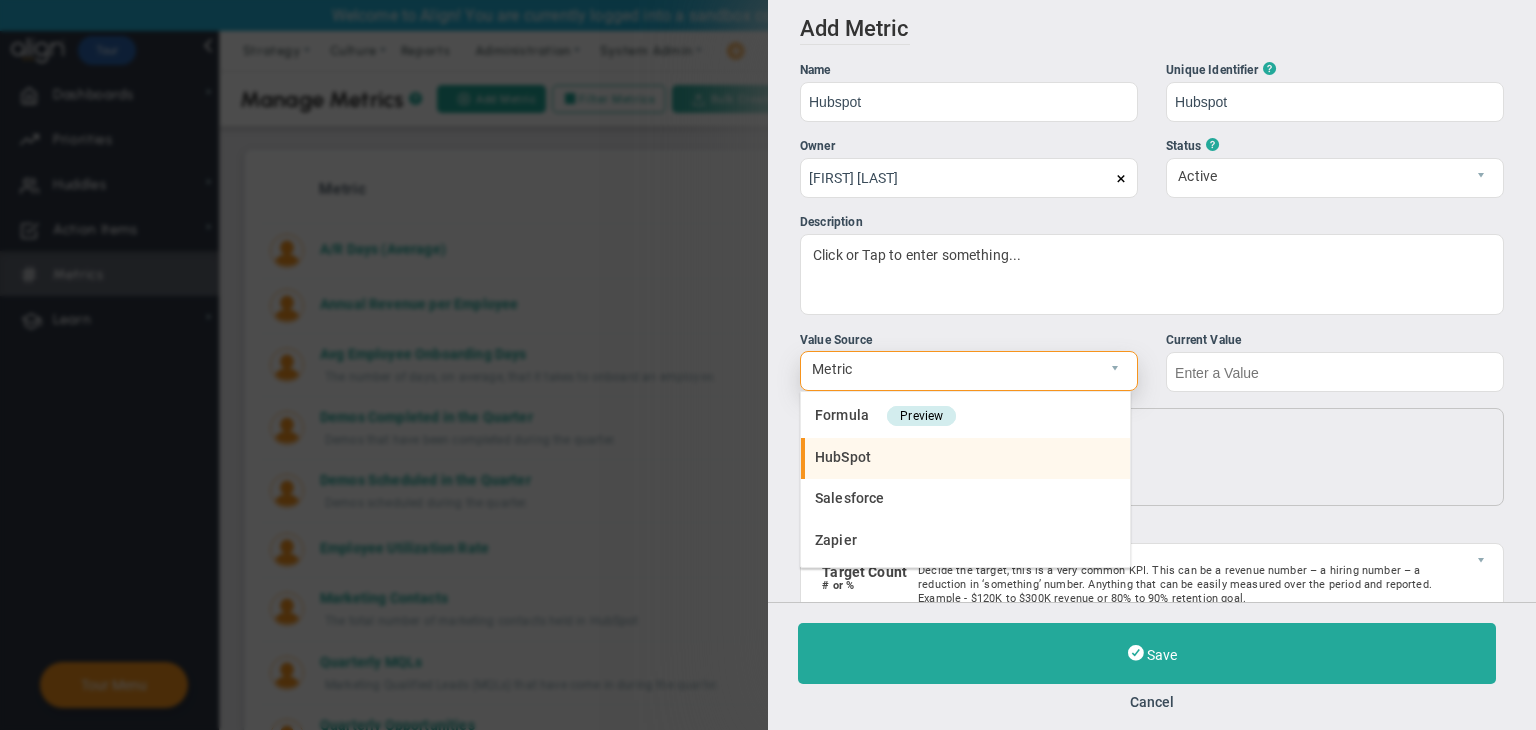 click on "HubSpot" at bounding box center (965, 459) 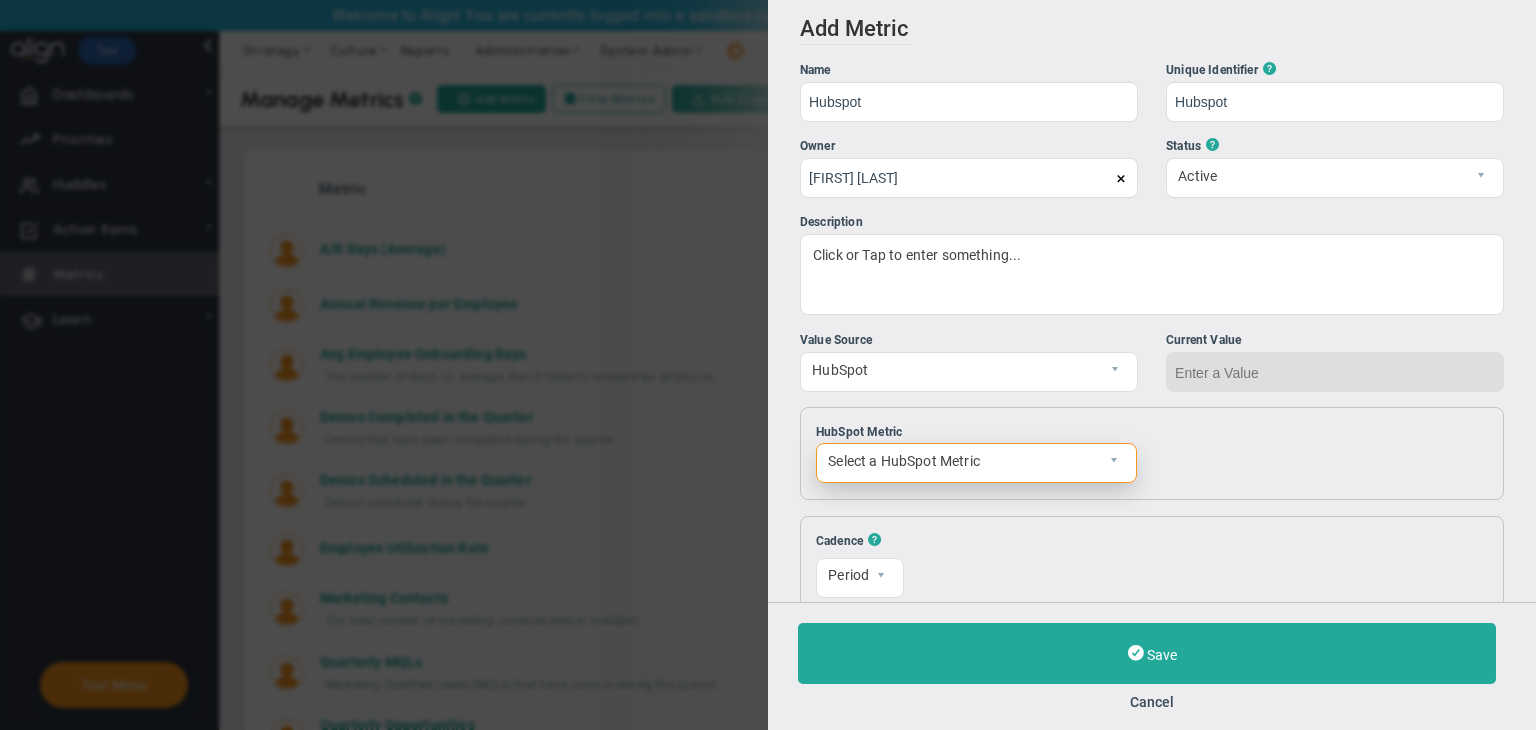 click on "Select a HubSpot Metric" at bounding box center [959, 461] 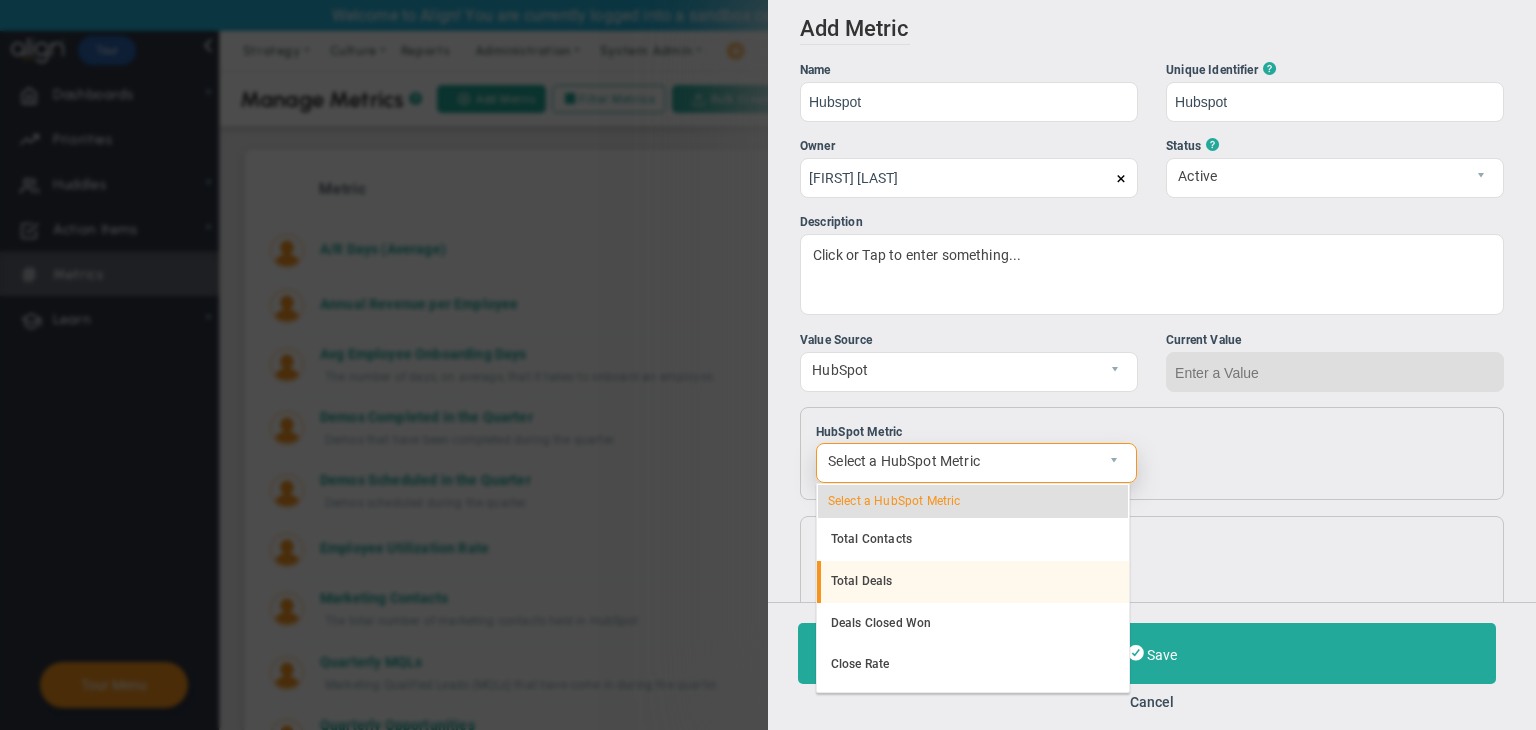 click on "Total Deals" at bounding box center [973, 582] 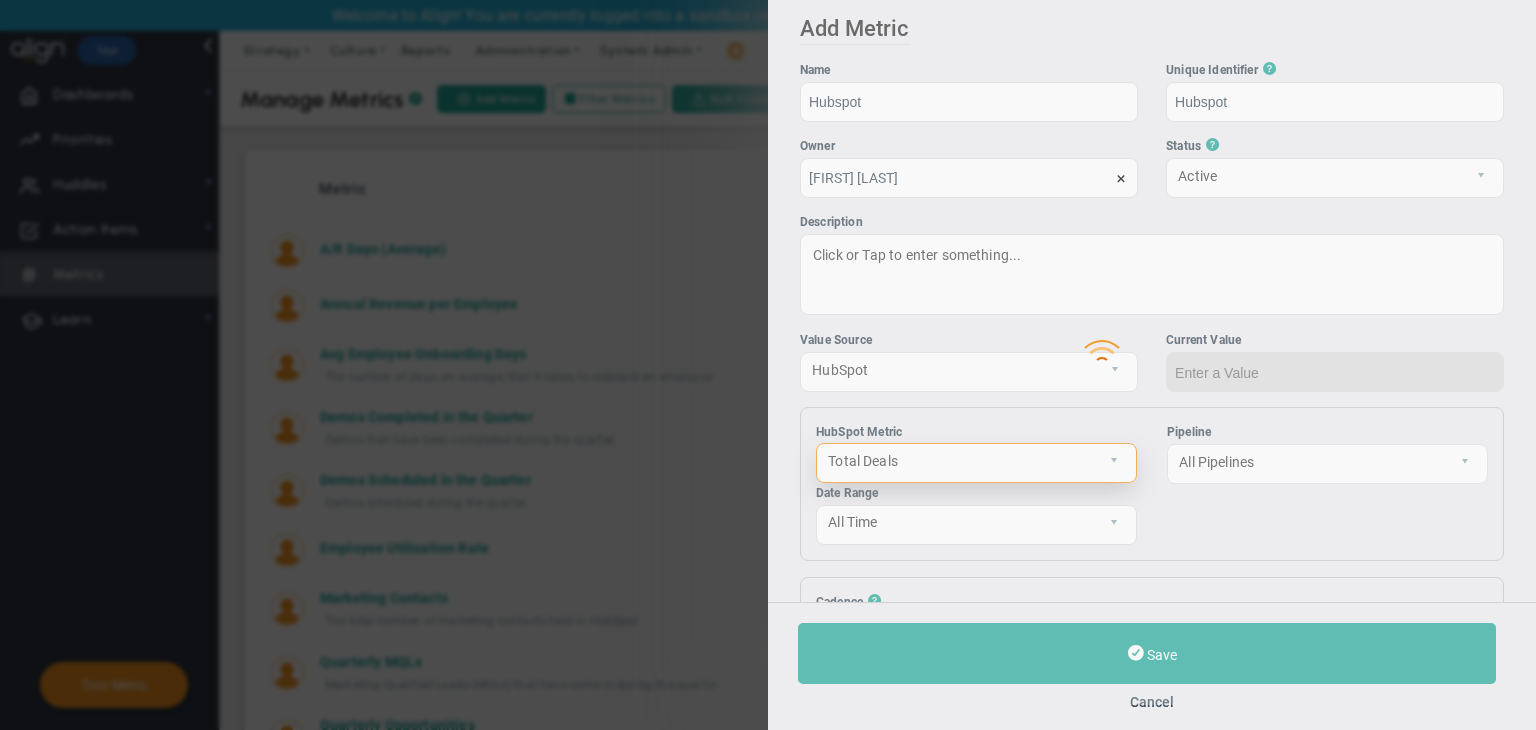 type on "47" 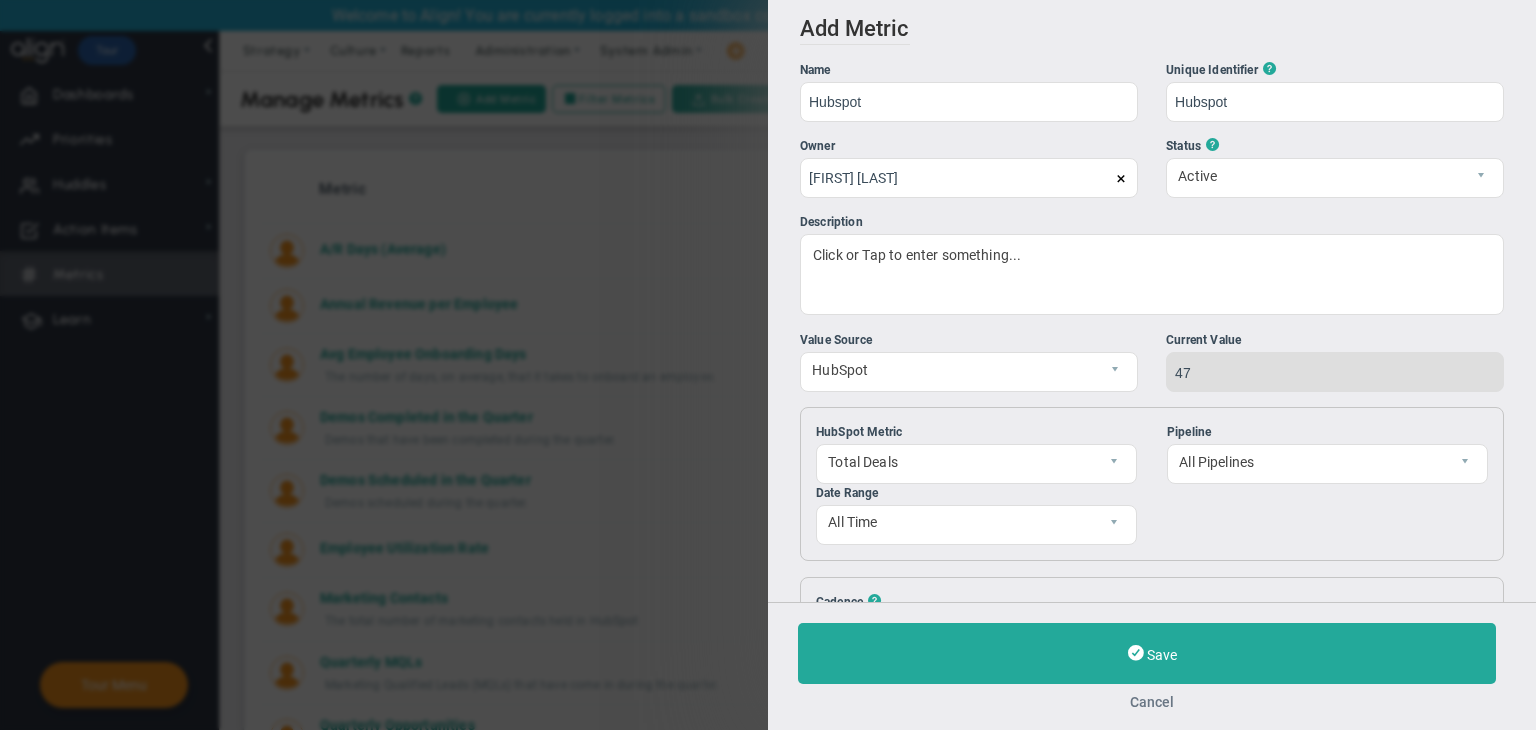 click on "Cancel" at bounding box center (1152, 702) 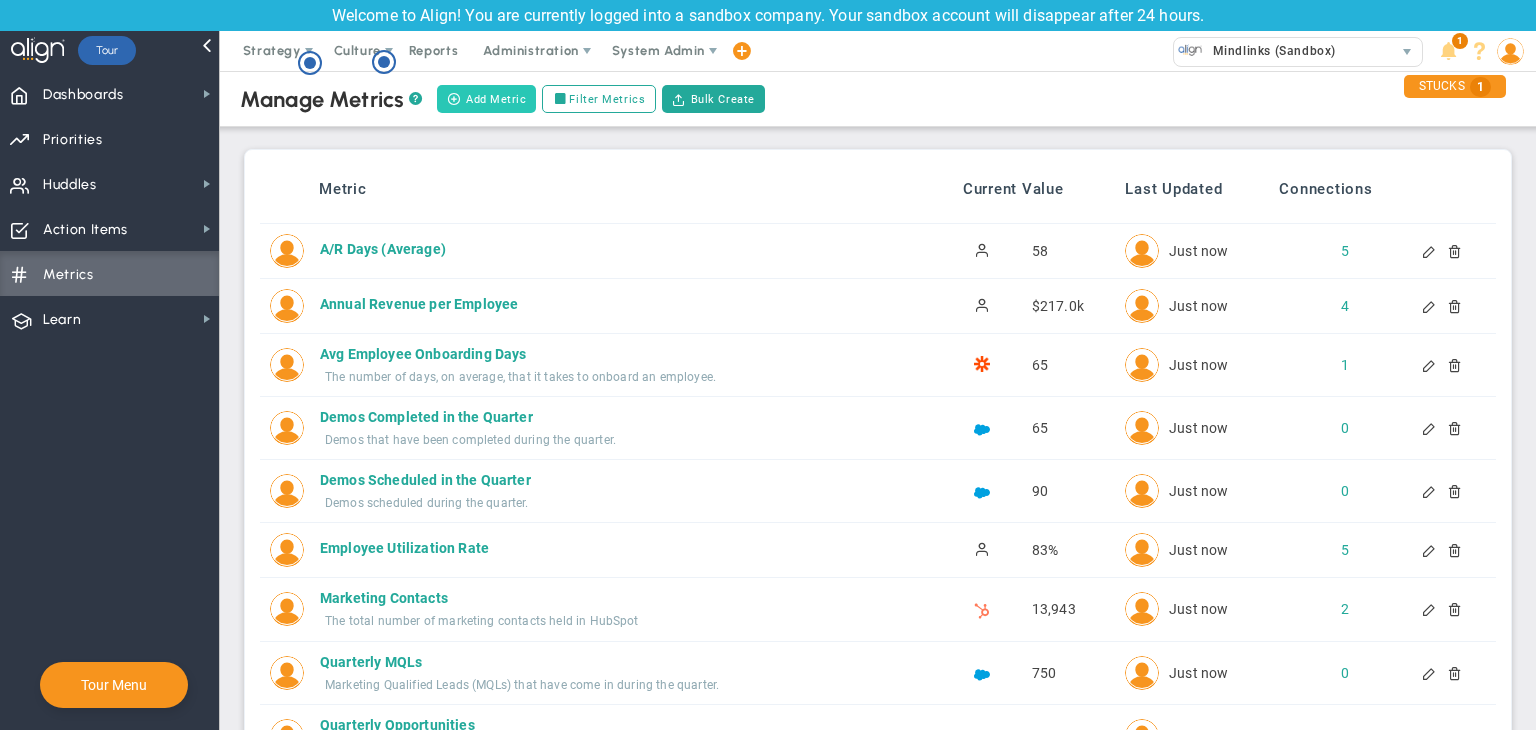 click on "Add Metric" at bounding box center (486, 99) 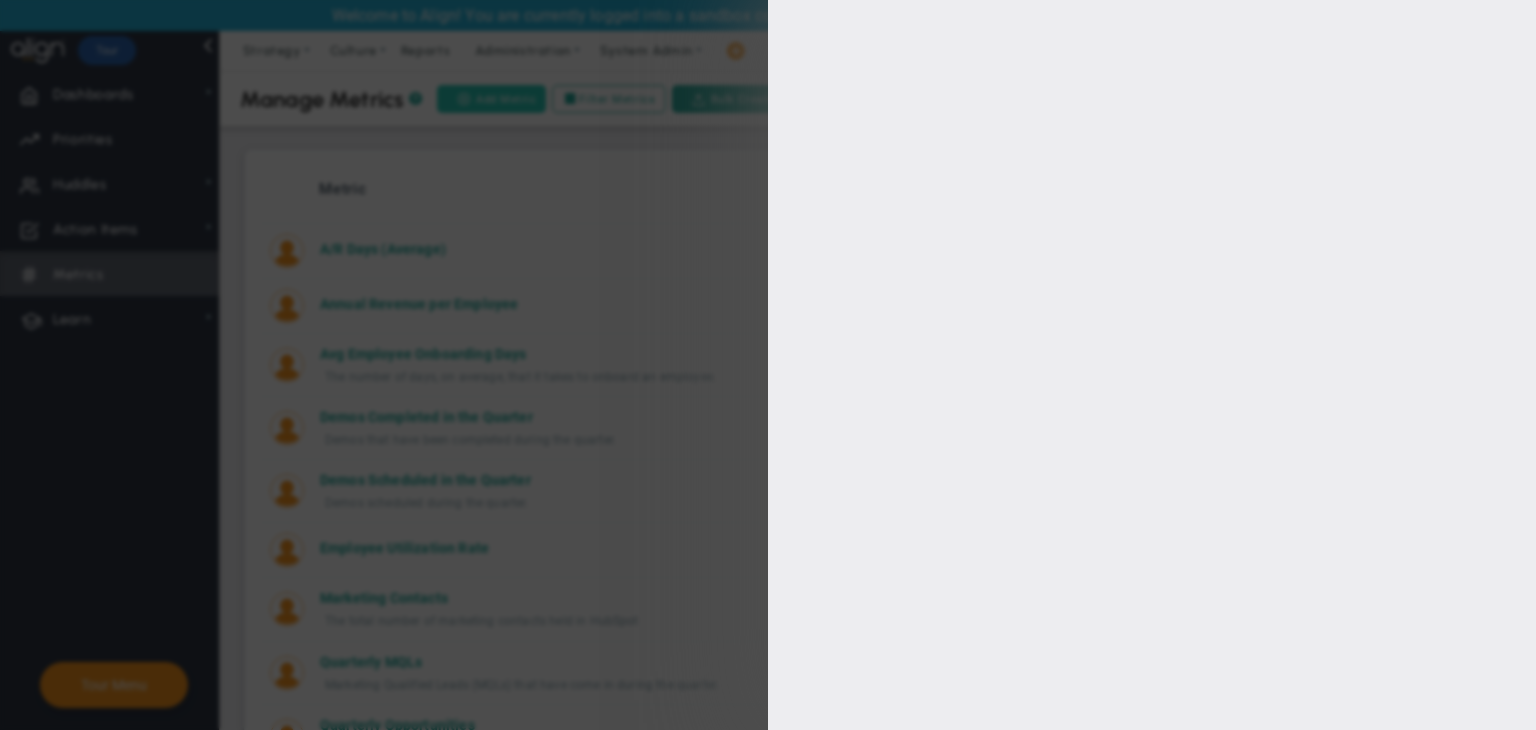 type on "[FIRST] [LAST]" 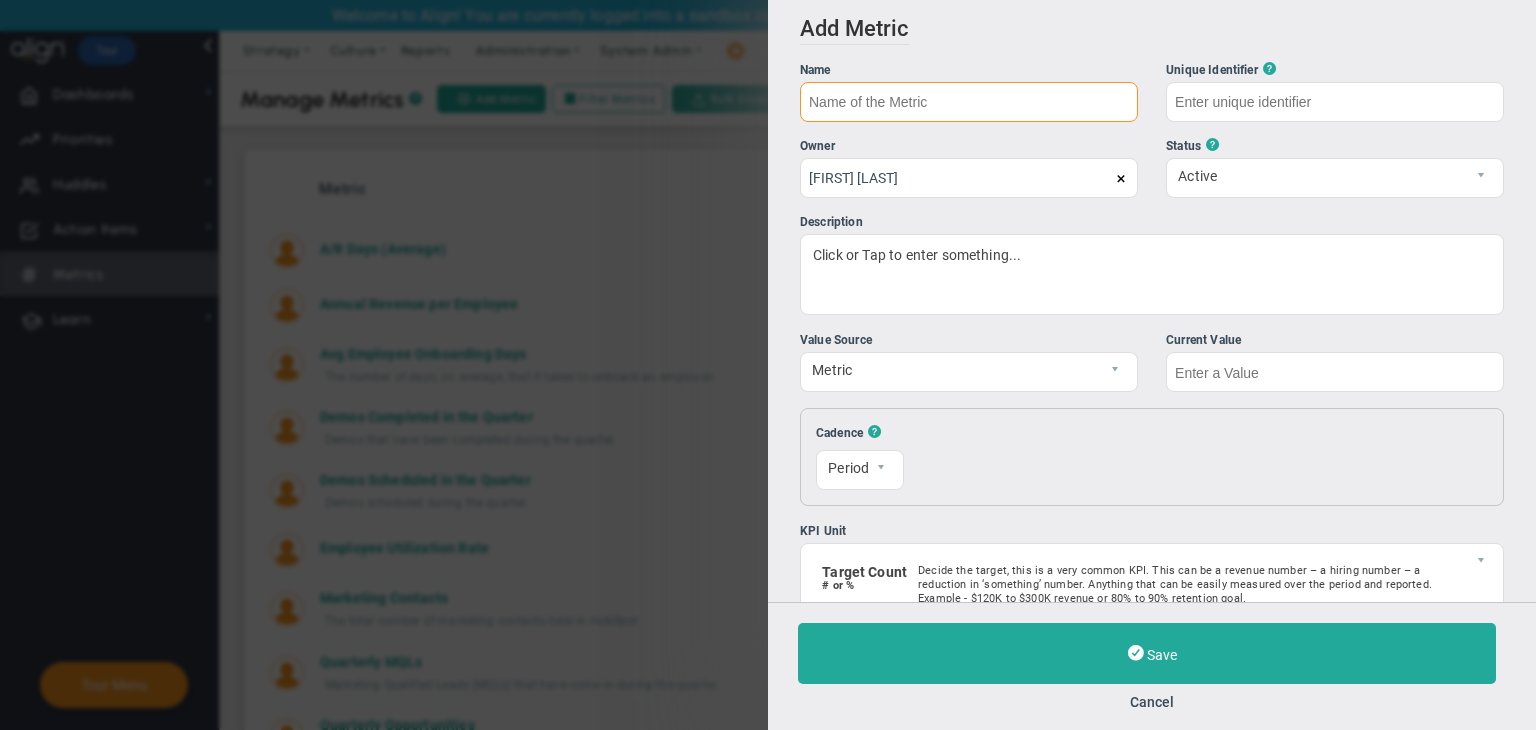 click at bounding box center (969, 102) 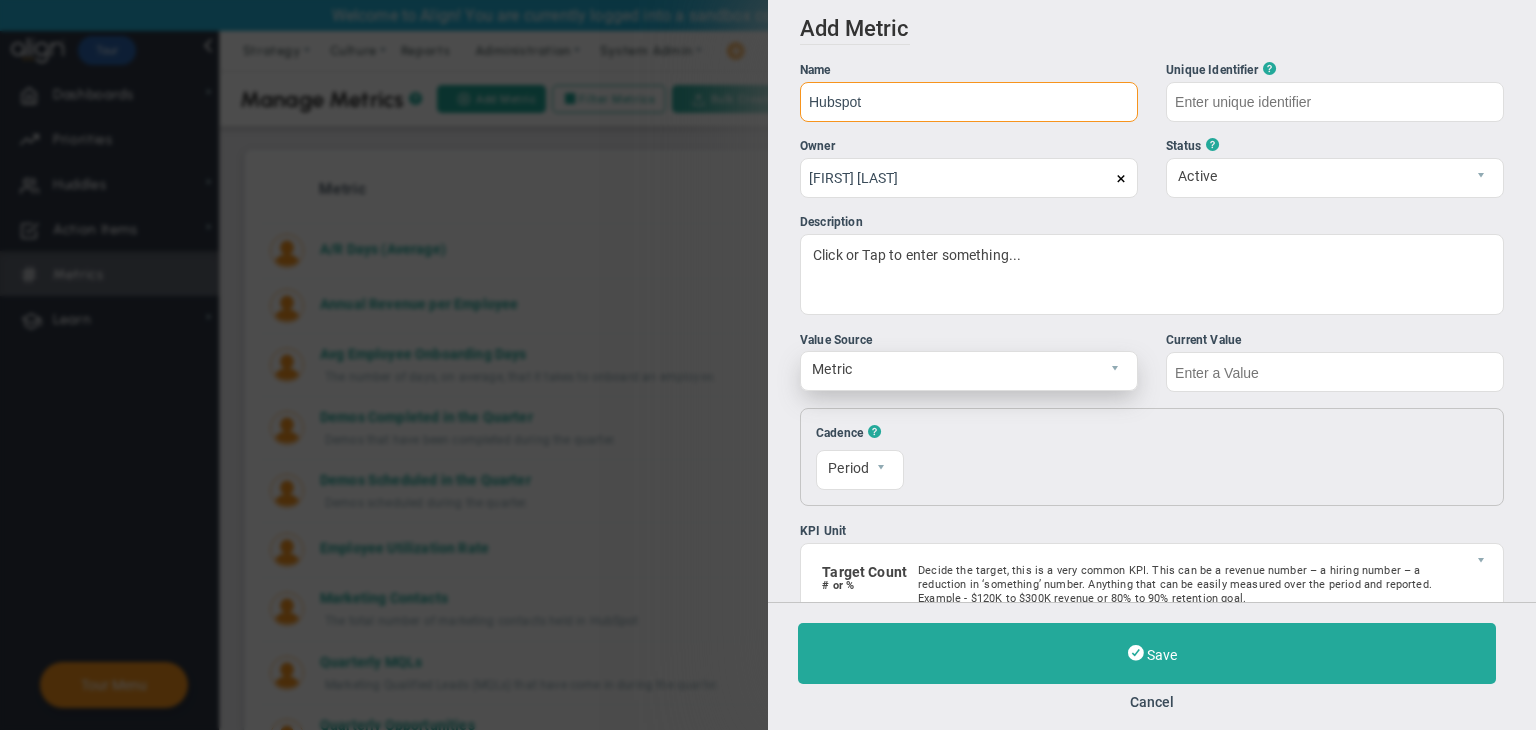 type on "Hubspot" 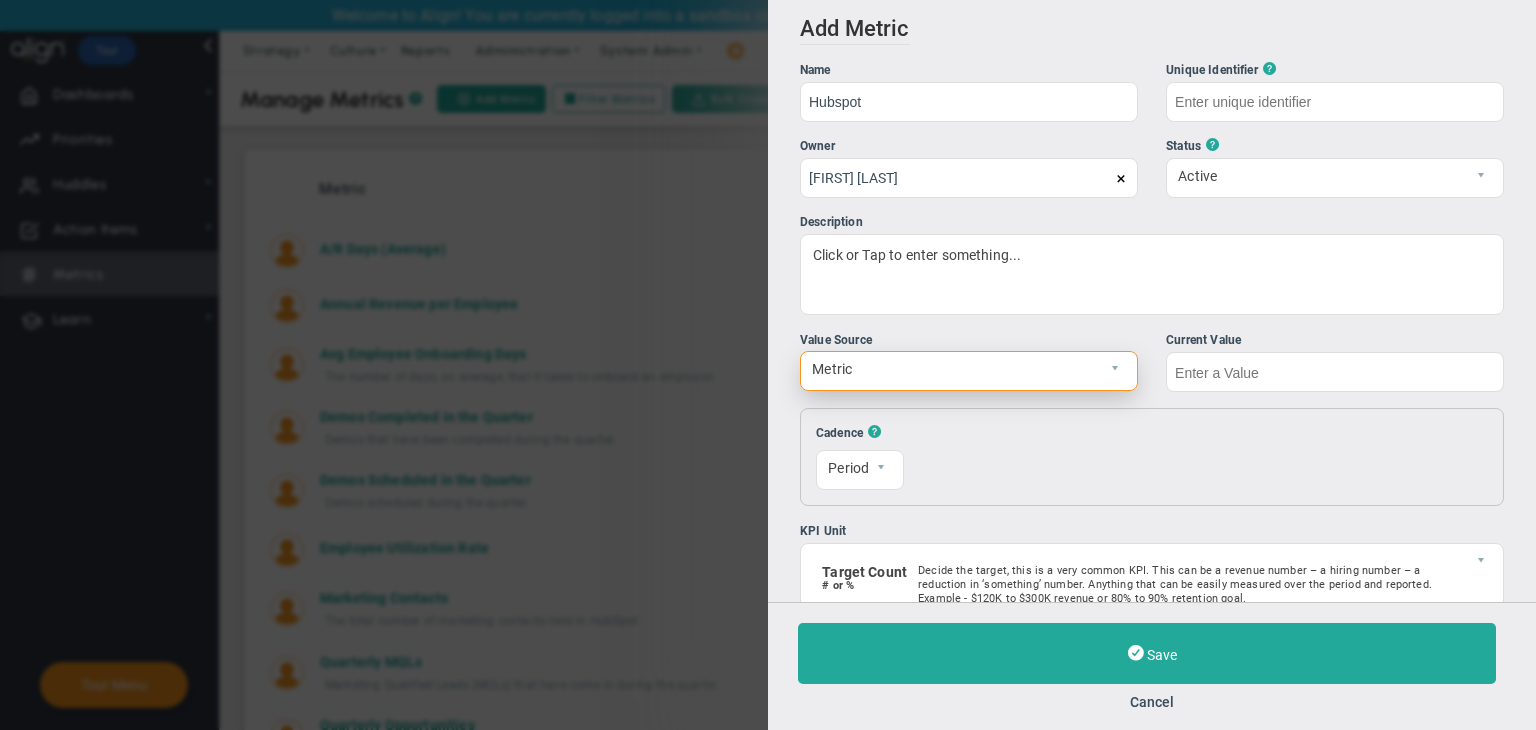 click on "Metric" at bounding box center [952, 369] 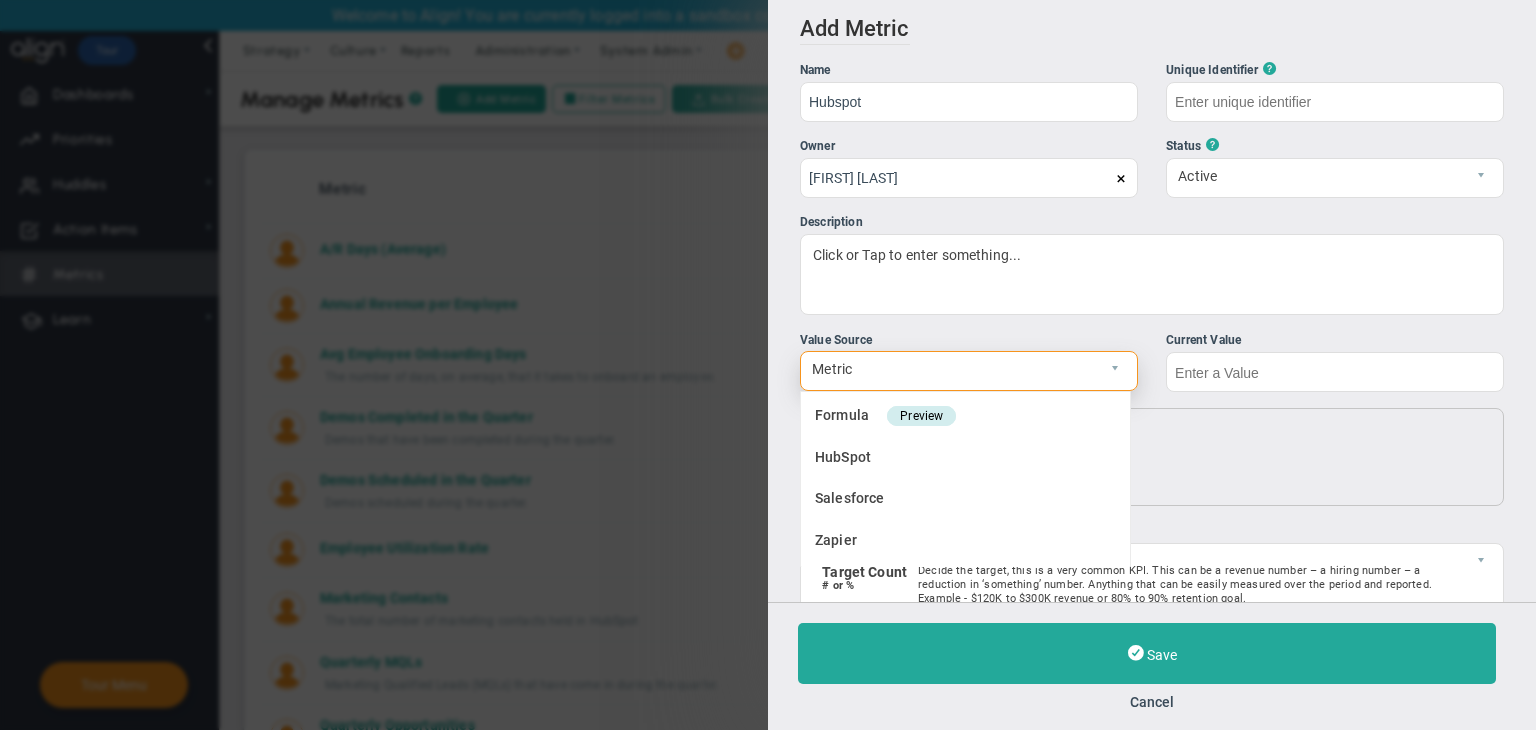 type on "Hubspot" 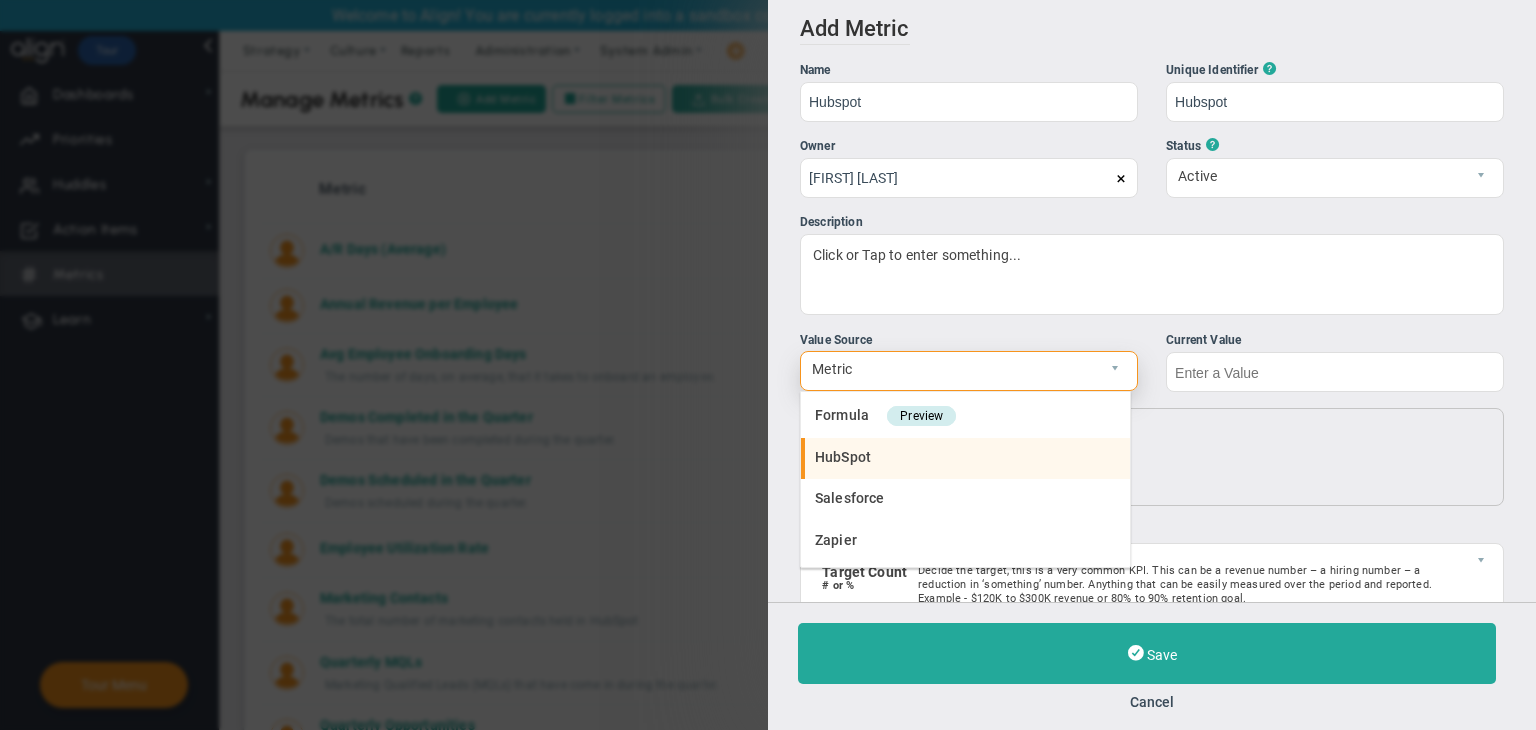 click on "HubSpot" at bounding box center (965, 459) 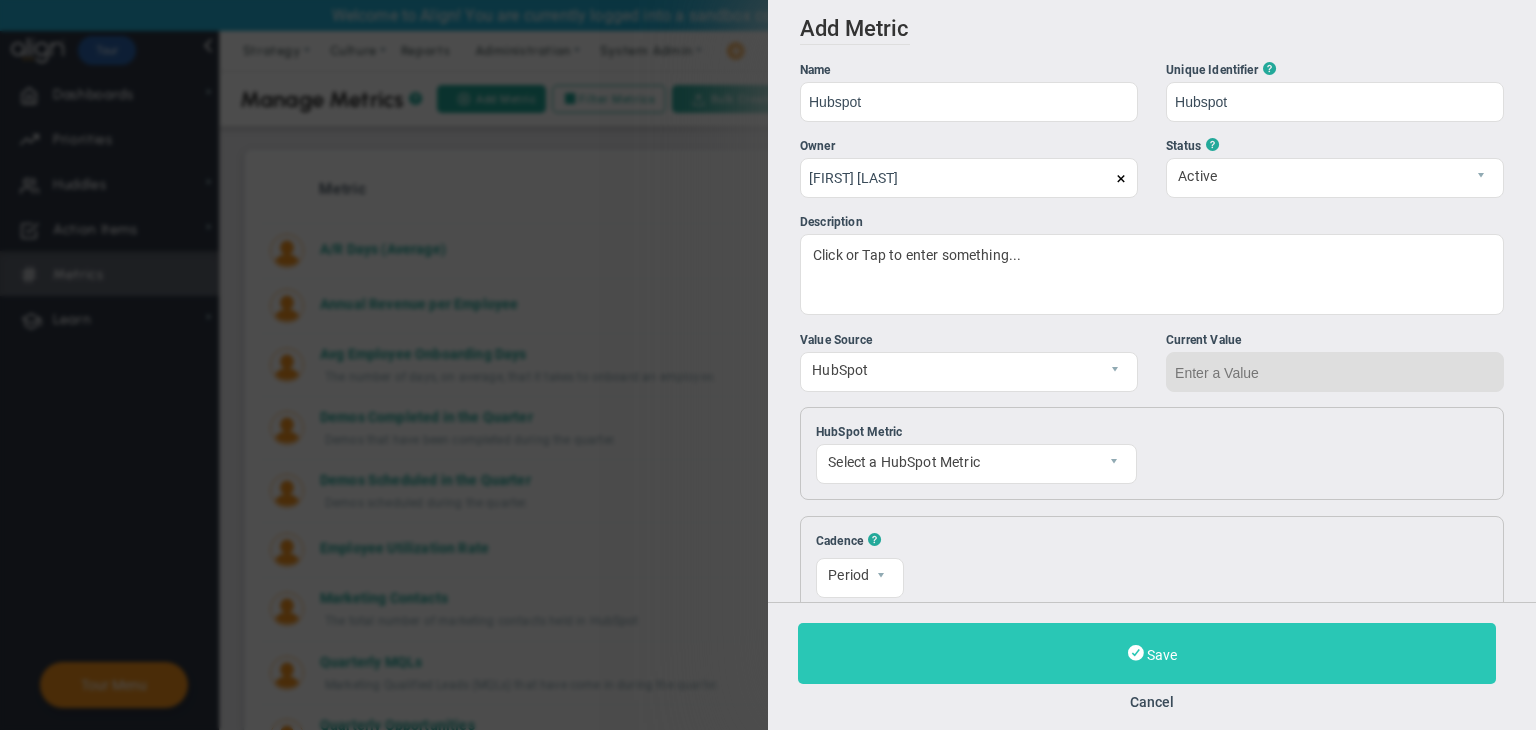 click on "Save" at bounding box center [1147, 653] 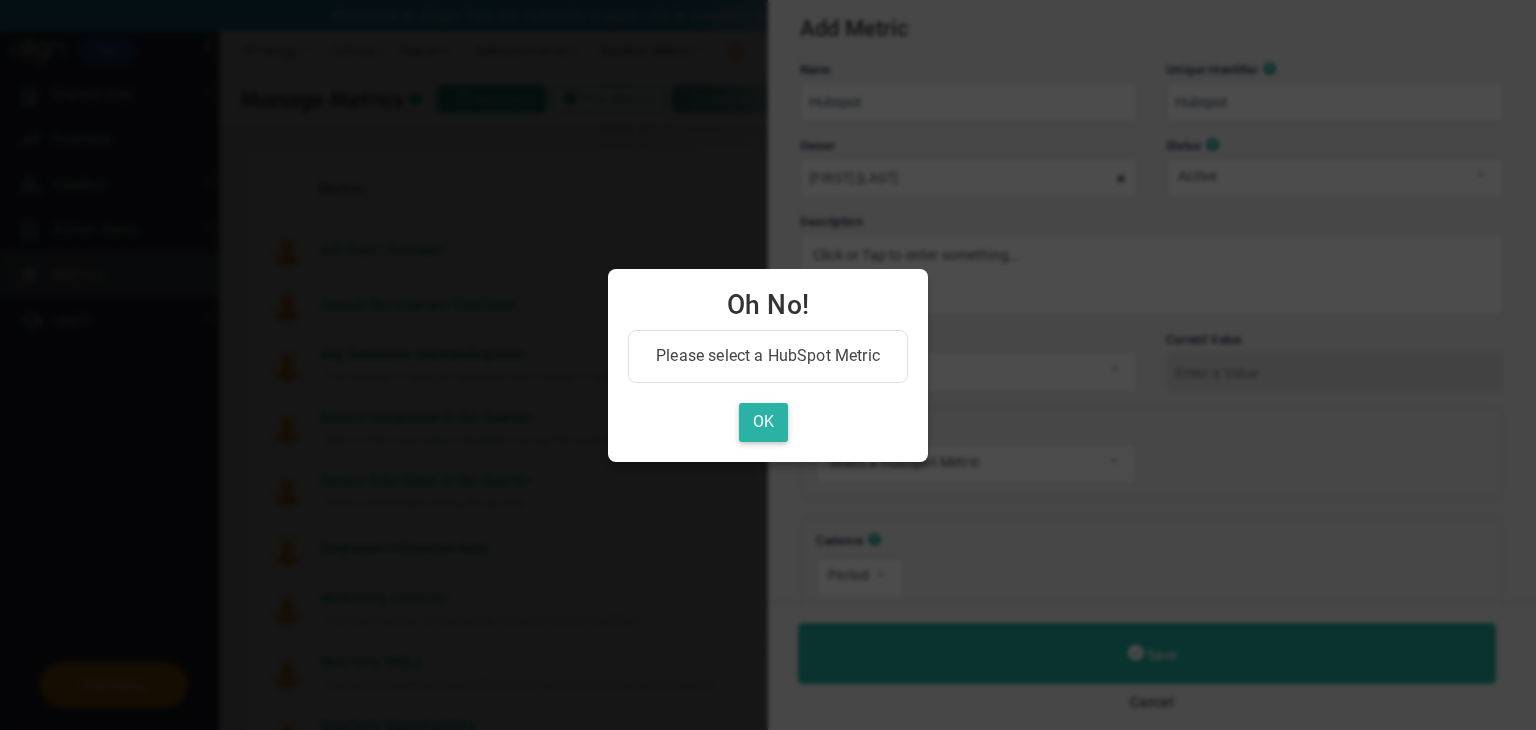 click on "OK" at bounding box center [763, 422] 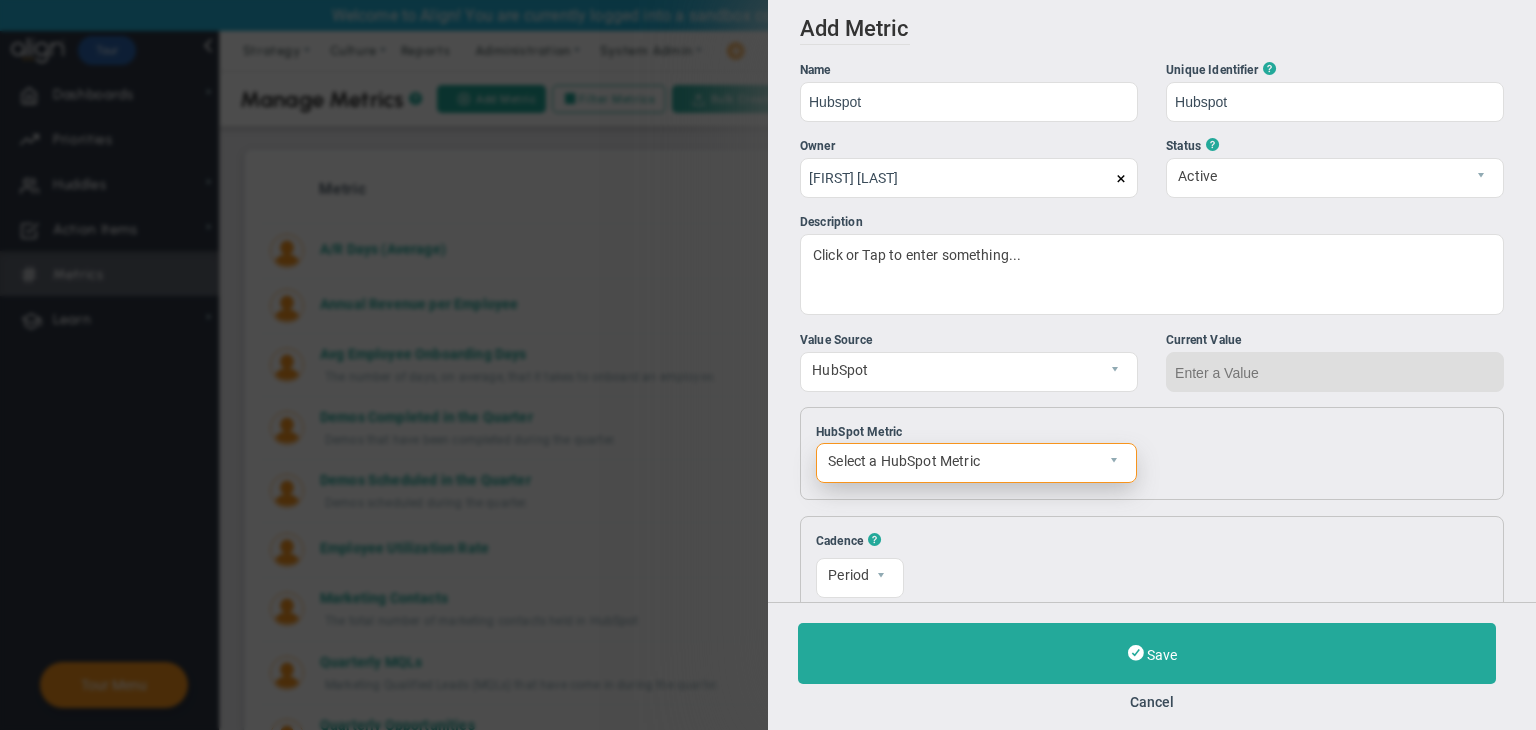 click on "Select a HubSpot Metric" at bounding box center (959, 461) 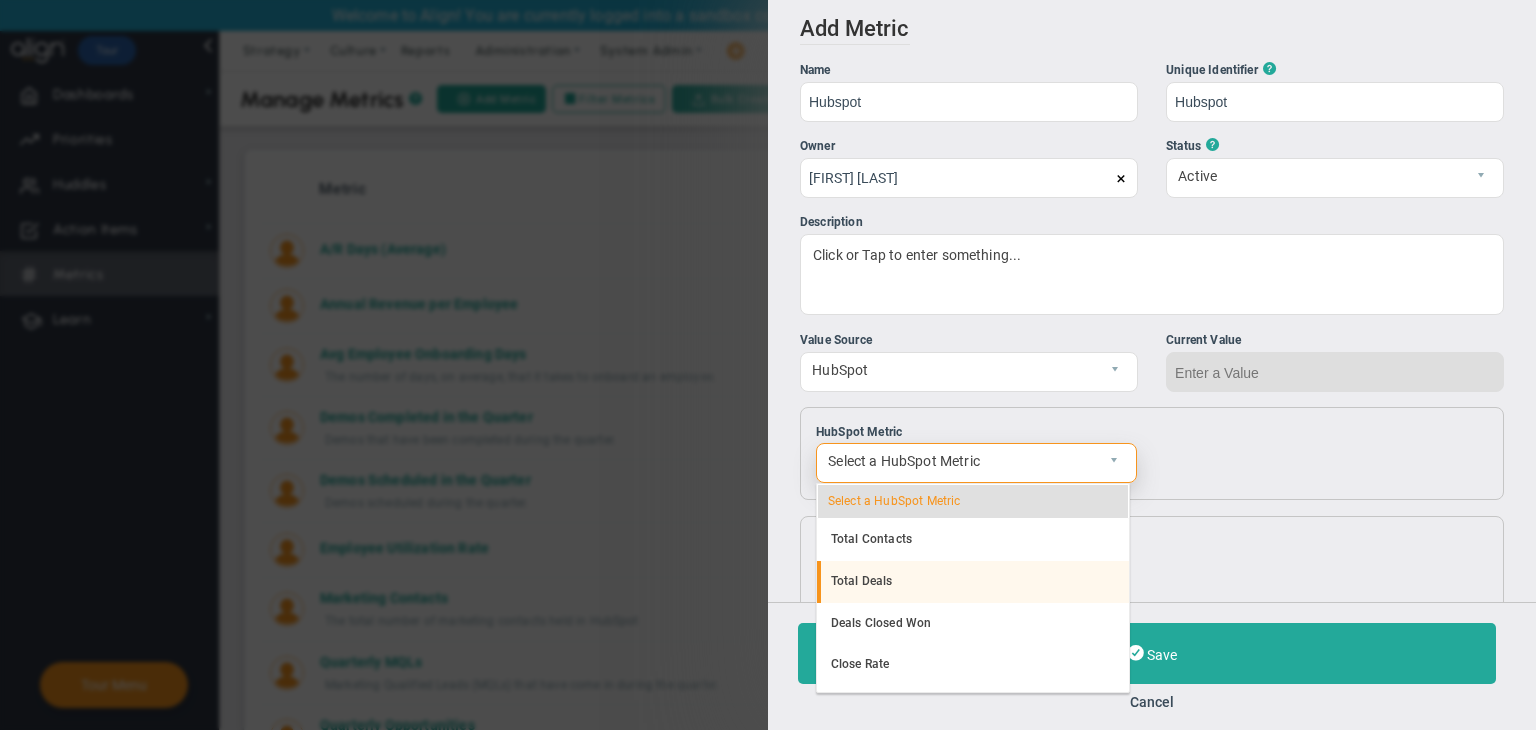 click on "Total Deals" at bounding box center [973, 582] 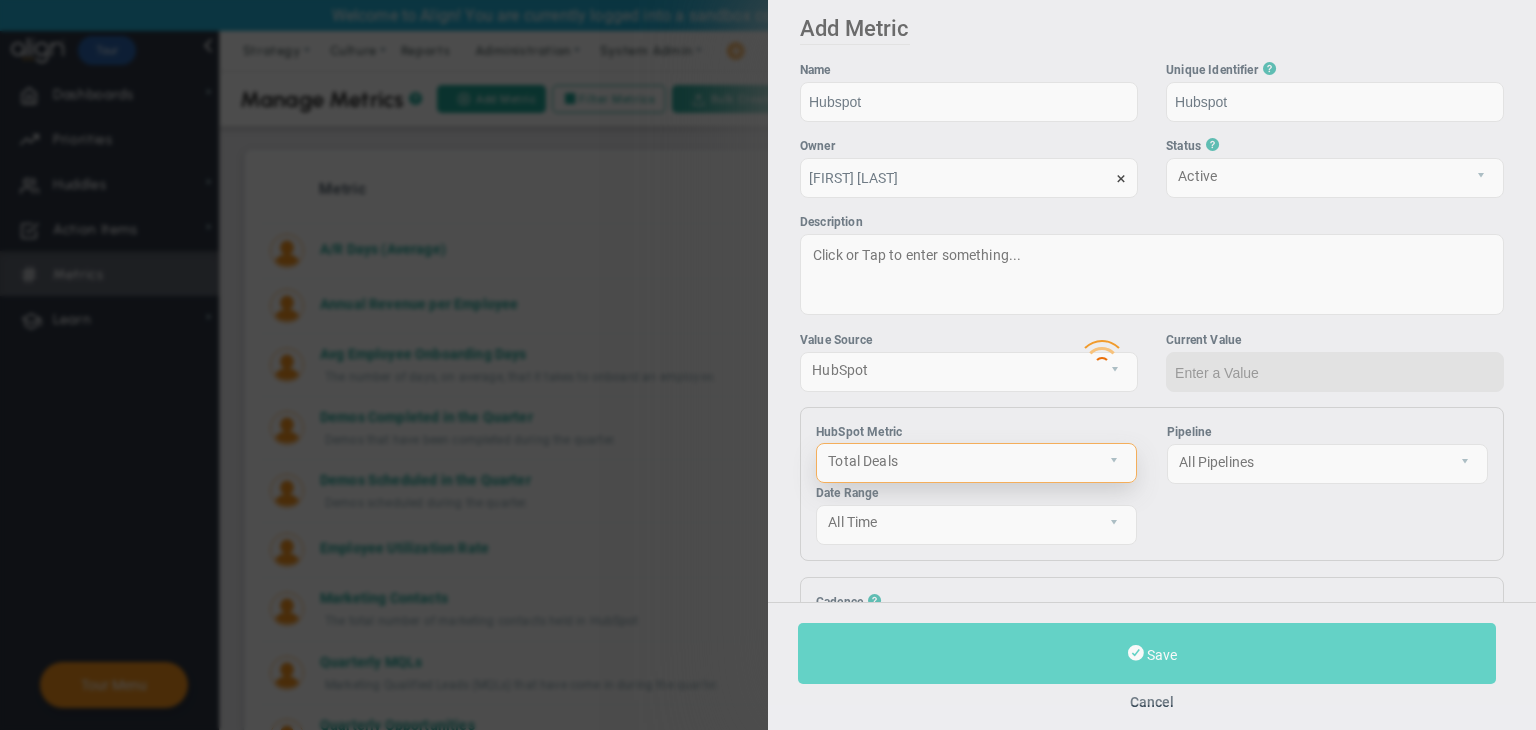 type on "47" 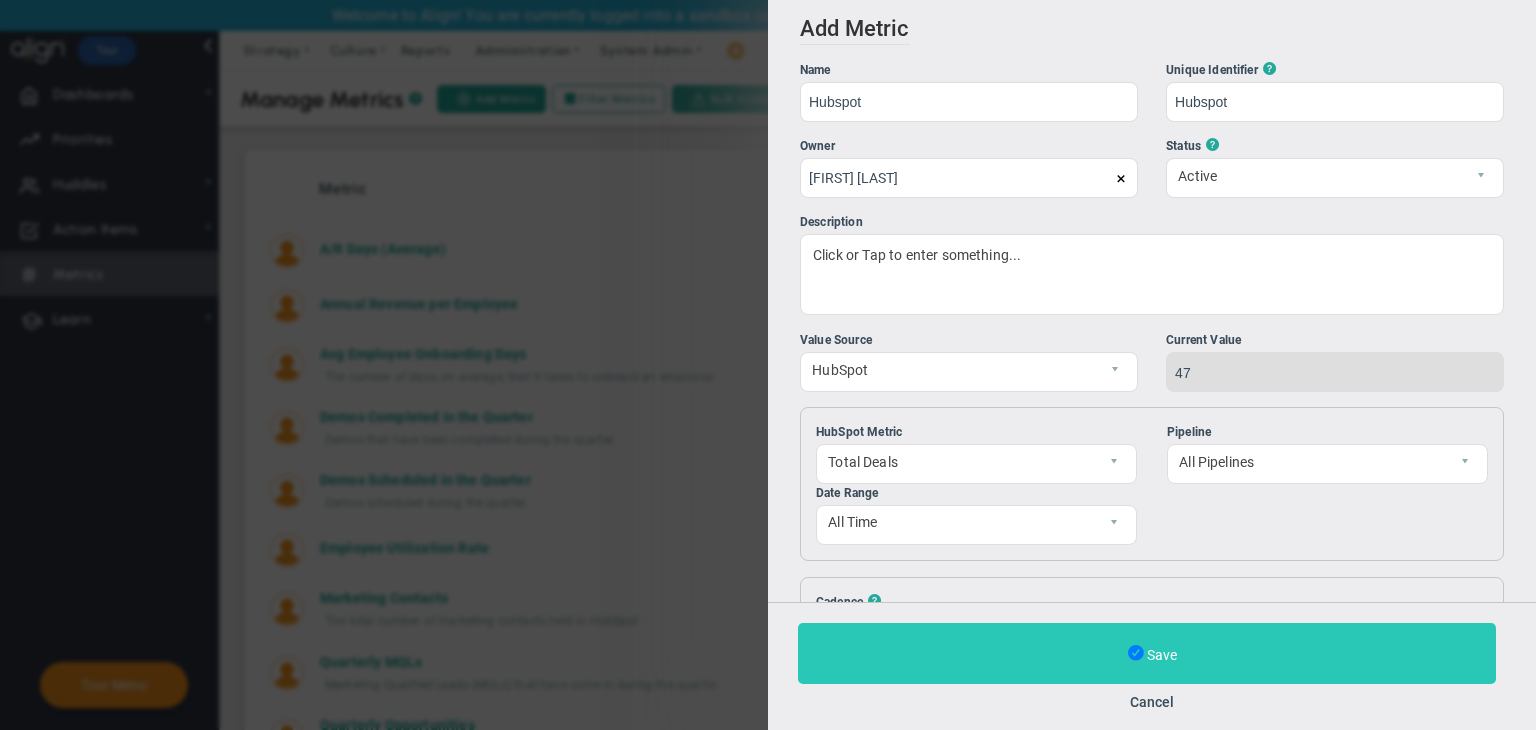click at bounding box center [1136, 653] 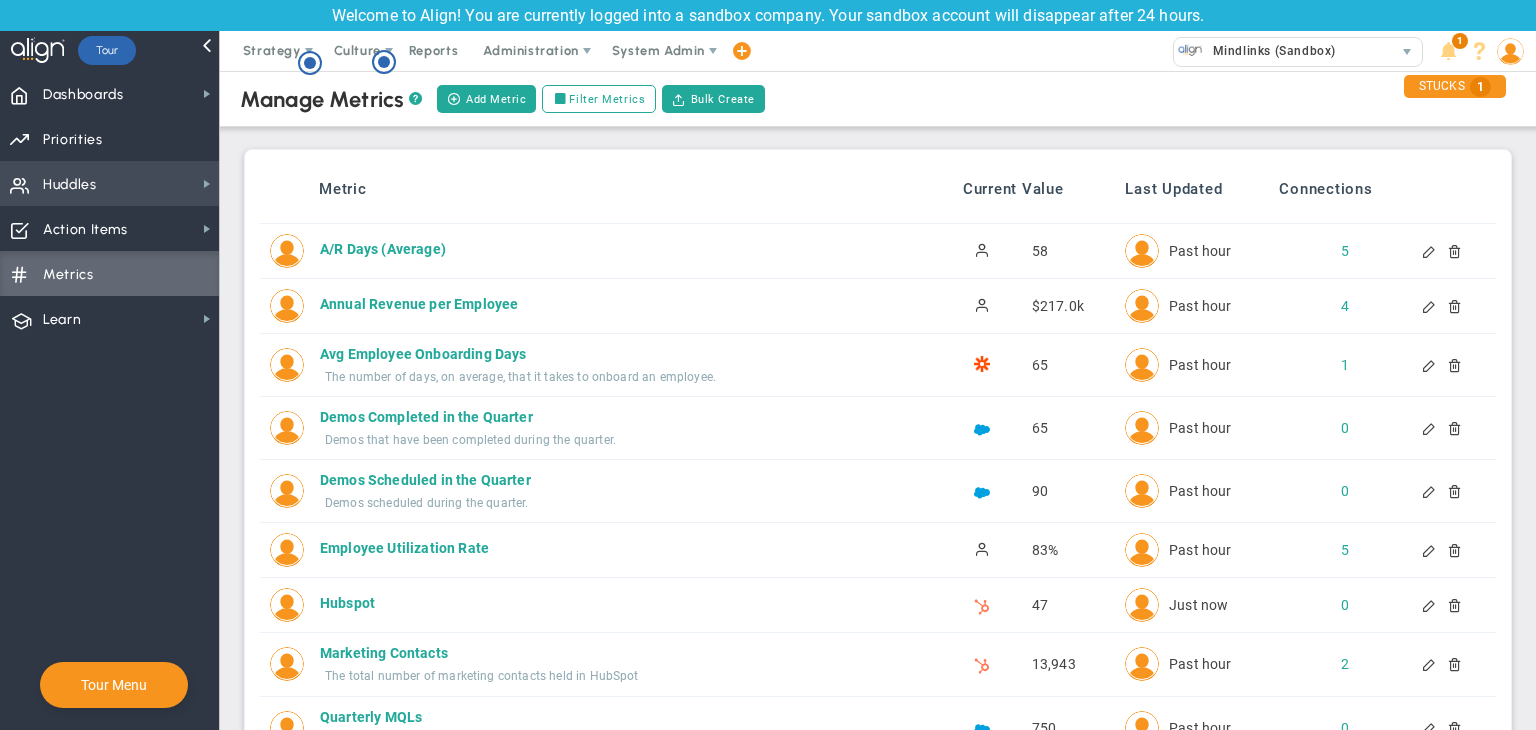 click on "Huddles" at bounding box center [70, 185] 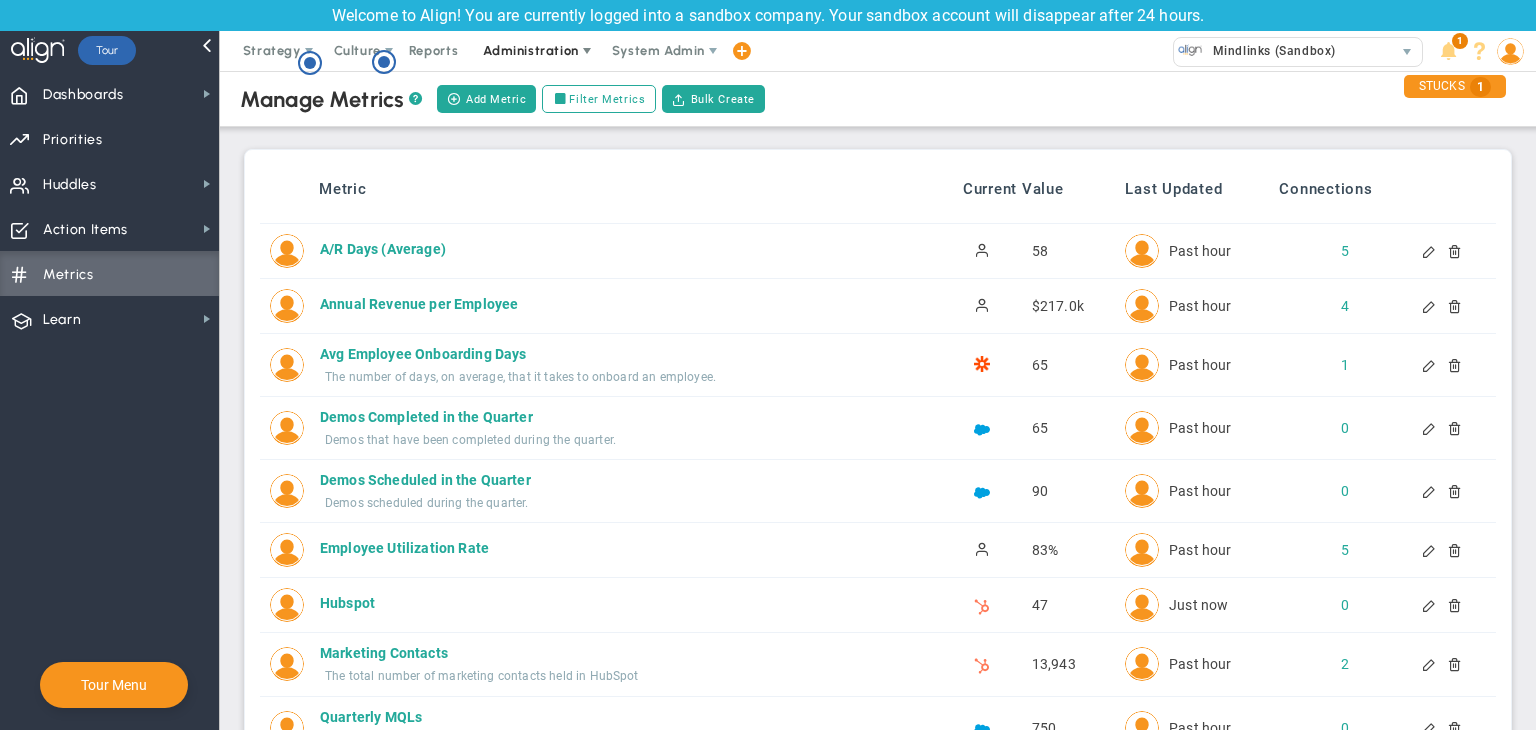 click on "Administration" at bounding box center (530, 50) 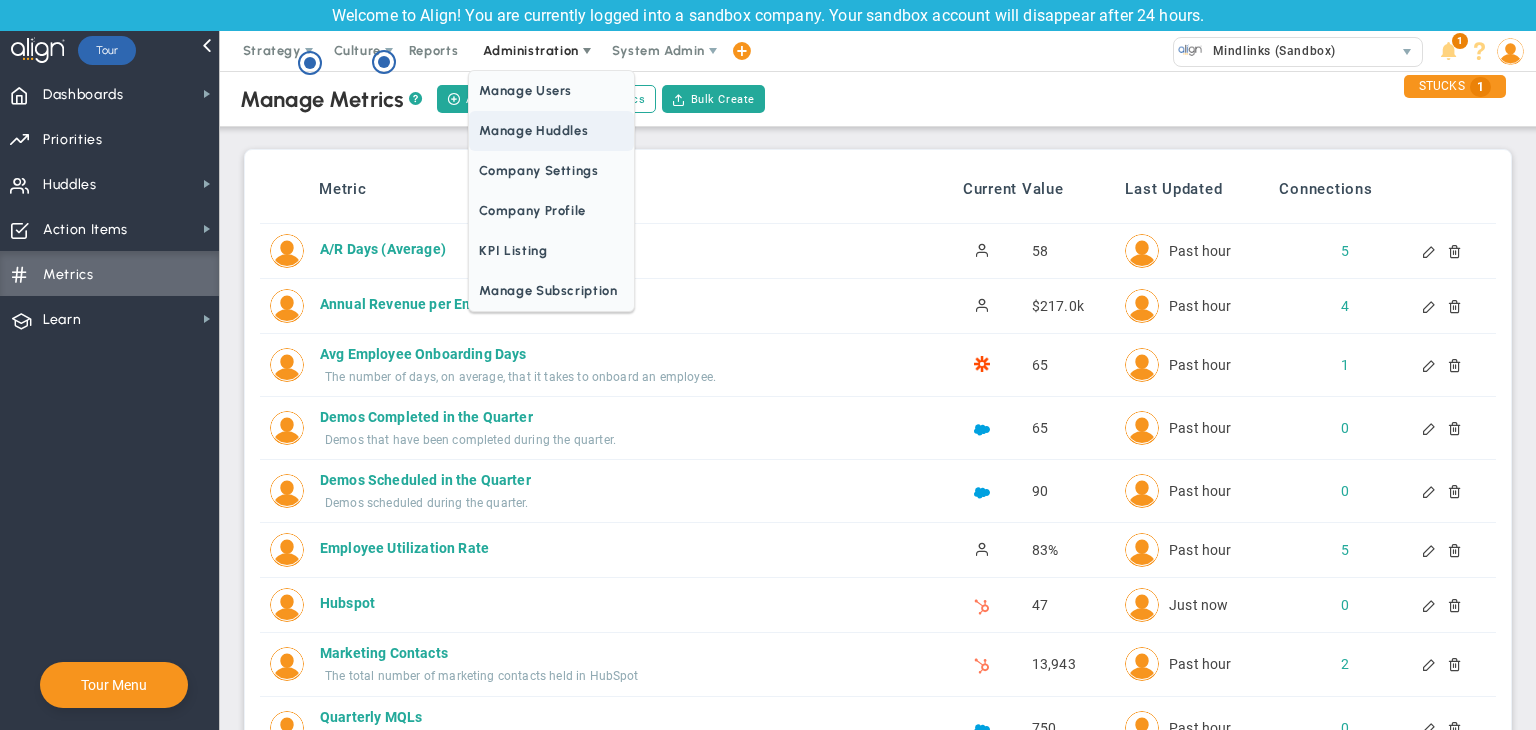 click on "Manage Huddles" at bounding box center [551, 131] 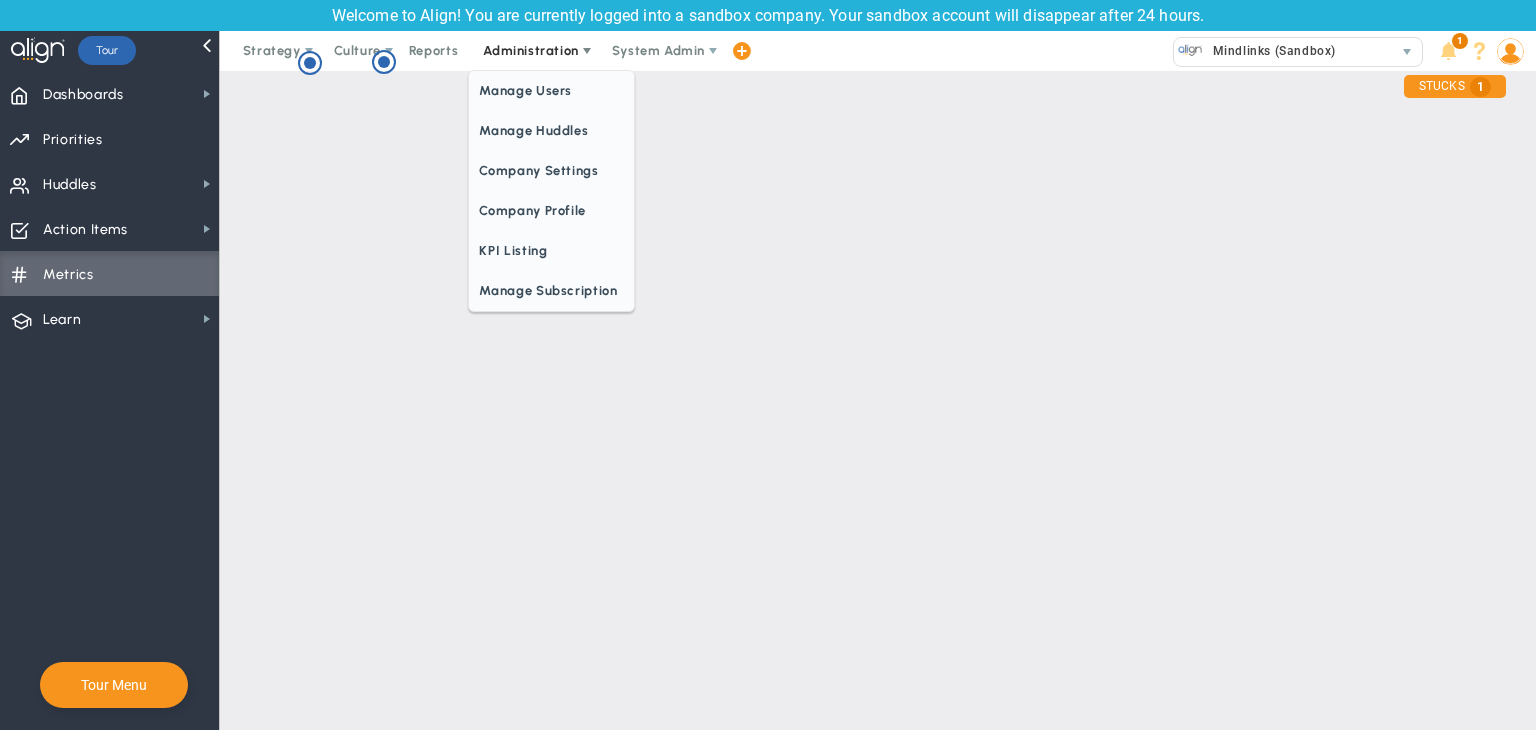 checkbox on "true" 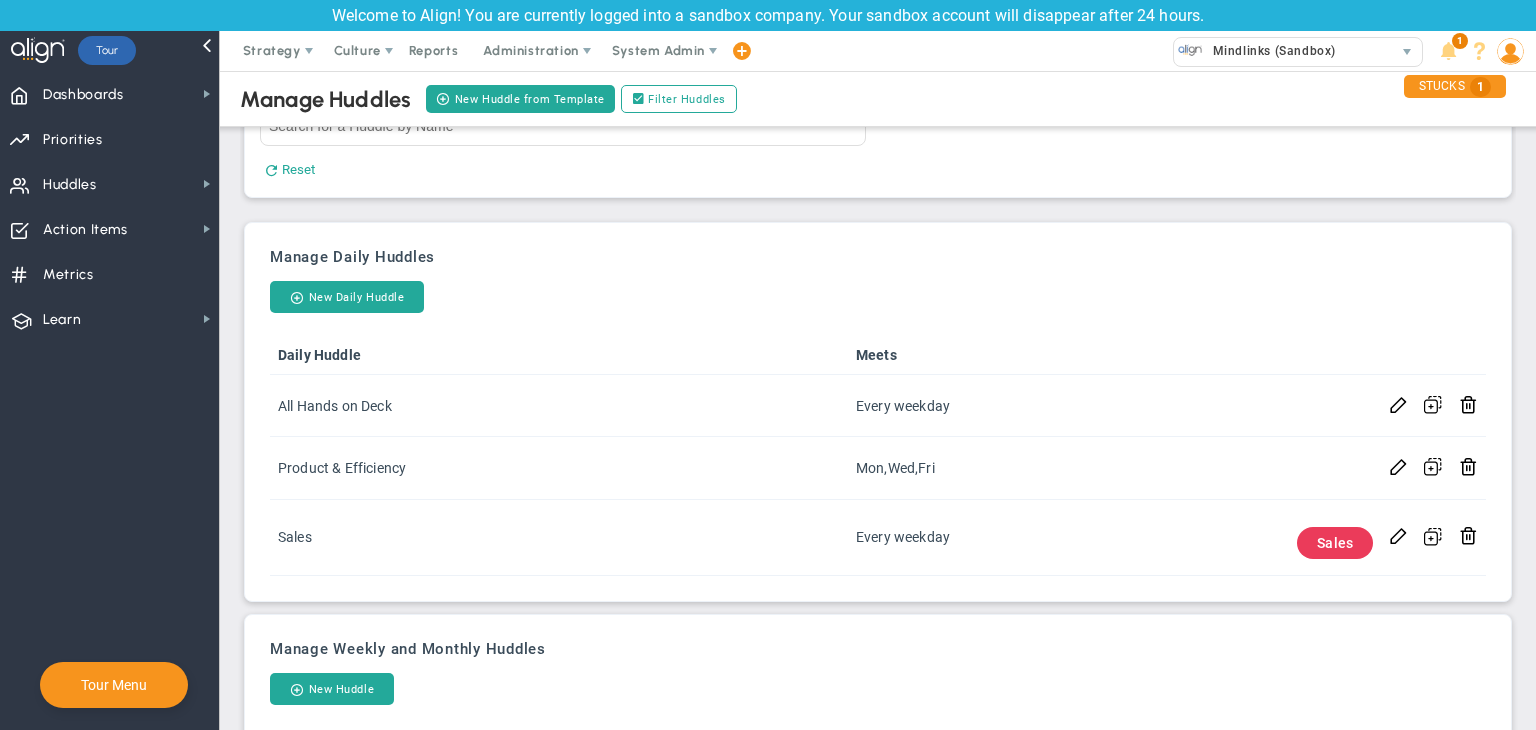 scroll, scrollTop: 82, scrollLeft: 0, axis: vertical 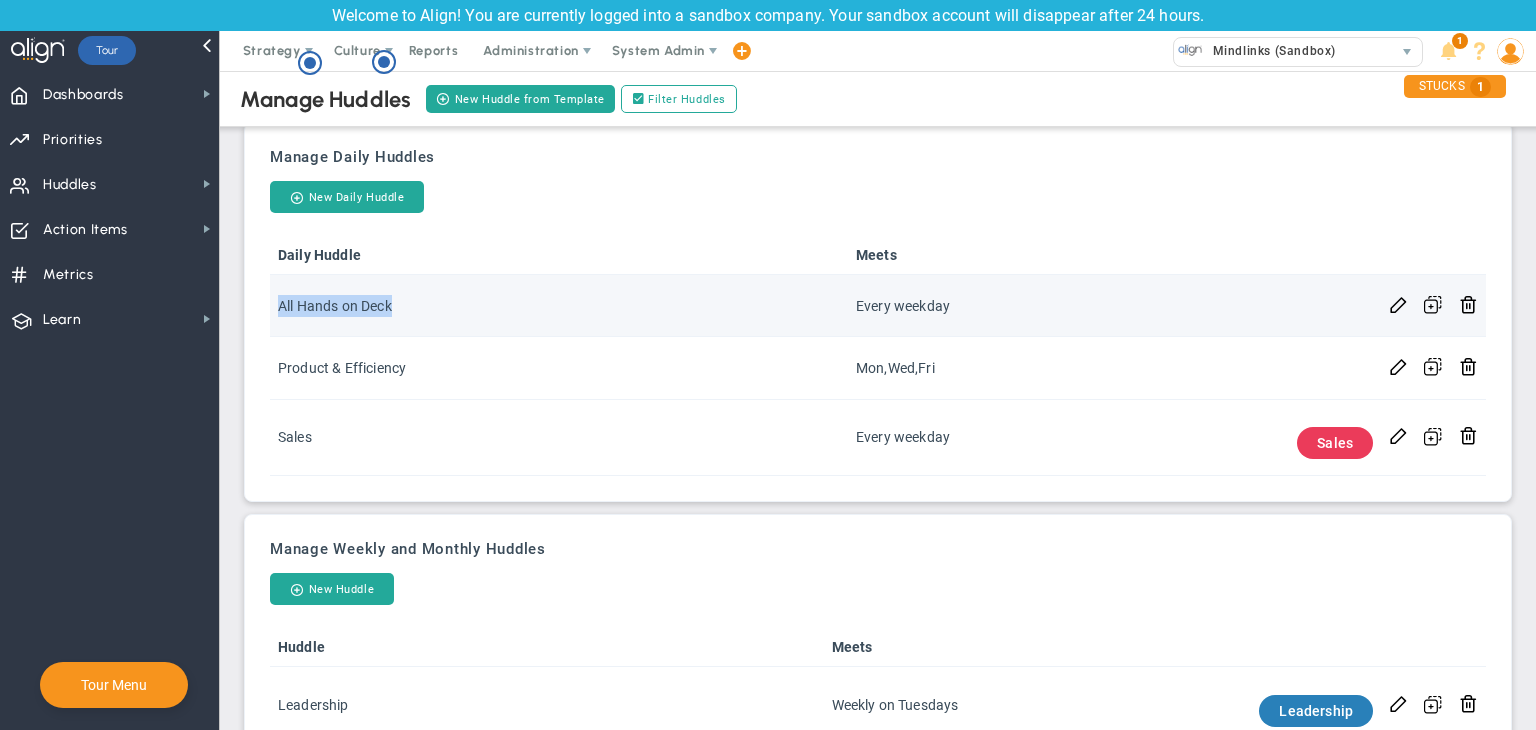 drag, startPoint x: 415, startPoint y: 309, endPoint x: 281, endPoint y: 301, distance: 134.23859 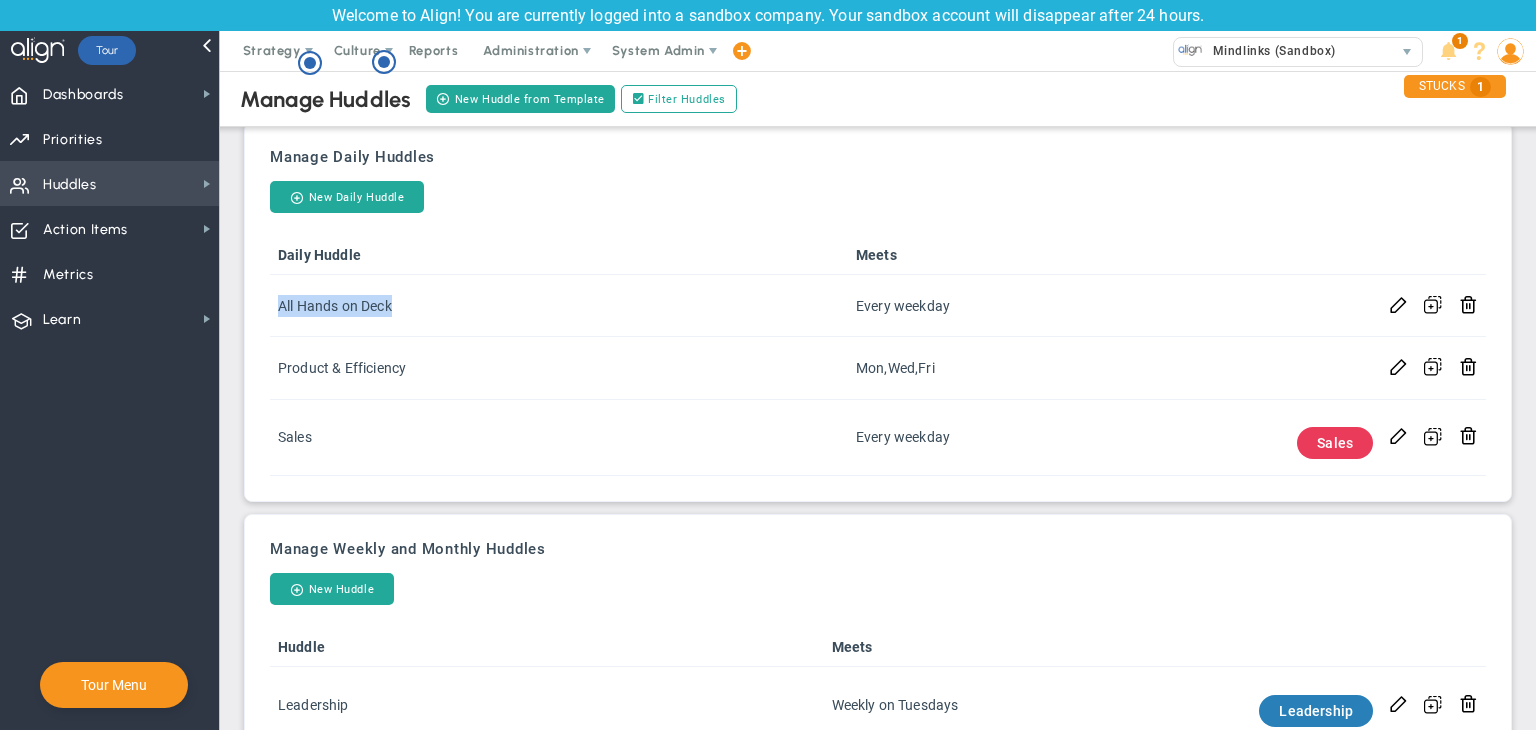 click on "Huddles Huddles" at bounding box center [109, 183] 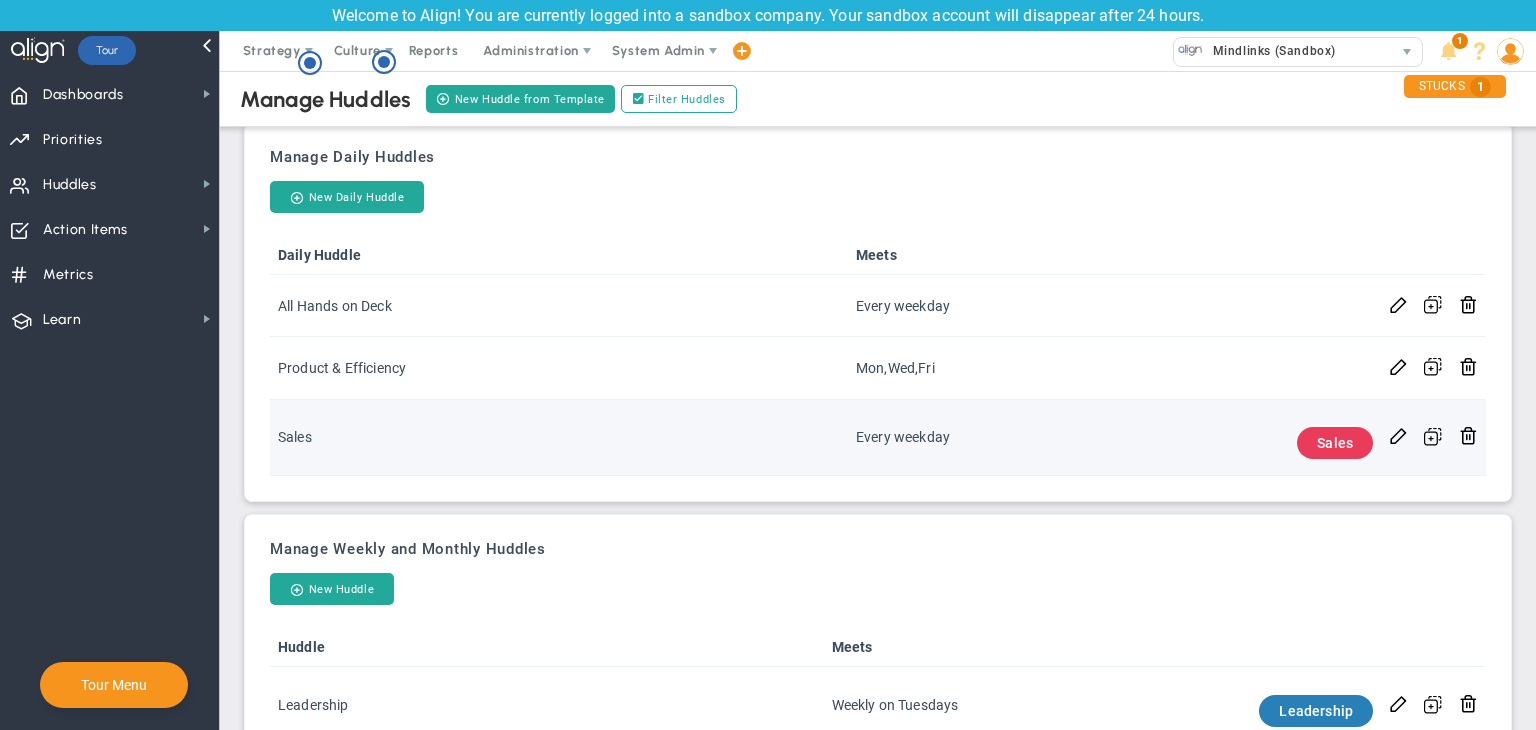 click on "Sales" at bounding box center (559, 438) 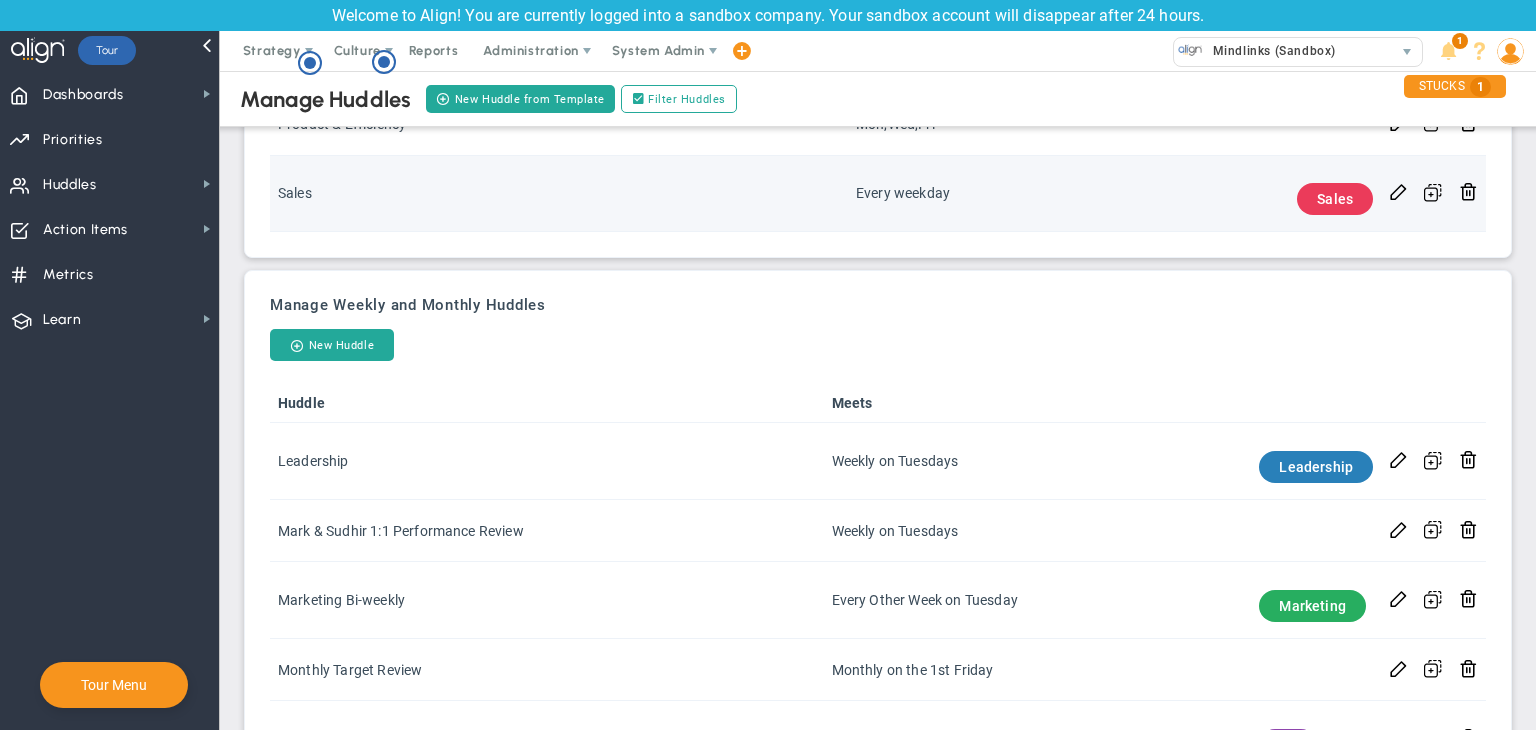 scroll, scrollTop: 120, scrollLeft: 0, axis: vertical 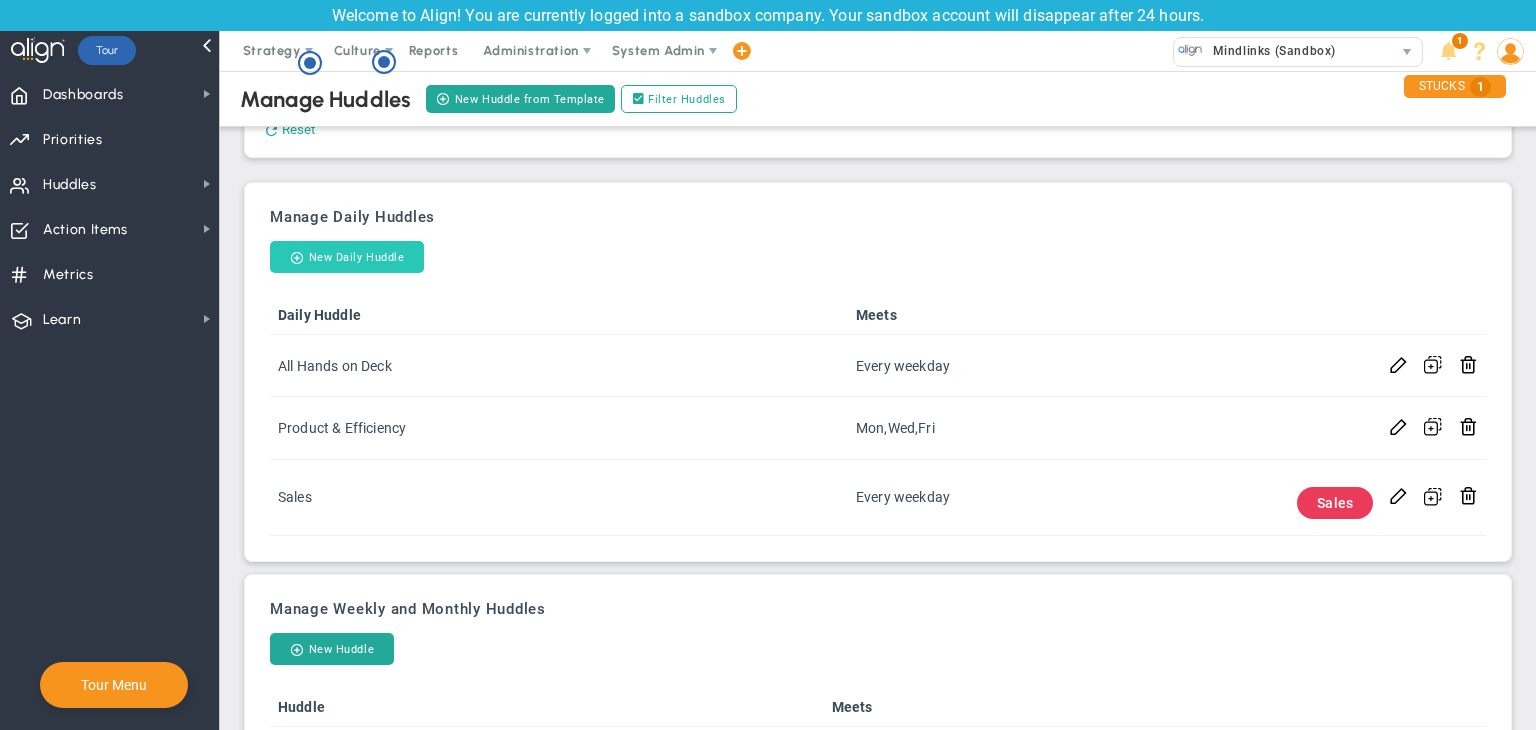 click on "New Daily Huddle" at bounding box center [347, 257] 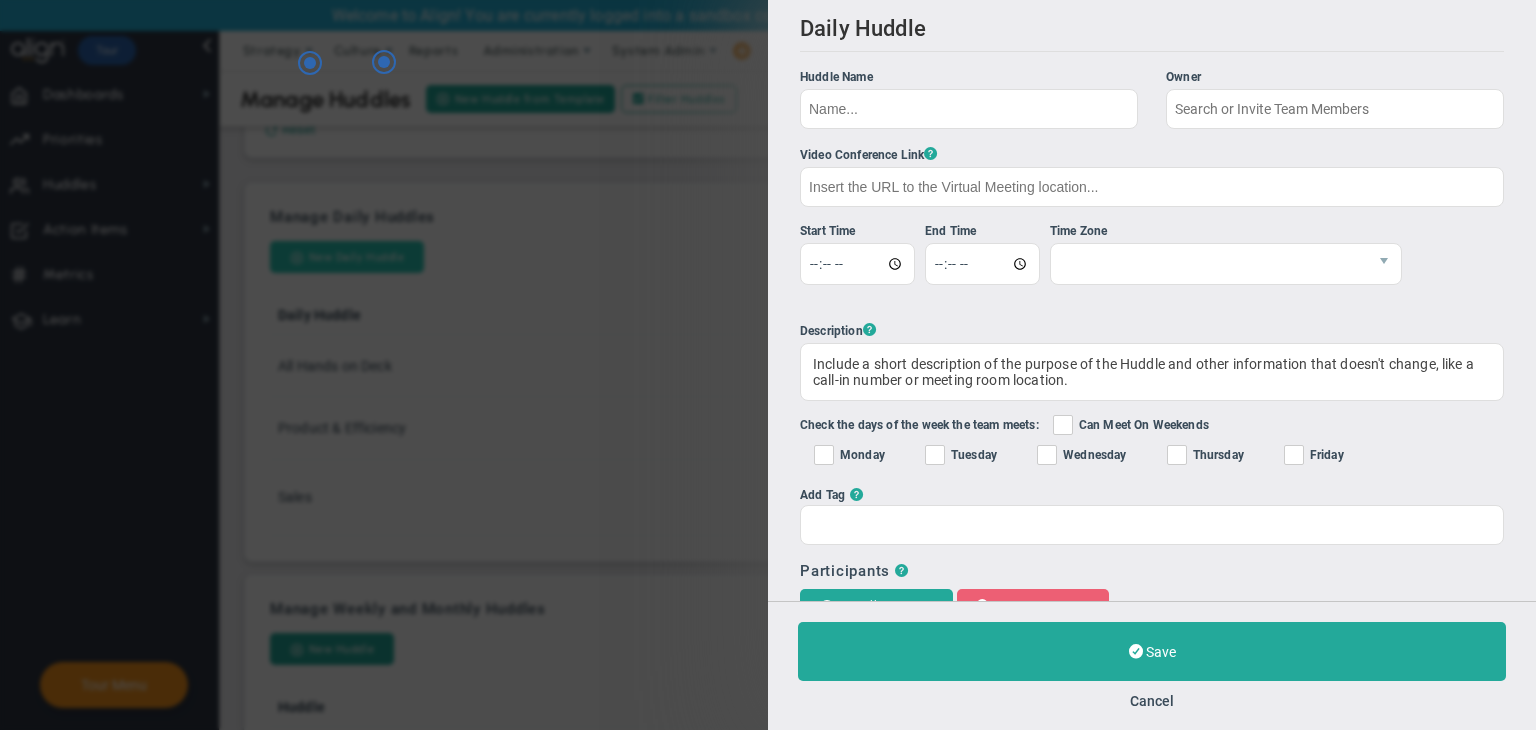 checkbox on "true" 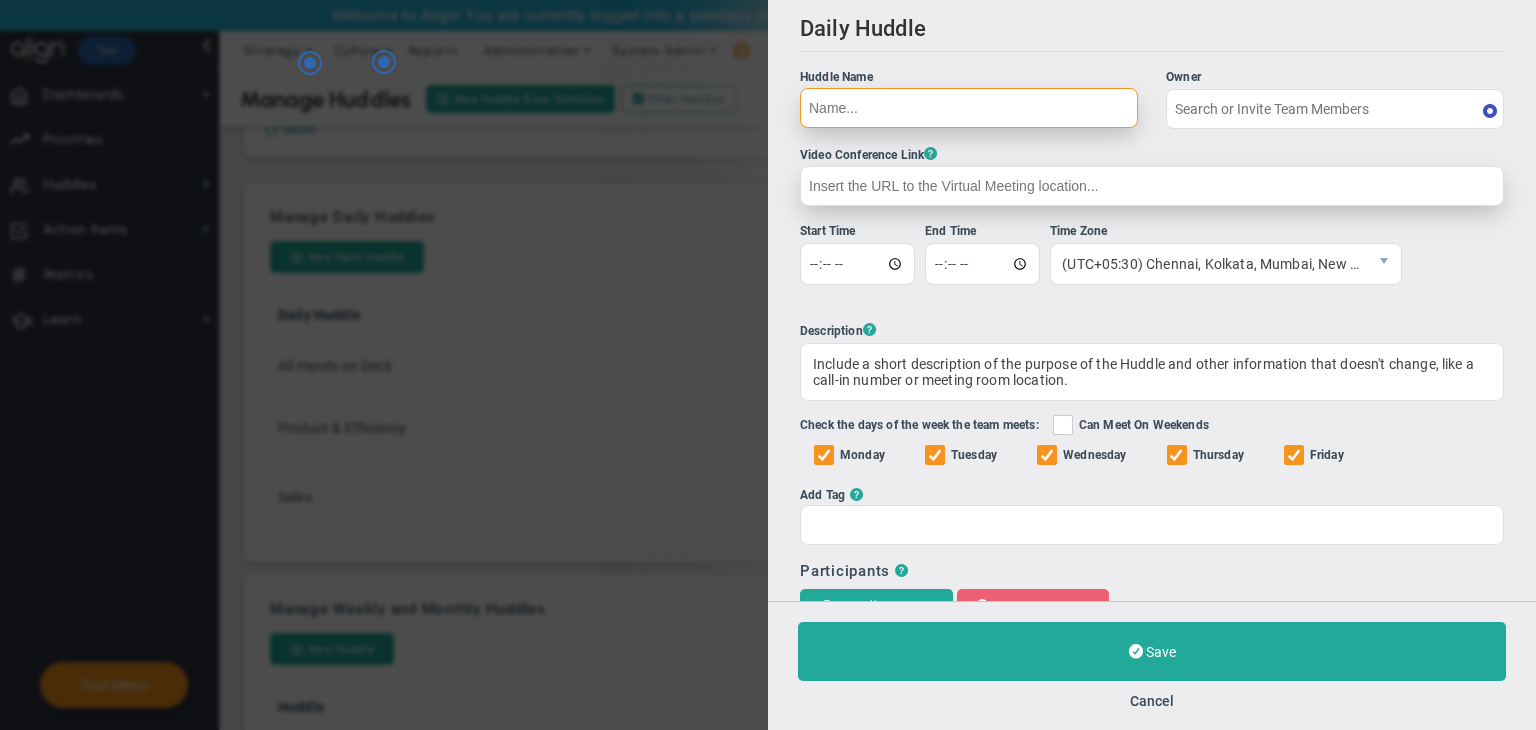 type on "[FIRST] [LAST]" 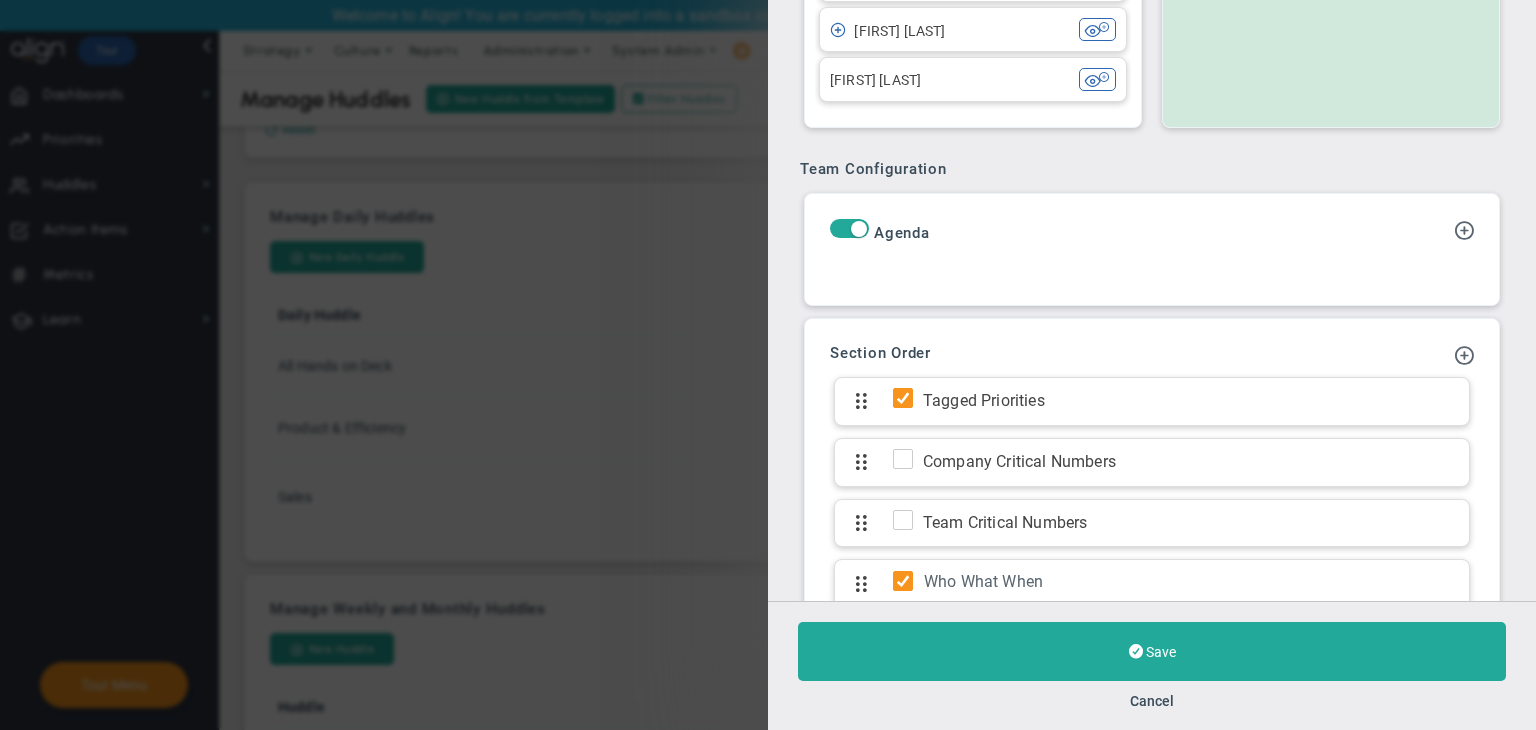 scroll, scrollTop: 1139, scrollLeft: 0, axis: vertical 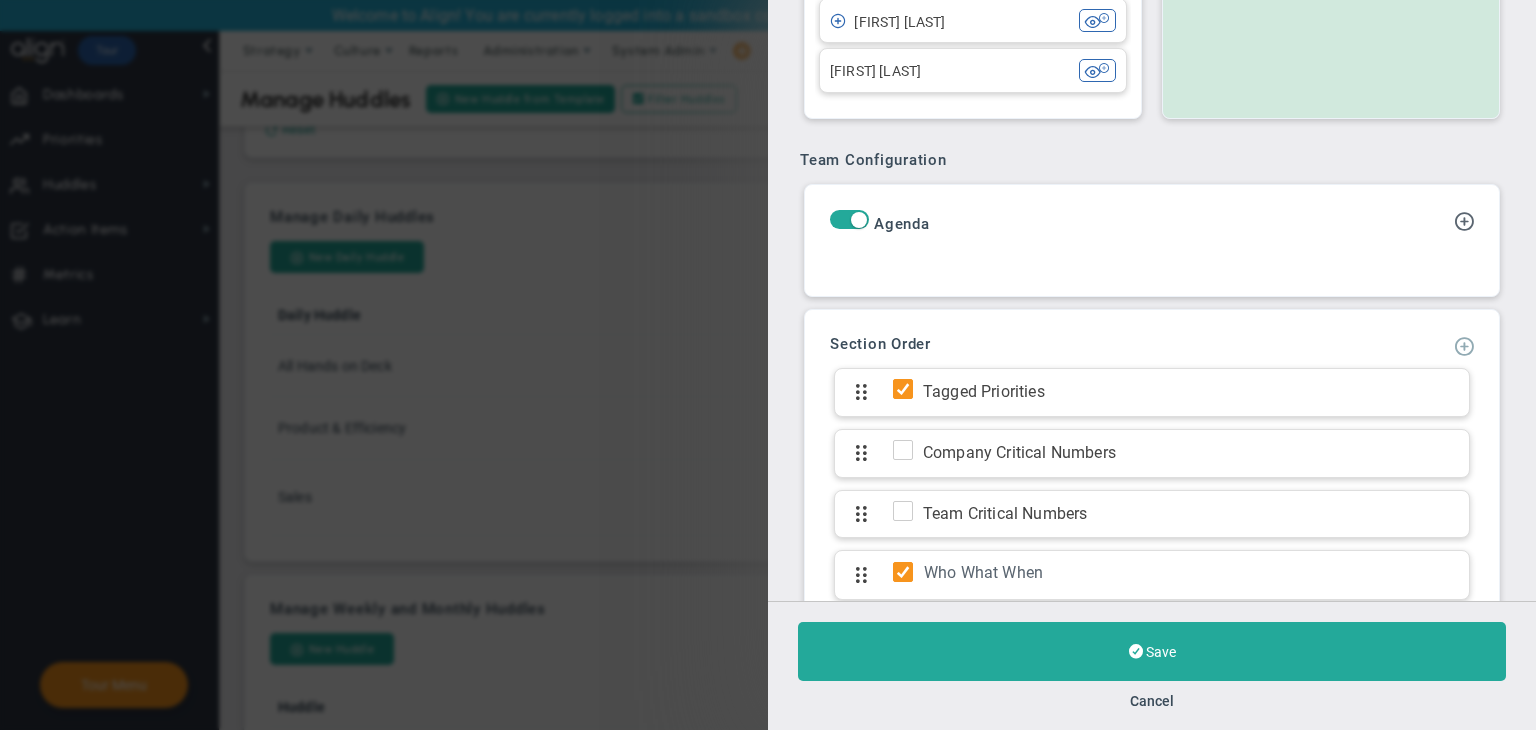 type on "Test 05/08" 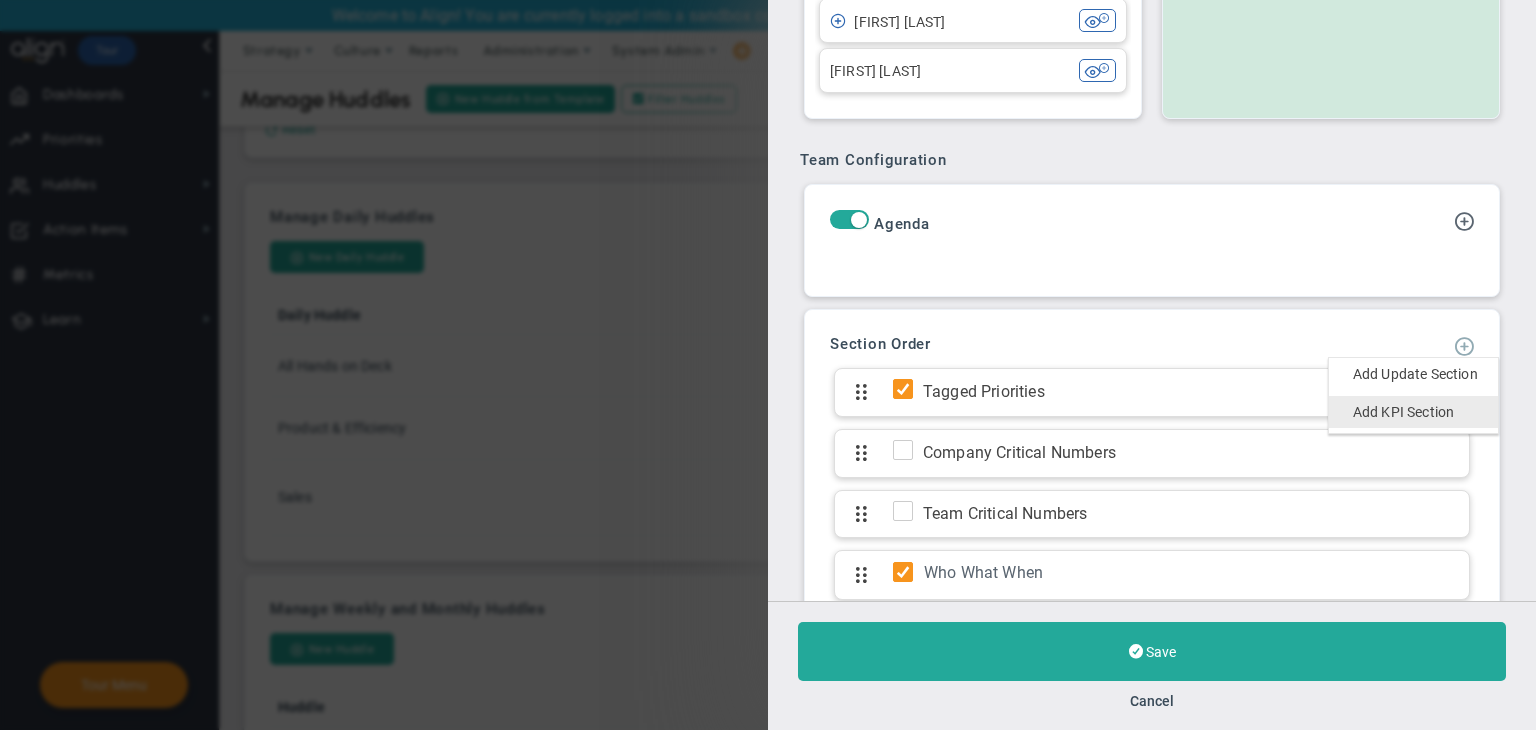 click on "Add KPI Section" at bounding box center [1403, 412] 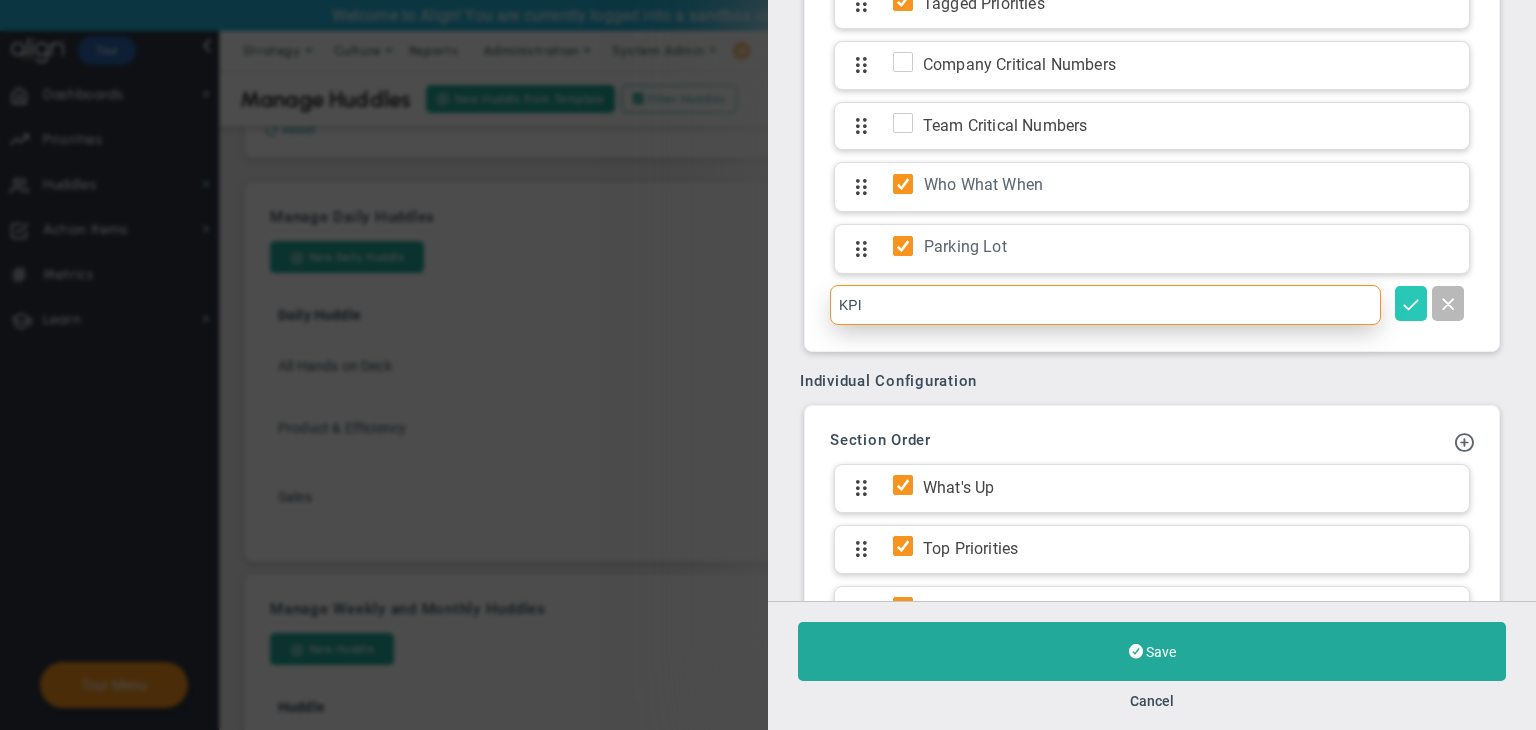 type on "KPI" 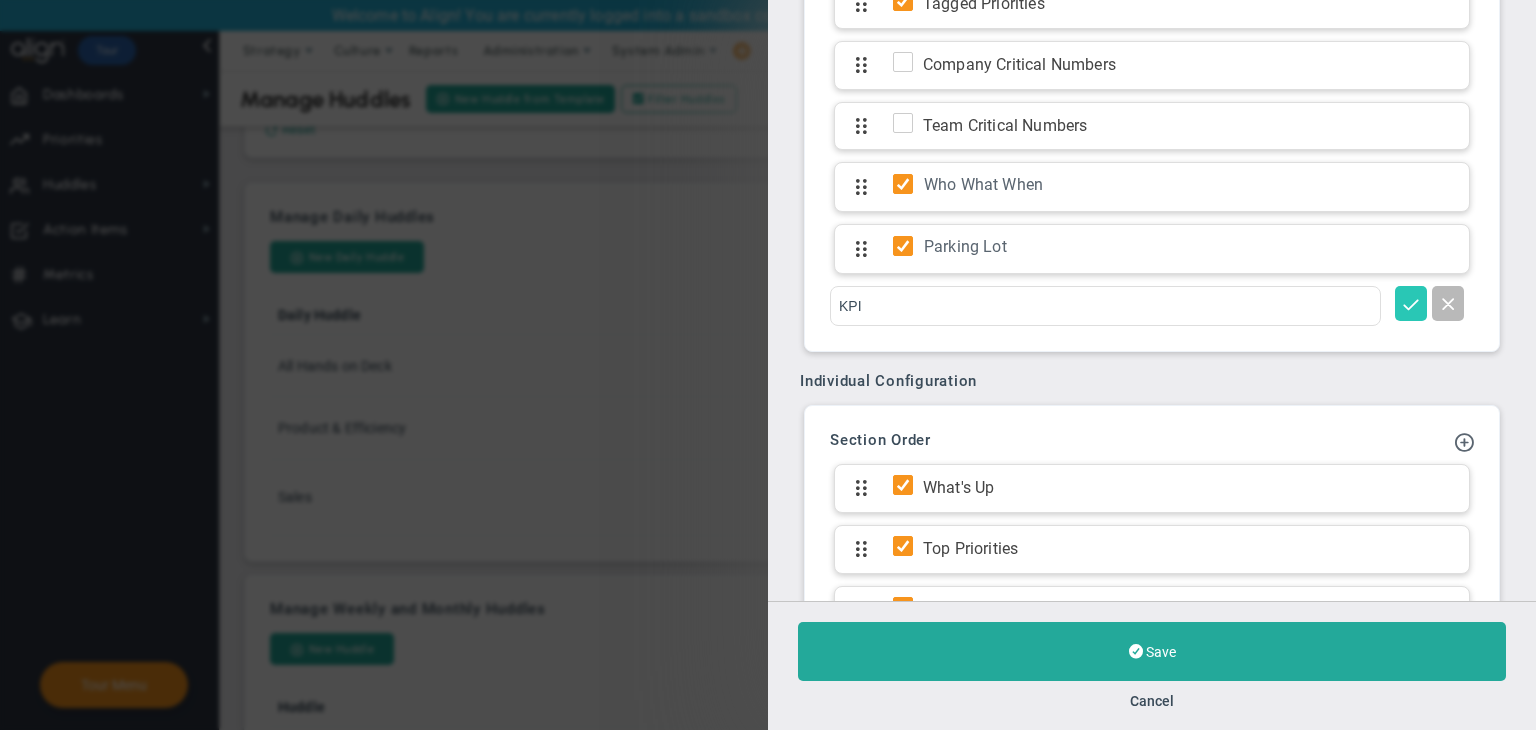 click at bounding box center [1411, 303] 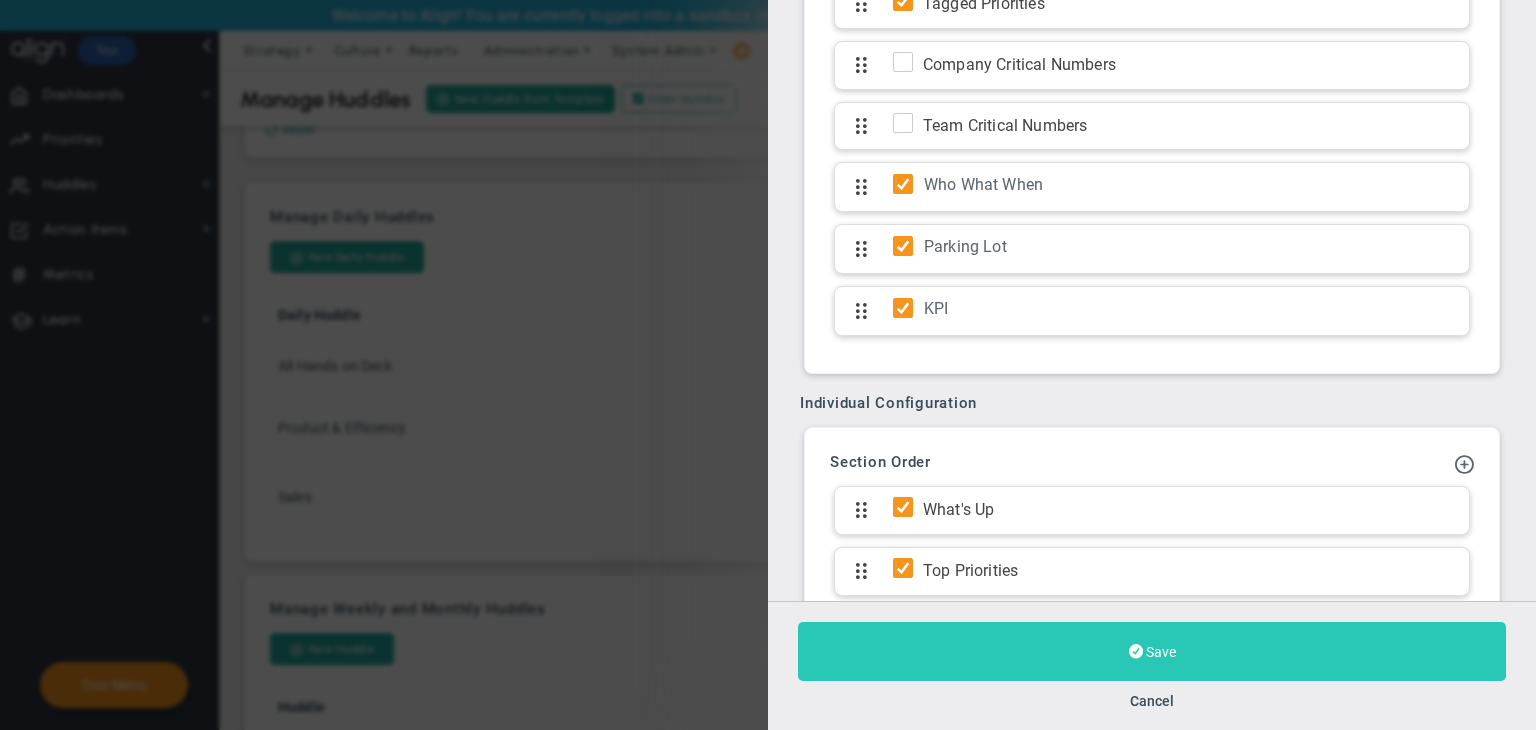 click on "Save" at bounding box center (1161, 652) 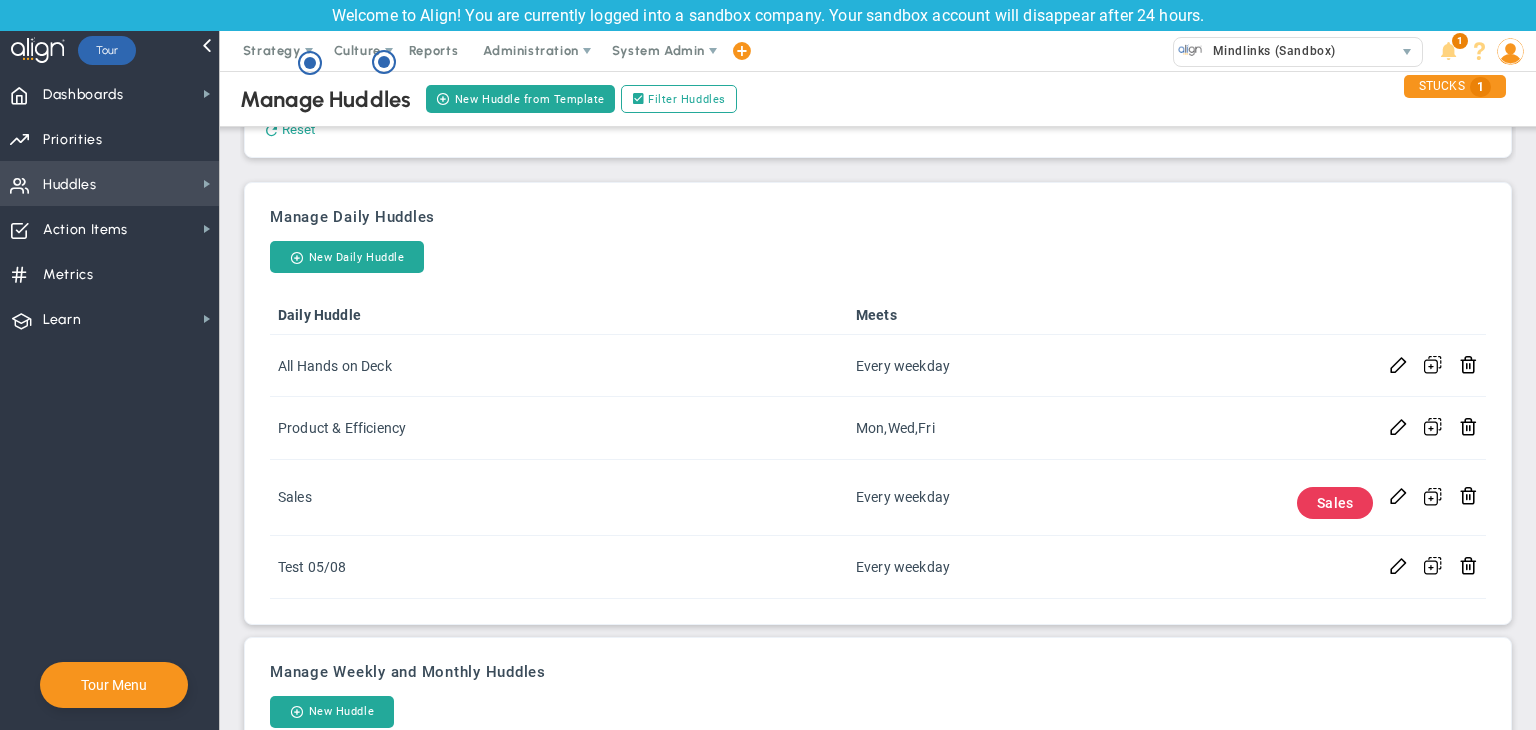 click on "Huddles Huddles" at bounding box center (109, 183) 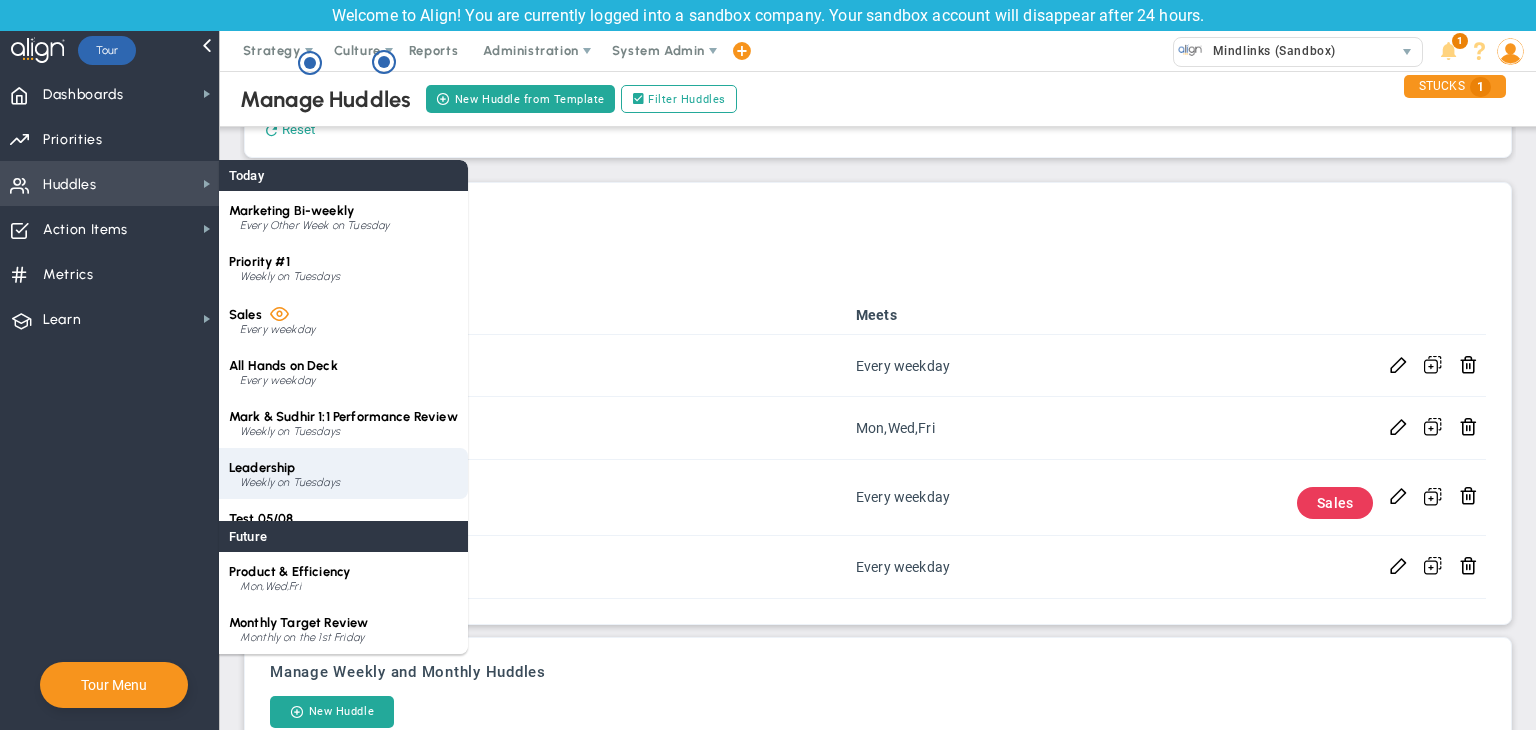 scroll, scrollTop: 28, scrollLeft: 0, axis: vertical 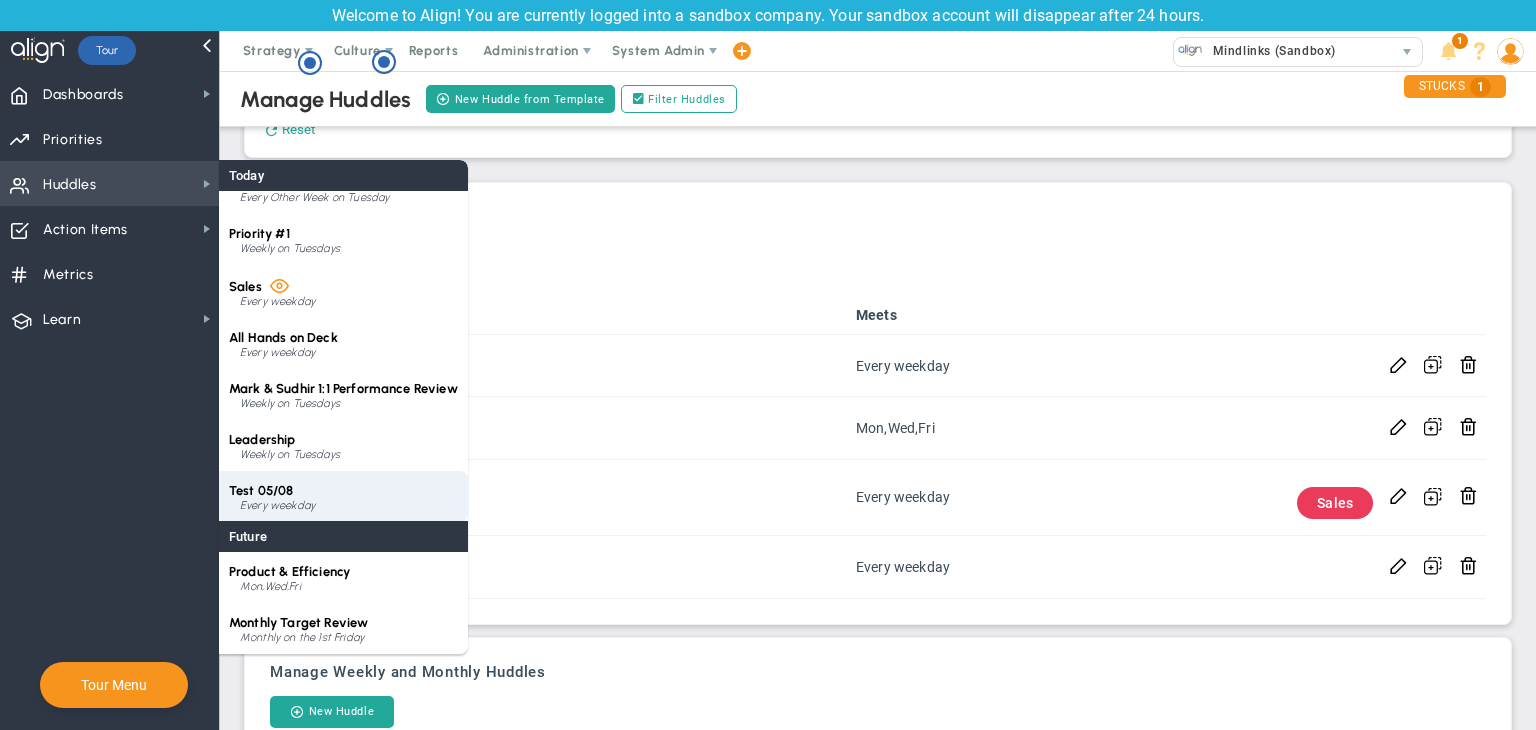 click on "Test 05/08
Every weekday" at bounding box center (343, 496) 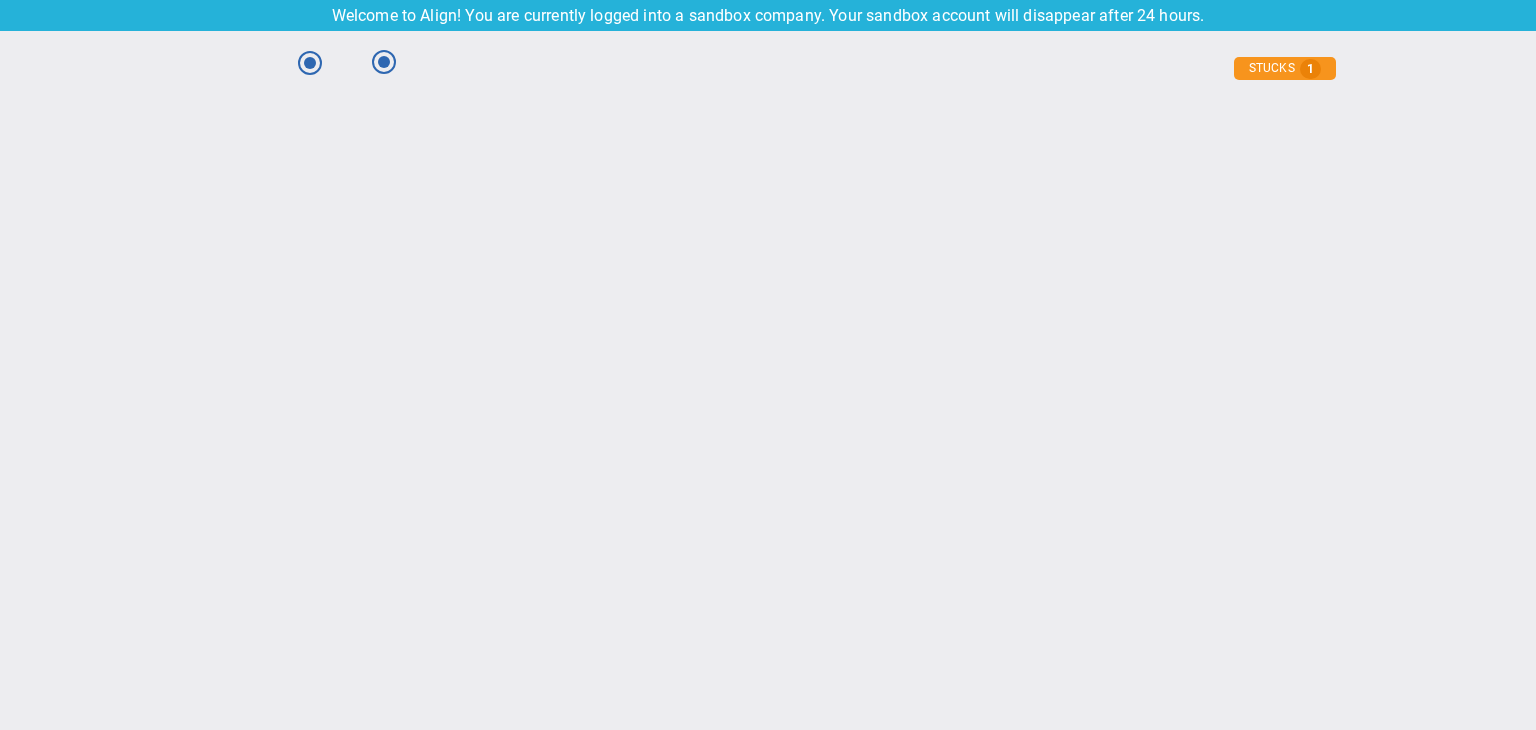 type on "Tuesday, August 5, 2025" 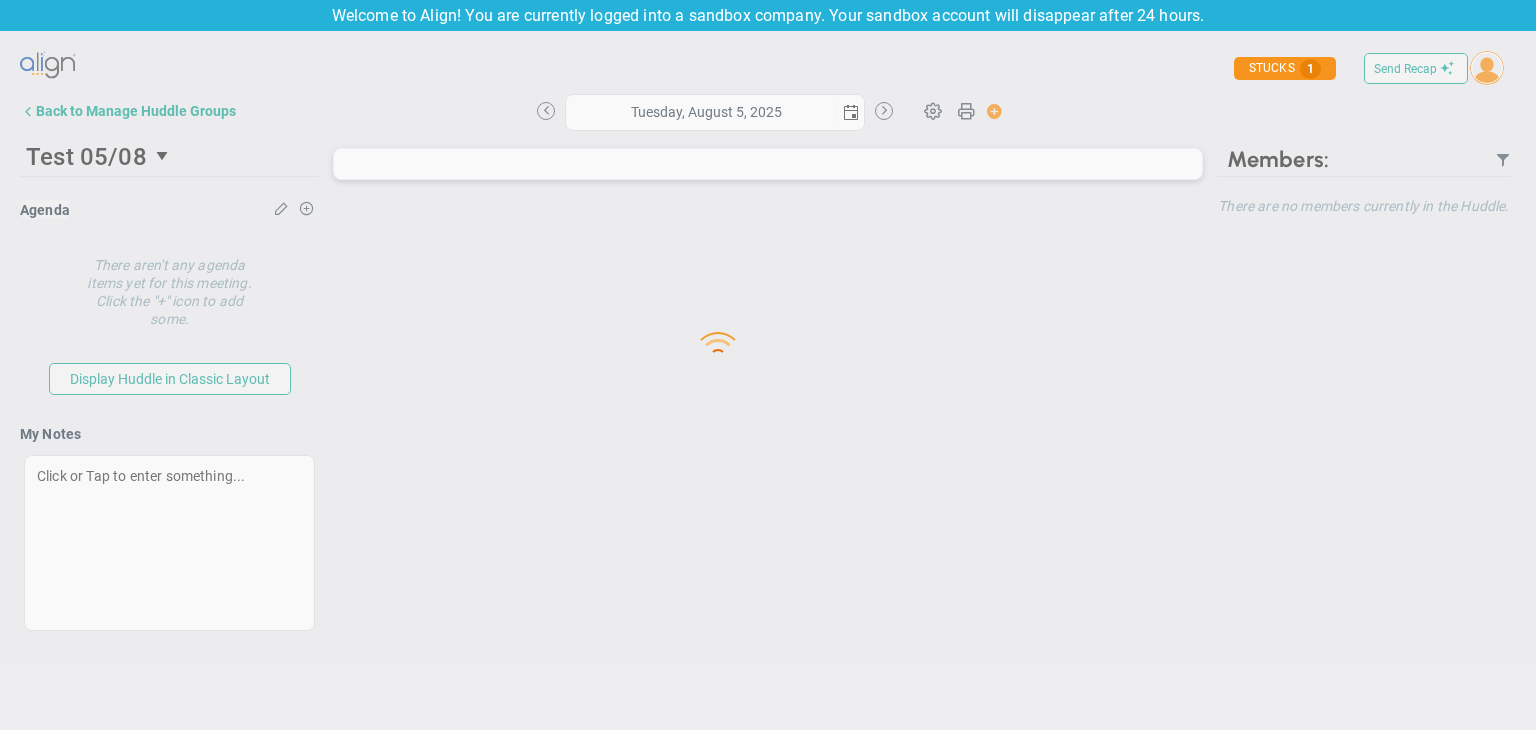 type on "Tuesday, August 5, 2025" 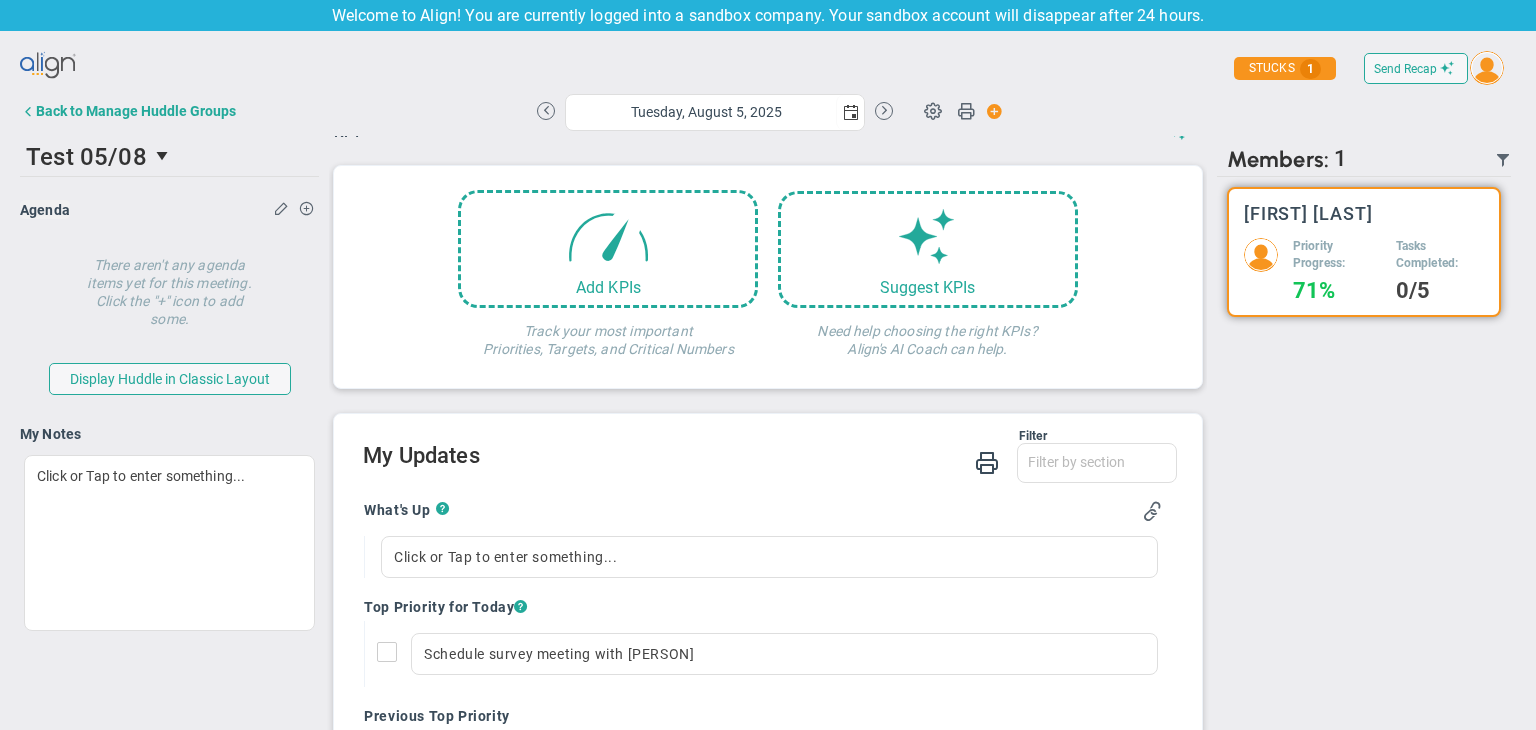 scroll, scrollTop: 406, scrollLeft: 0, axis: vertical 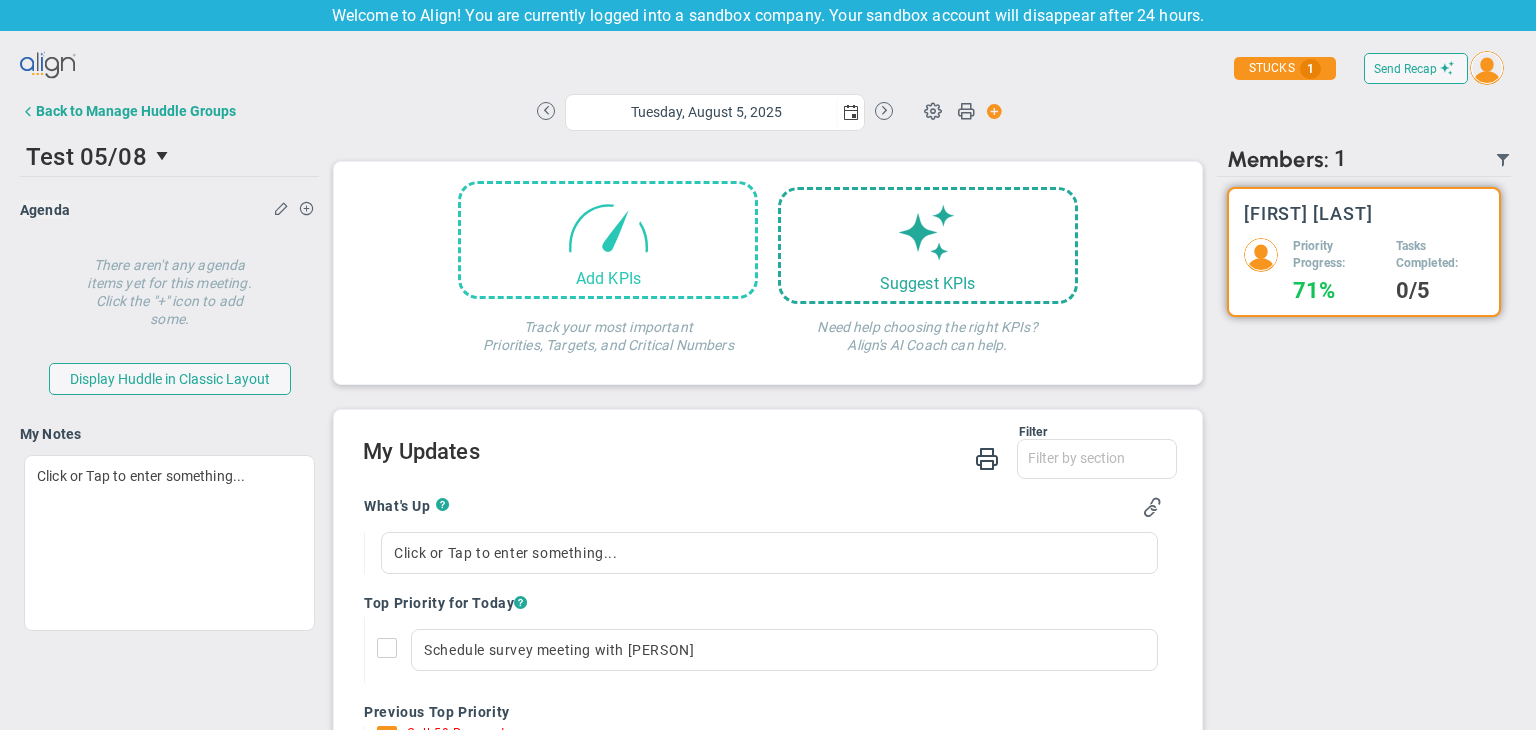 click on "Add KPIs" at bounding box center (608, 240) 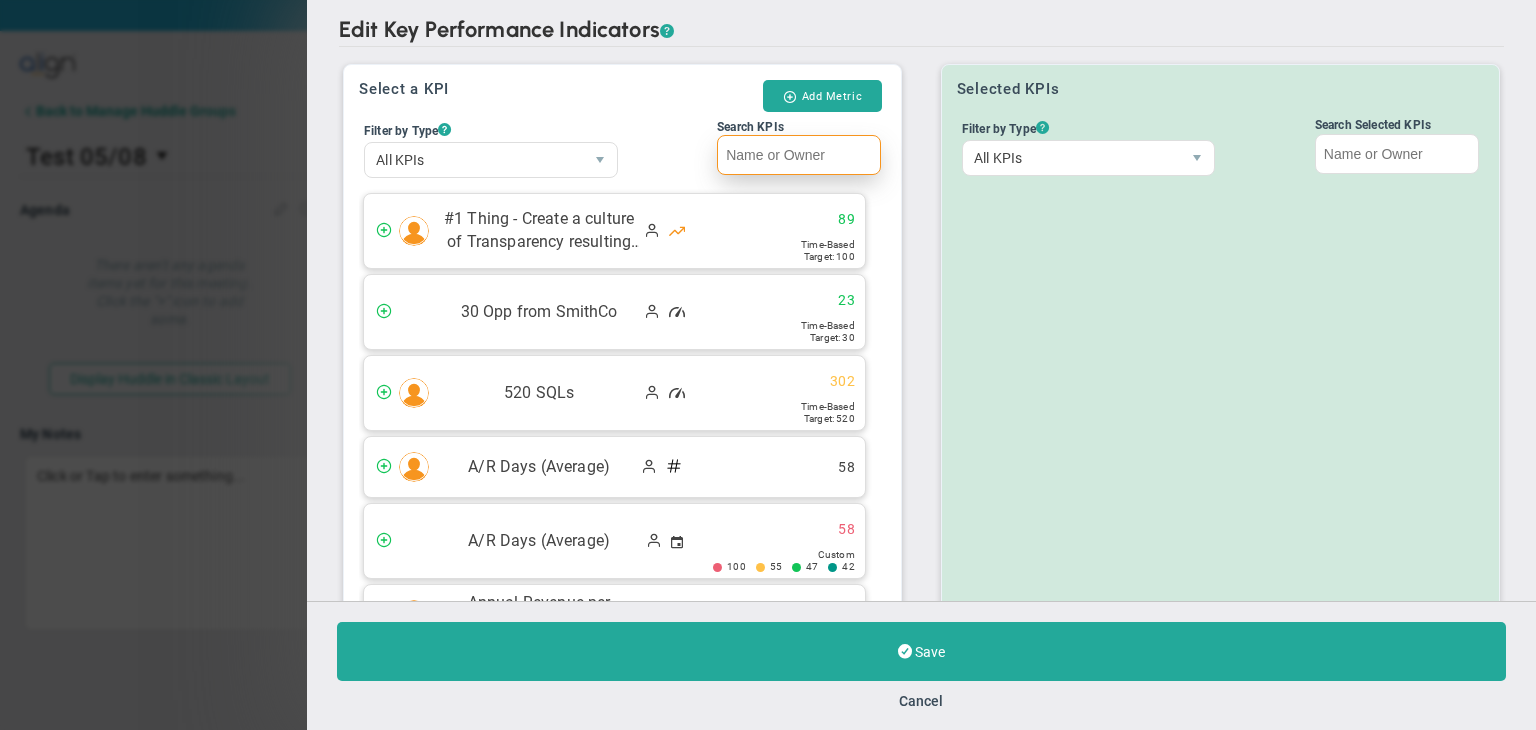 click on "Search KPIs" at bounding box center [799, 155] 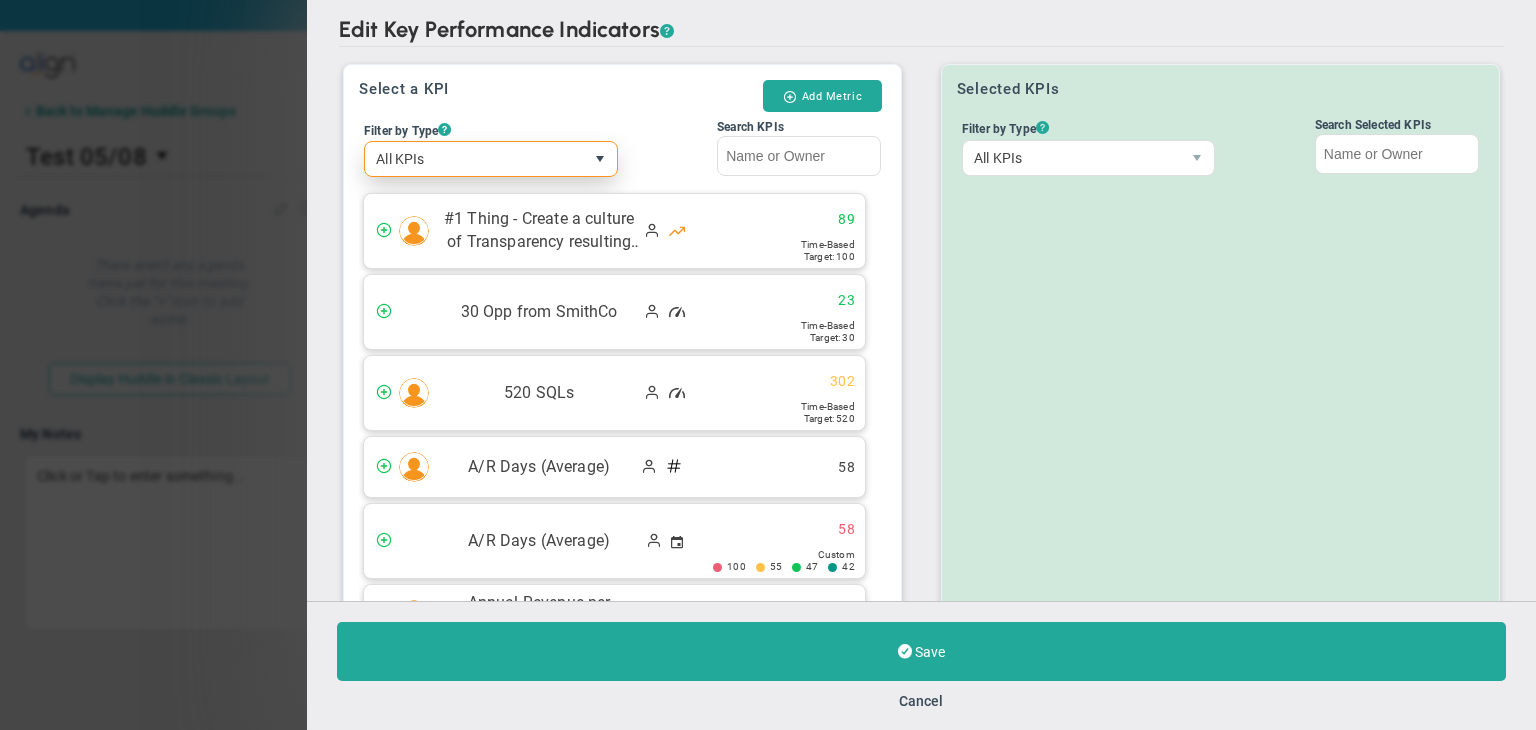 click at bounding box center (600, 159) 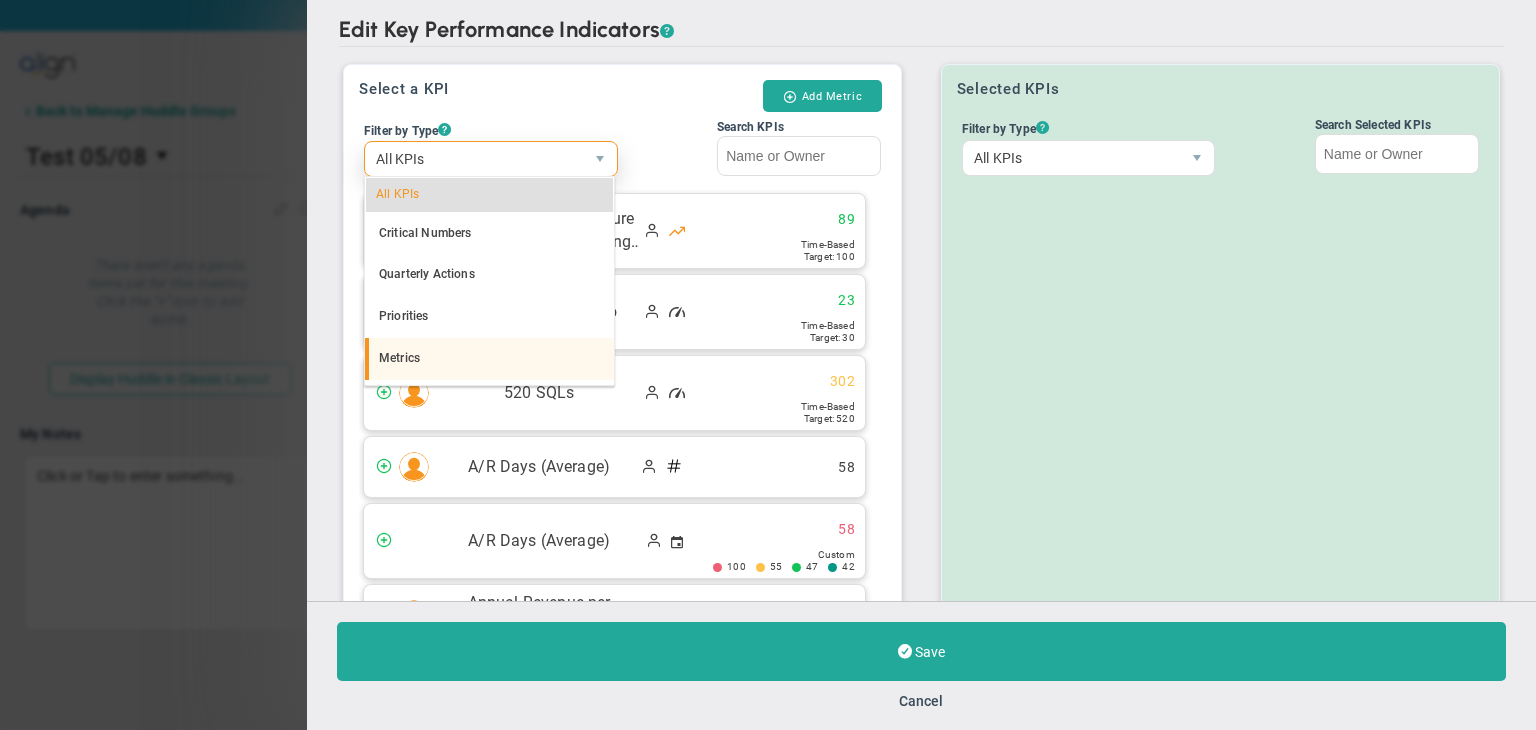 click on "Metrics" at bounding box center (489, 359) 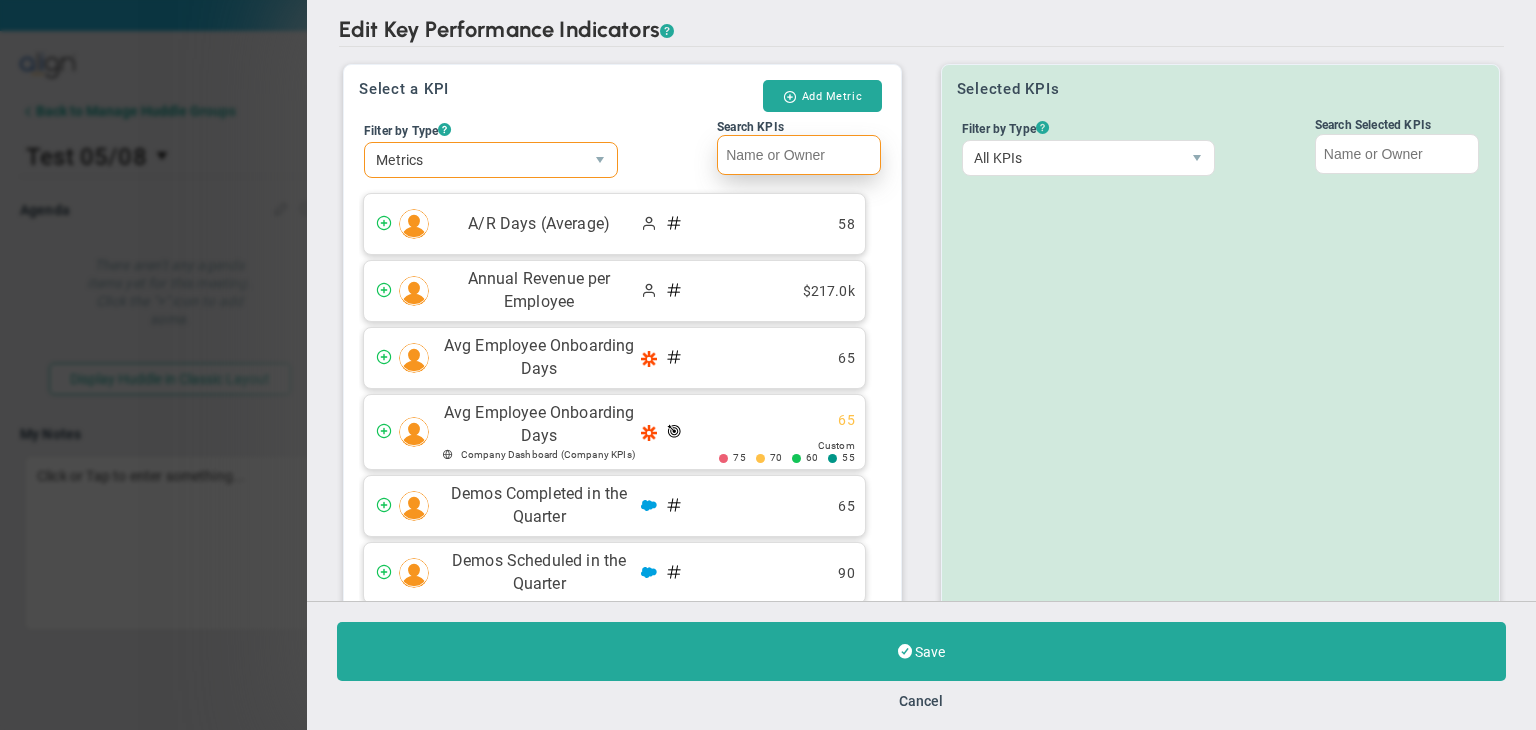 click on "Search KPIs" at bounding box center (799, 155) 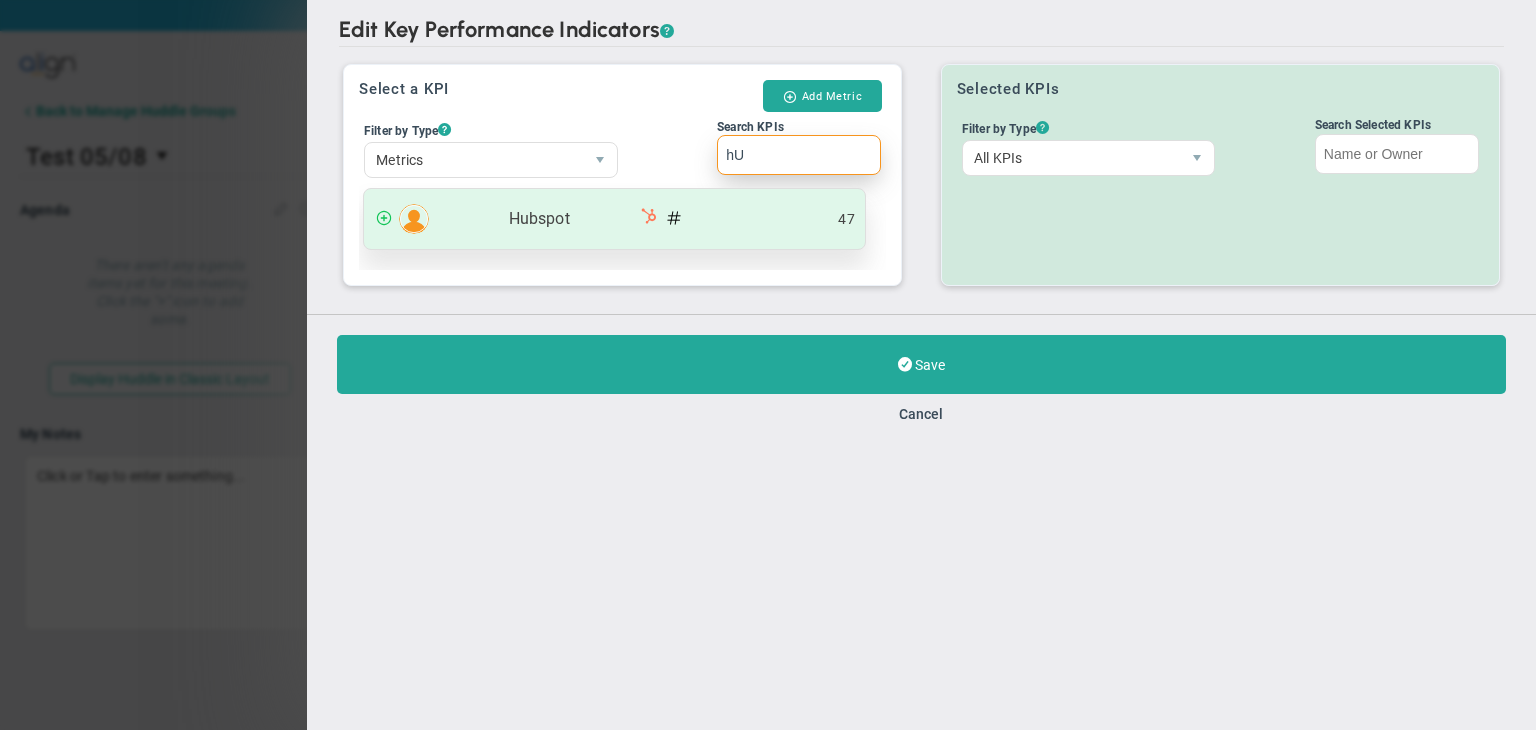 click on "Hubspot
47" at bounding box center [614, 219] 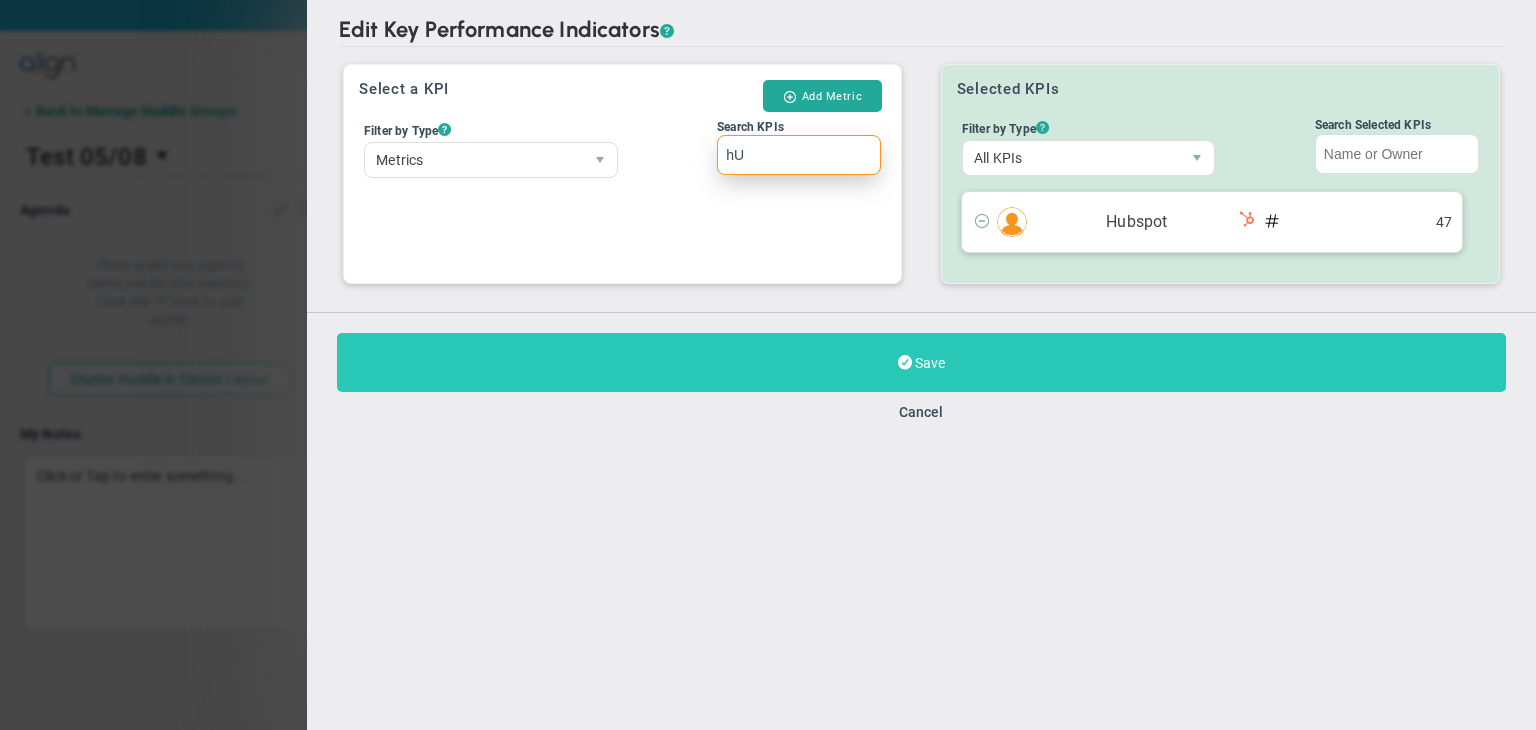 type on "hU" 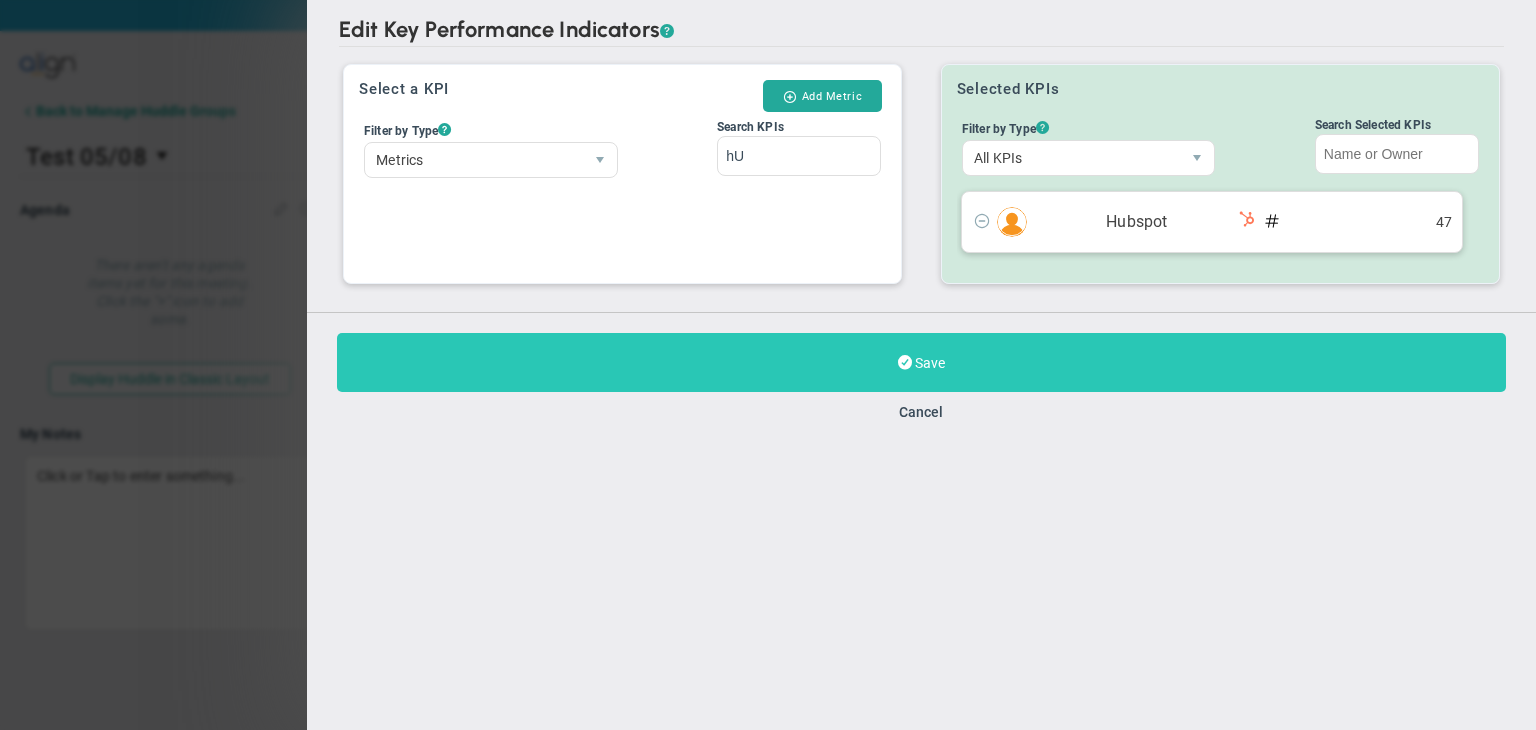 click on "Save" at bounding box center [921, 362] 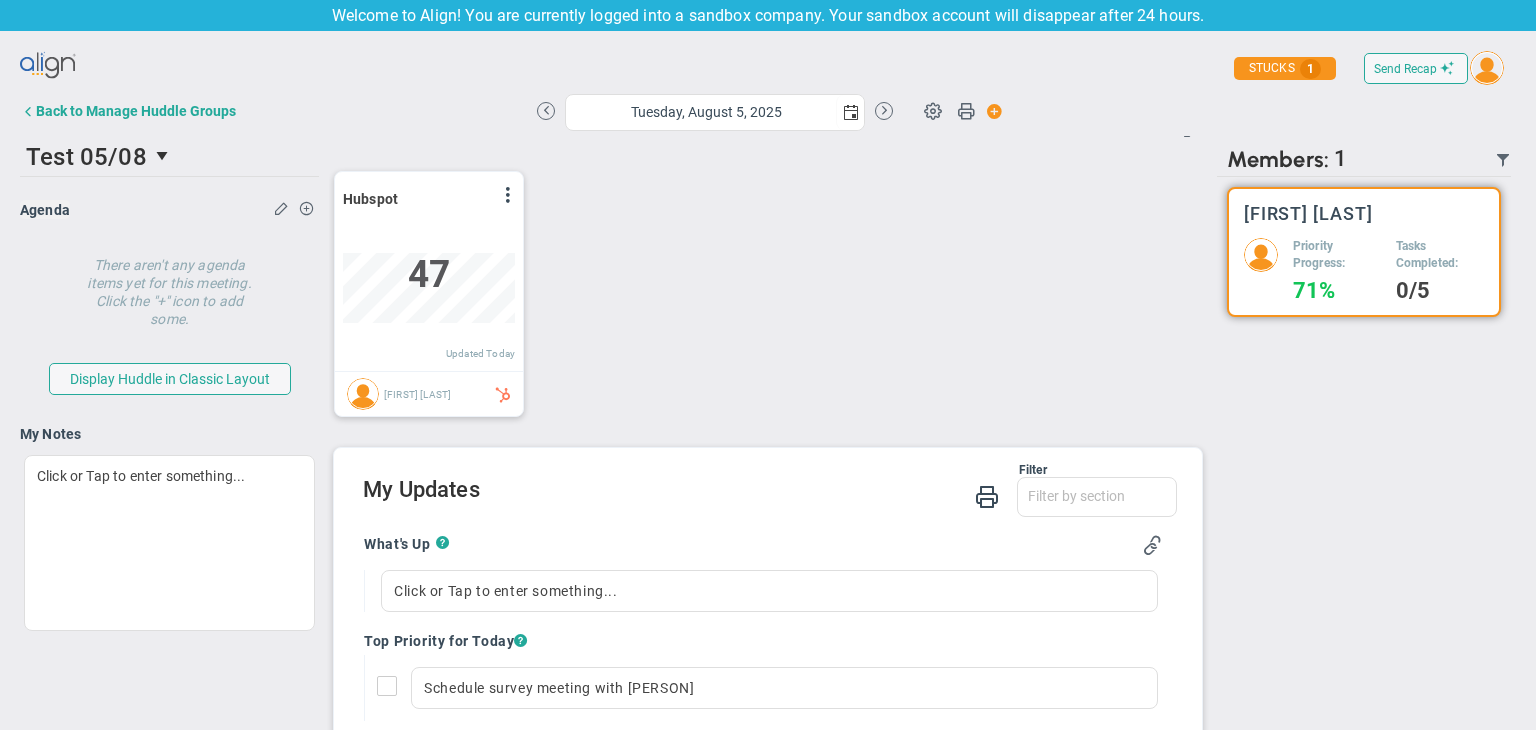 scroll, scrollTop: 999929, scrollLeft: 999827, axis: both 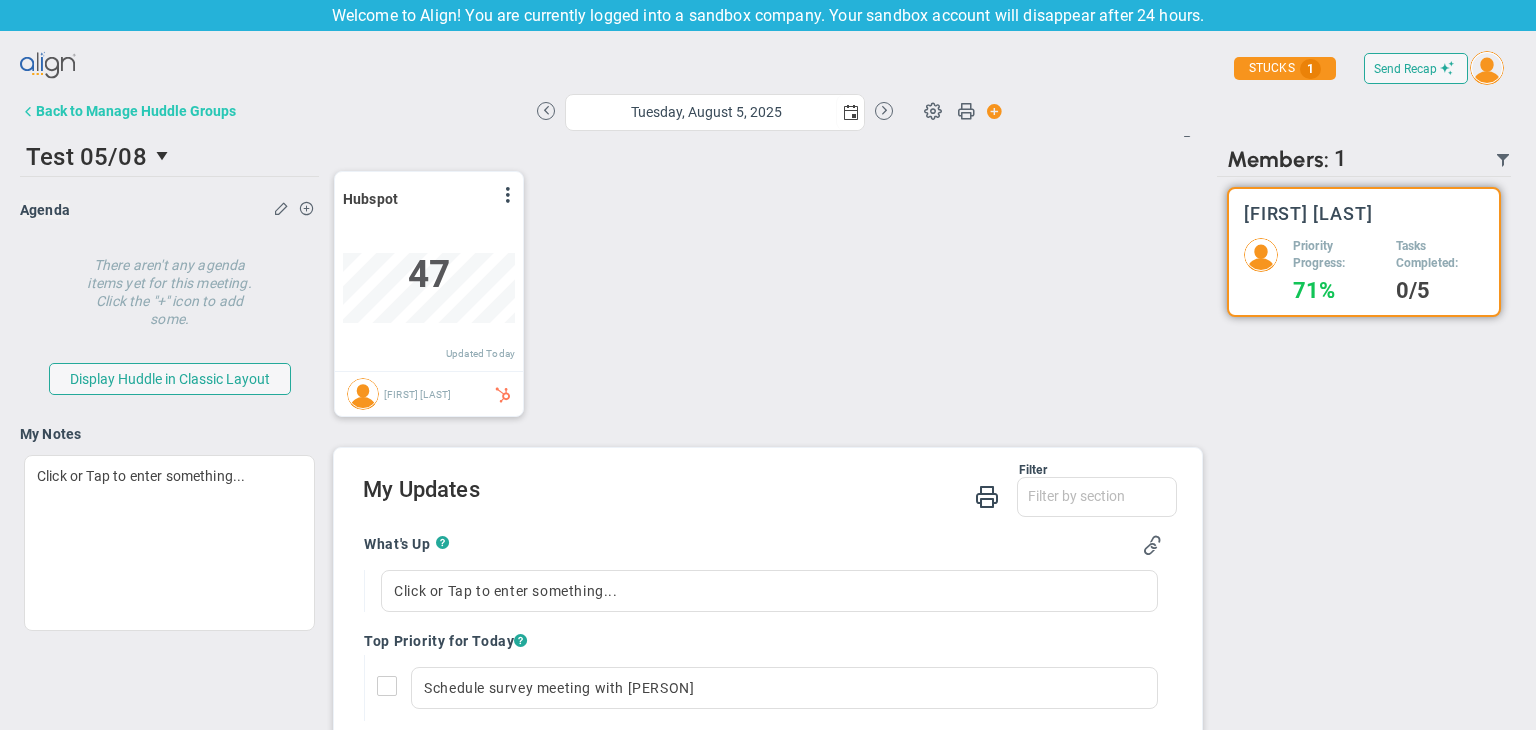 click on "Back to Manage Huddle Groups" at bounding box center (136, 111) 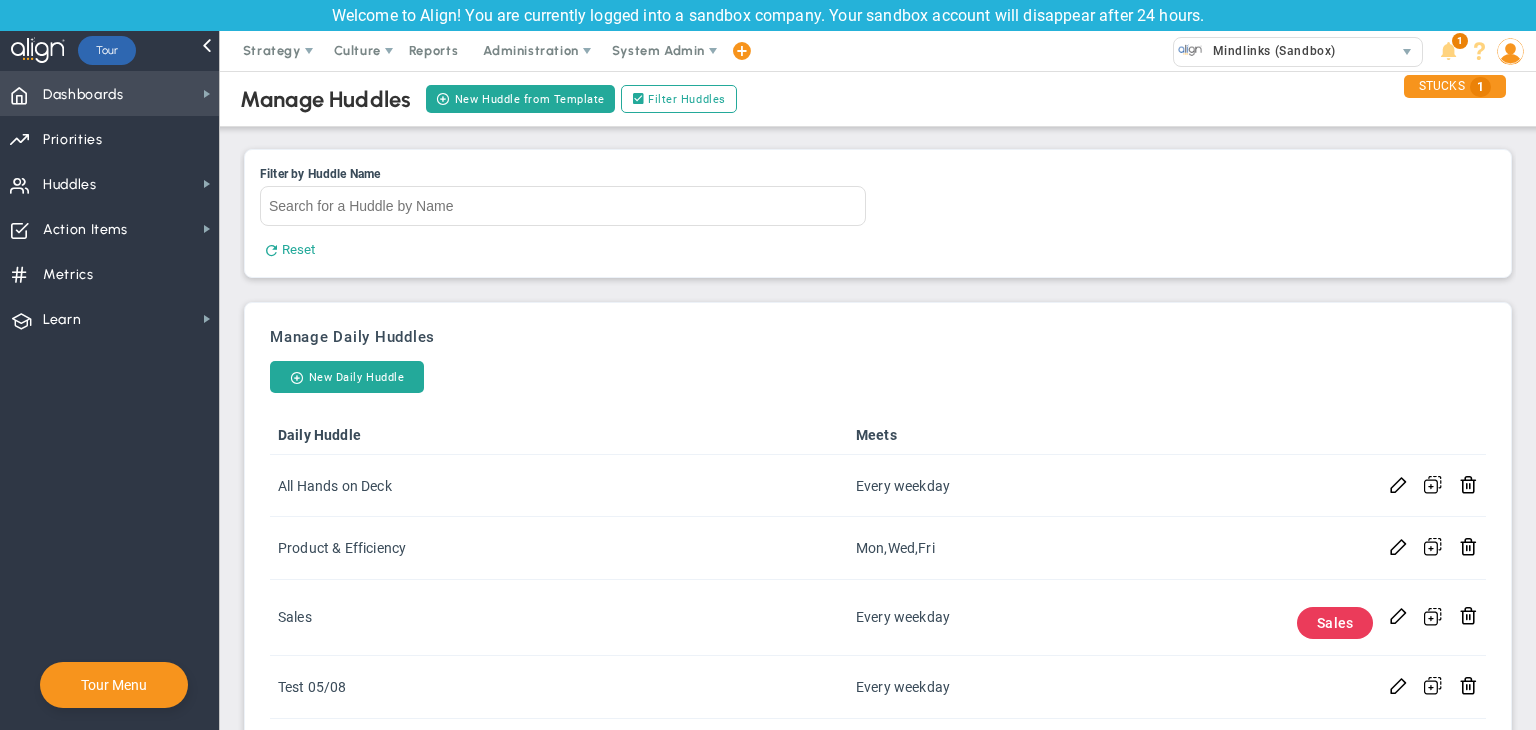 click on "Dashboards" at bounding box center (83, 95) 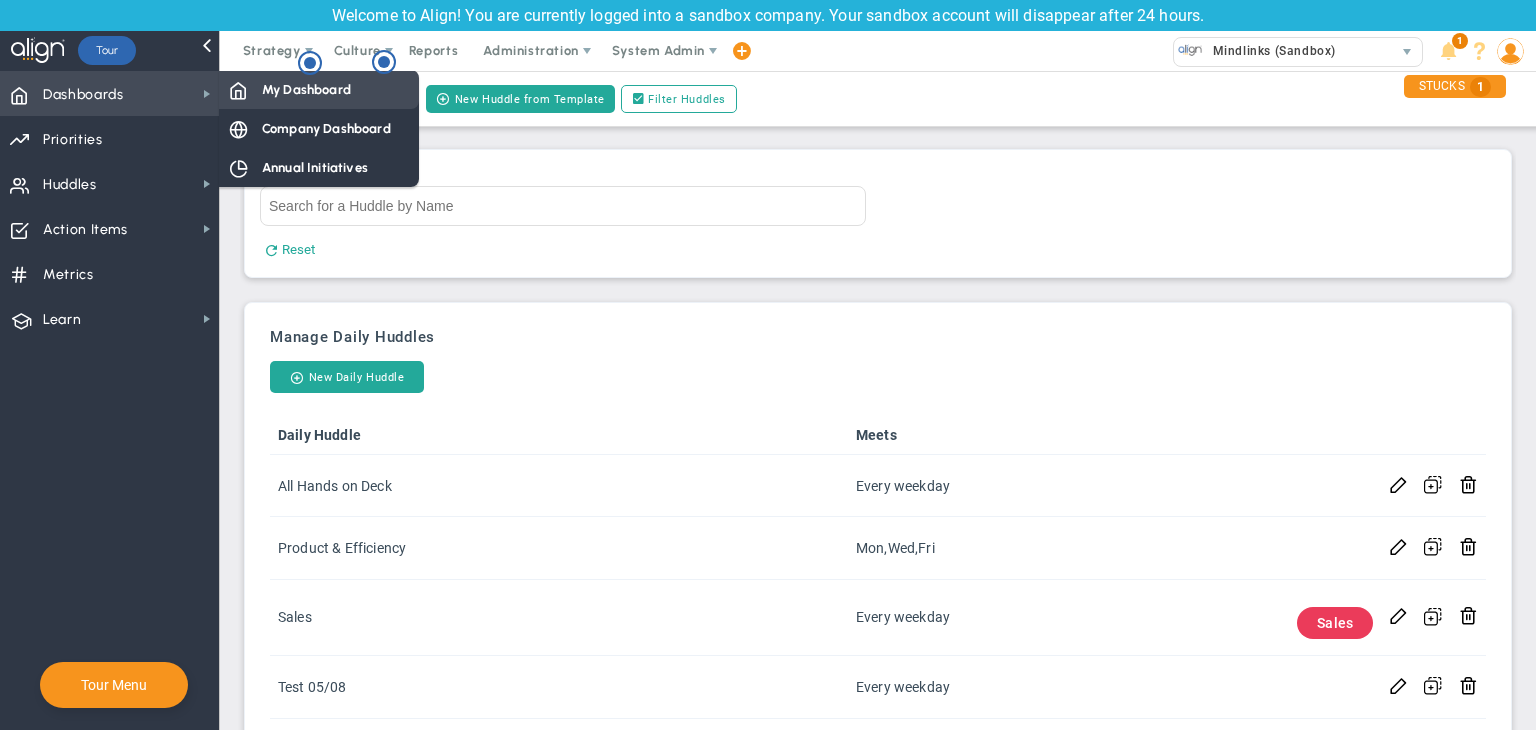 click on "My Dashboard" at bounding box center (306, 89) 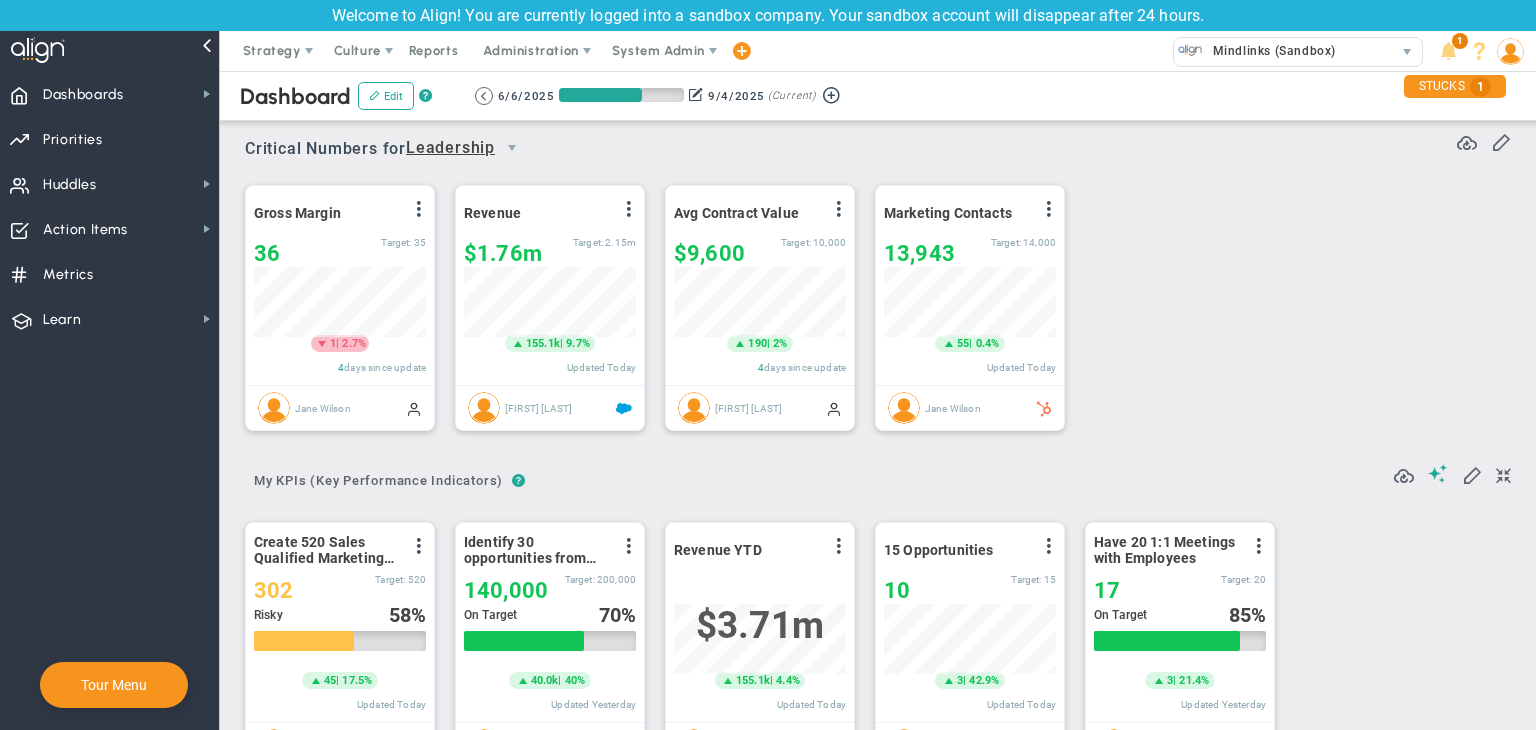 scroll, scrollTop: 999929, scrollLeft: 999827, axis: both 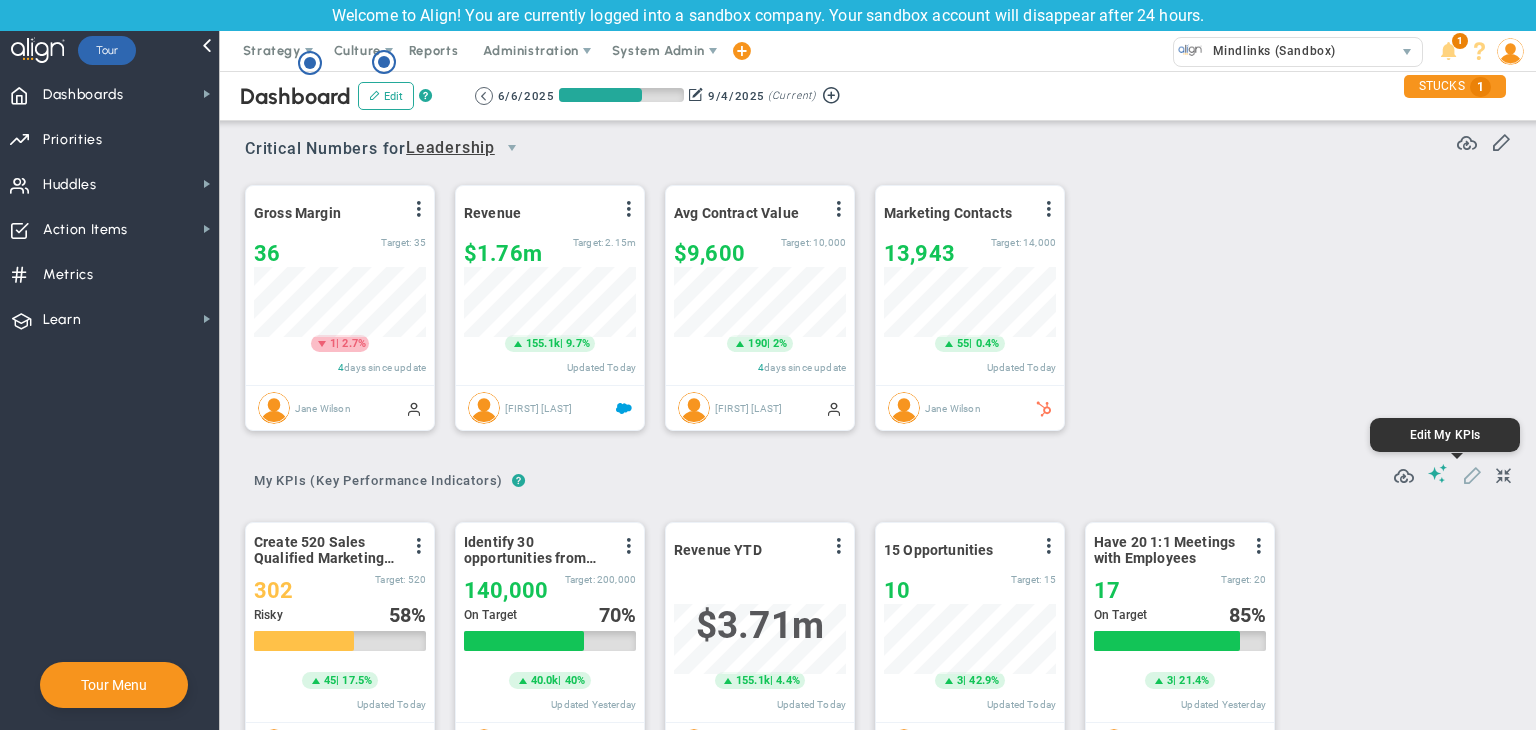 click at bounding box center [1472, 474] 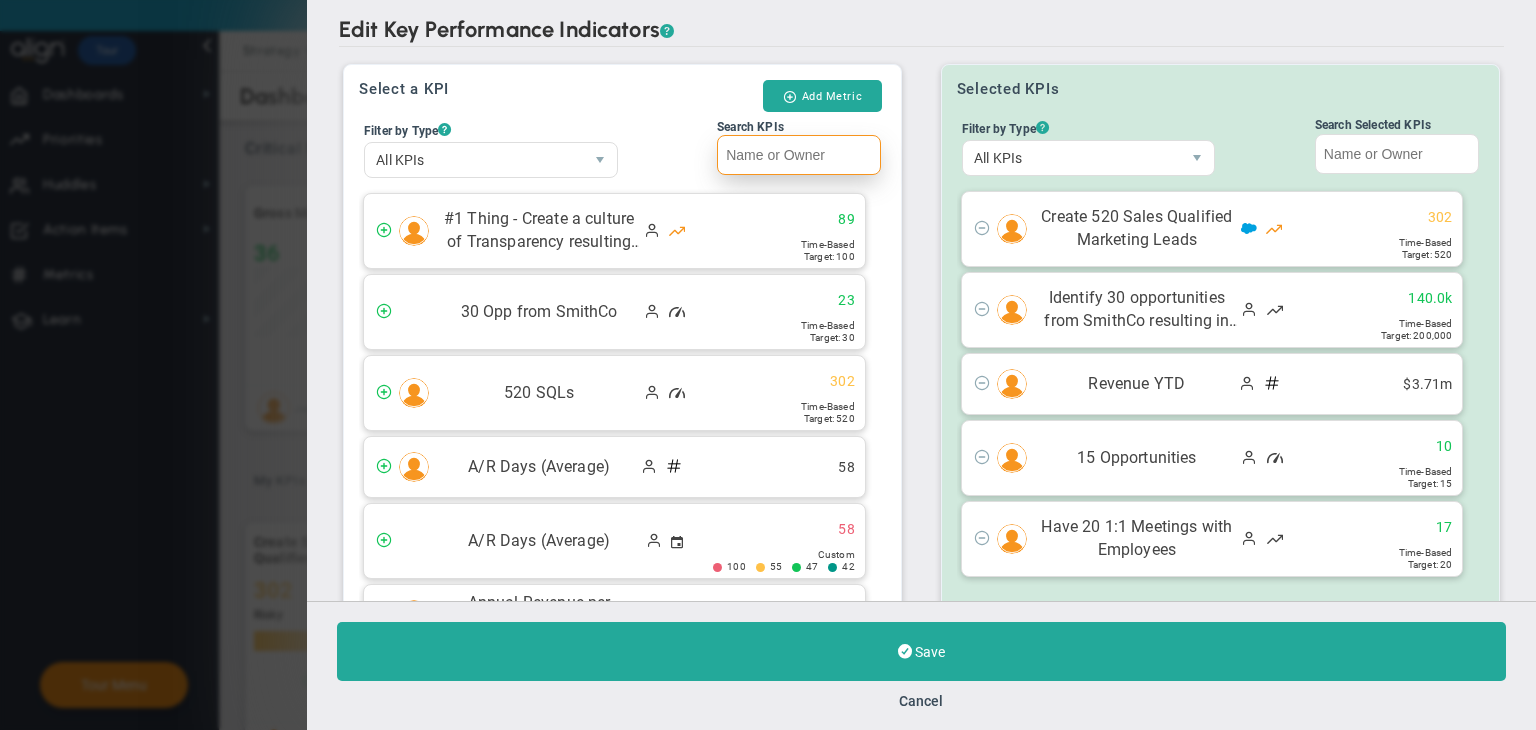 click on "Search KPIs" at bounding box center (799, 155) 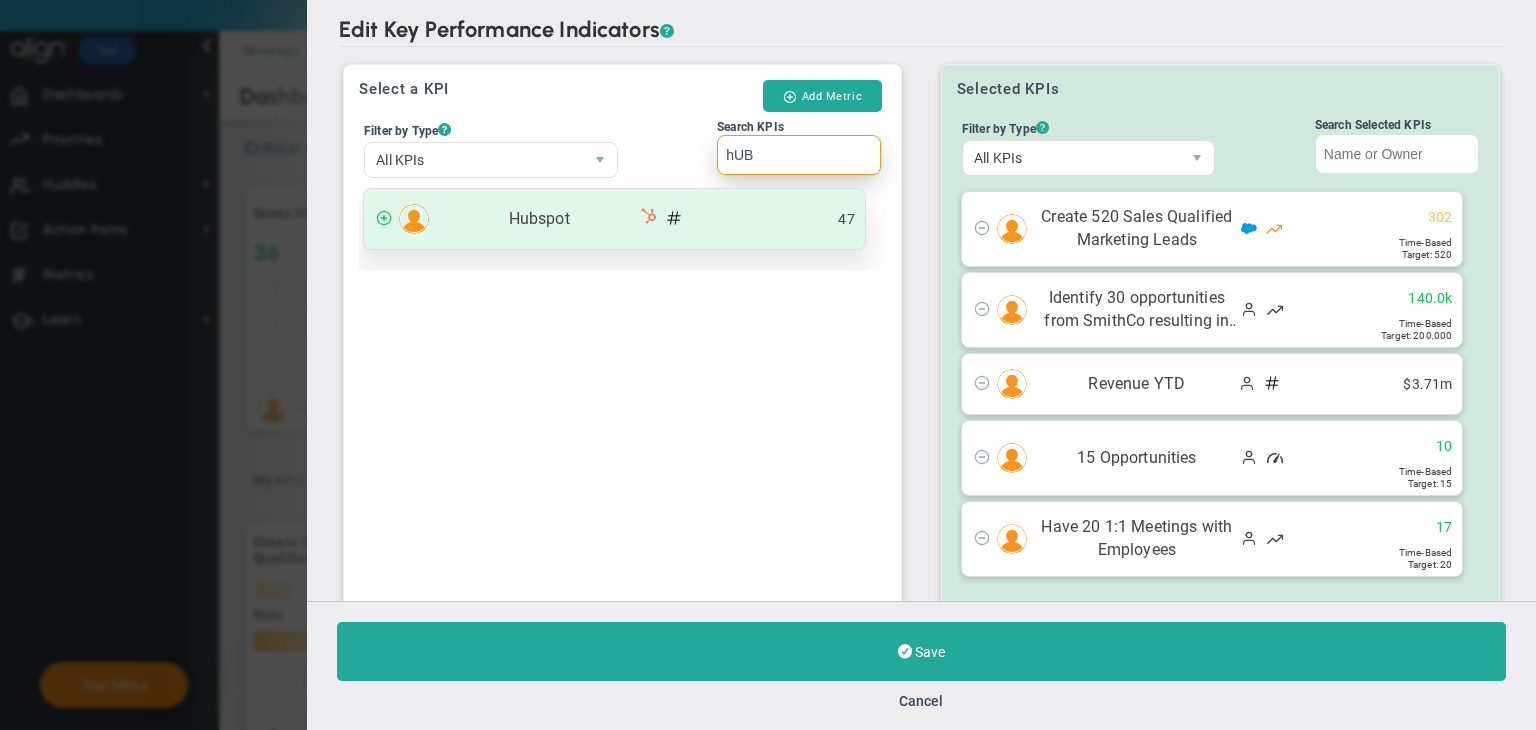 click on "Hubspot
47" at bounding box center [614, 219] 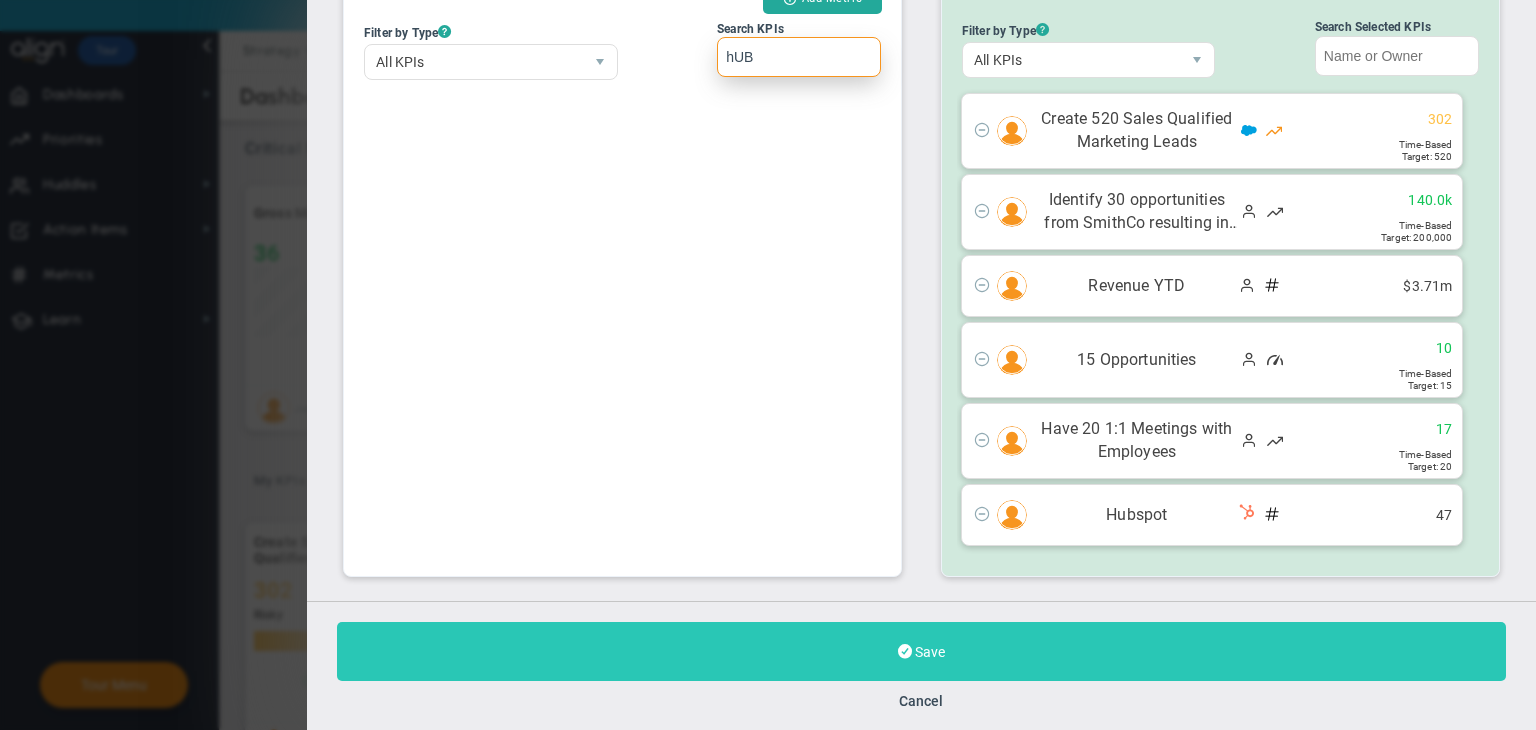 type on "hUB" 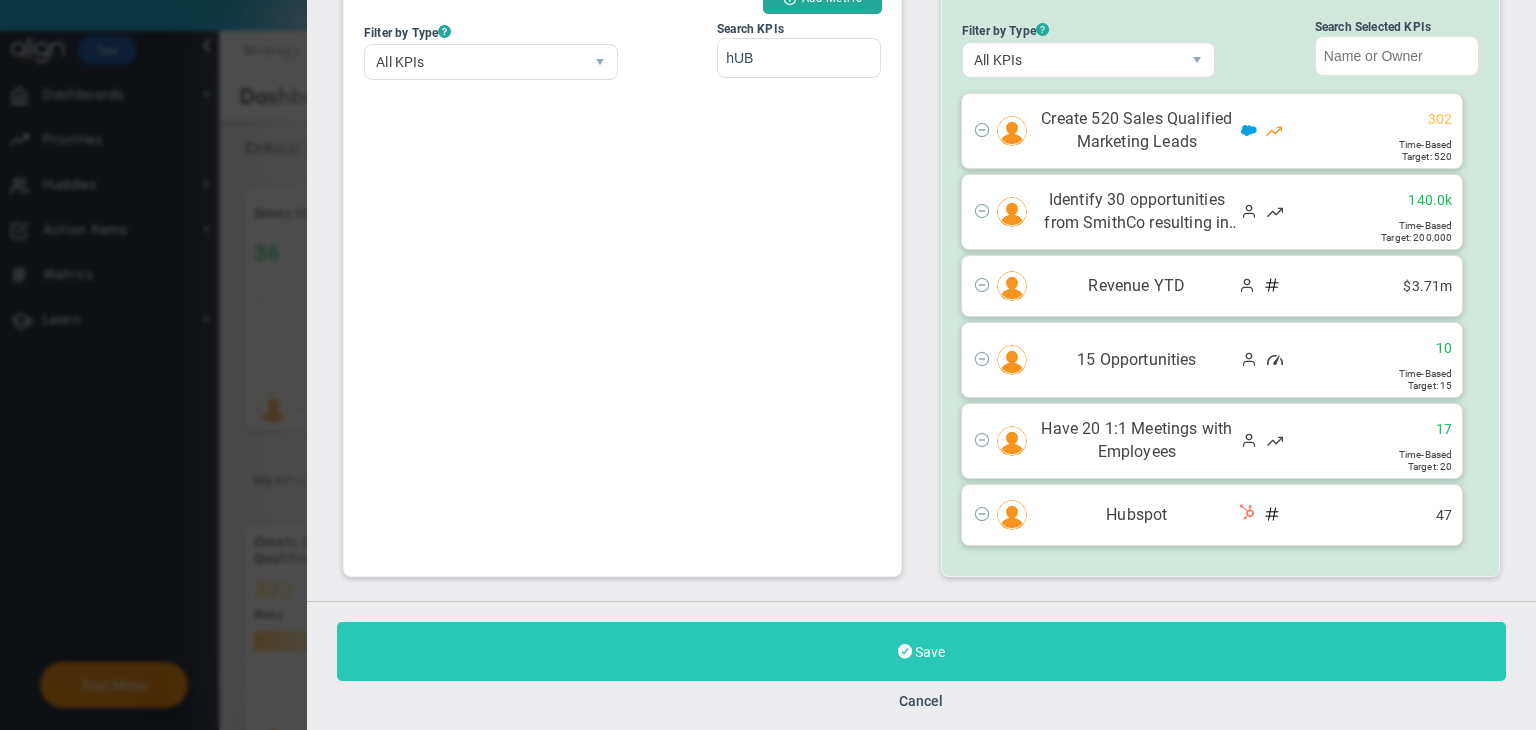 click on "Save" at bounding box center [921, 651] 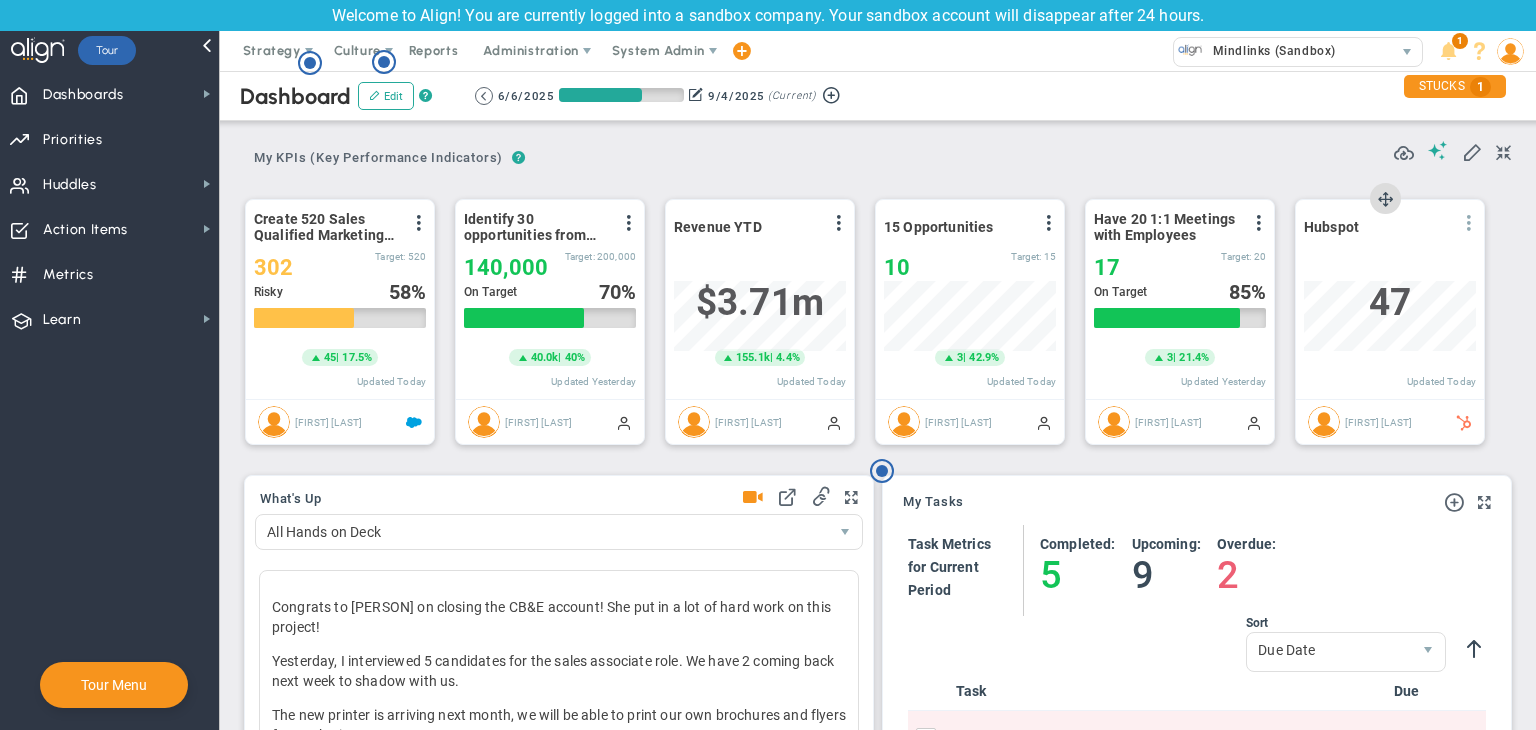 click at bounding box center (1469, 223) 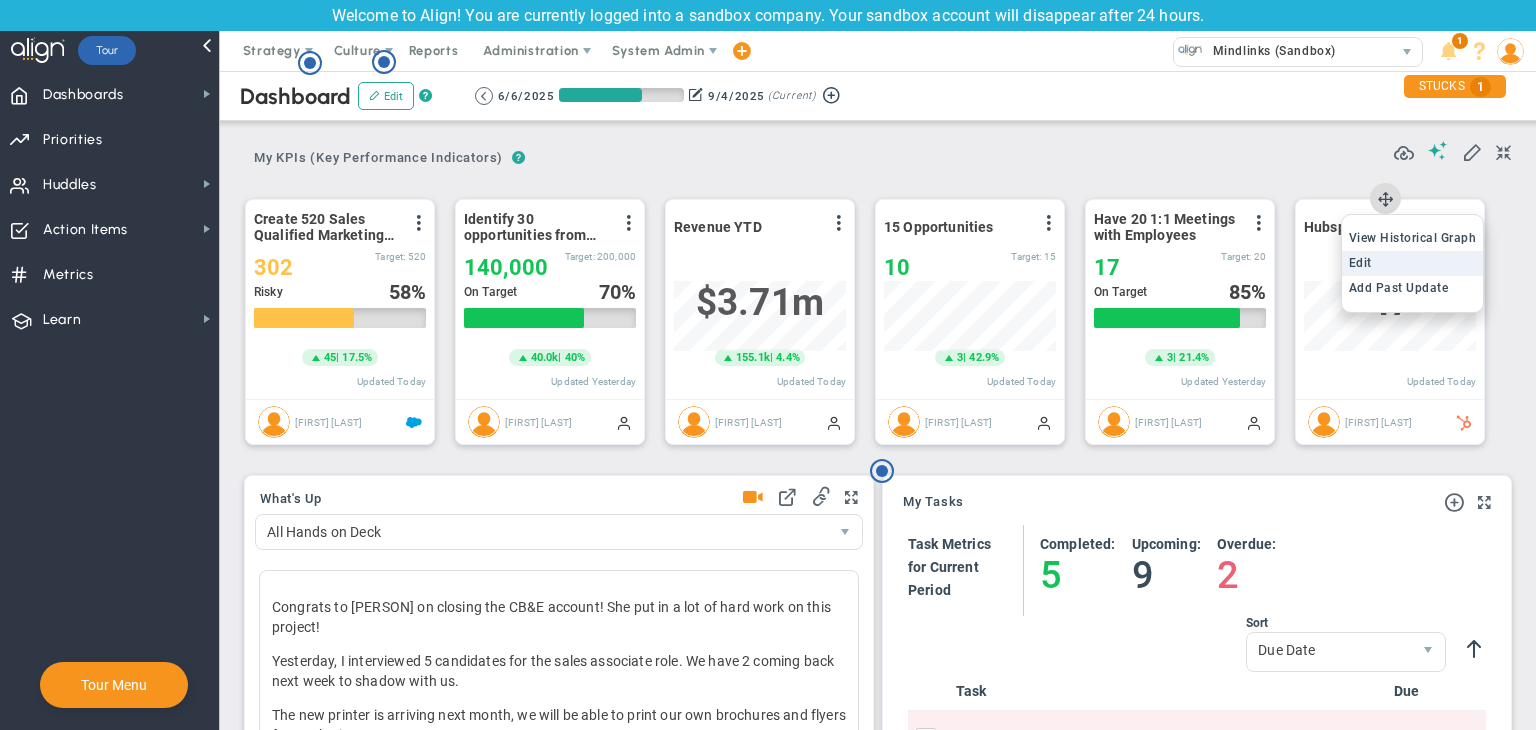 click on "Edit" at bounding box center (1360, 263) 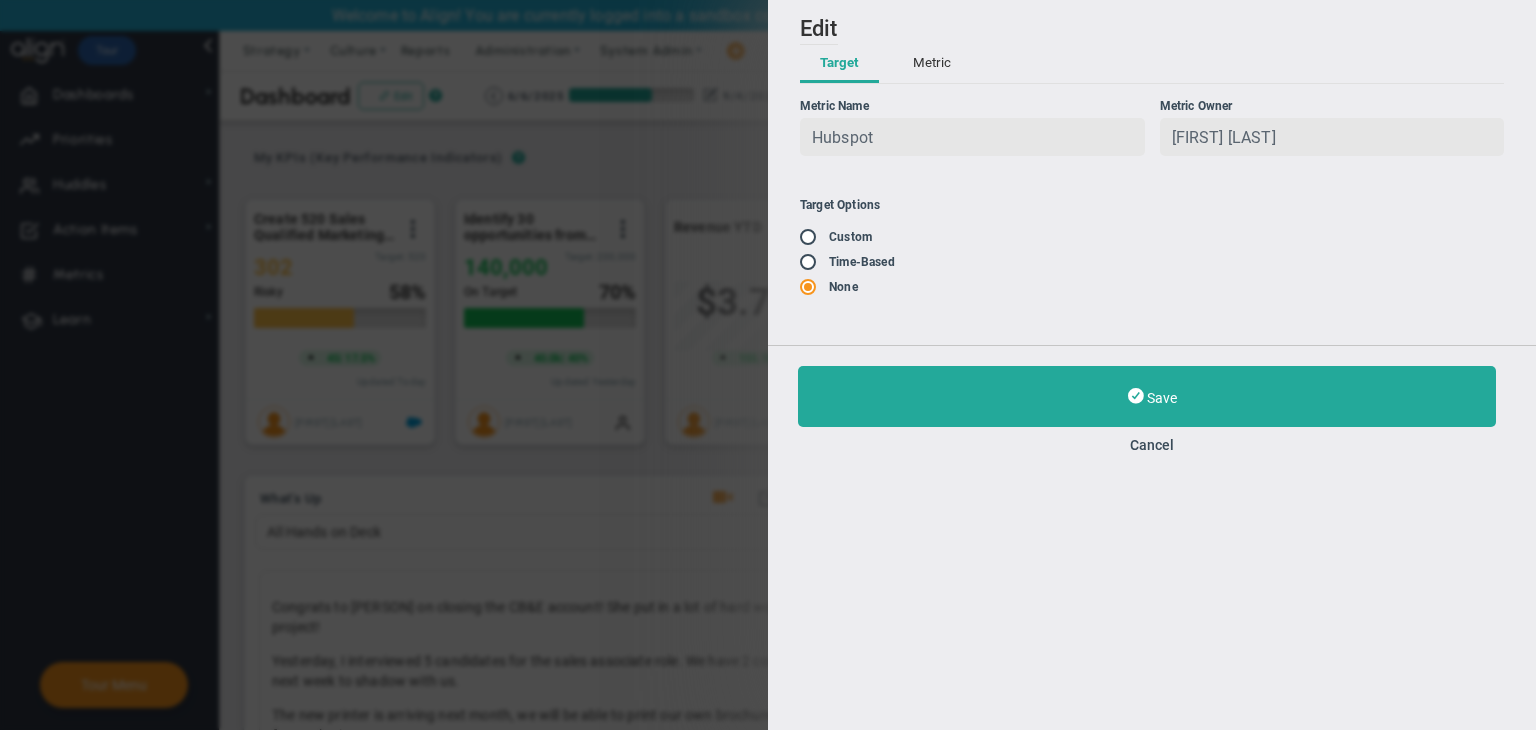 click at bounding box center [815, 263] 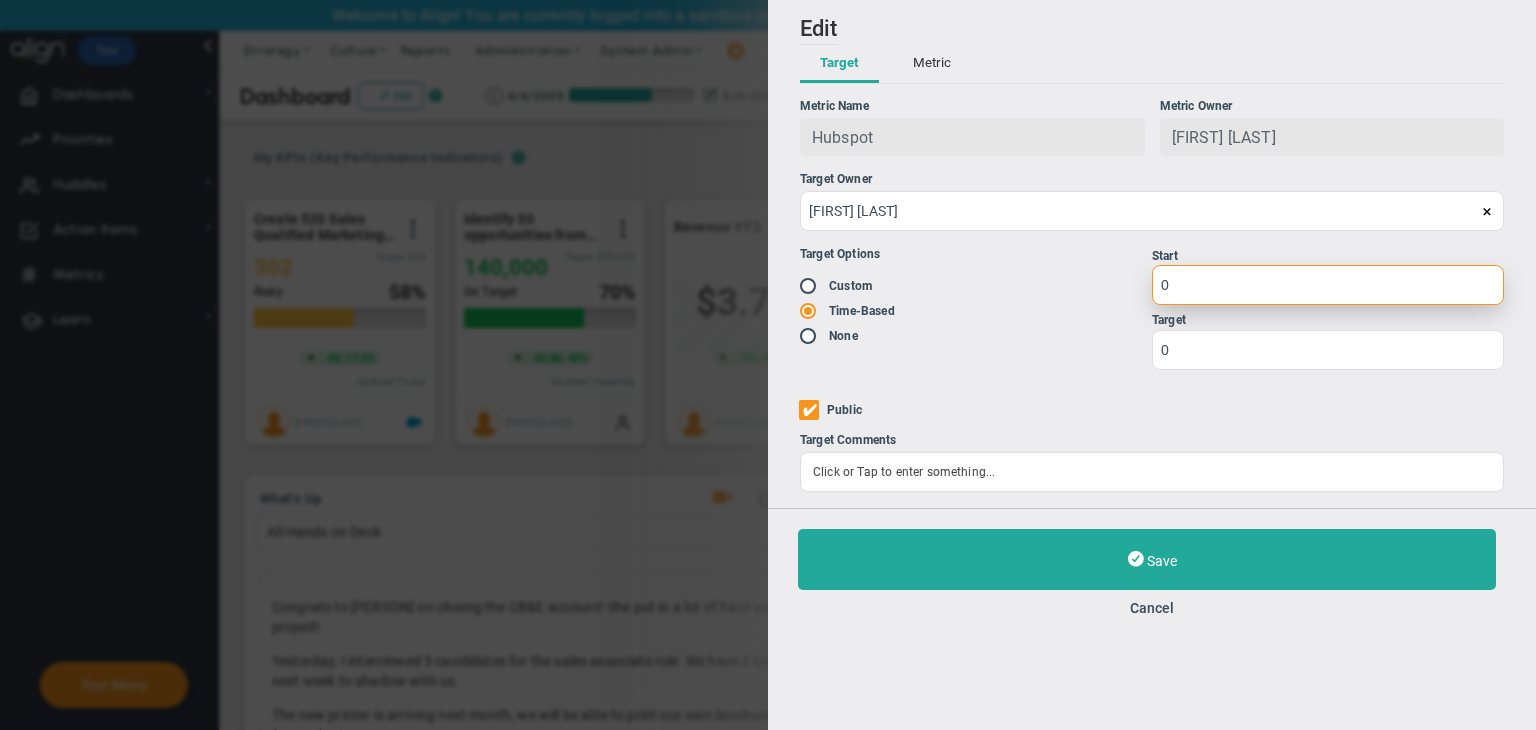 click on "0" at bounding box center [1328, 285] 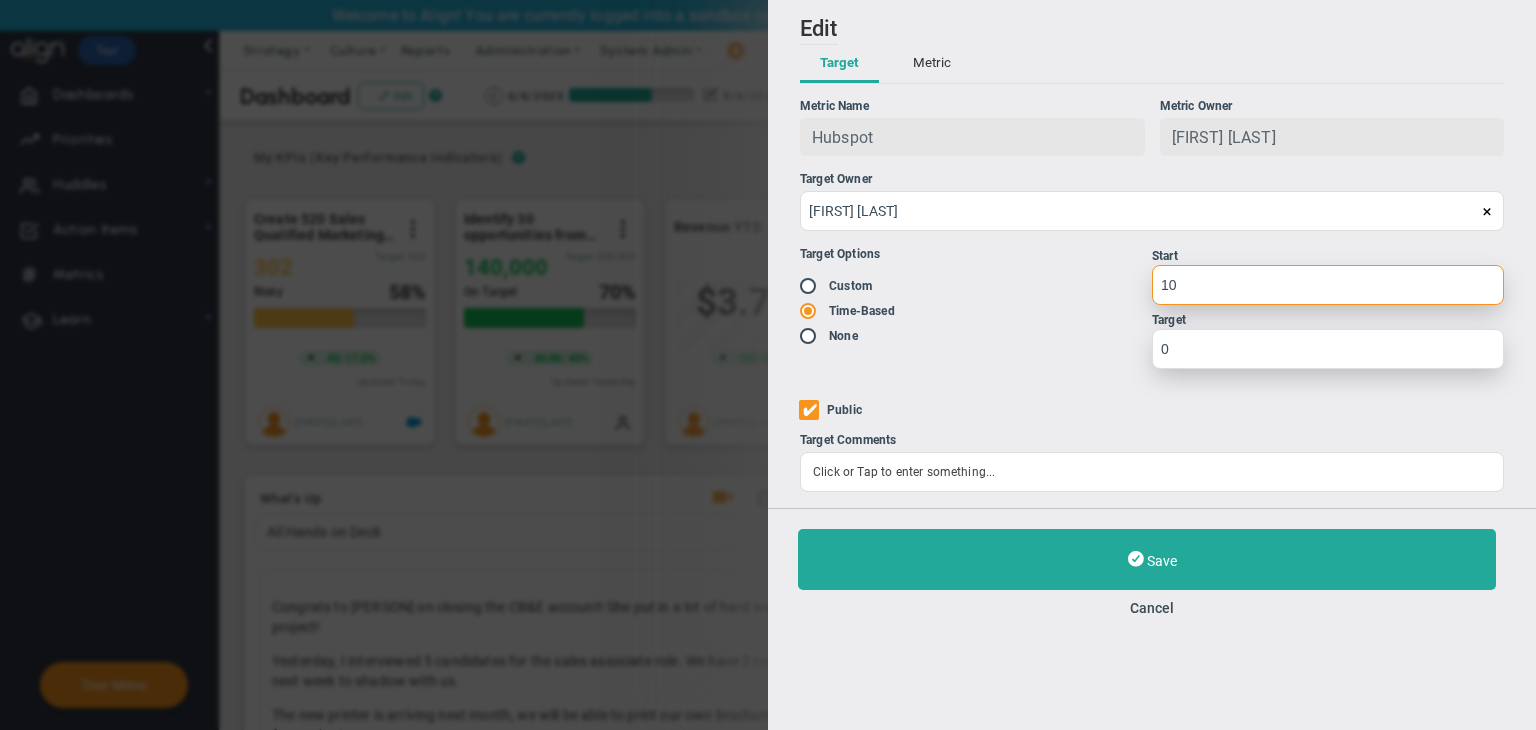 type on "10" 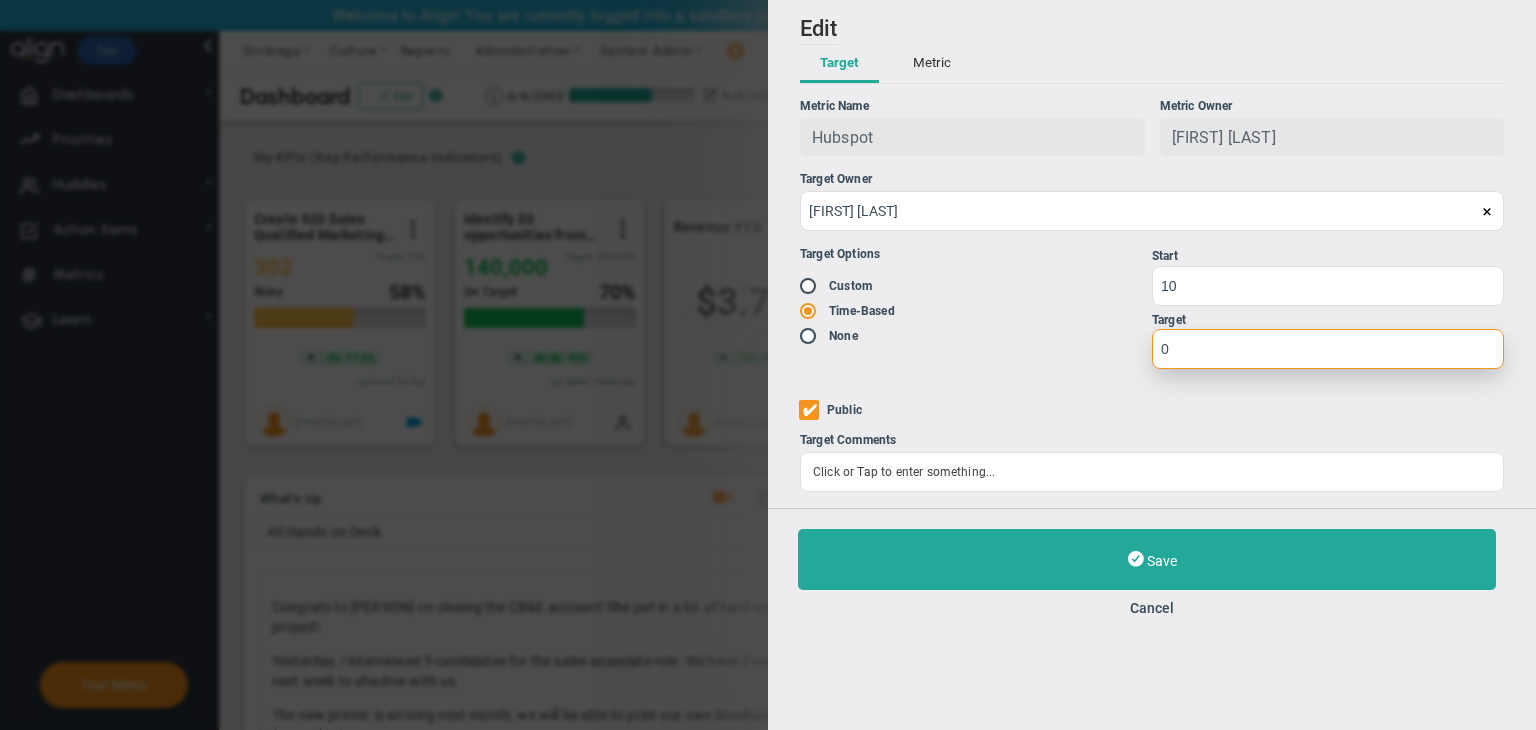 click on "0" at bounding box center [1328, 349] 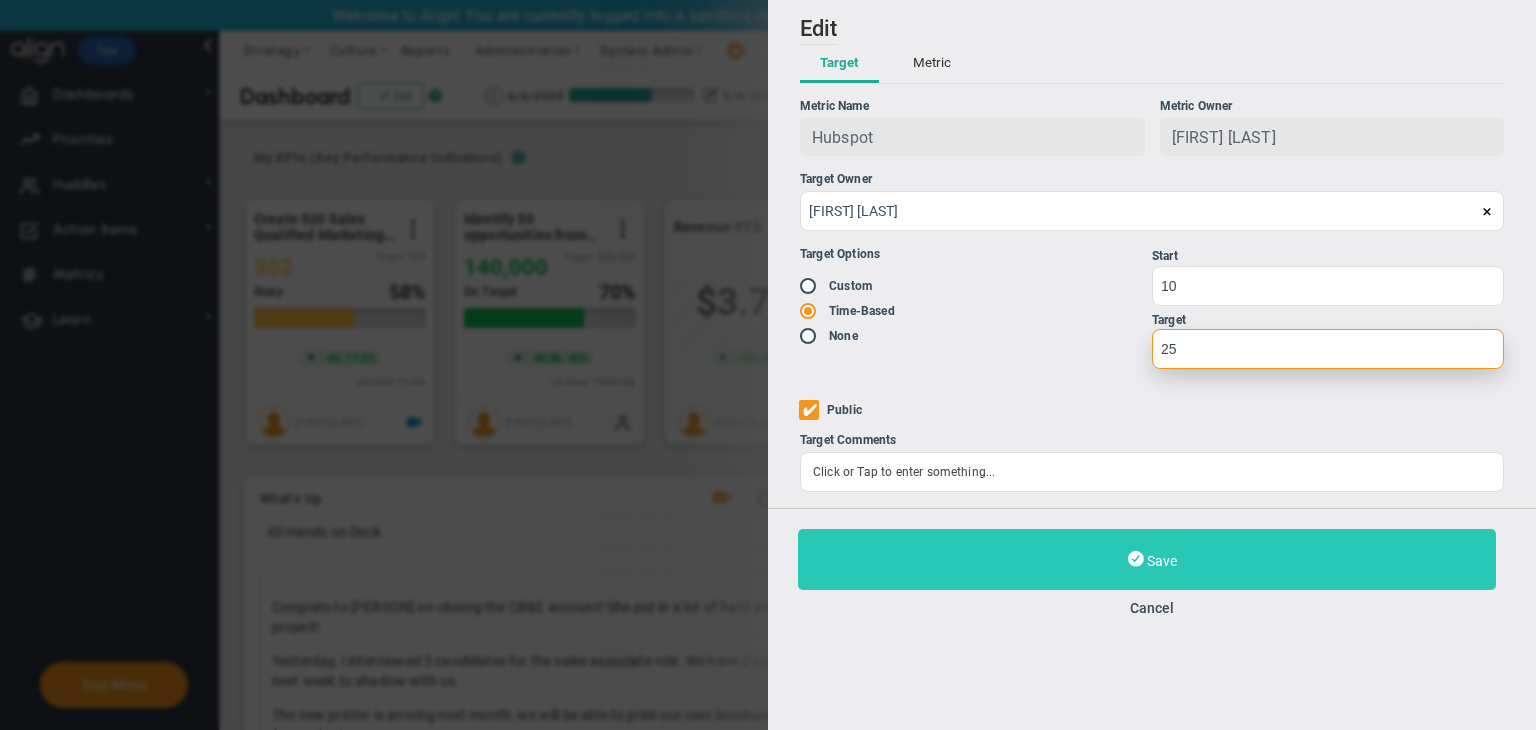 type on "25" 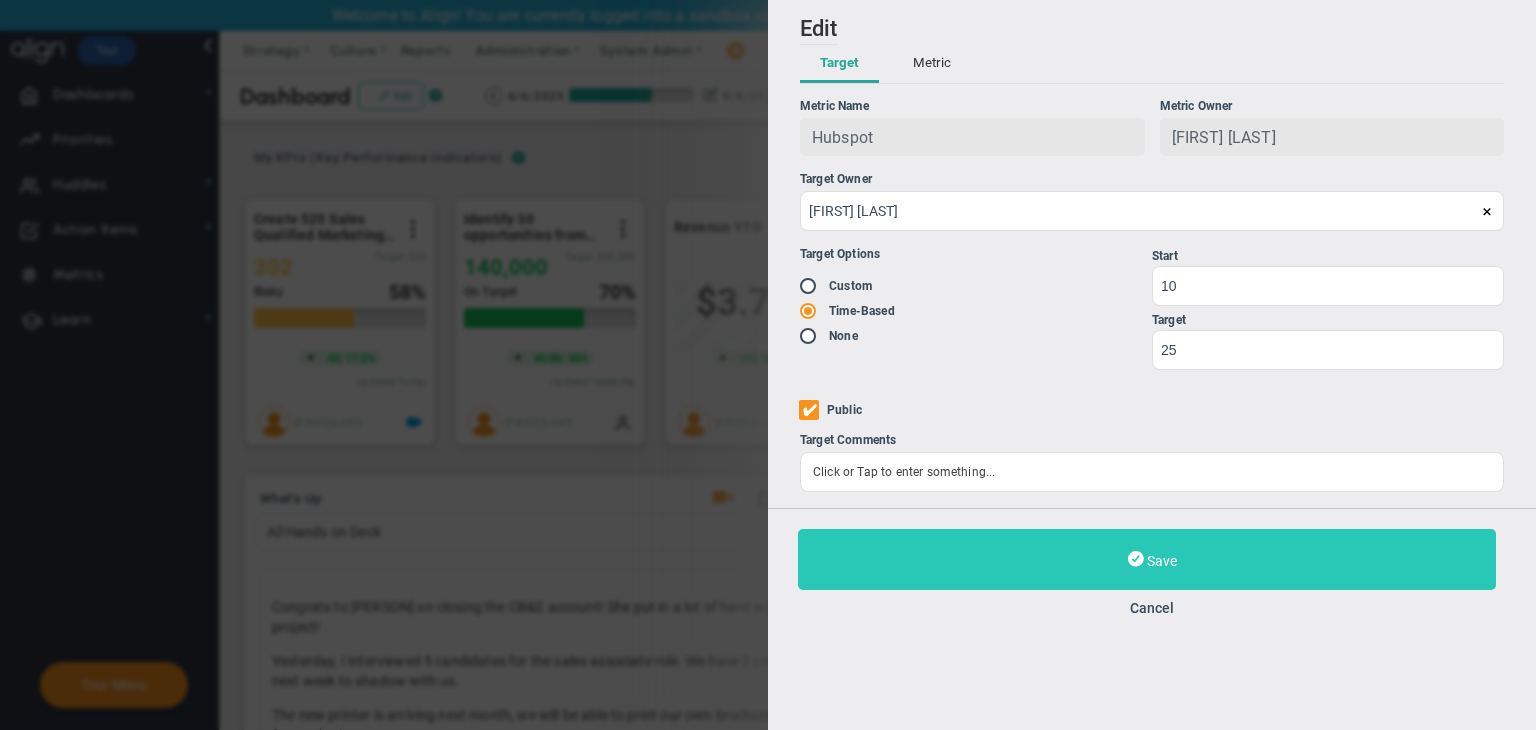 click on "Save" at bounding box center [1147, 559] 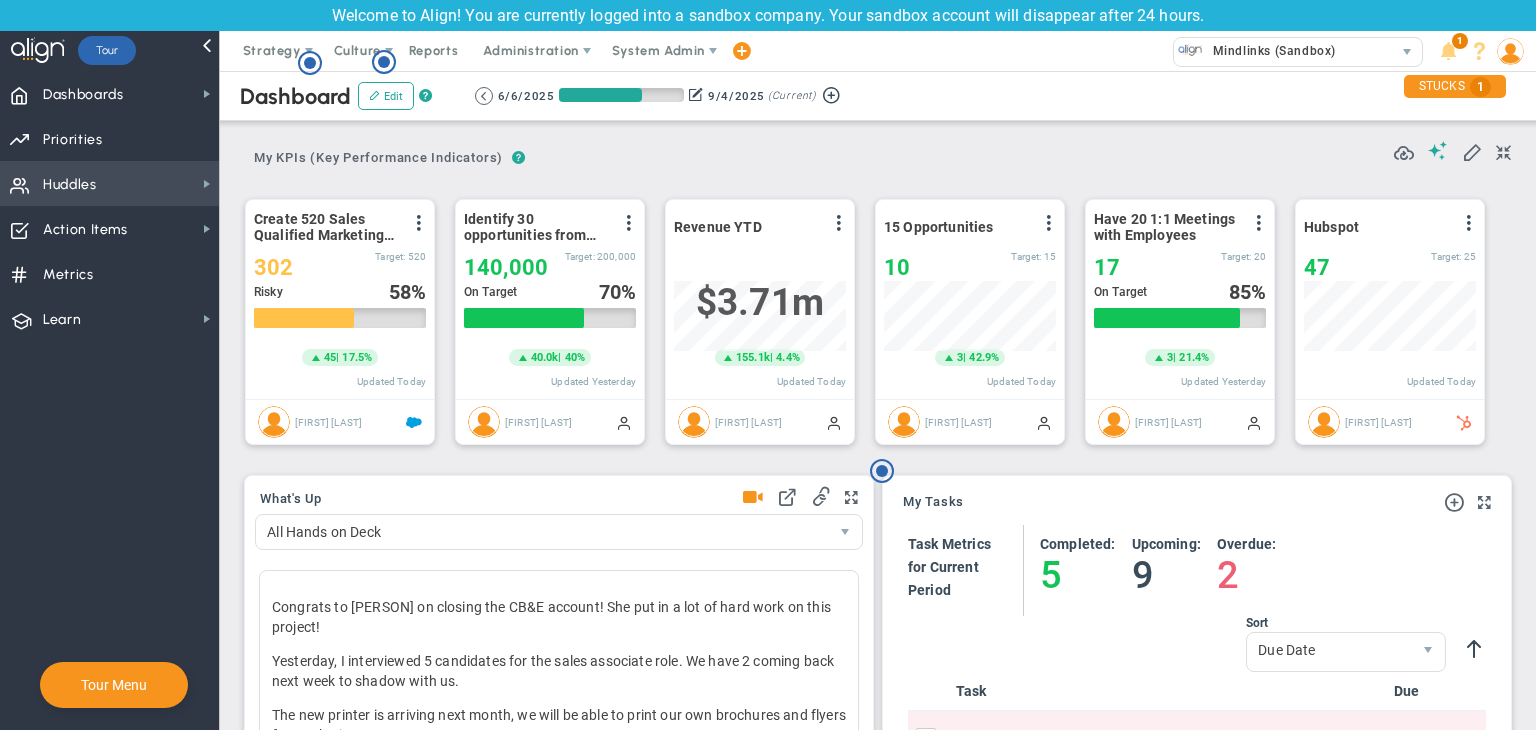 click on "Huddles Huddles" at bounding box center [109, 183] 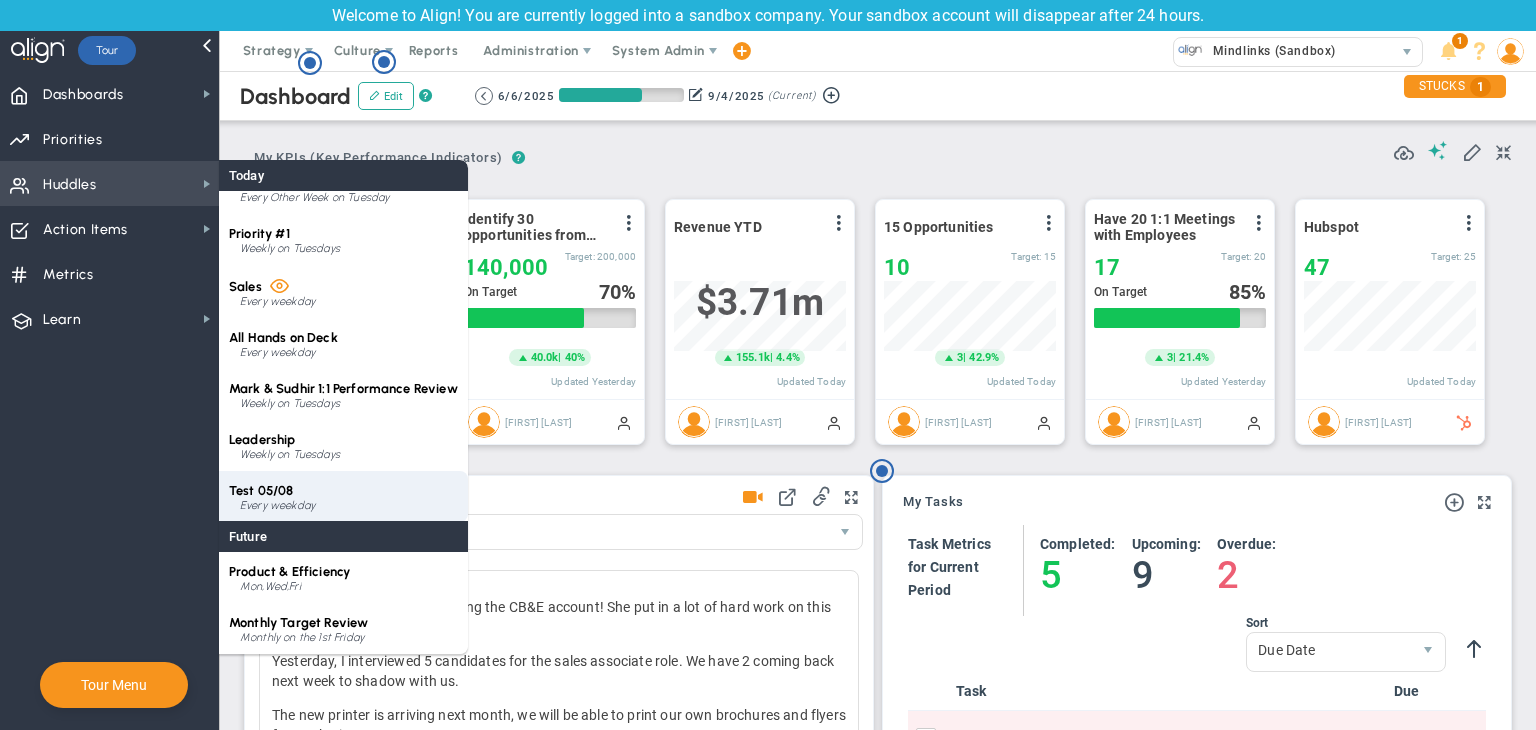 click on "Every weekday" at bounding box center [349, 506] 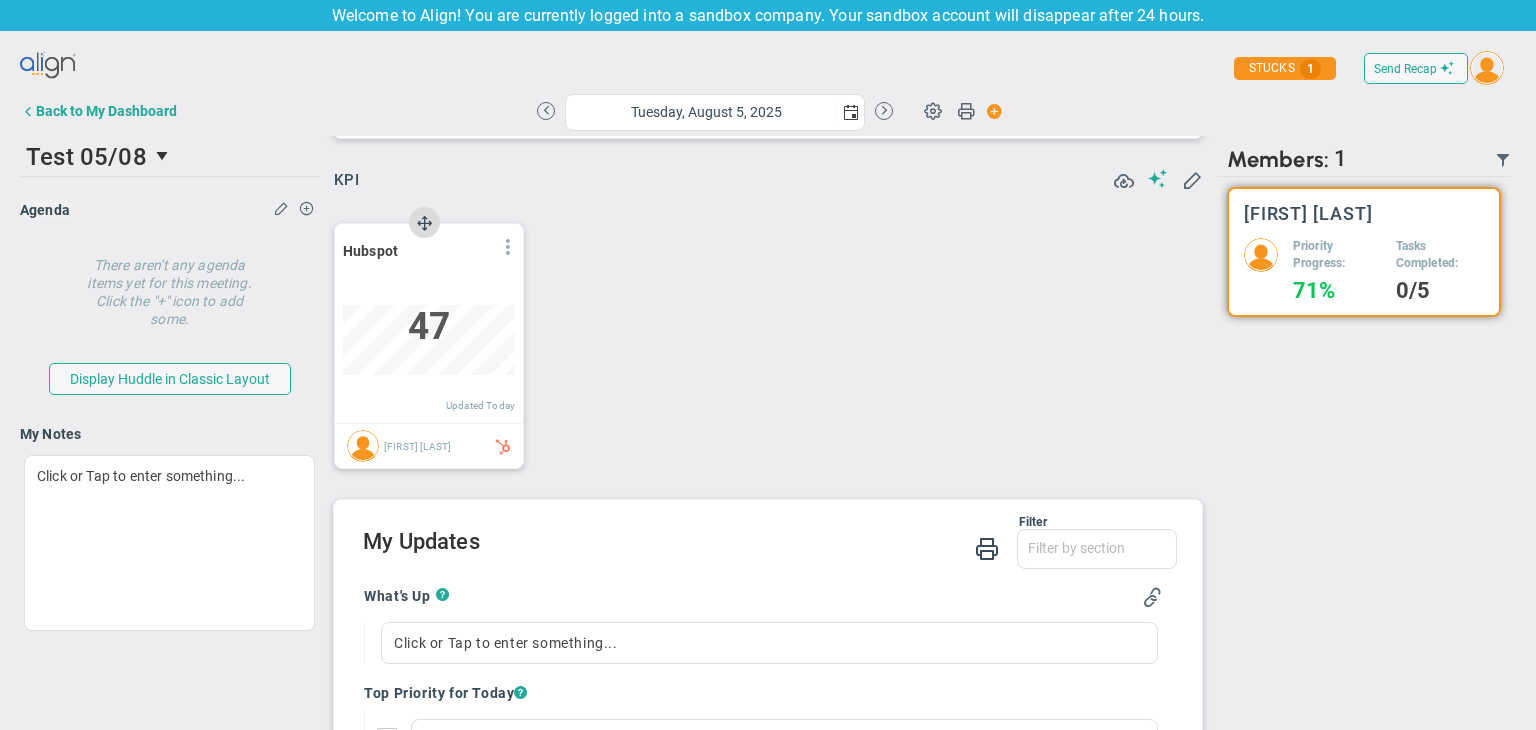click at bounding box center [508, 247] 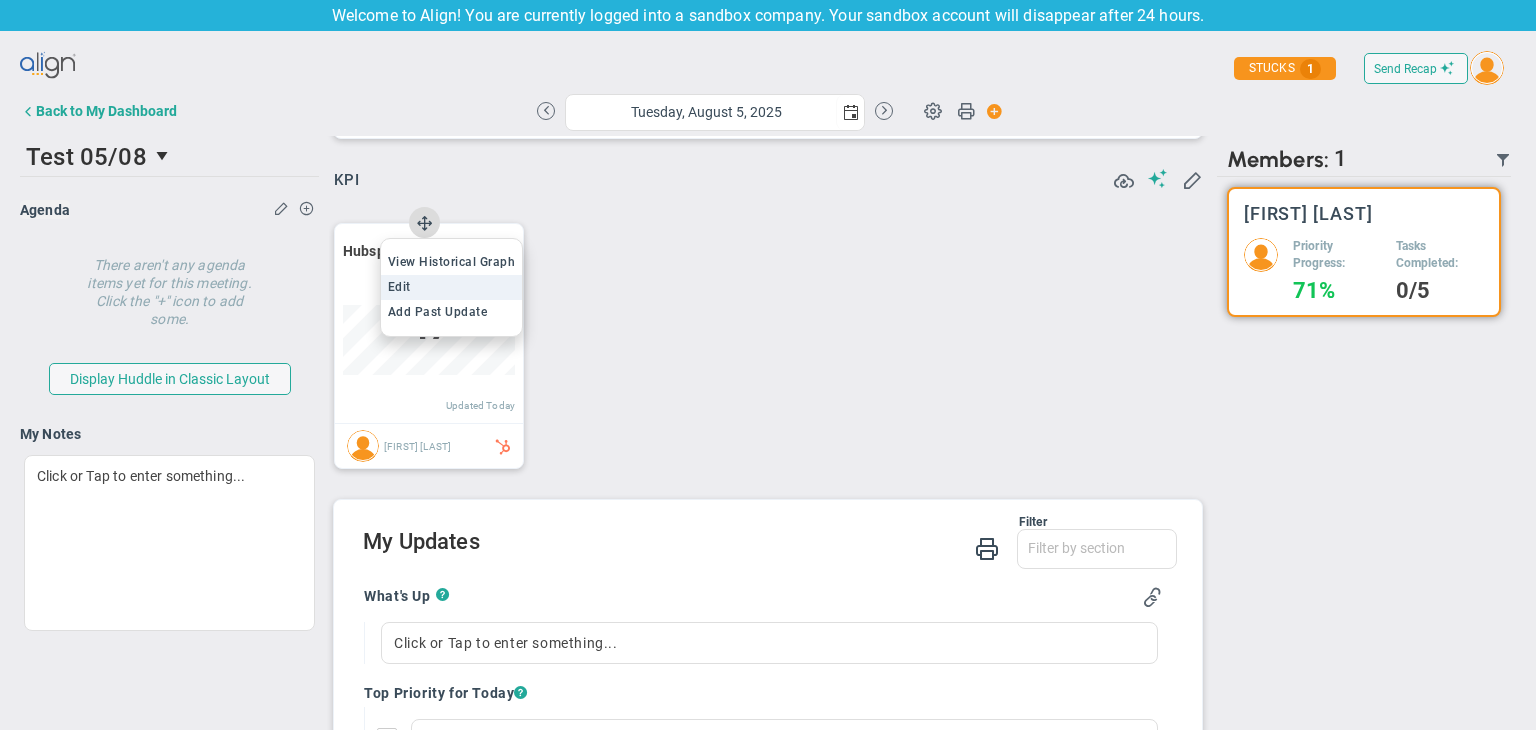 click on "Edit" at bounding box center [452, 287] 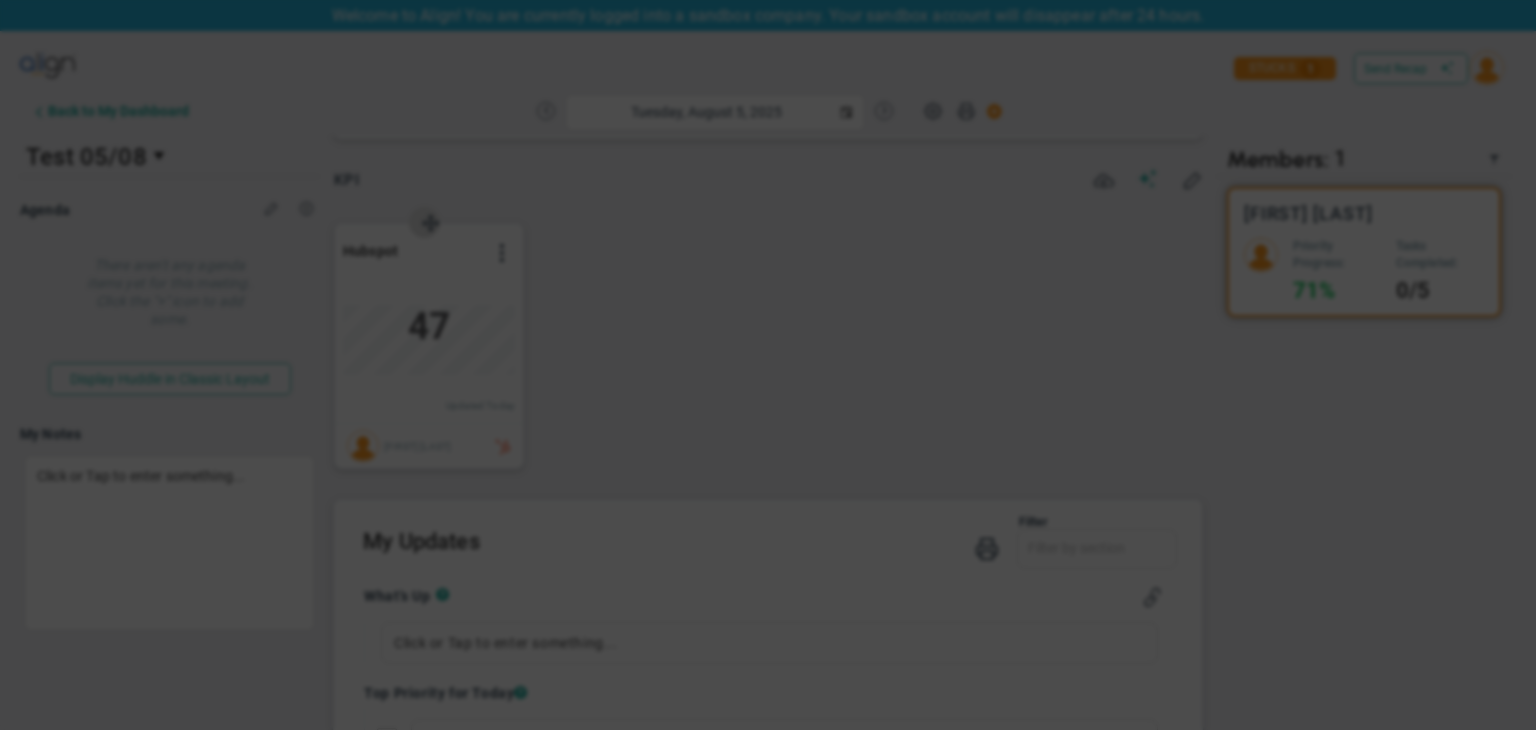 type on "Tuesday, August 5, 2025" 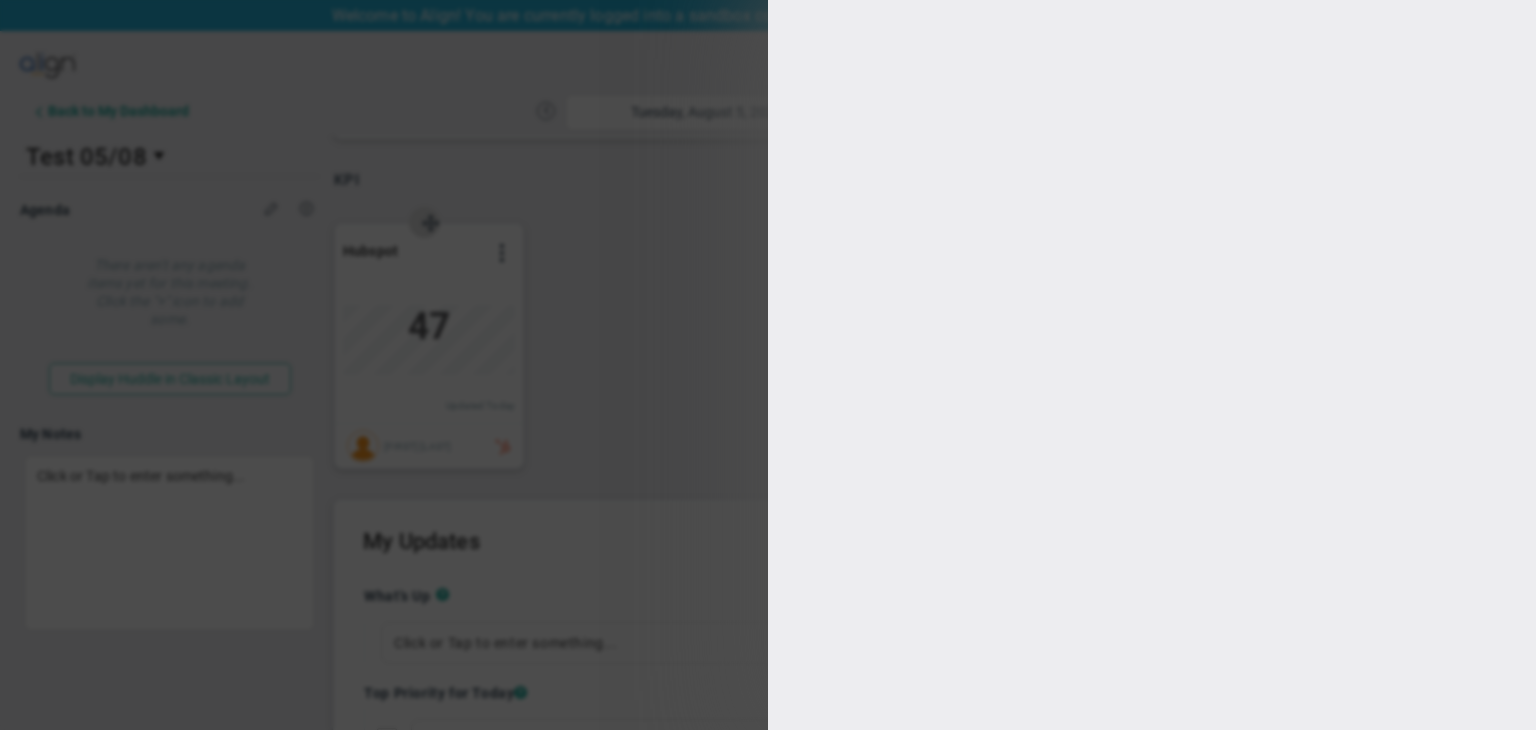 type on "0" 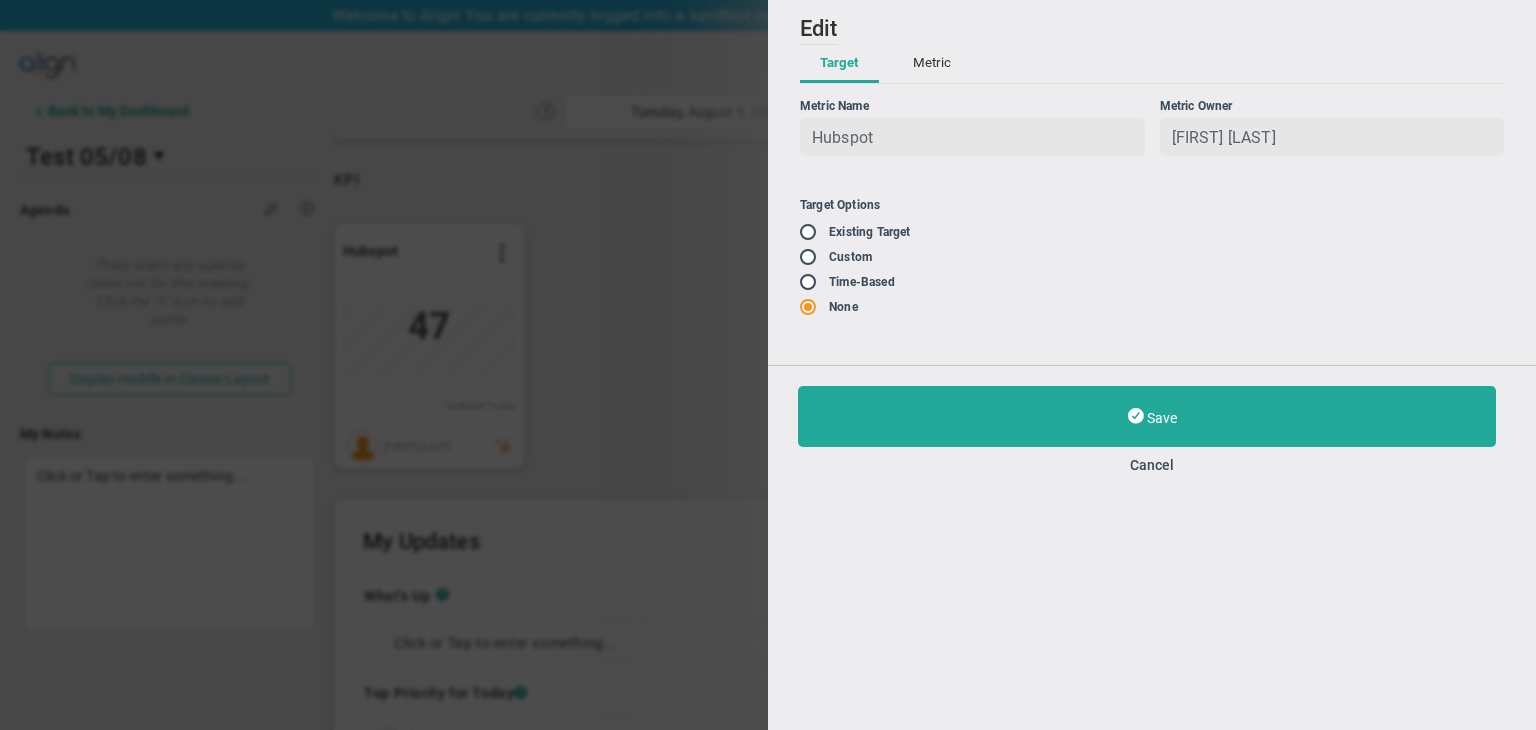 click at bounding box center (815, 233) 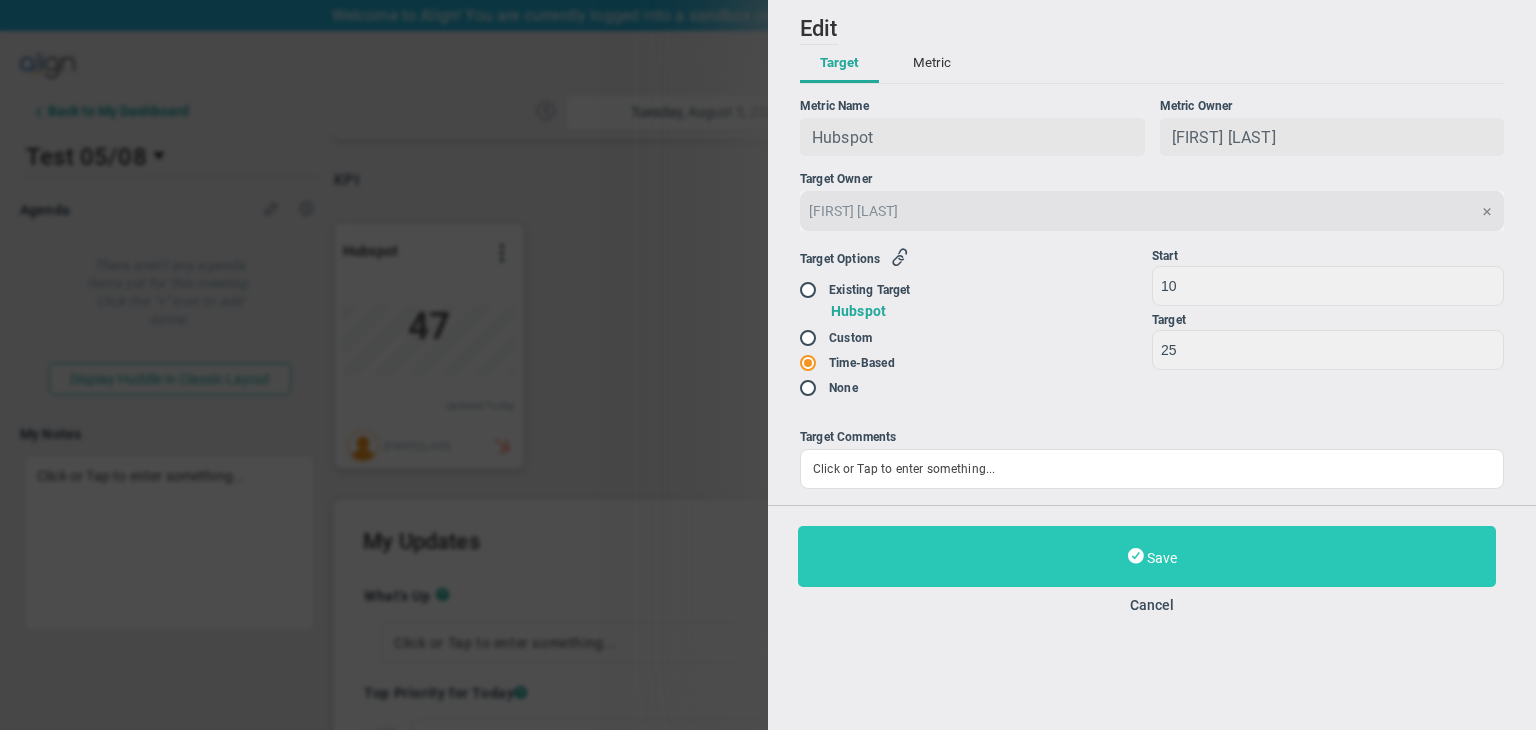 click on "Save" at bounding box center (1147, 556) 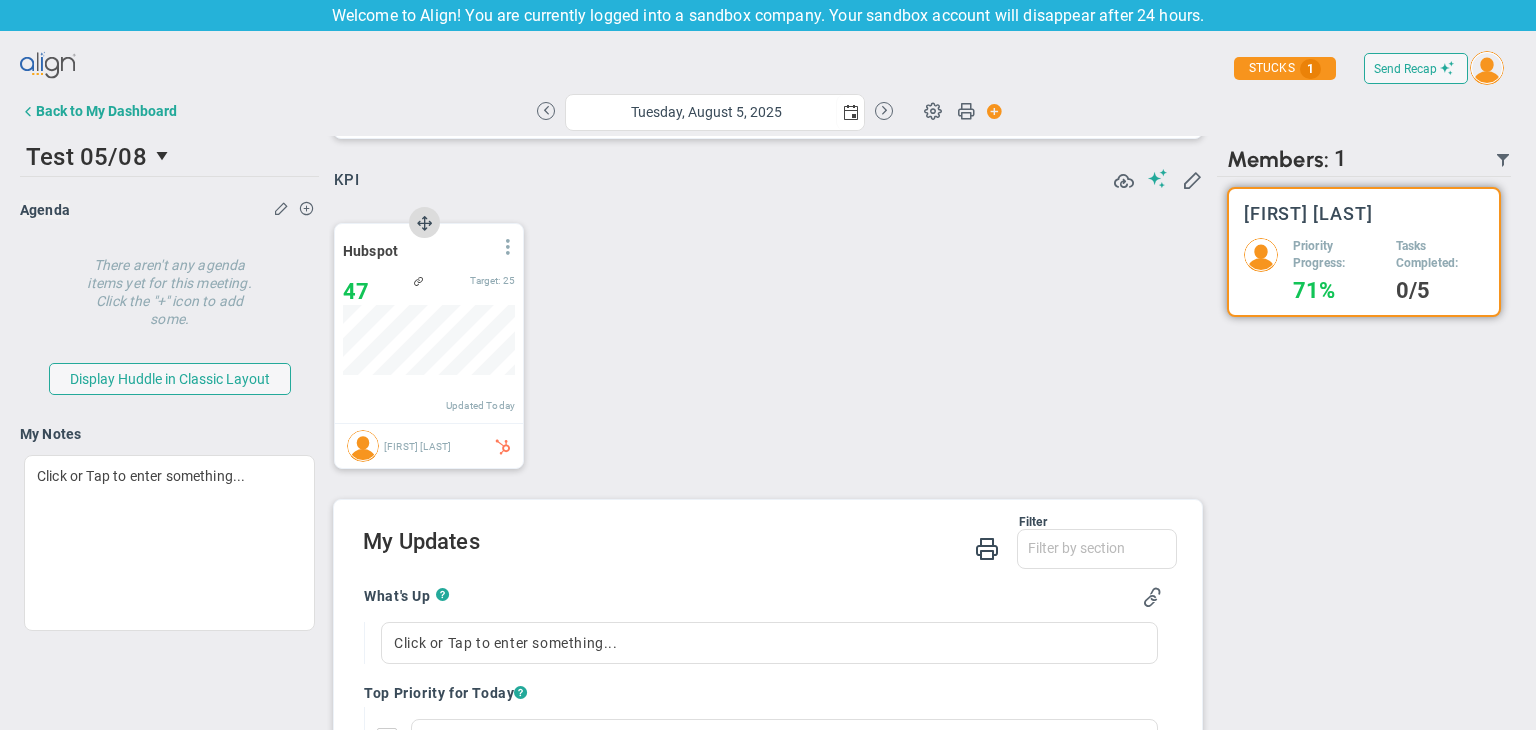 click at bounding box center (508, 247) 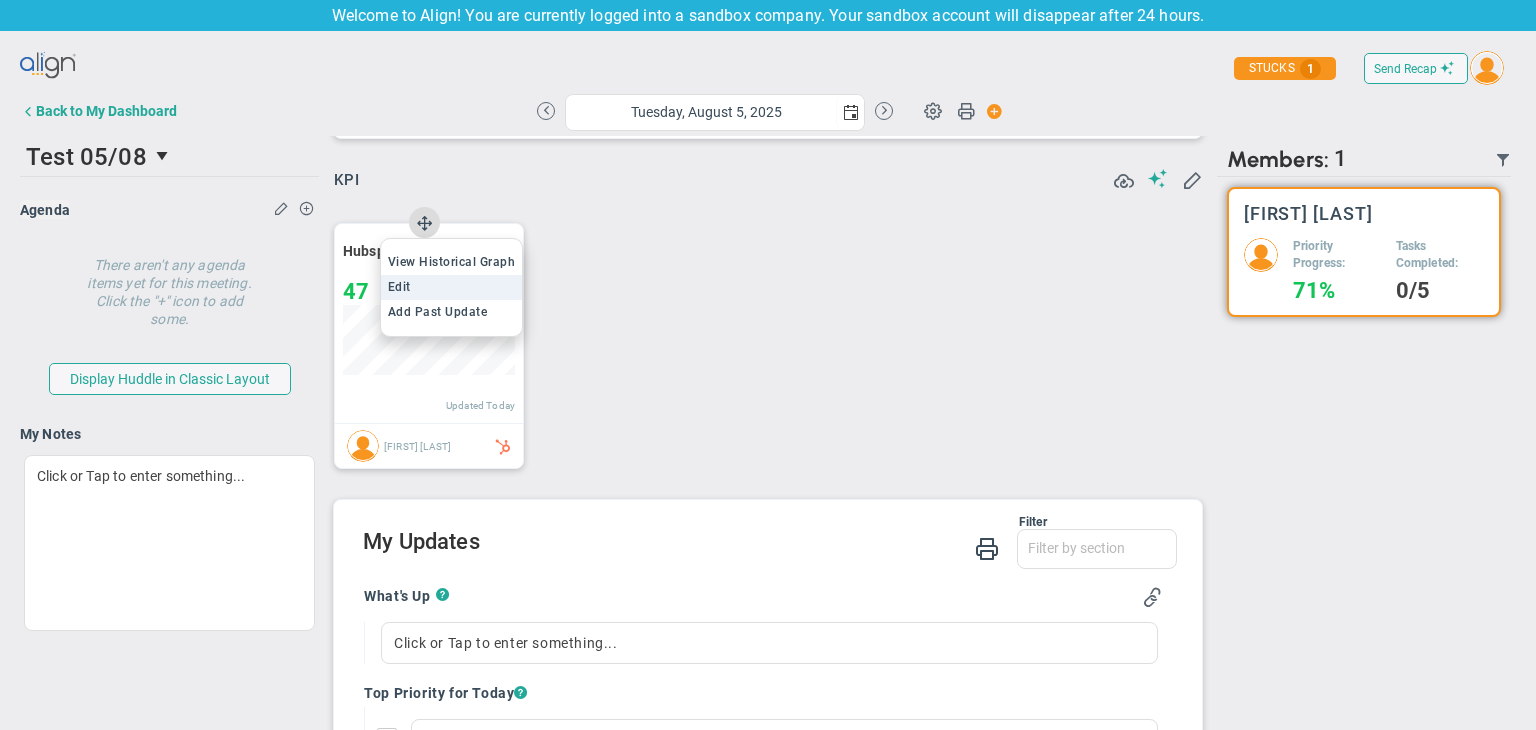 click on "Edit" at bounding box center [452, 287] 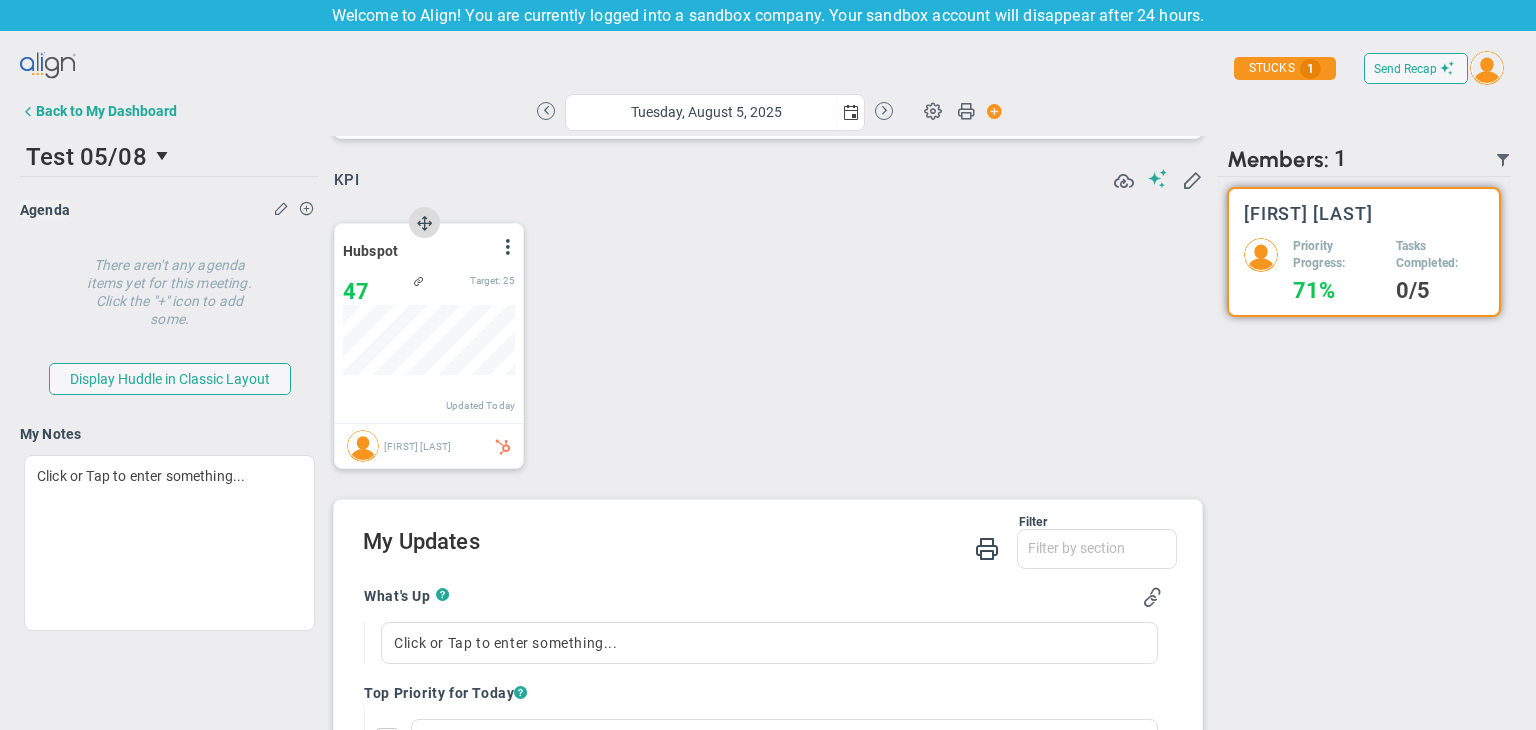 type on "Tuesday, August 5, 2025" 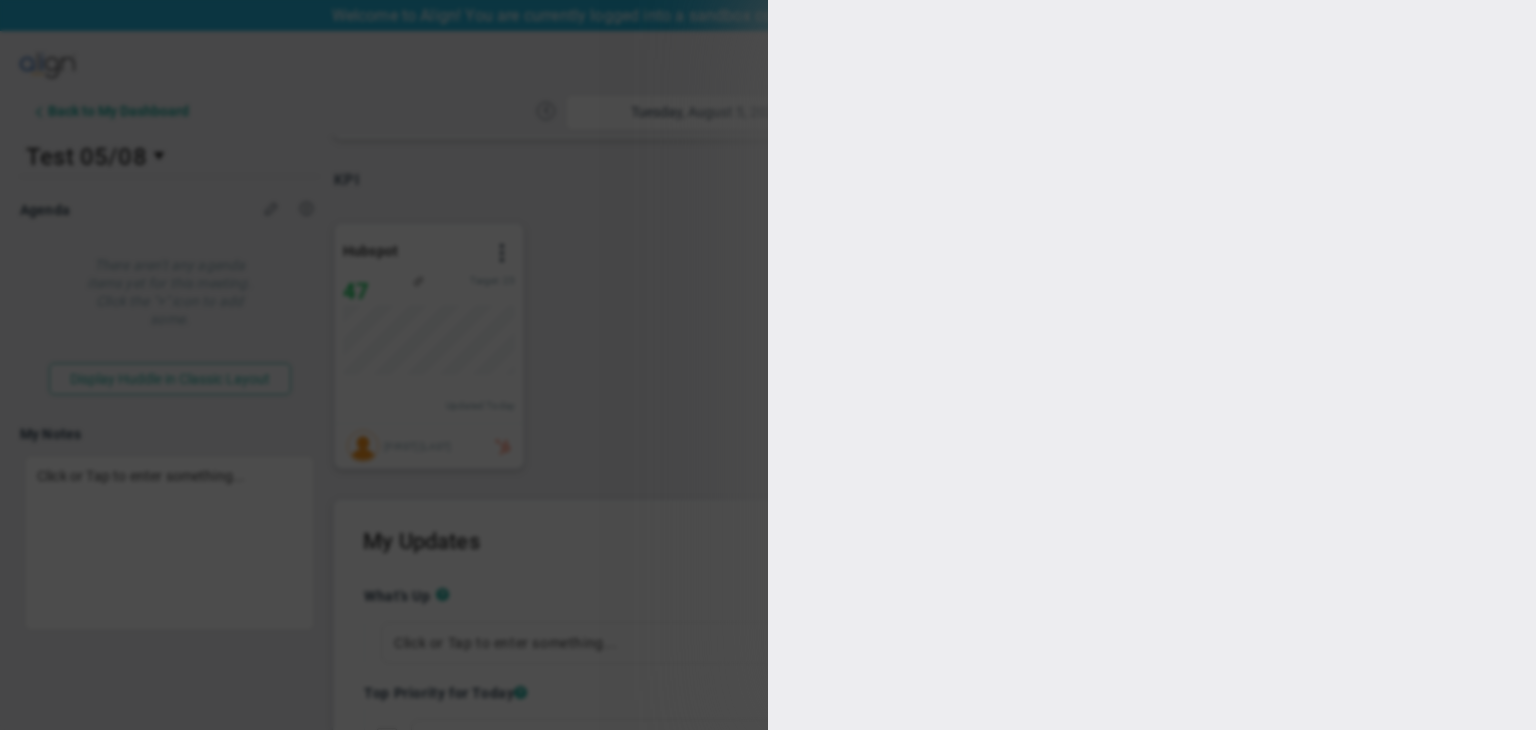 type on "[FIRST] [LAST]" 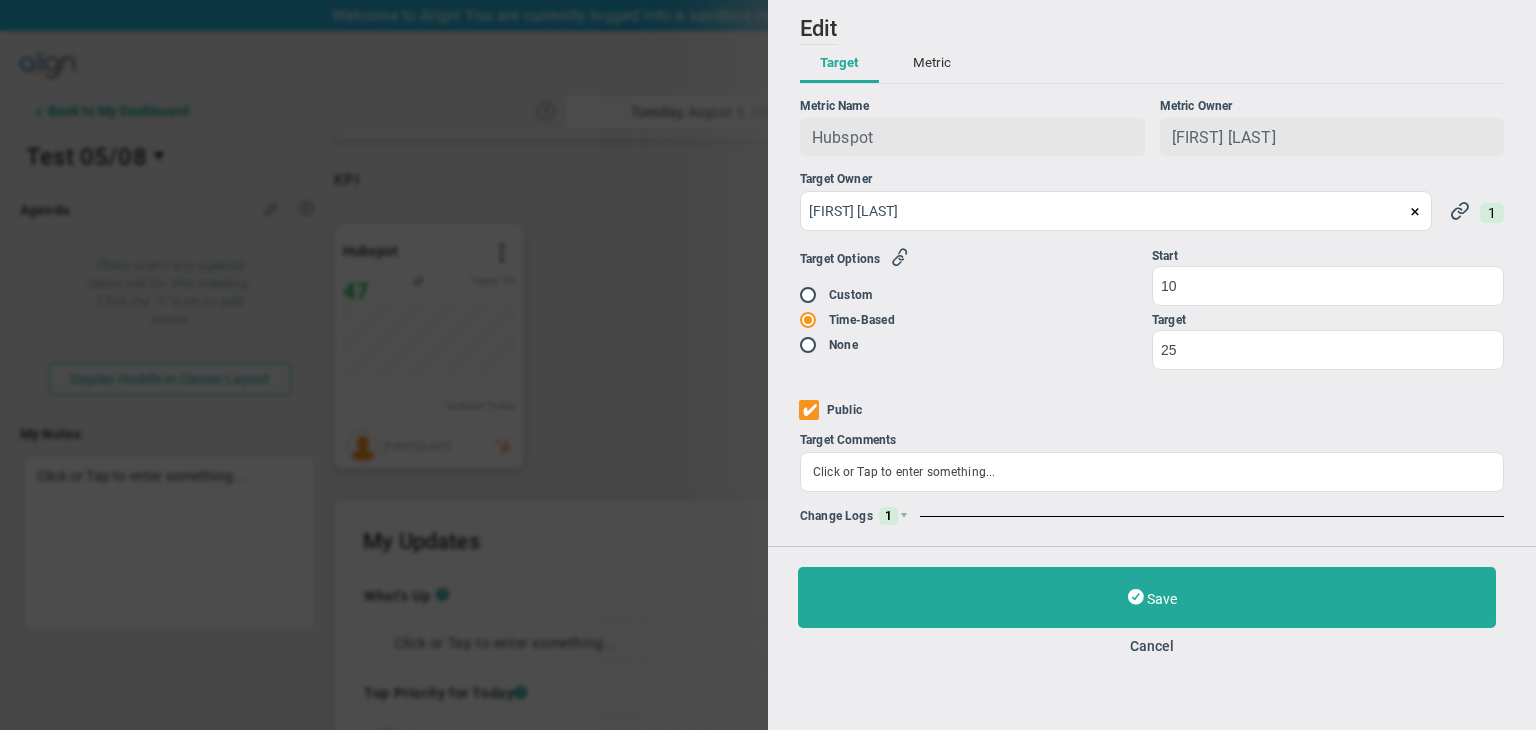 click on "1" at bounding box center (888, 516) 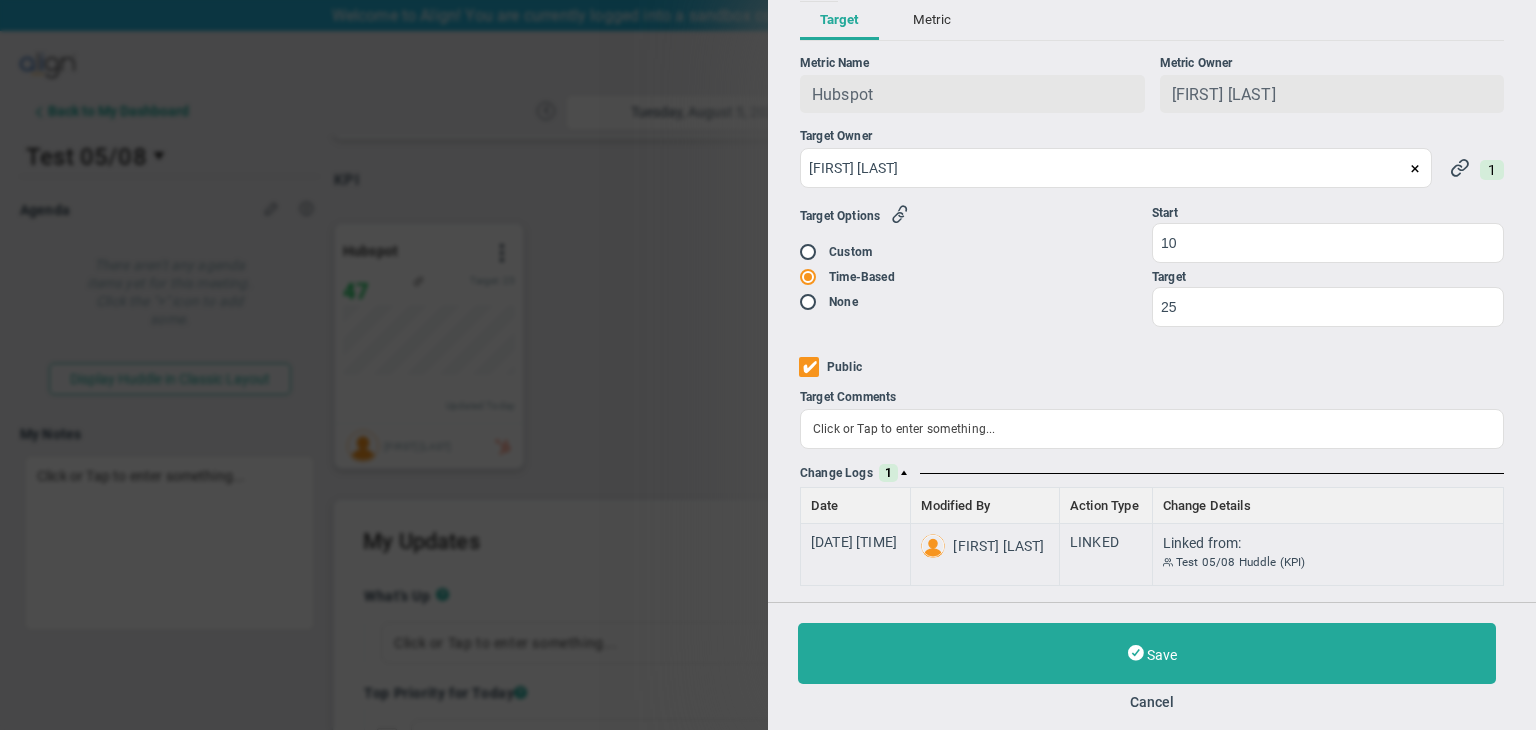 click at bounding box center (904, 473) 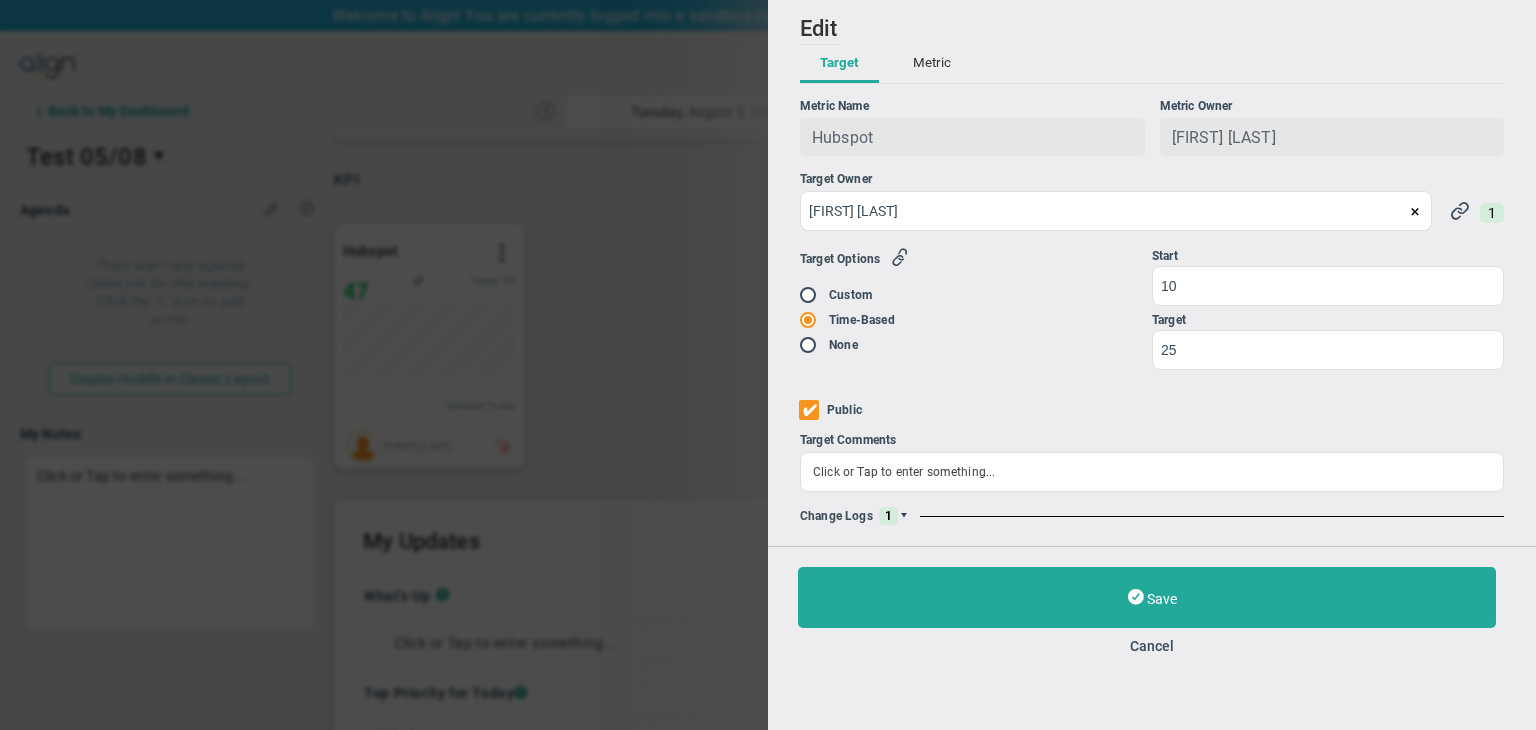 click at bounding box center (904, 516) 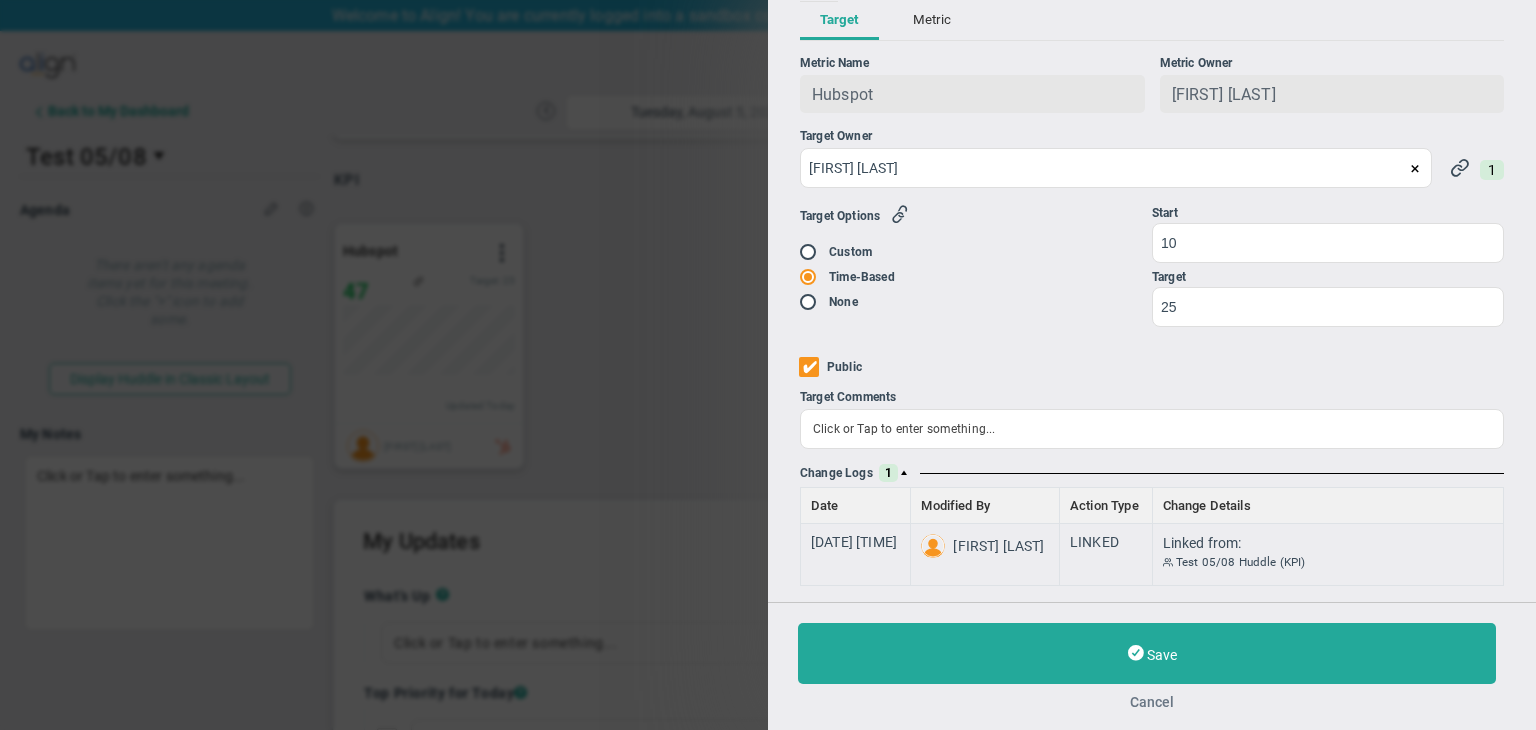 click on "Cancel" at bounding box center (1152, 702) 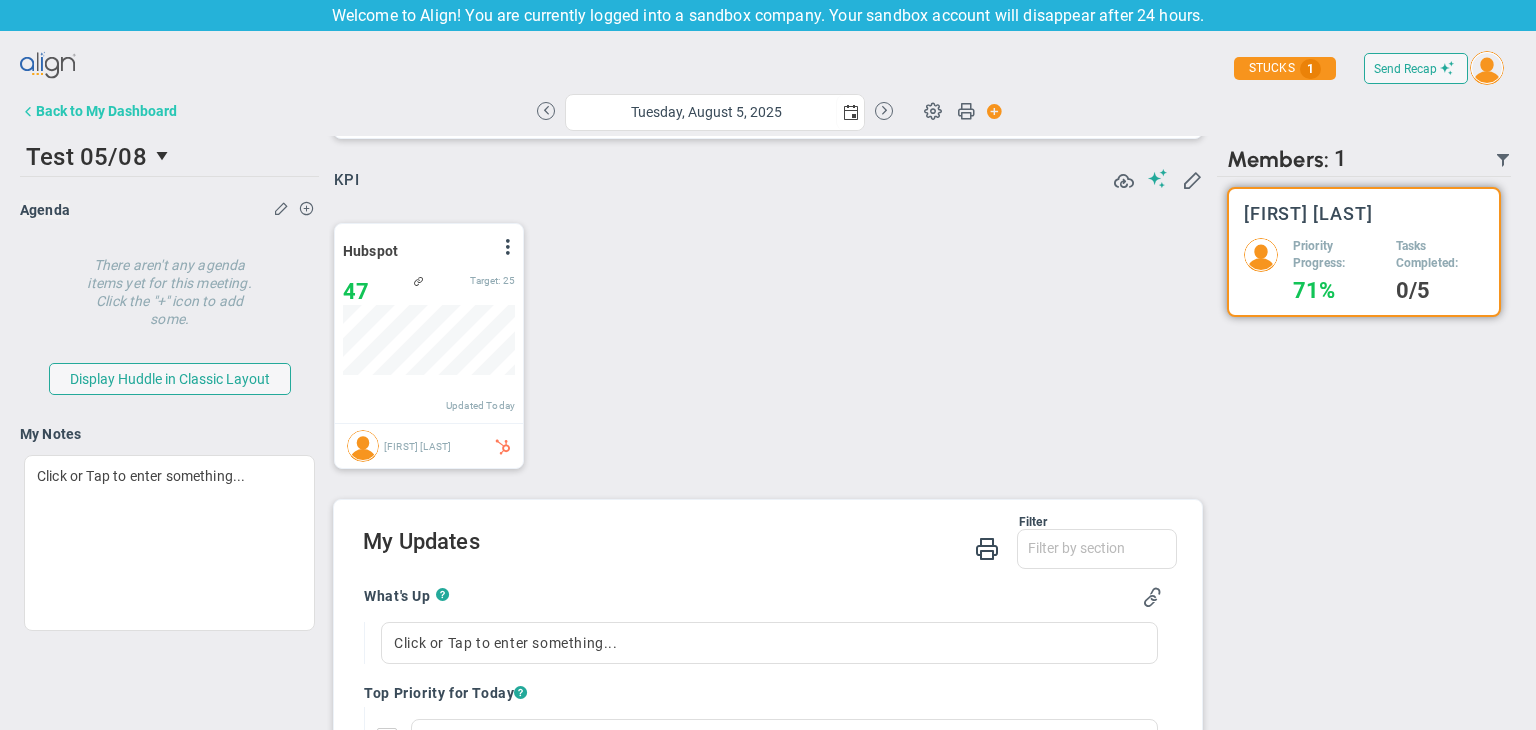 click on "Back to My Dashboard" at bounding box center (106, 111) 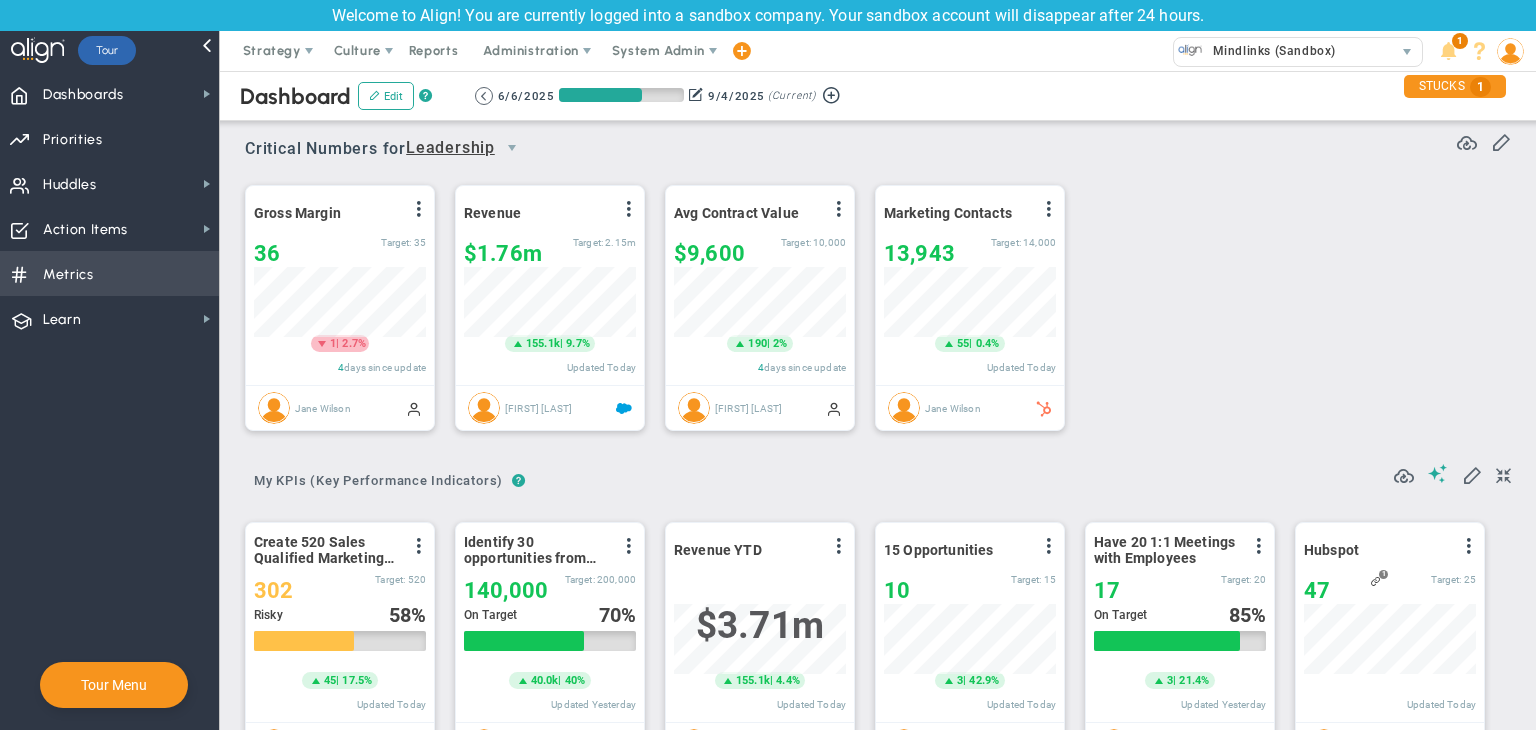 click on "Metrics Metrics" at bounding box center [109, 273] 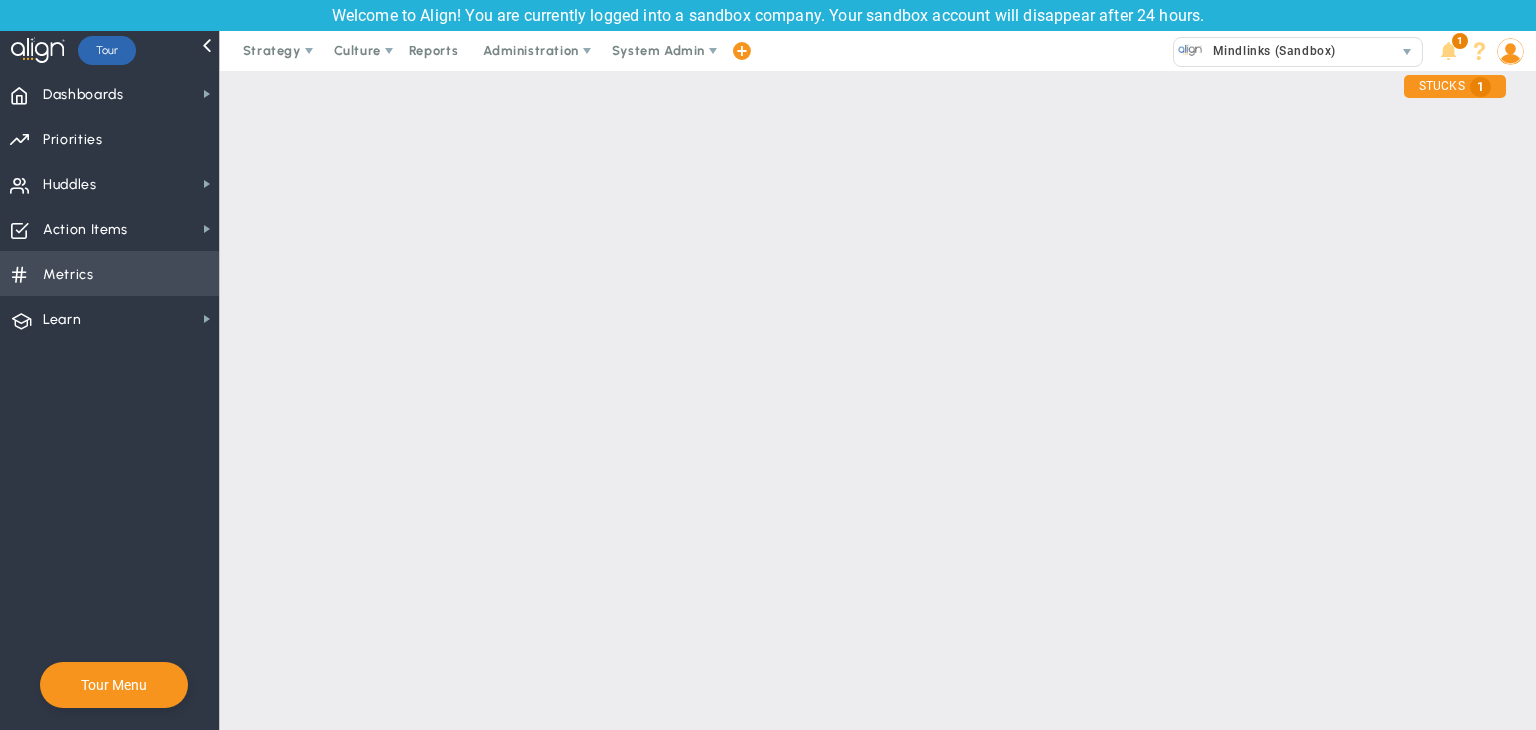 checkbox on "false" 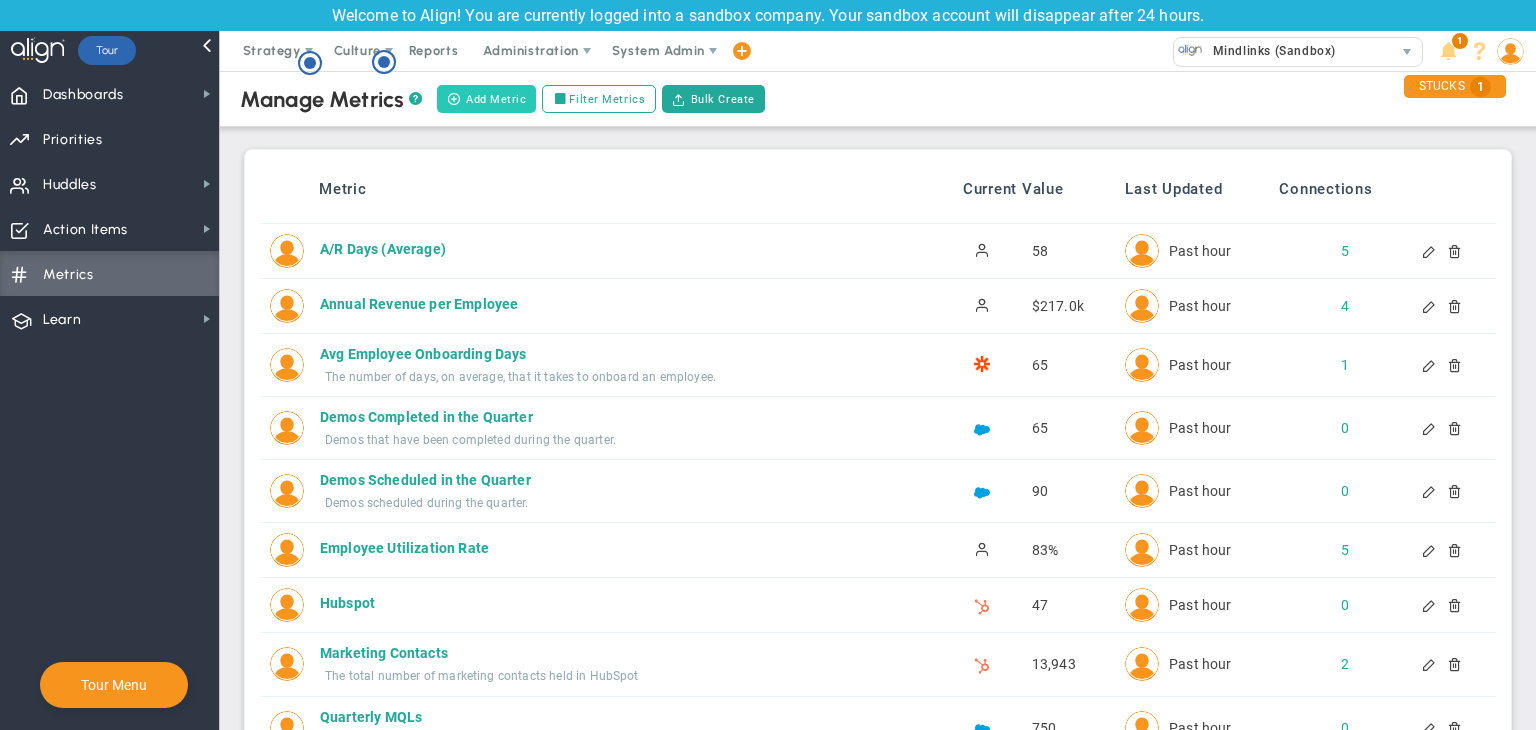 click on "Add Metric" at bounding box center [486, 99] 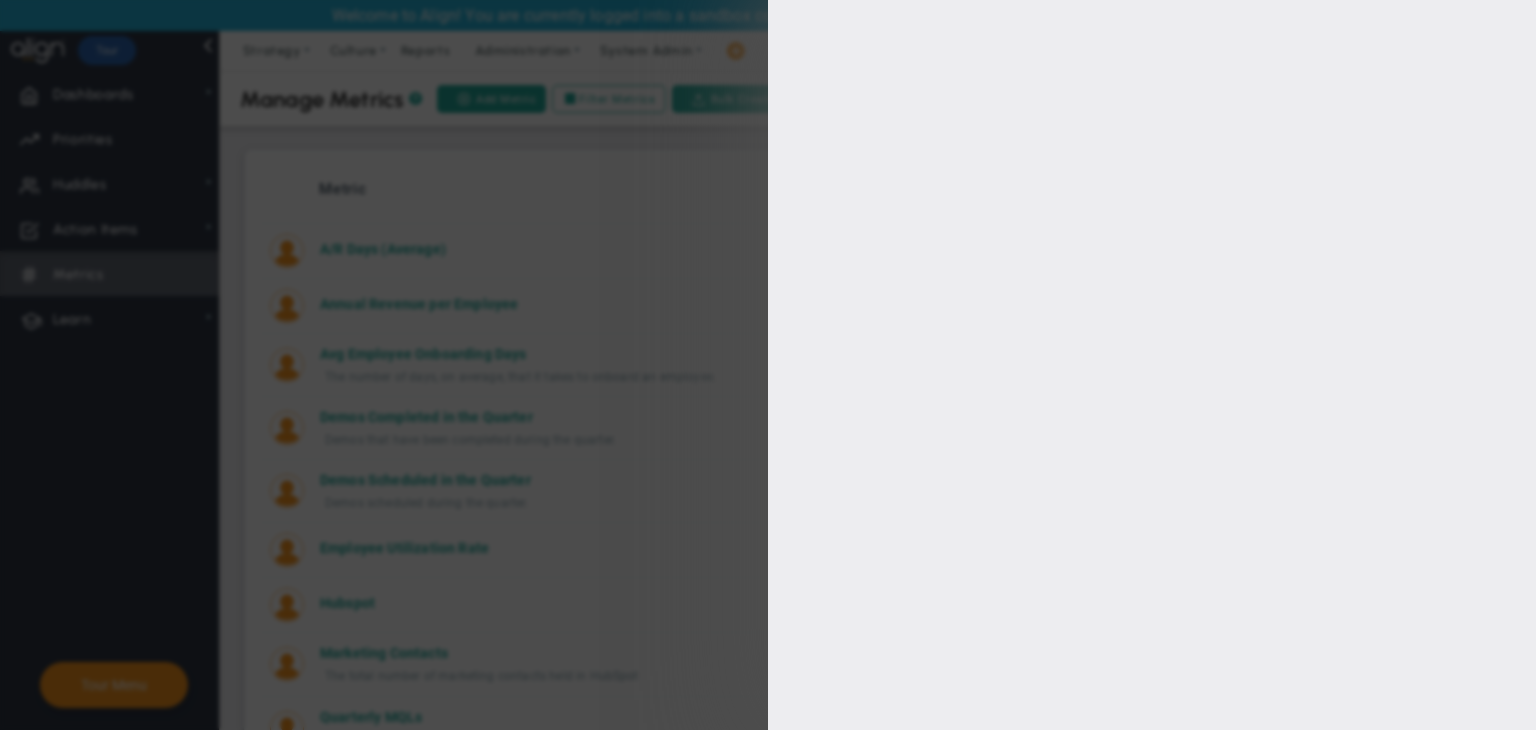 type on "[FIRST] [LAST]" 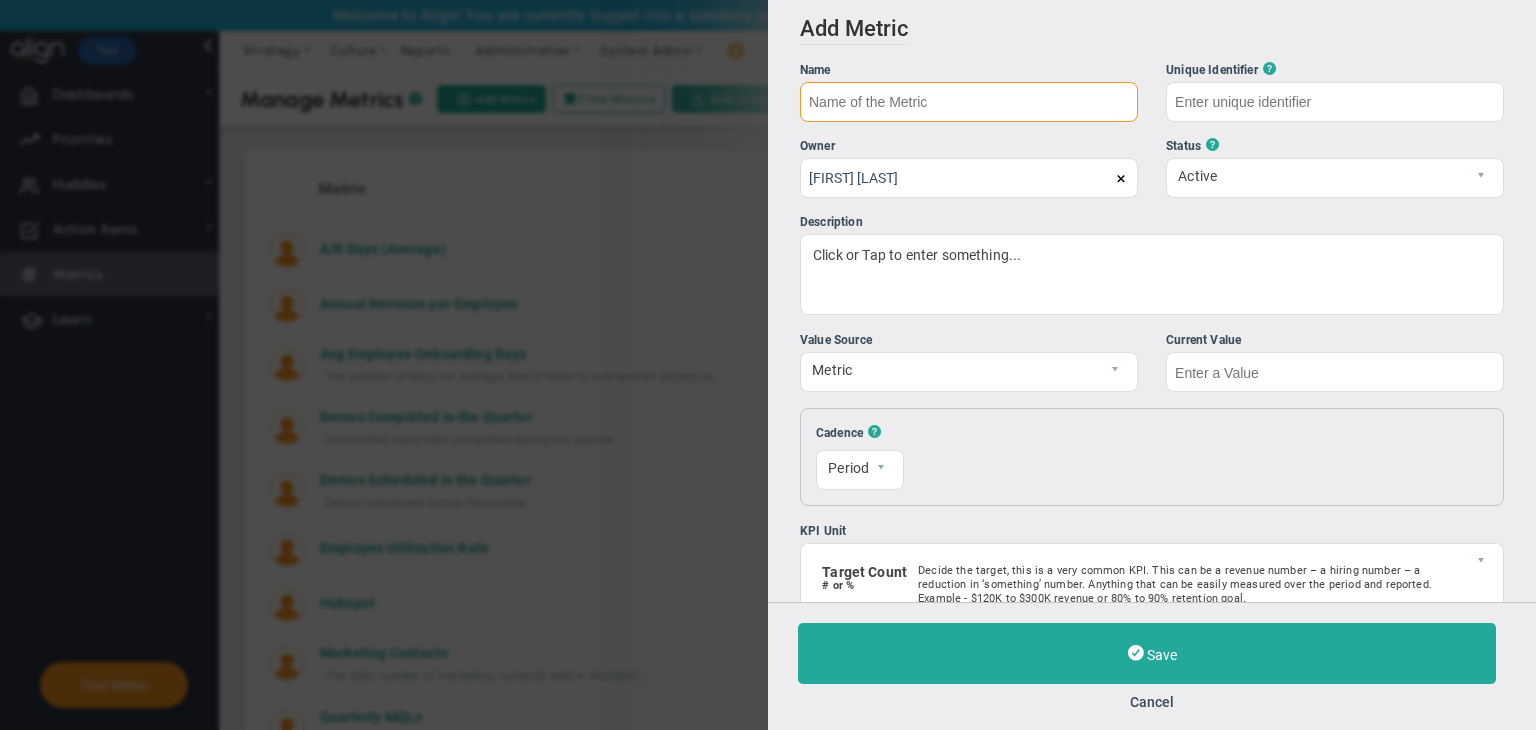 click at bounding box center [969, 102] 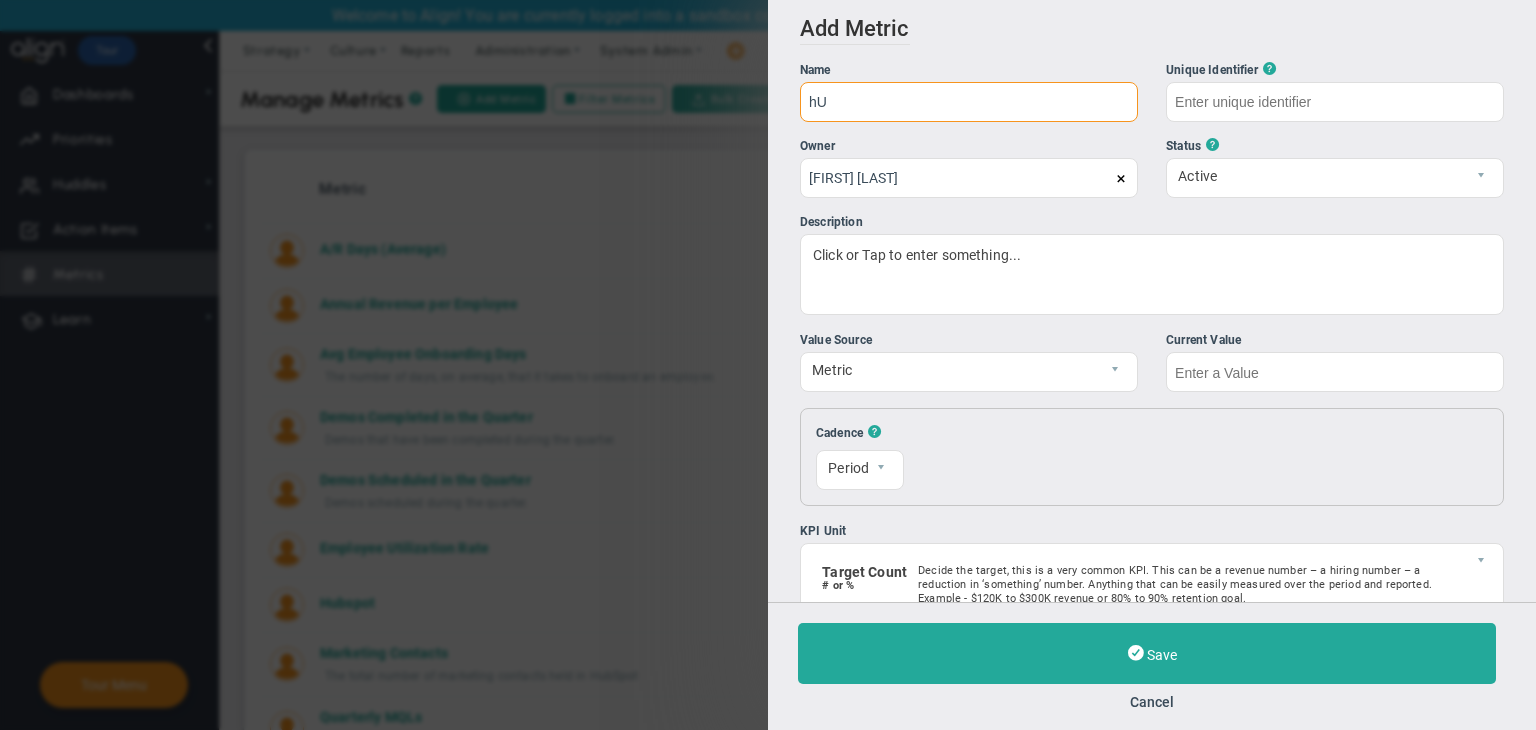 type on "h" 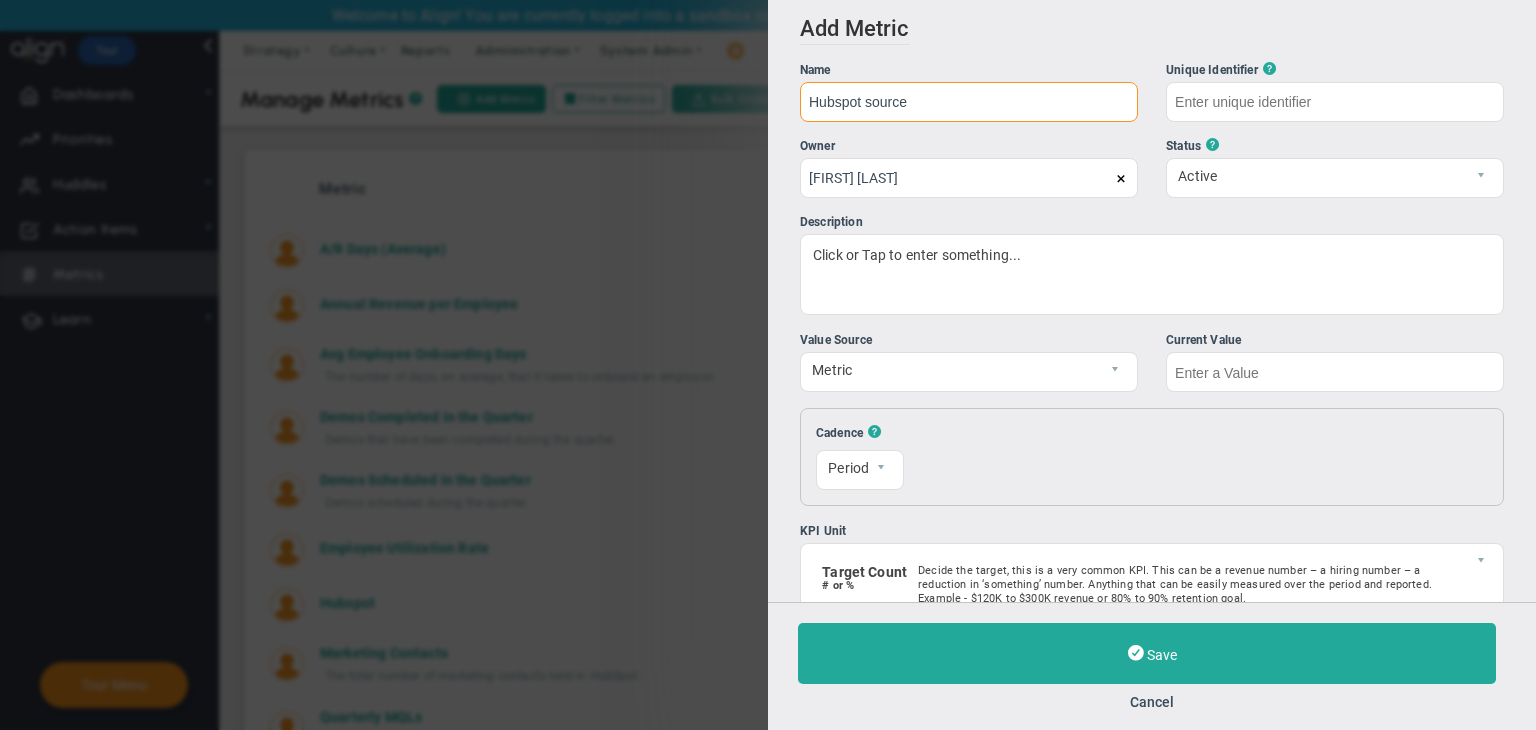 click on "Hubspot source" at bounding box center [969, 102] 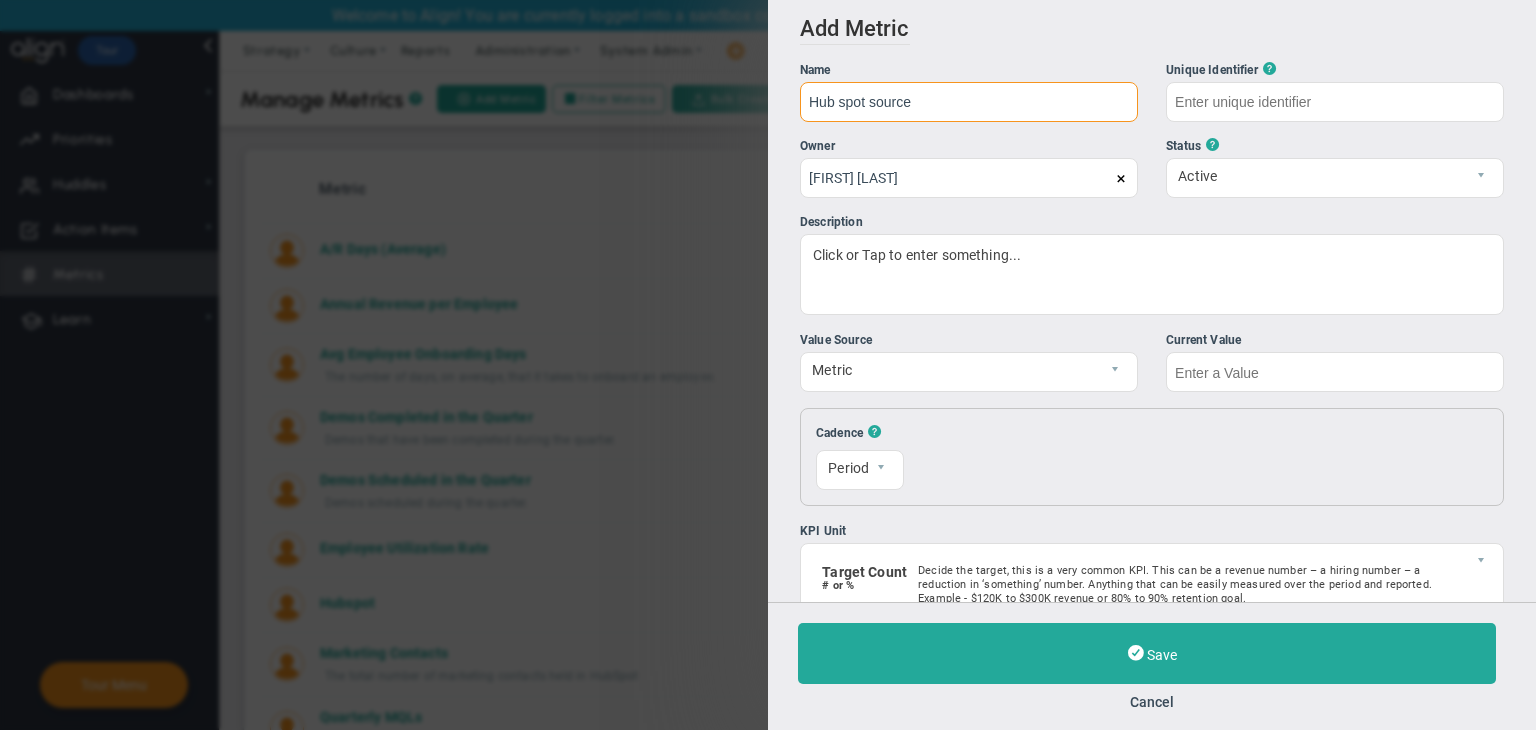 scroll, scrollTop: 72, scrollLeft: 0, axis: vertical 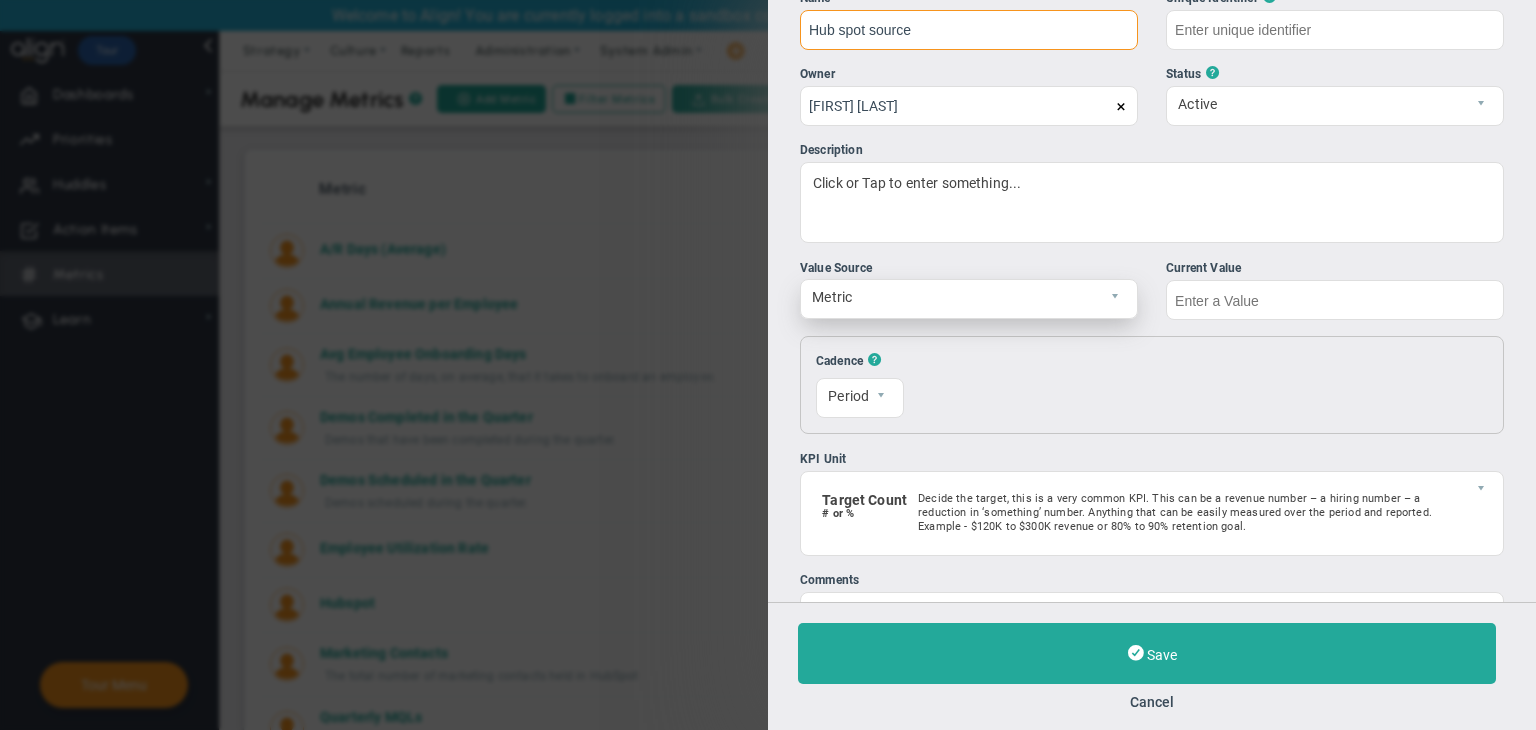 type on "Hub spot source" 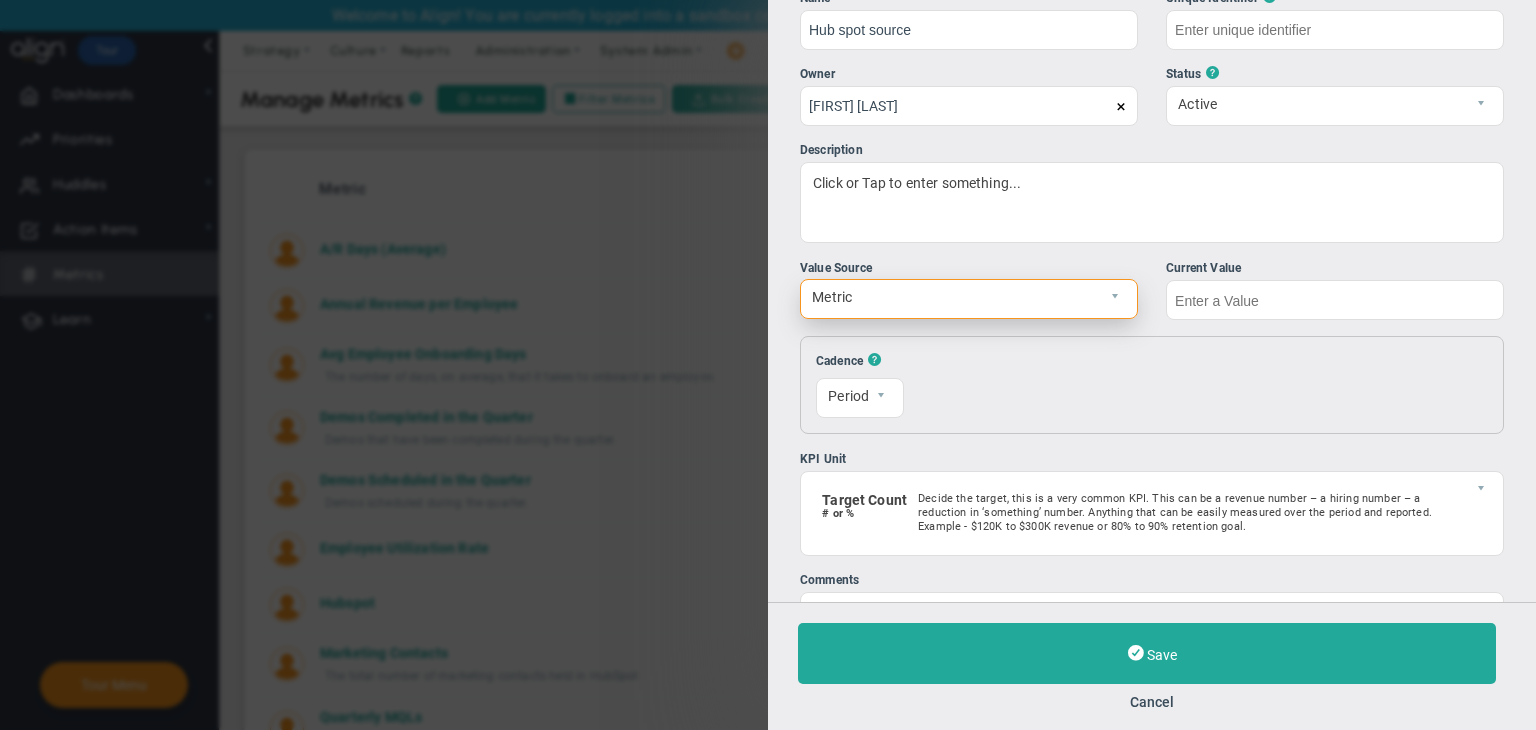 click at bounding box center [1120, 299] 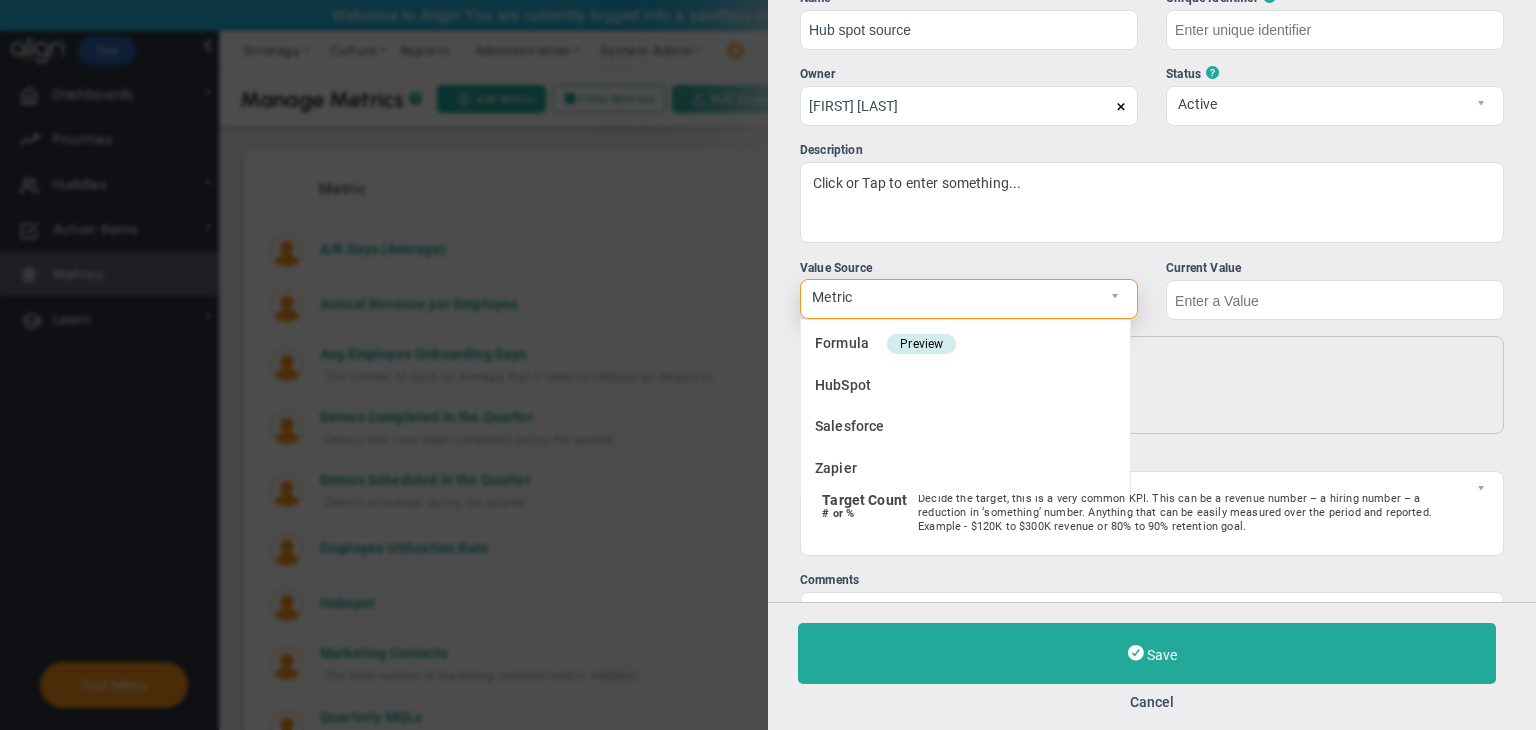 type on "Hub-spot-source" 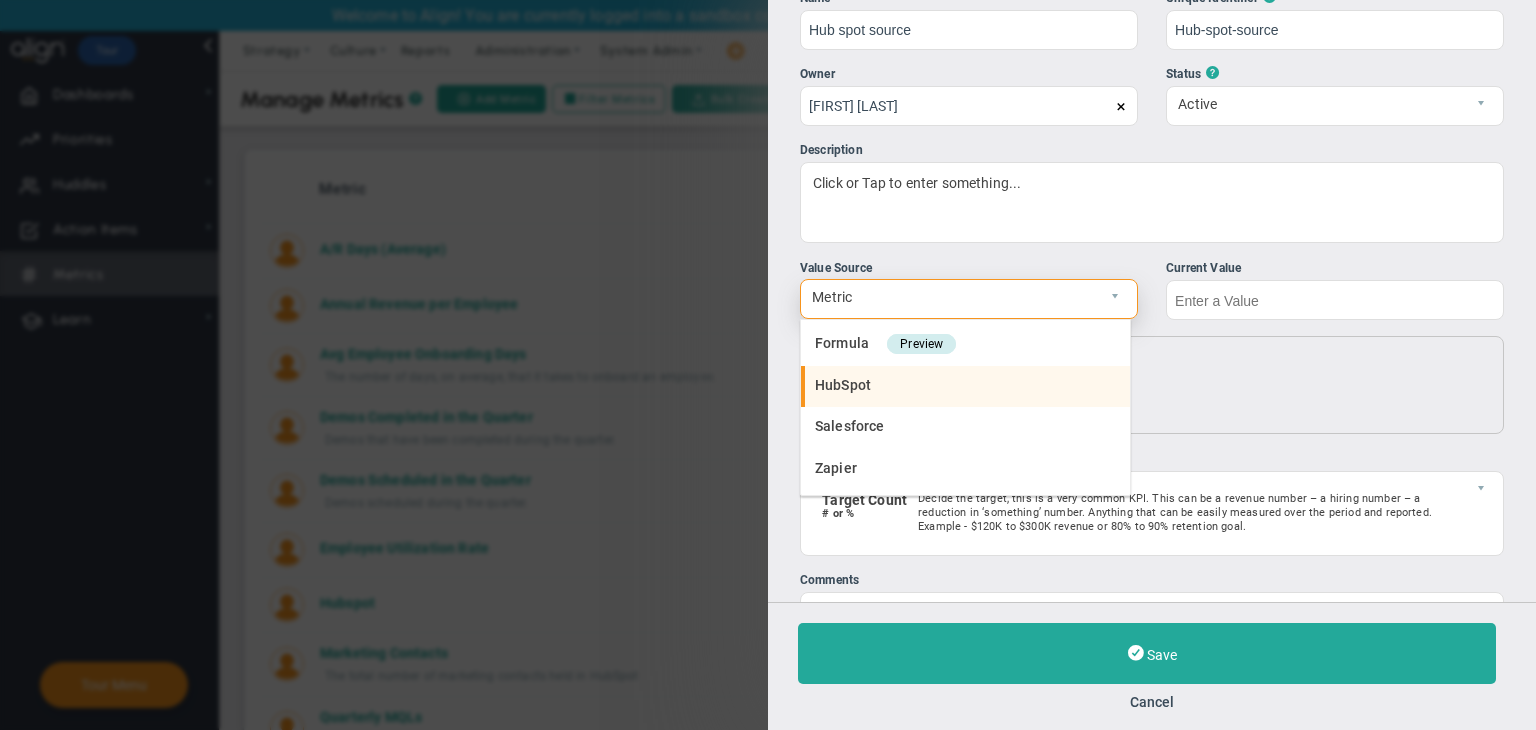 click on "HubSpot" at bounding box center (965, 387) 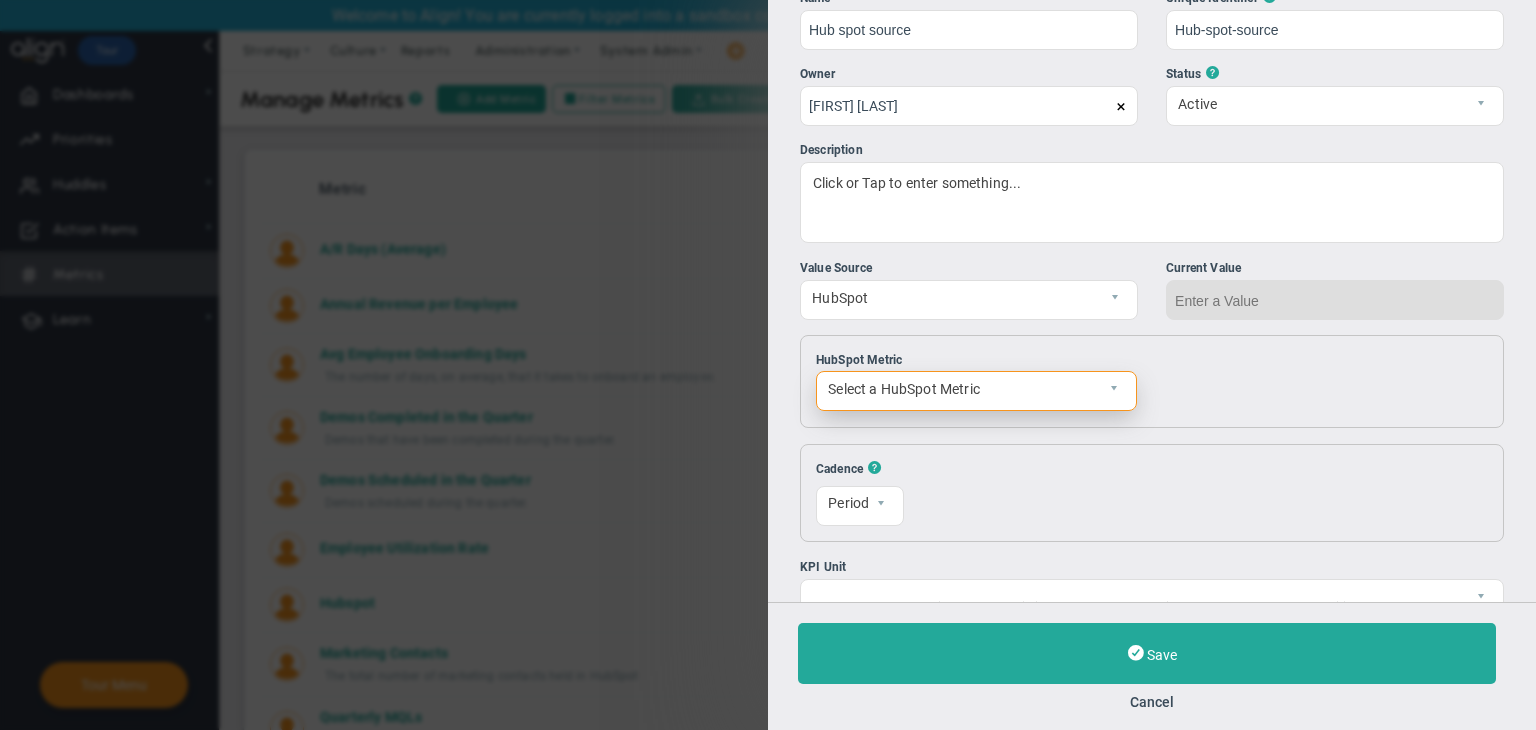 click on "Select a HubSpot Metric" at bounding box center (959, 389) 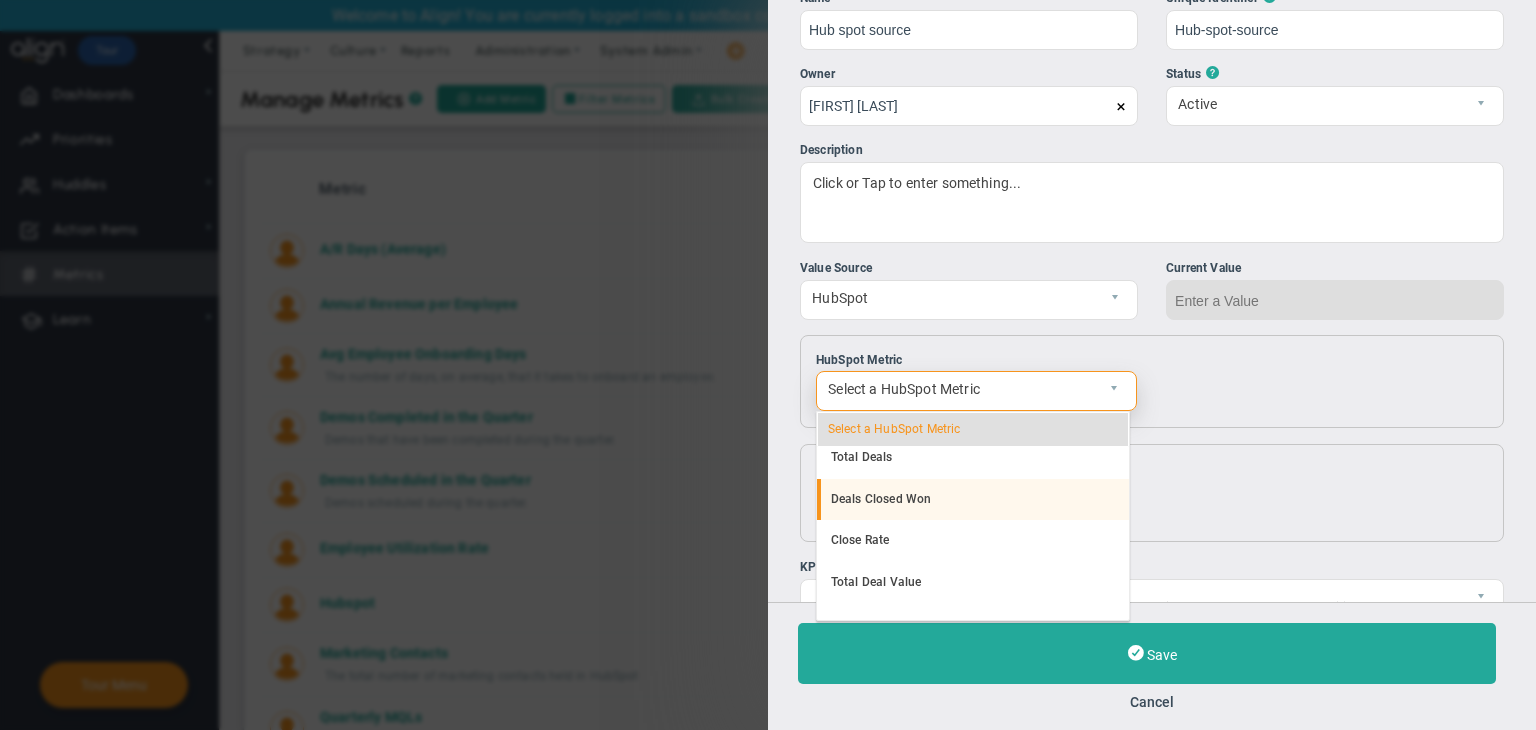 scroll, scrollTop: 0, scrollLeft: 0, axis: both 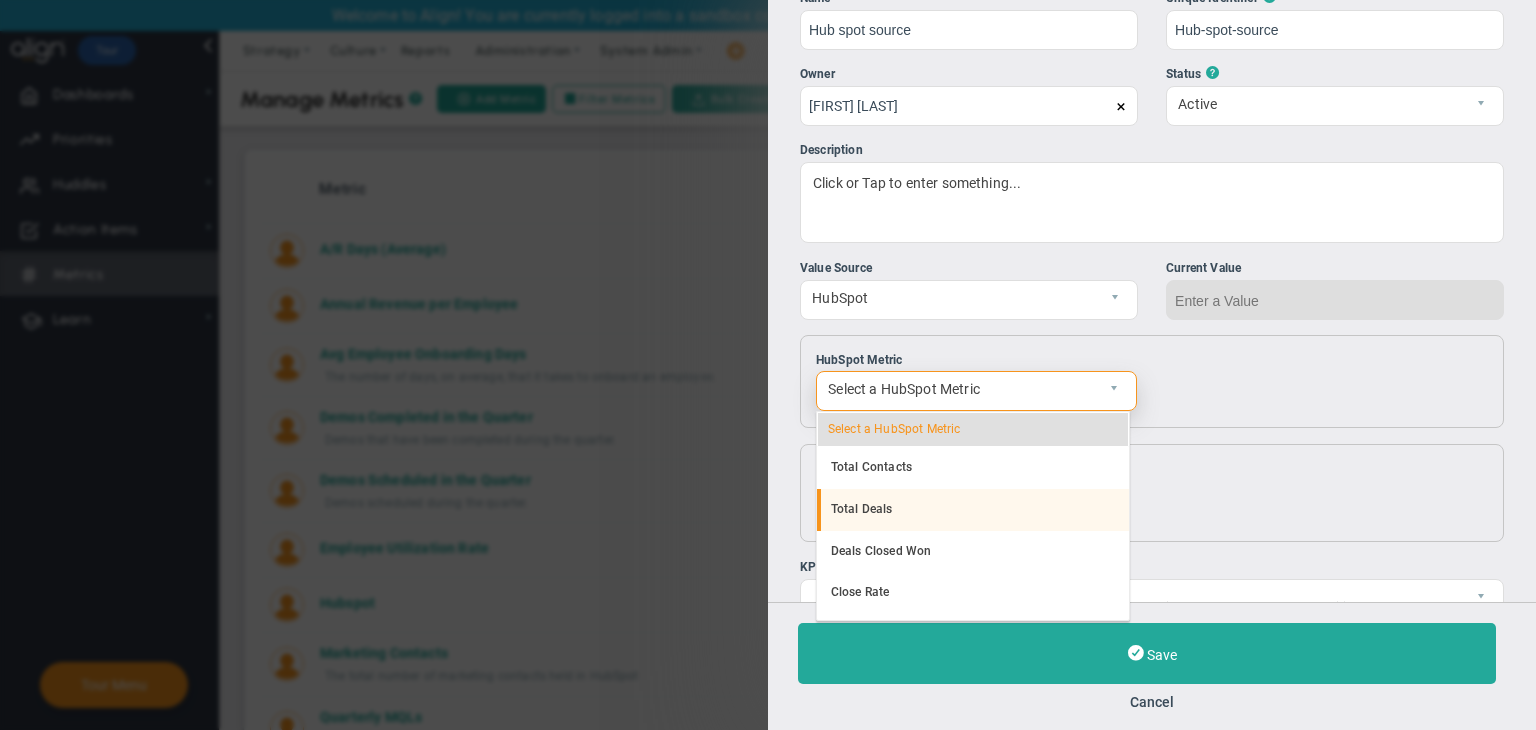 click on "Total Deals" at bounding box center [973, 510] 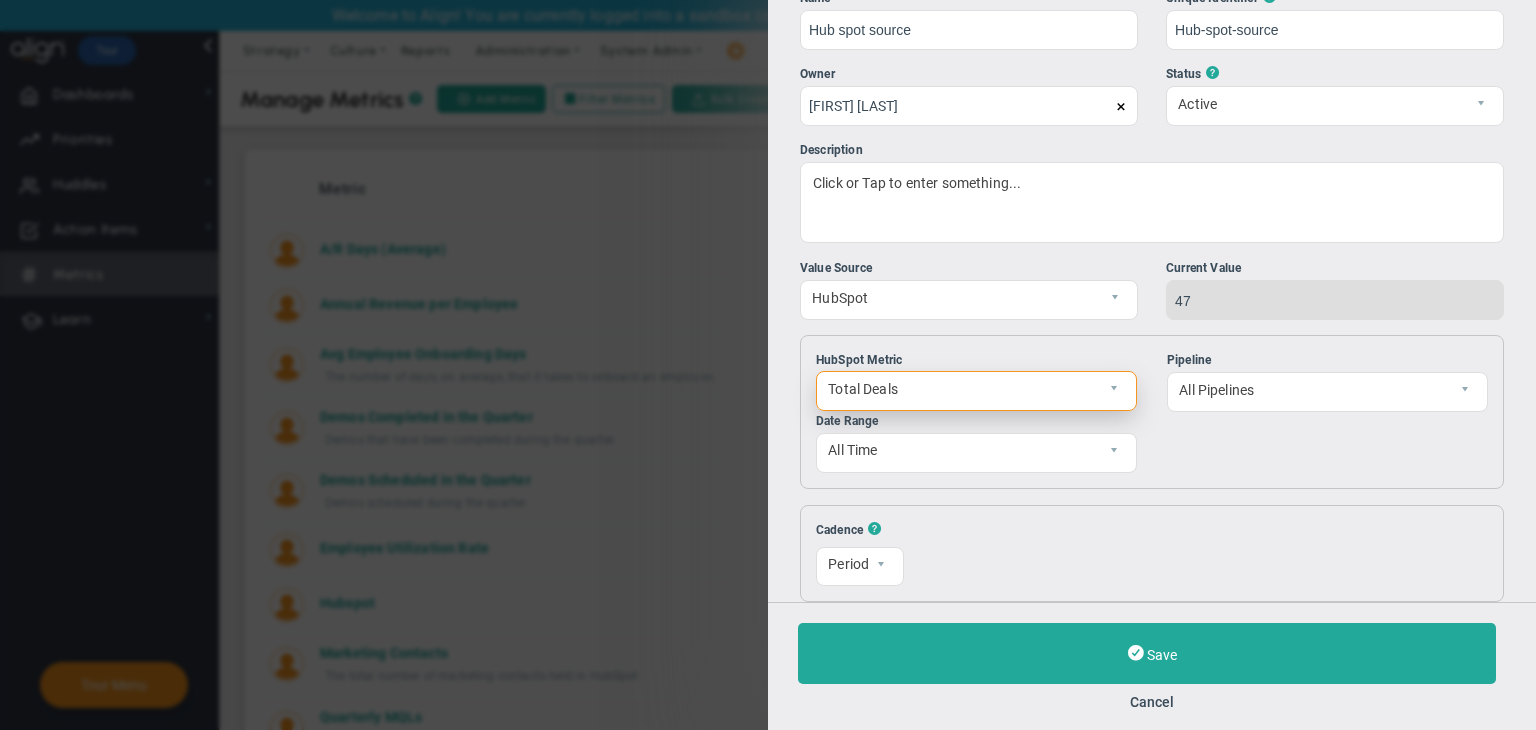 click on "Total Deals" at bounding box center [959, 389] 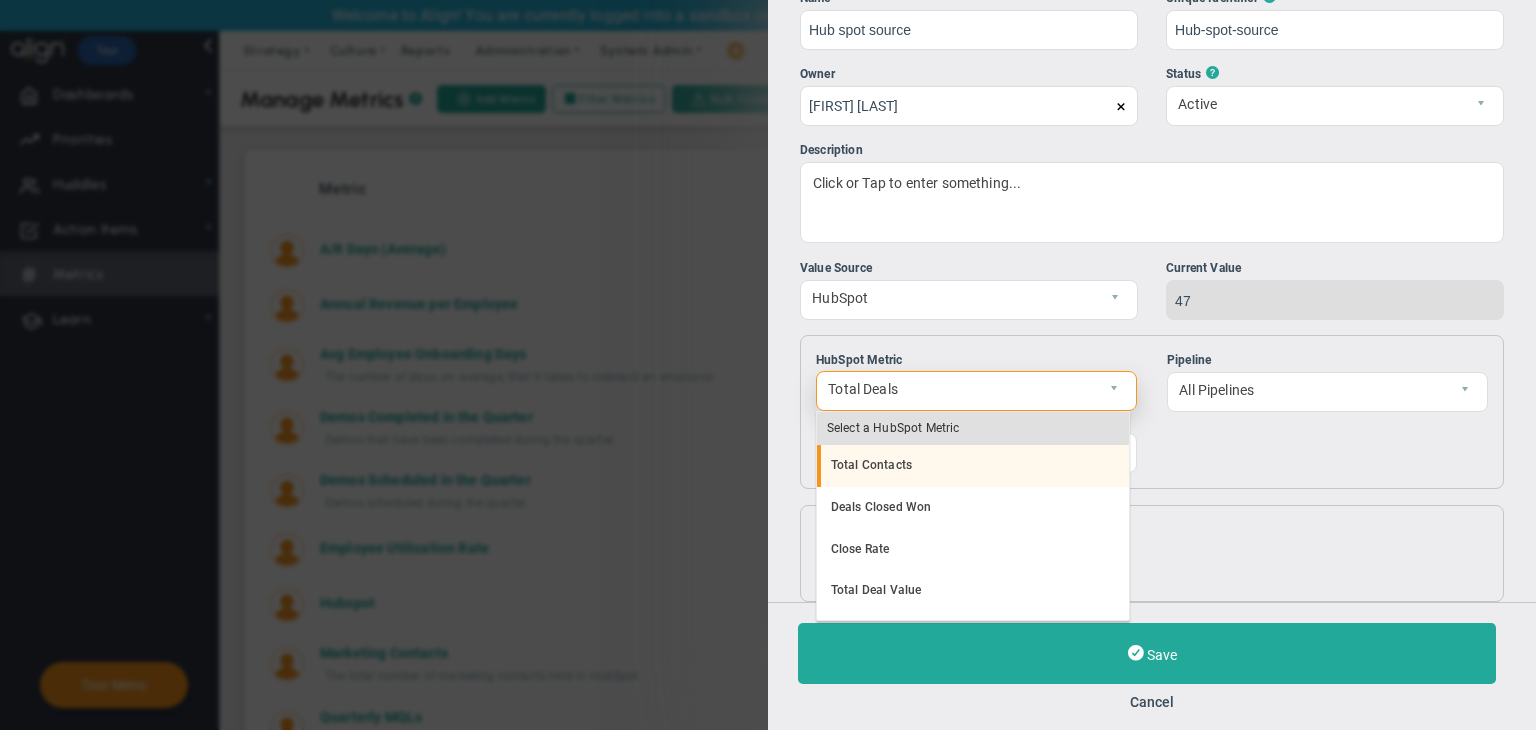 click on "Total Contacts" at bounding box center [973, 466] 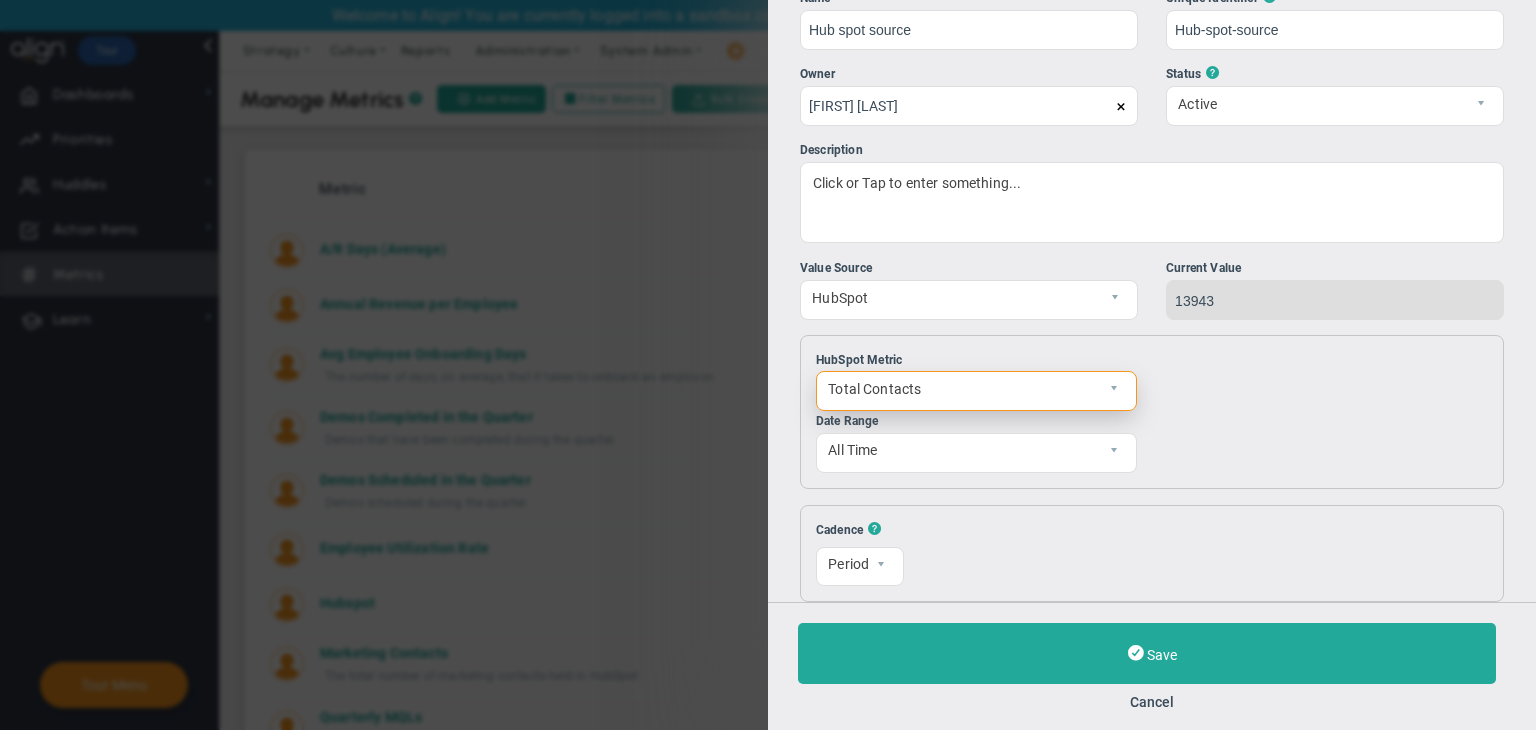 click on "Total Contacts" at bounding box center [959, 389] 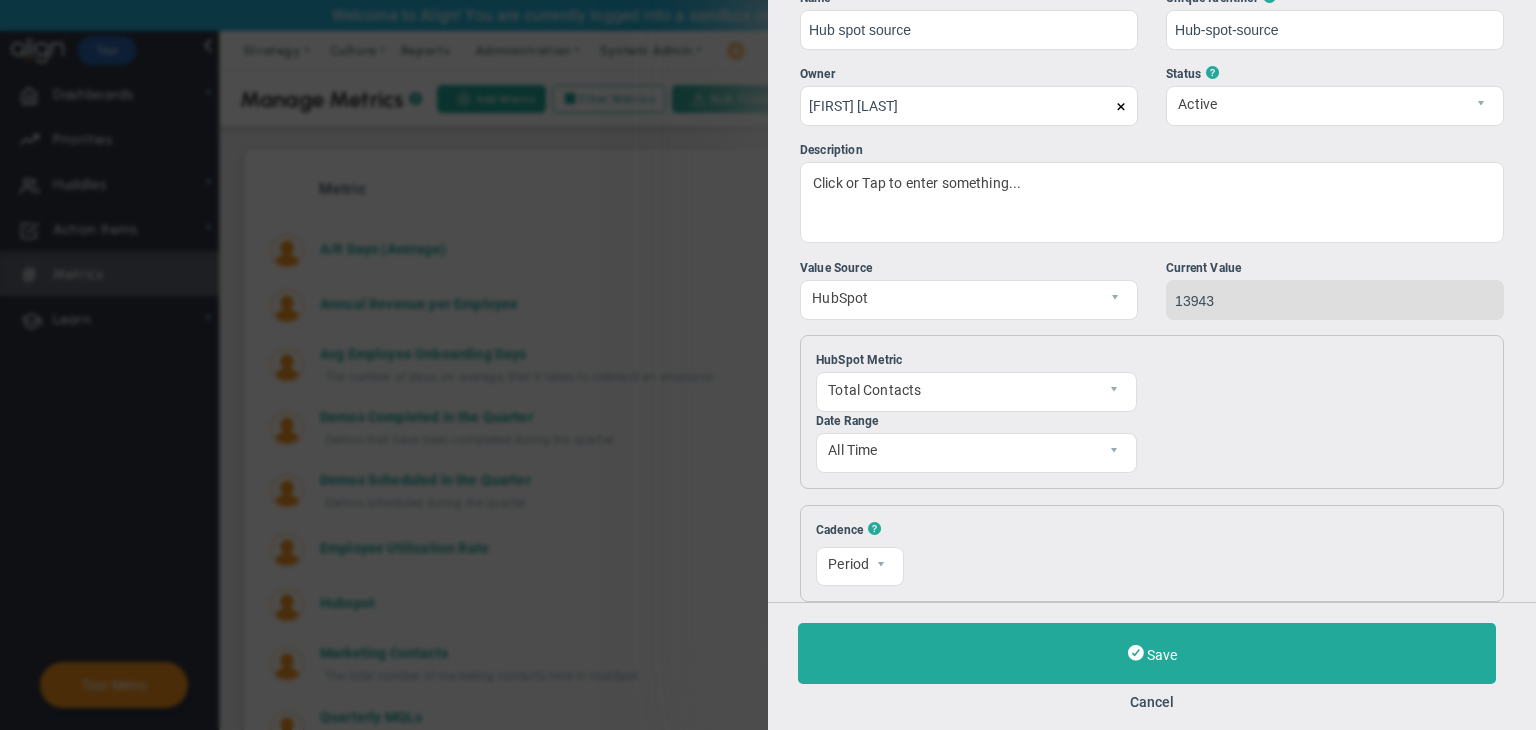 click on "Pipeline
All Pipelines
Stage" at bounding box center [1327, 412] 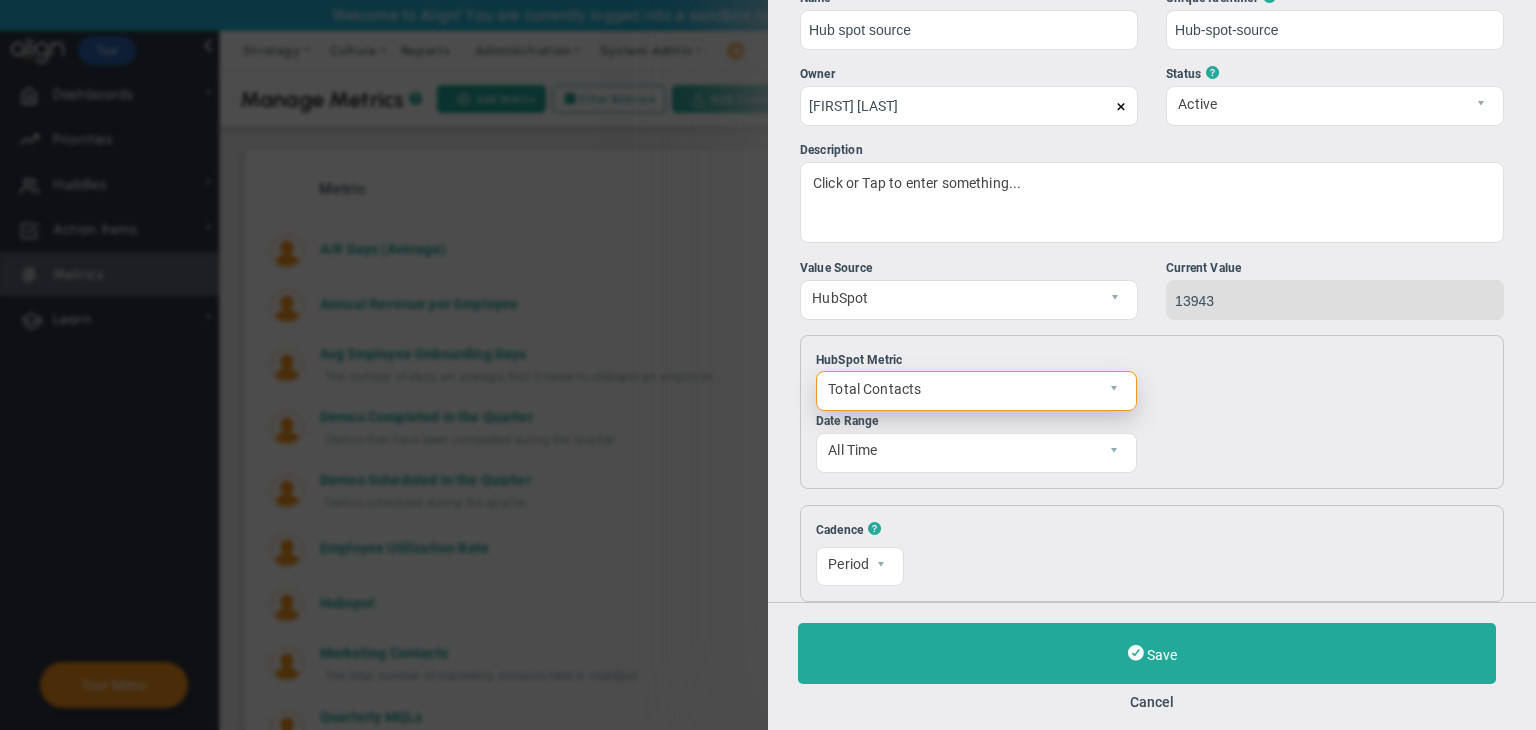 click on "Total Contacts" at bounding box center [959, 389] 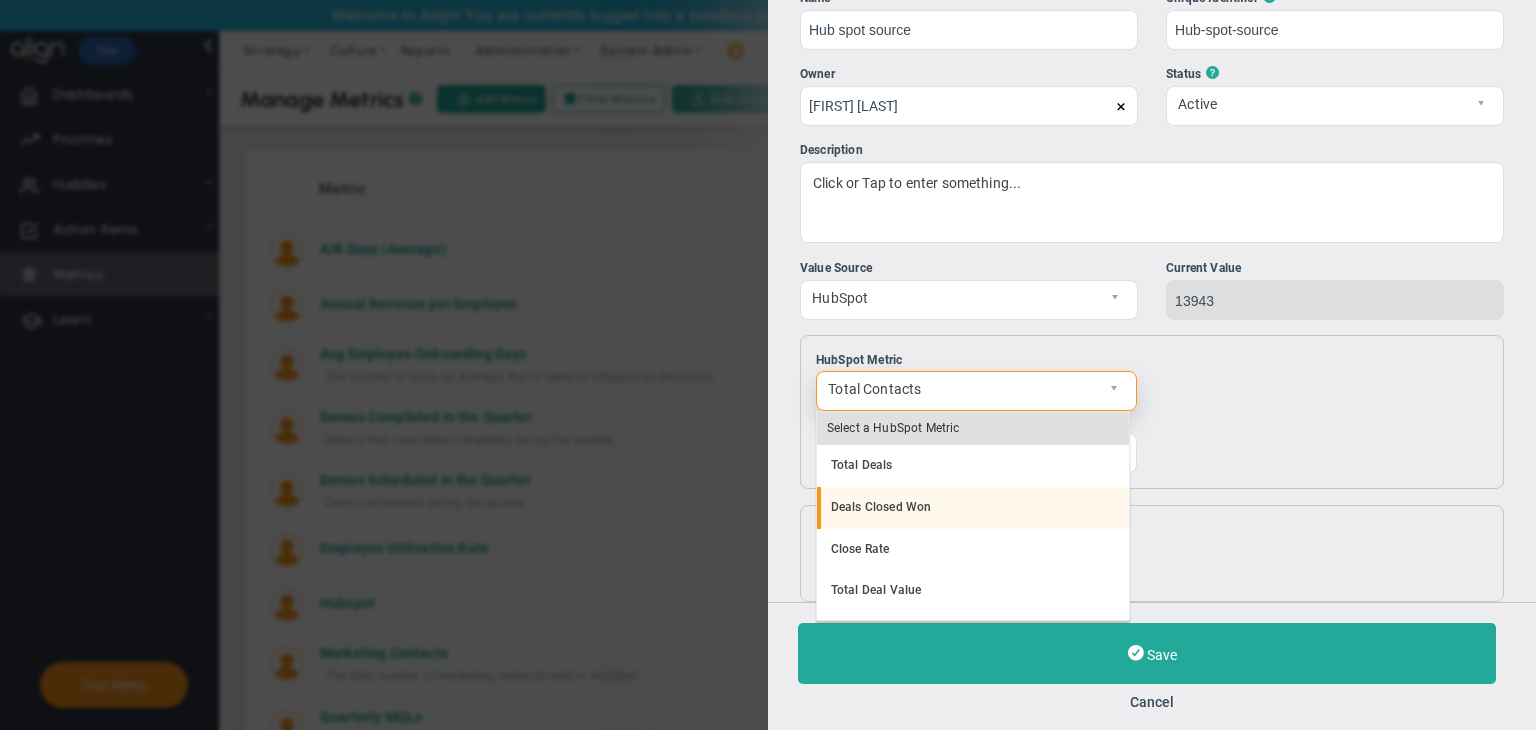 click on "Deals Closed Won" at bounding box center [973, 508] 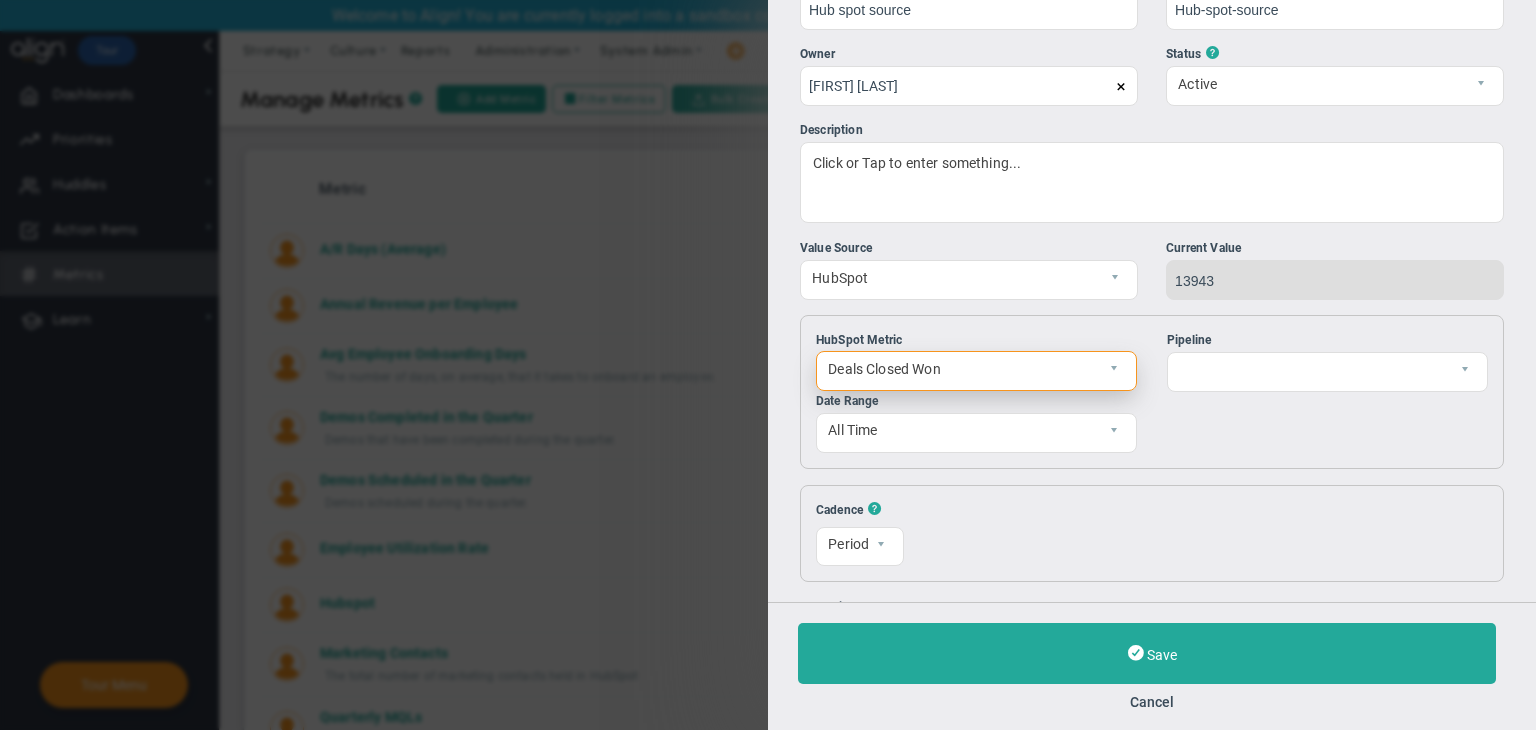 scroll, scrollTop: 98, scrollLeft: 0, axis: vertical 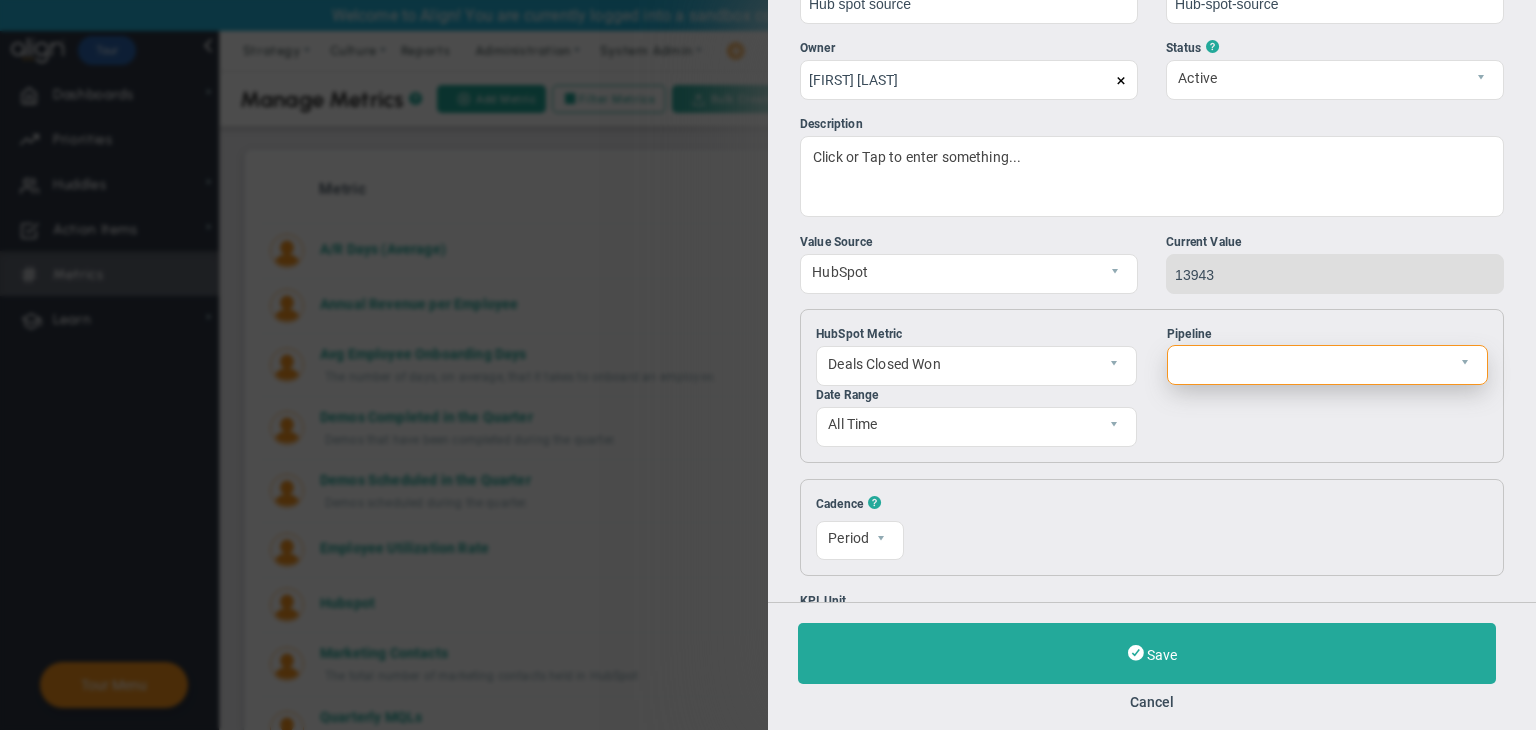 click at bounding box center [1310, 363] 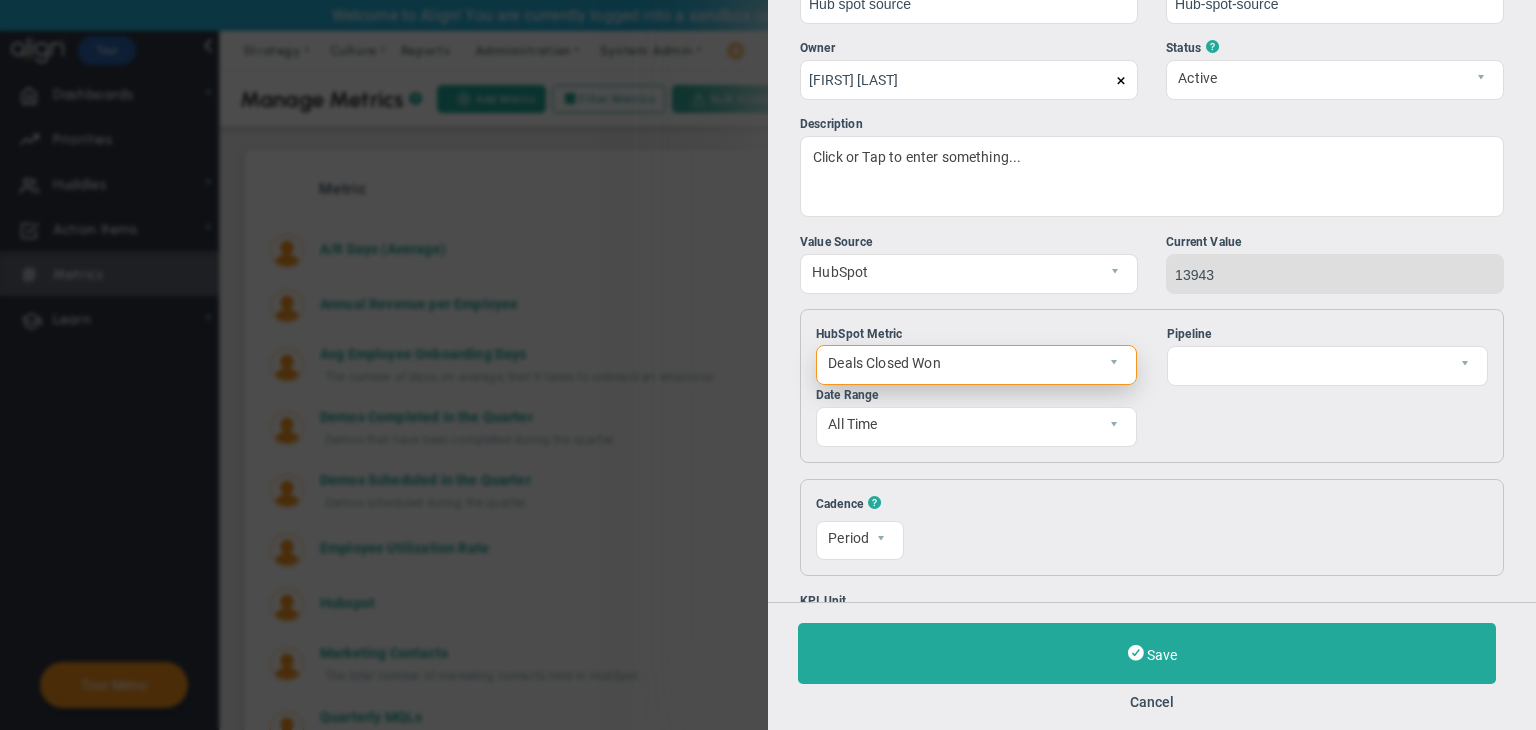 click on "Deals Closed Won" at bounding box center [959, 363] 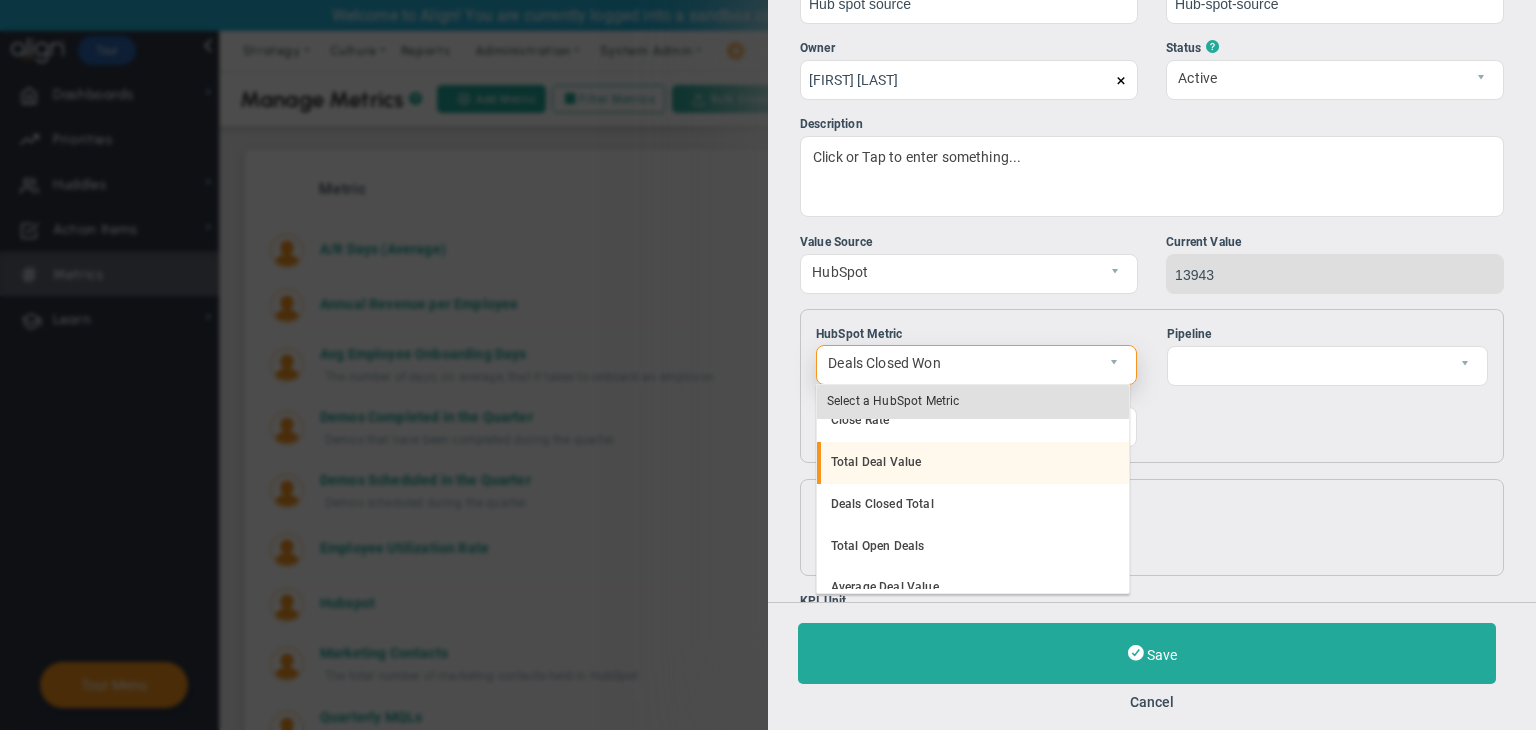scroll, scrollTop: 104, scrollLeft: 0, axis: vertical 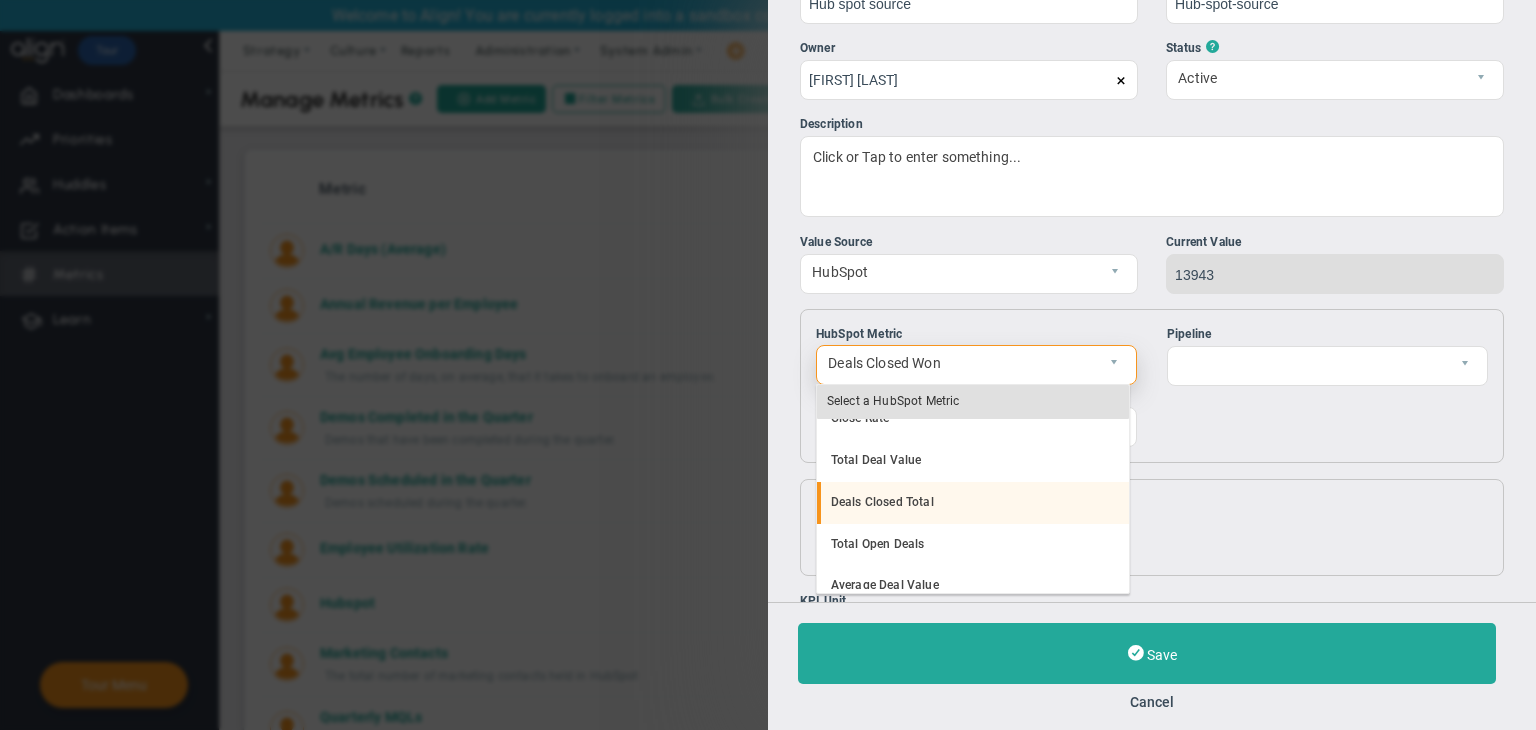 click on "Deals Closed Total" at bounding box center (973, 503) 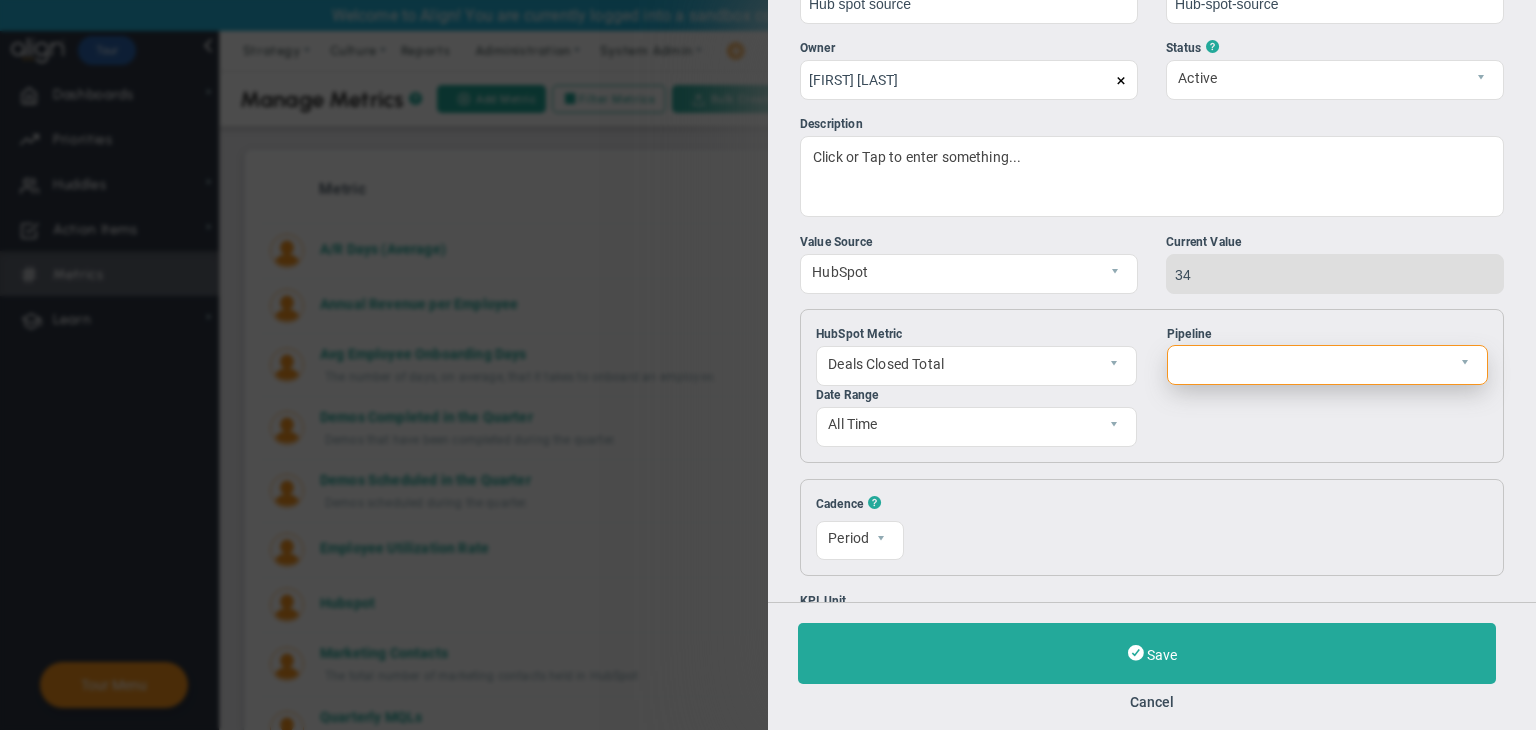 click at bounding box center [1310, 363] 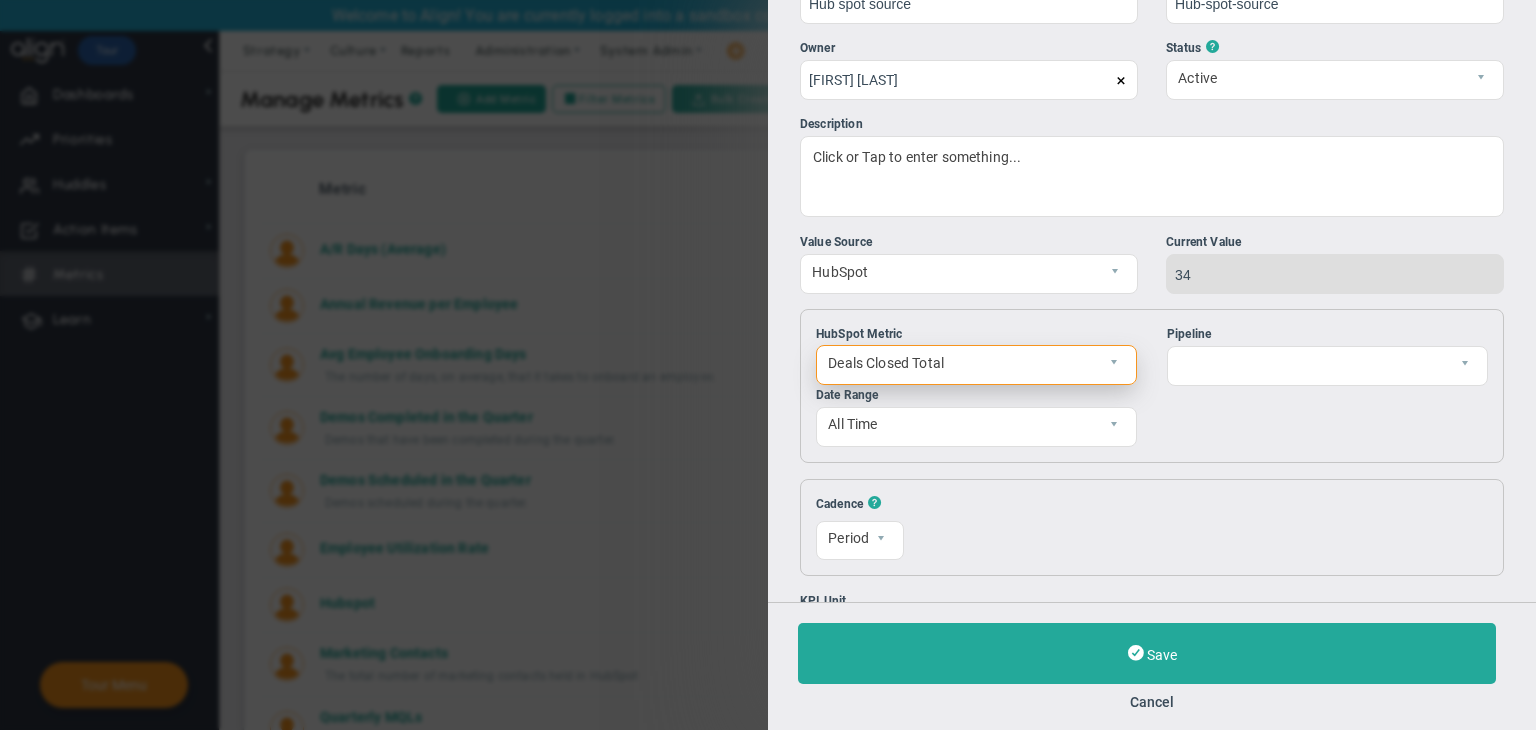 click on "Deals Closed Total" at bounding box center [959, 363] 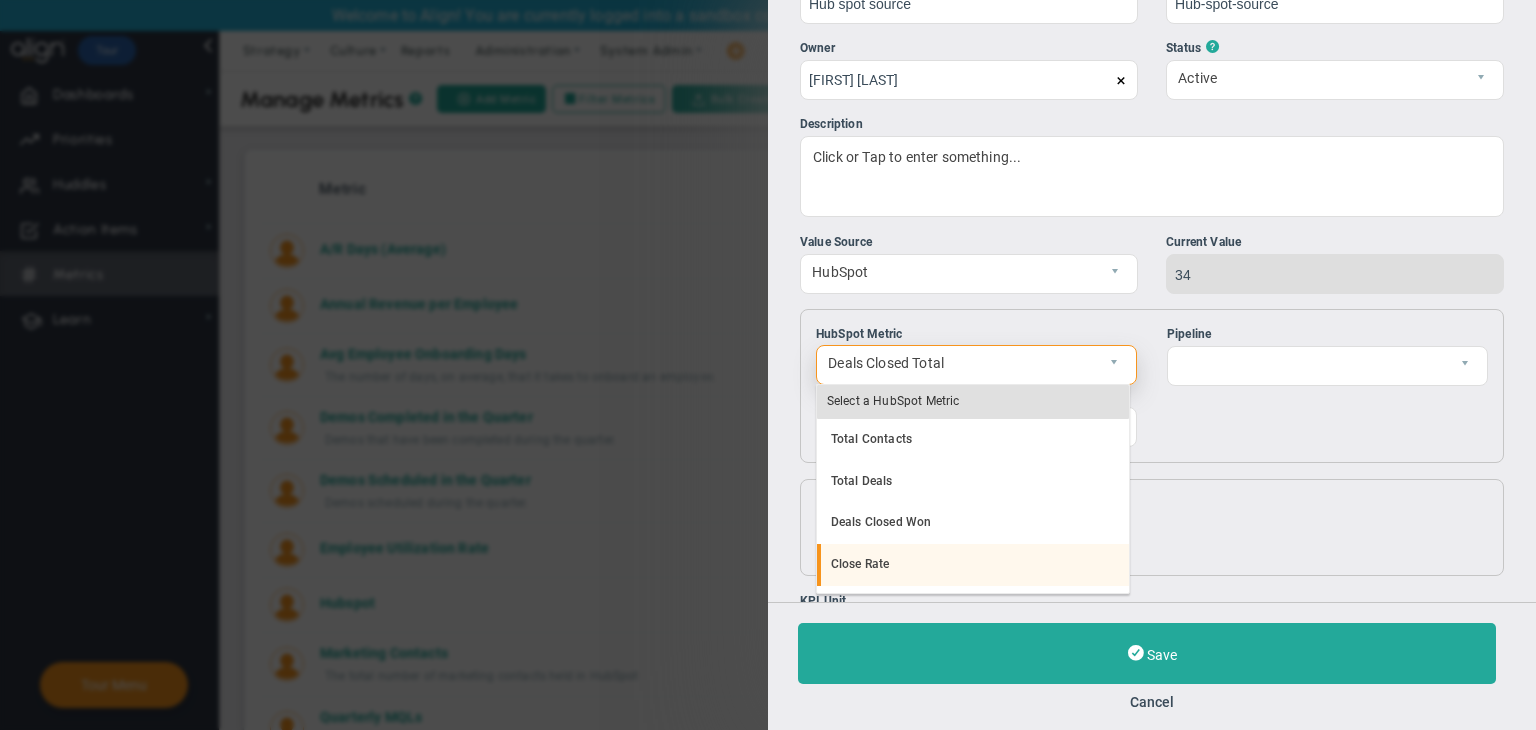 click on "Close Rate" at bounding box center [973, 565] 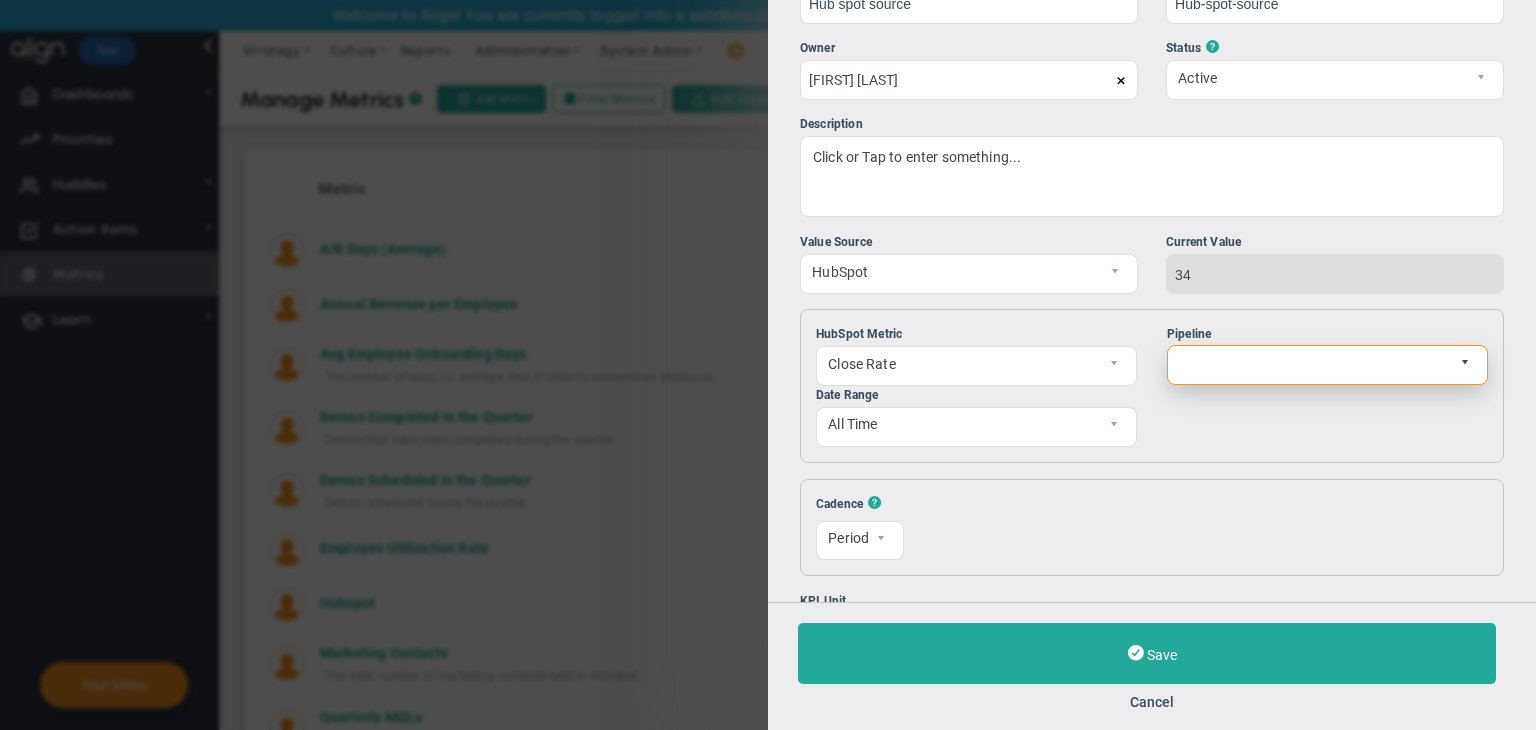 click at bounding box center [1465, 363] 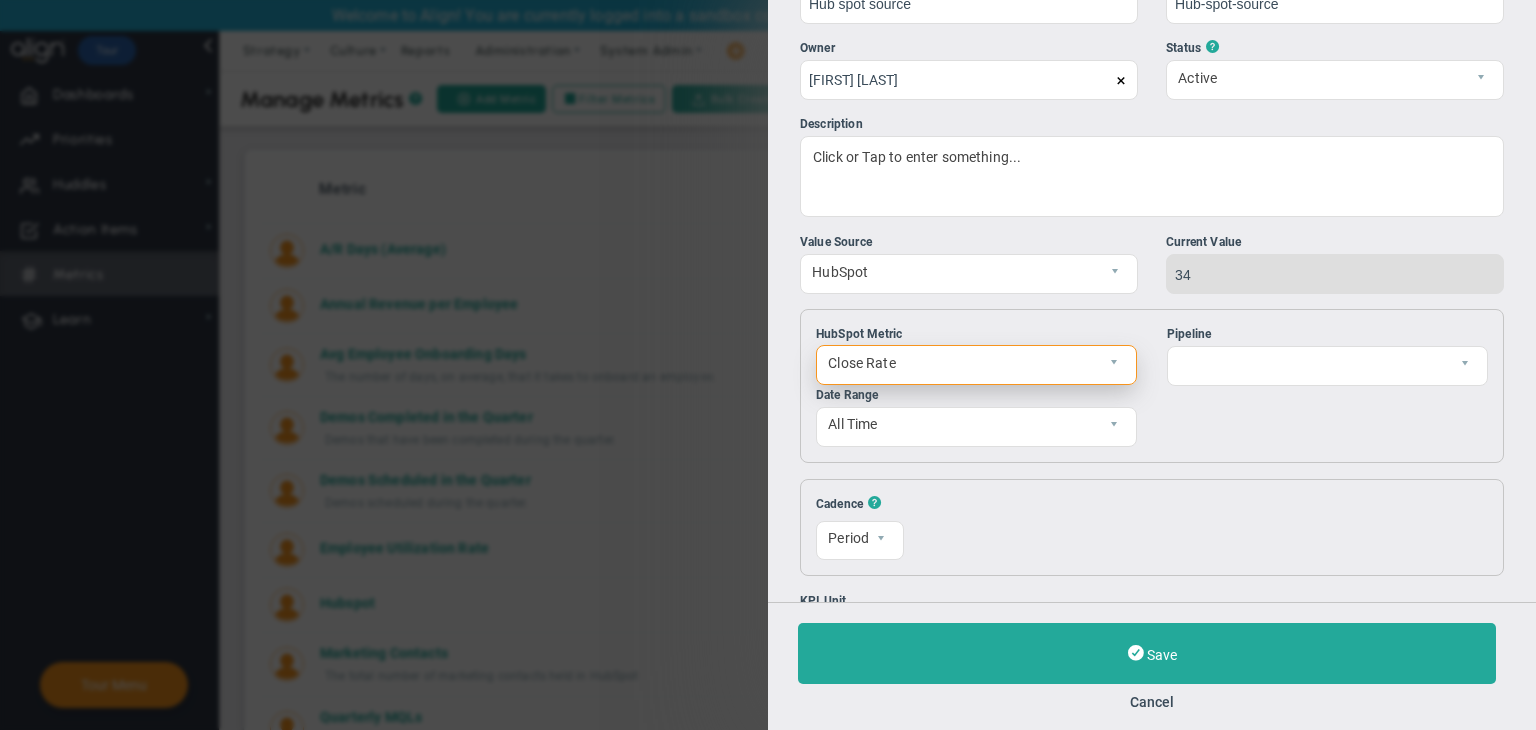click on "Close Rate" at bounding box center [959, 363] 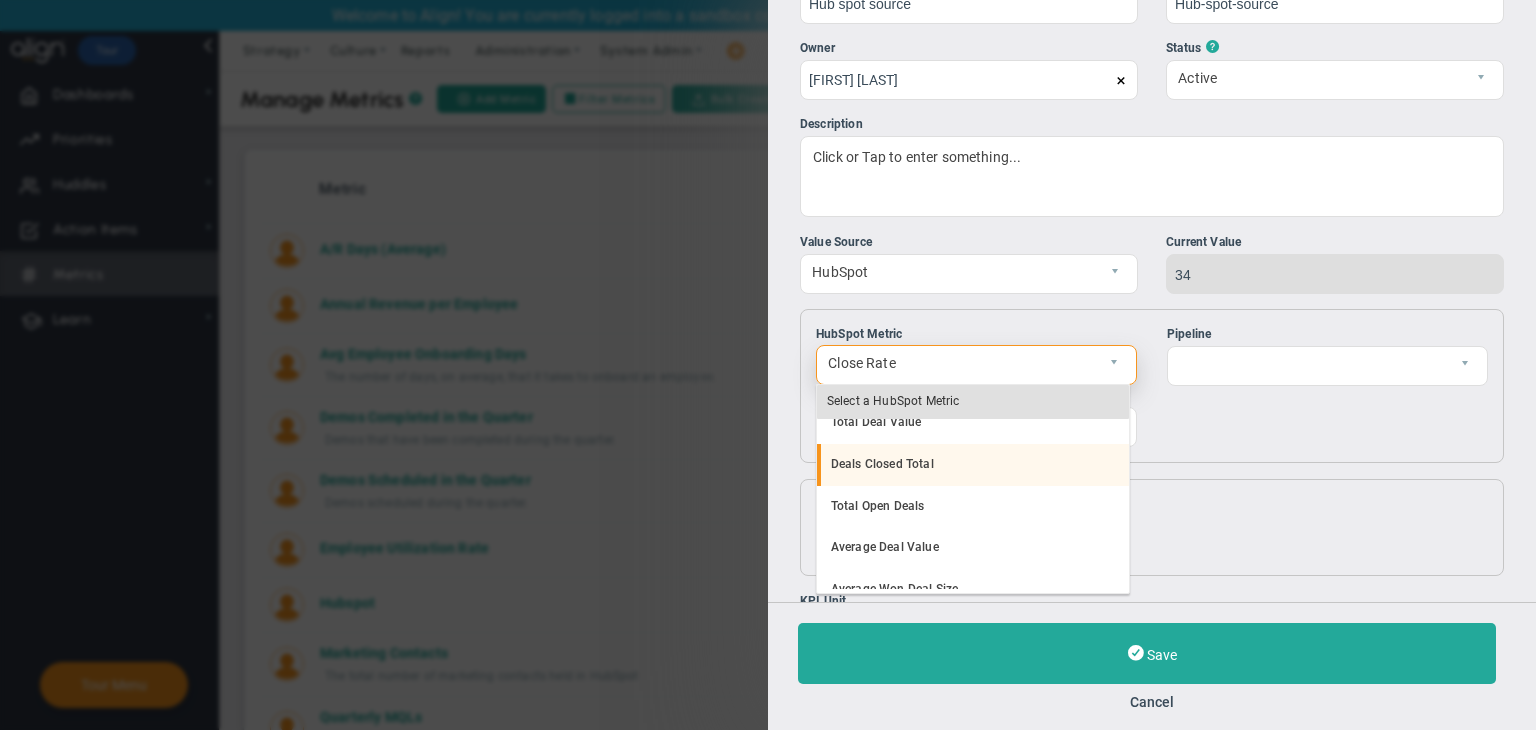 scroll, scrollTop: 104, scrollLeft: 0, axis: vertical 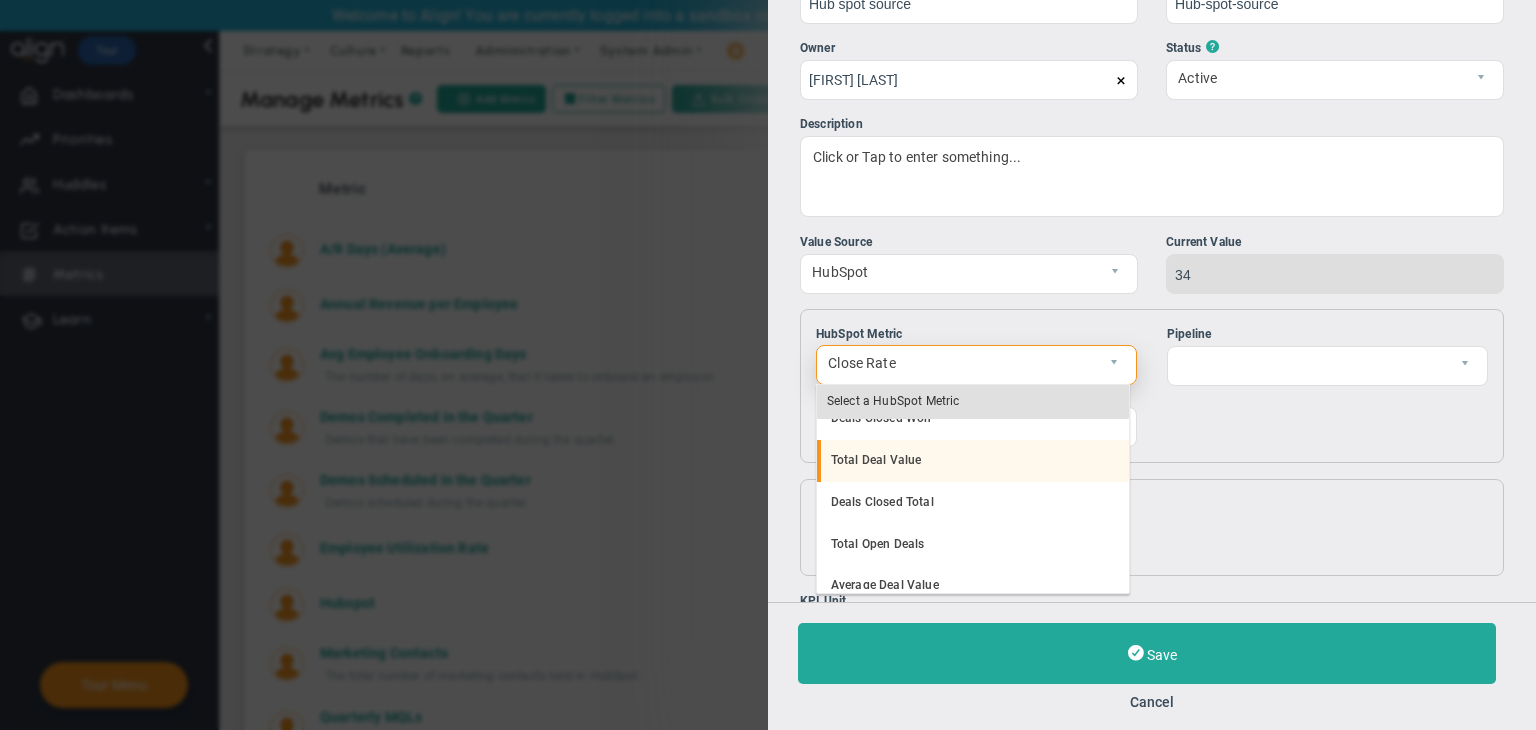 click on "Total Deal Value" at bounding box center [973, 461] 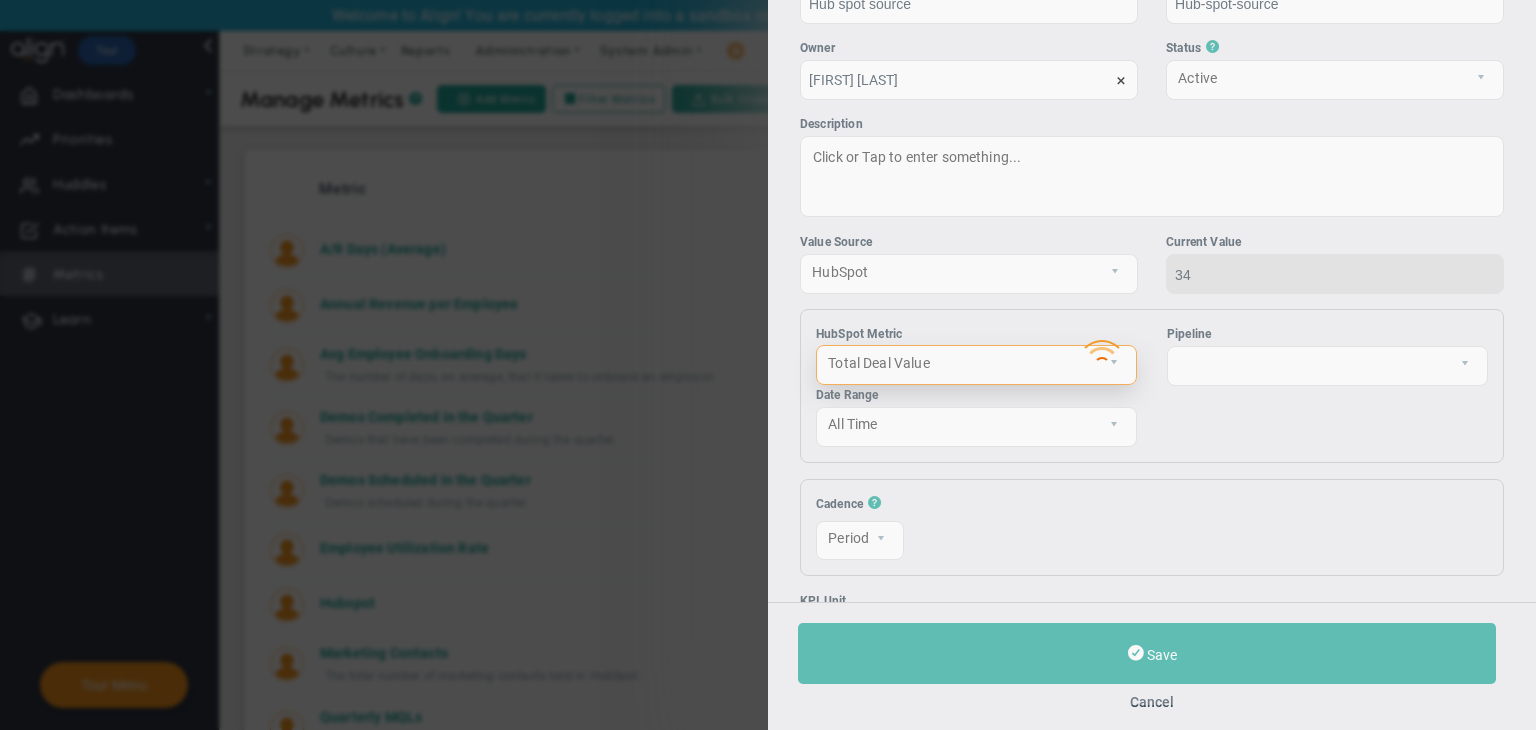 type on "2718321.94" 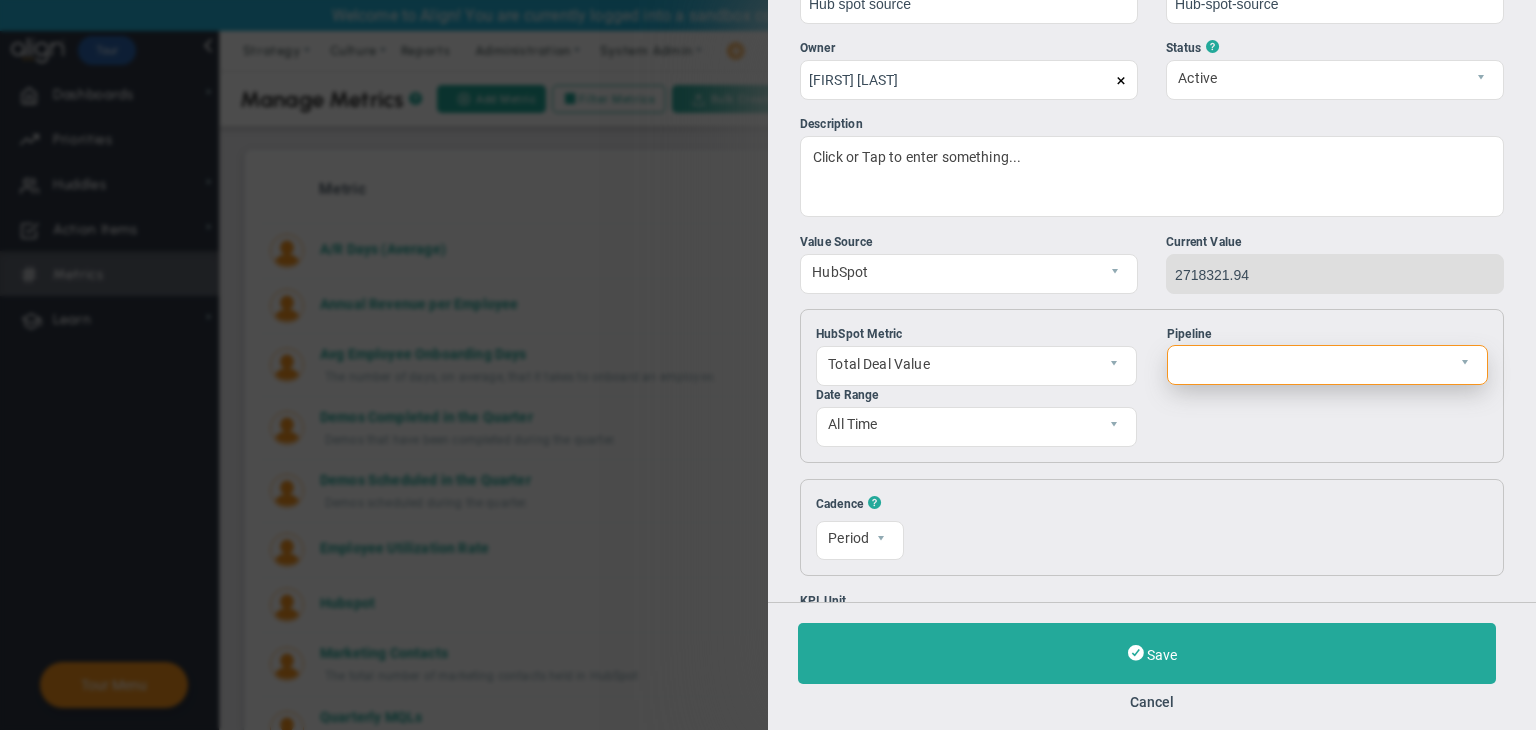 click at bounding box center [1327, 365] 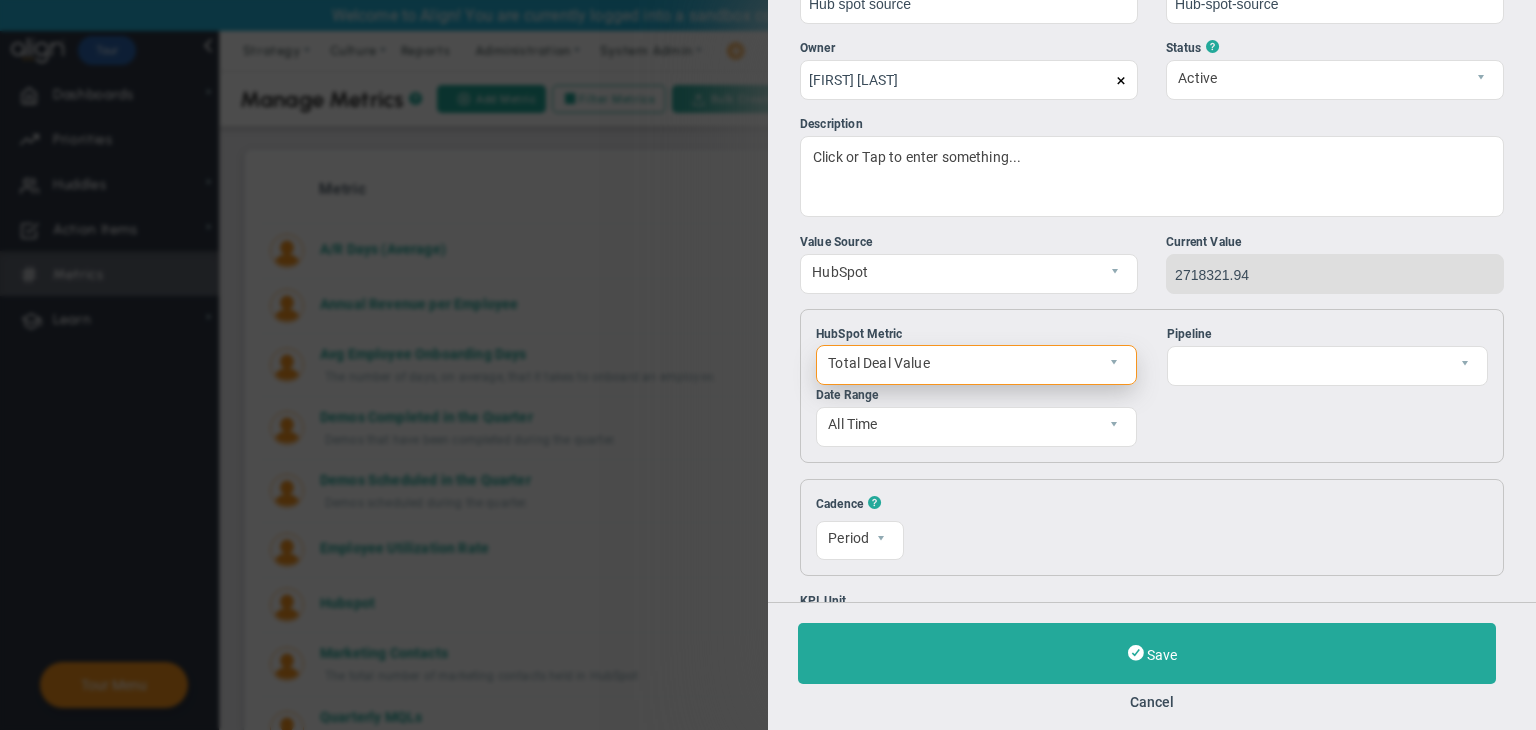 click on "Total Deal Value" at bounding box center [959, 363] 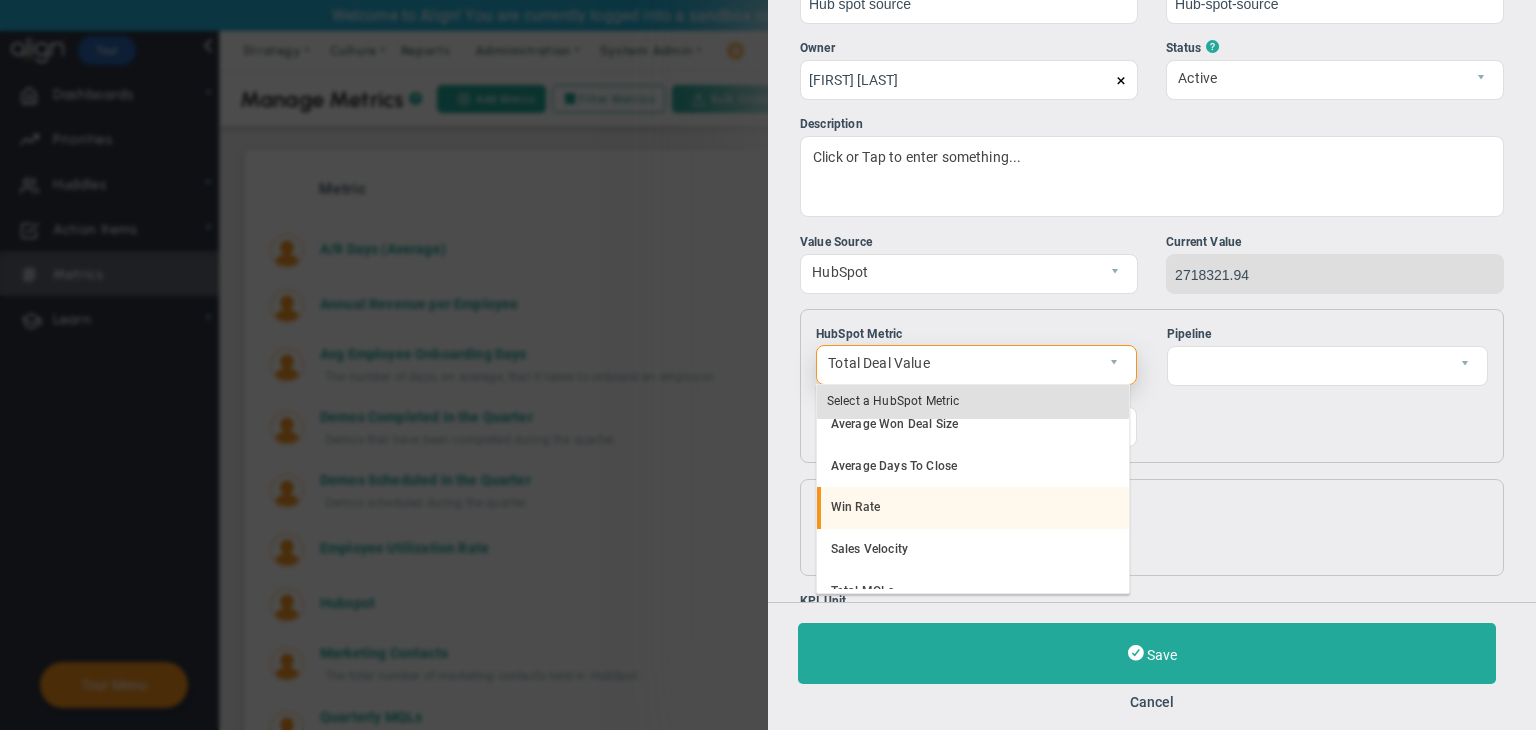 scroll, scrollTop: 311, scrollLeft: 0, axis: vertical 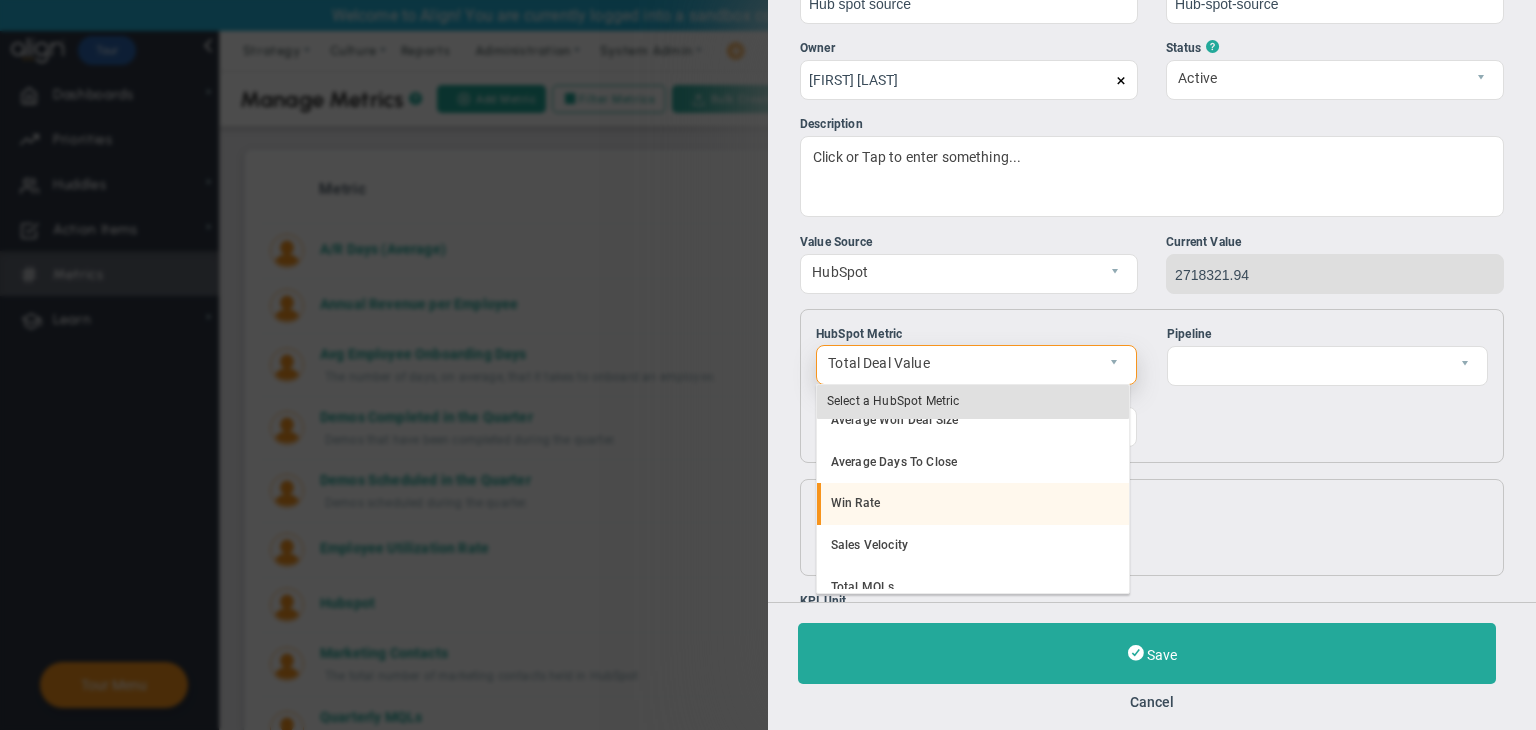 click on "Win Rate" at bounding box center (973, 504) 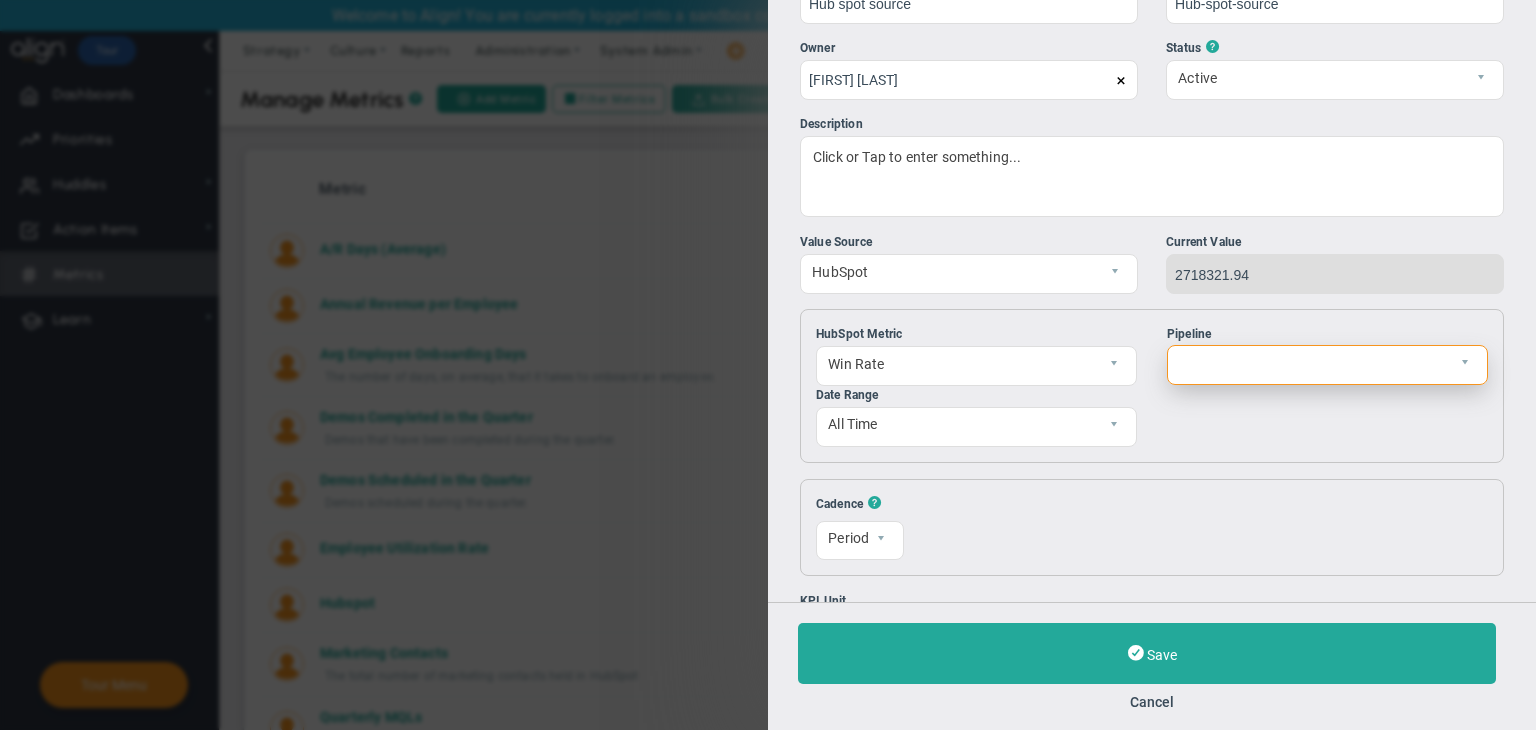 click at bounding box center (1470, 365) 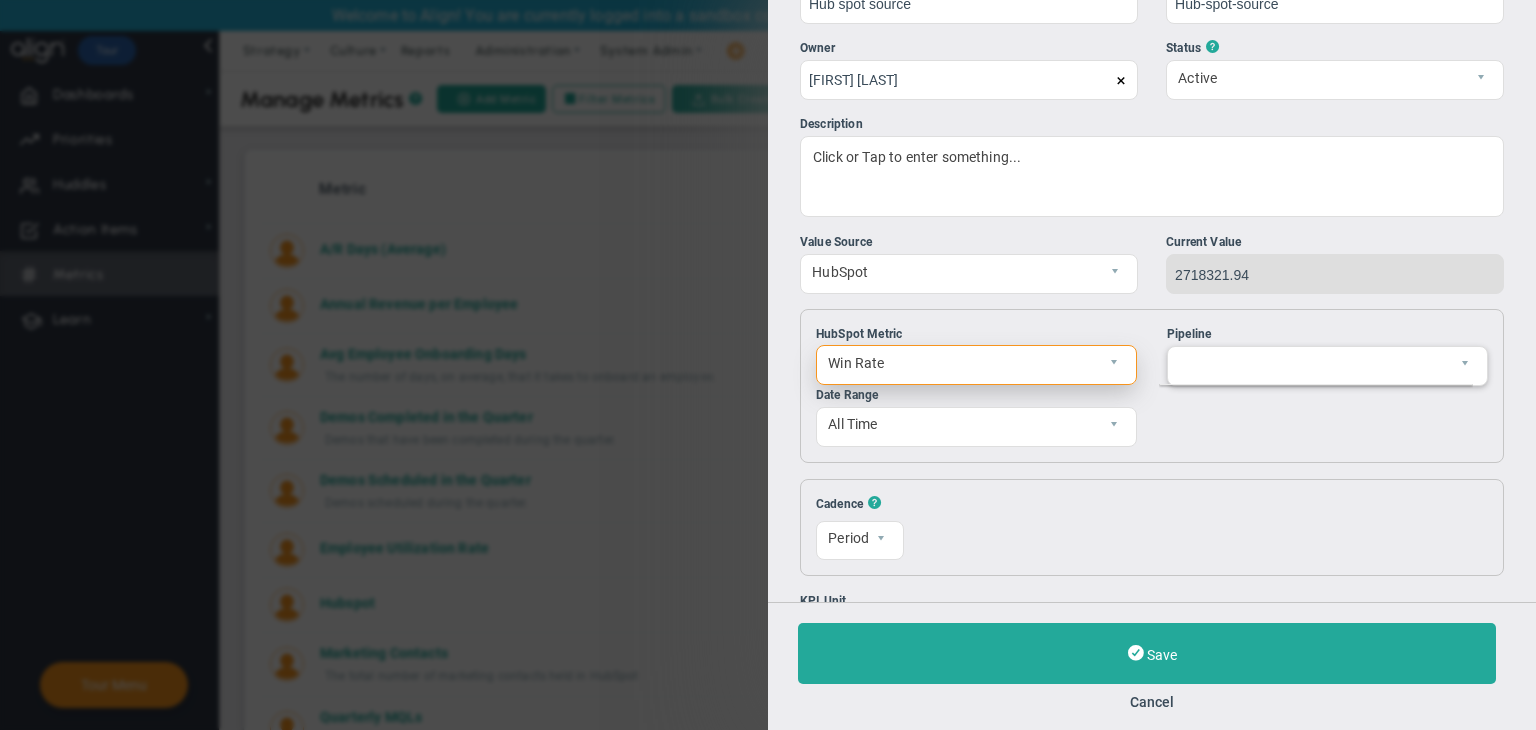 click at bounding box center (1119, 365) 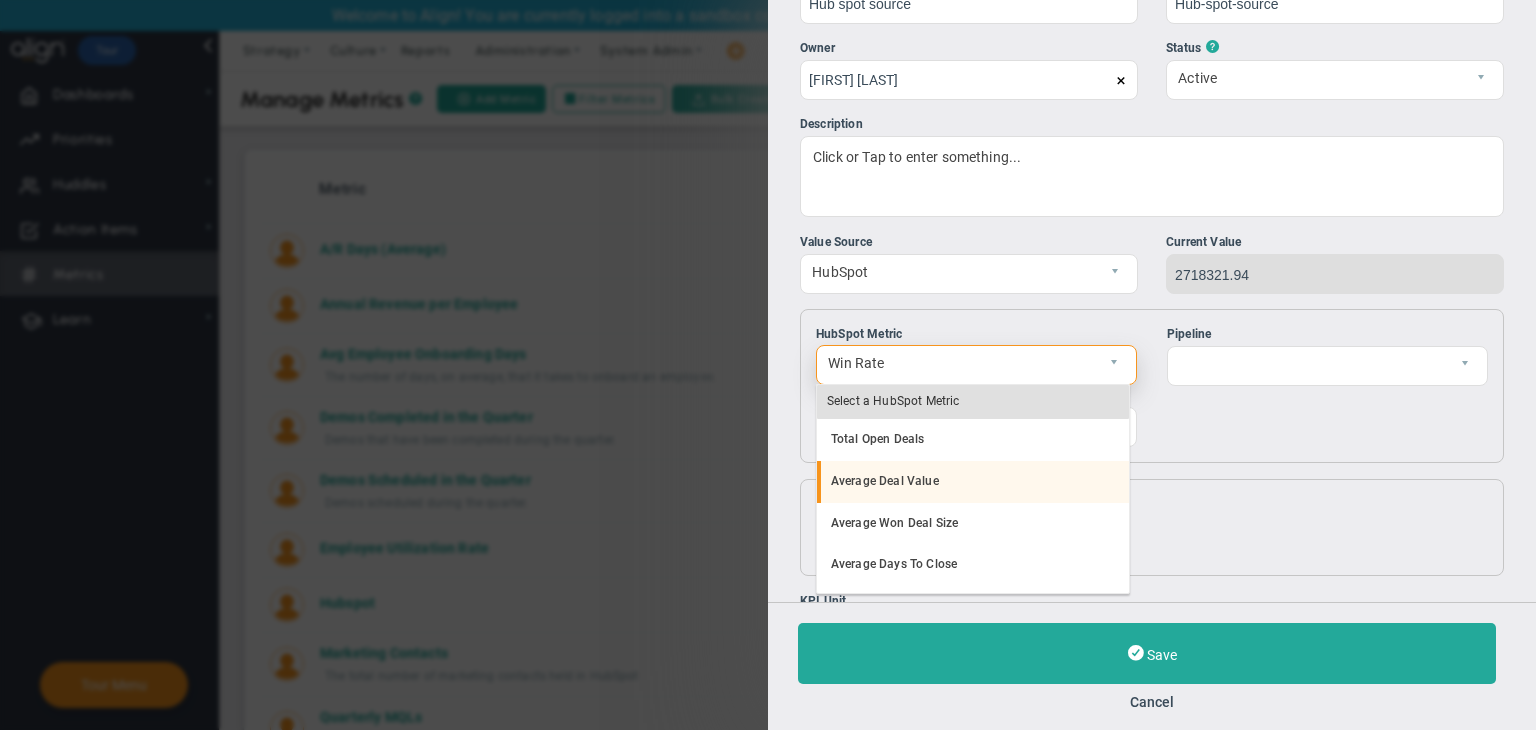scroll, scrollTop: 372, scrollLeft: 0, axis: vertical 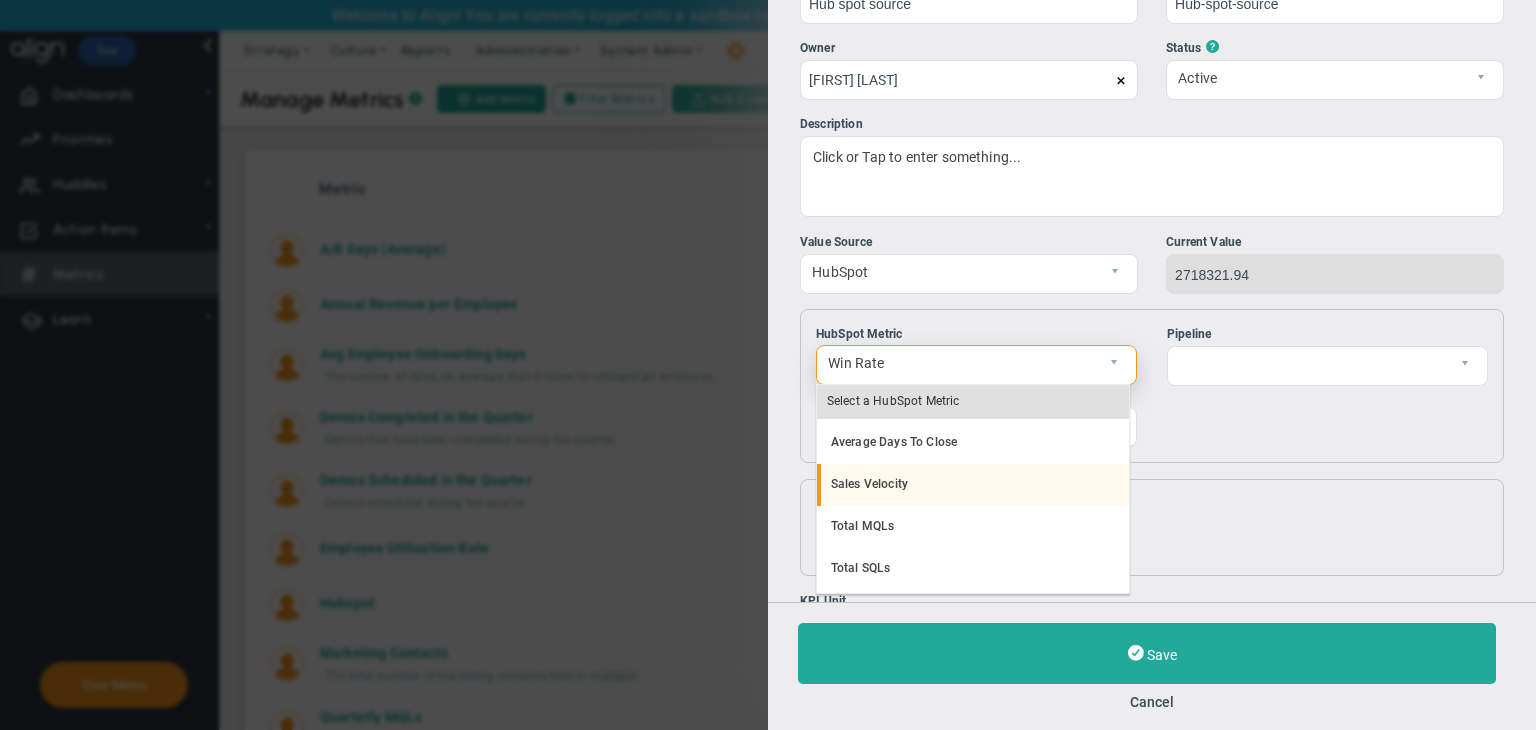 click on "Sales Velocity" at bounding box center [973, 485] 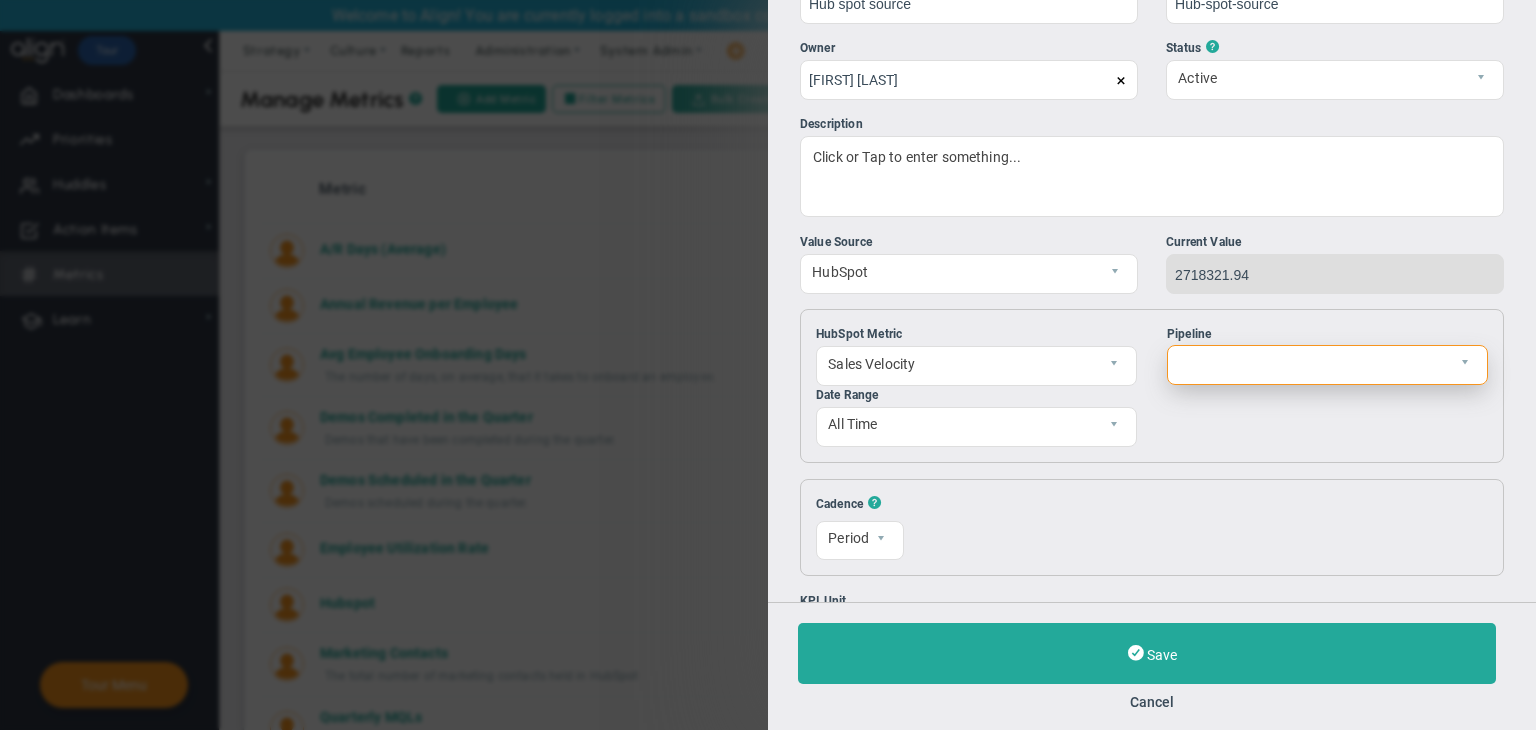click at bounding box center [1470, 365] 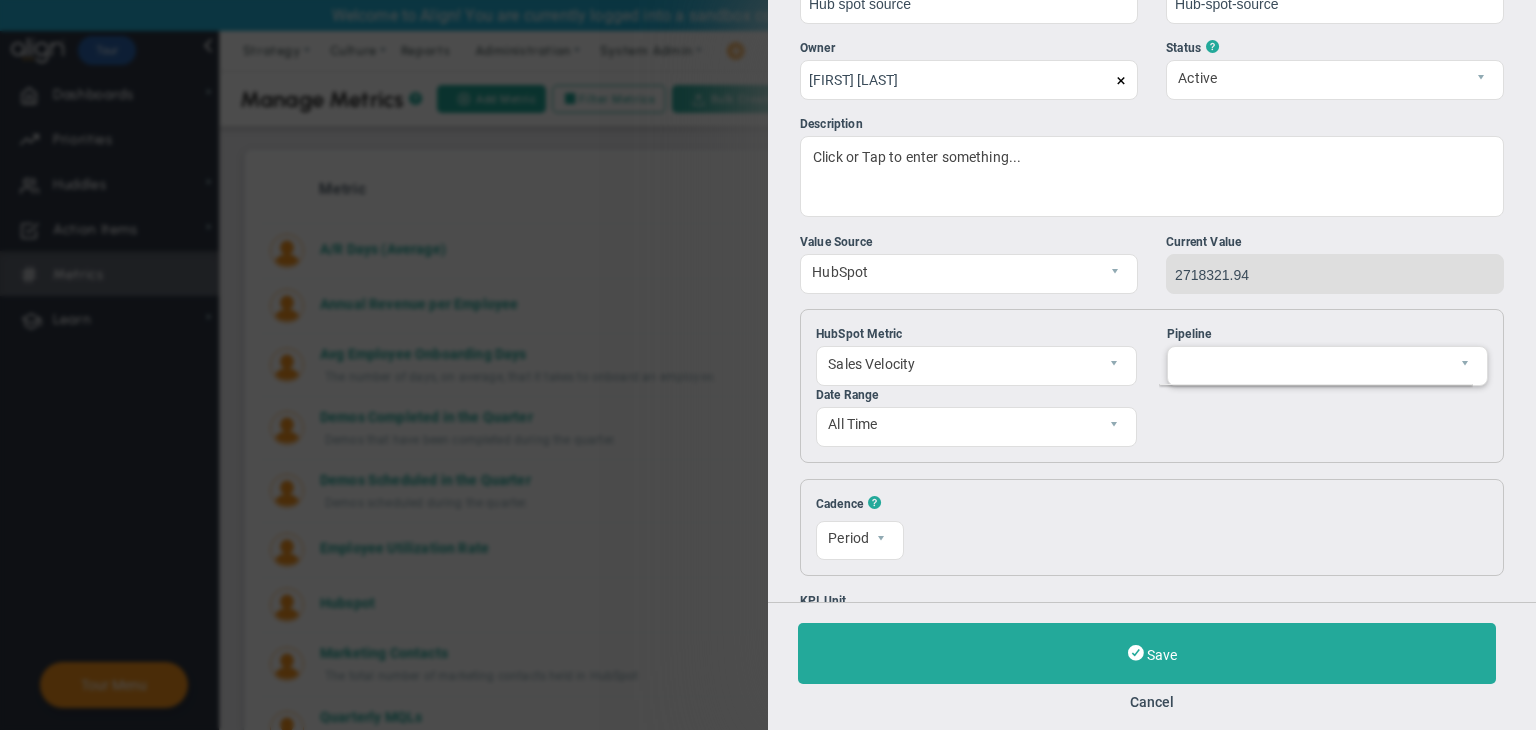 click on "Add
Edit
Metric
Historical Values
Target
Metric
Name
Hub spot source
Unique Identifier
?
Hub-spot-source
[FIRST] [LAST]" at bounding box center (1152, 301) 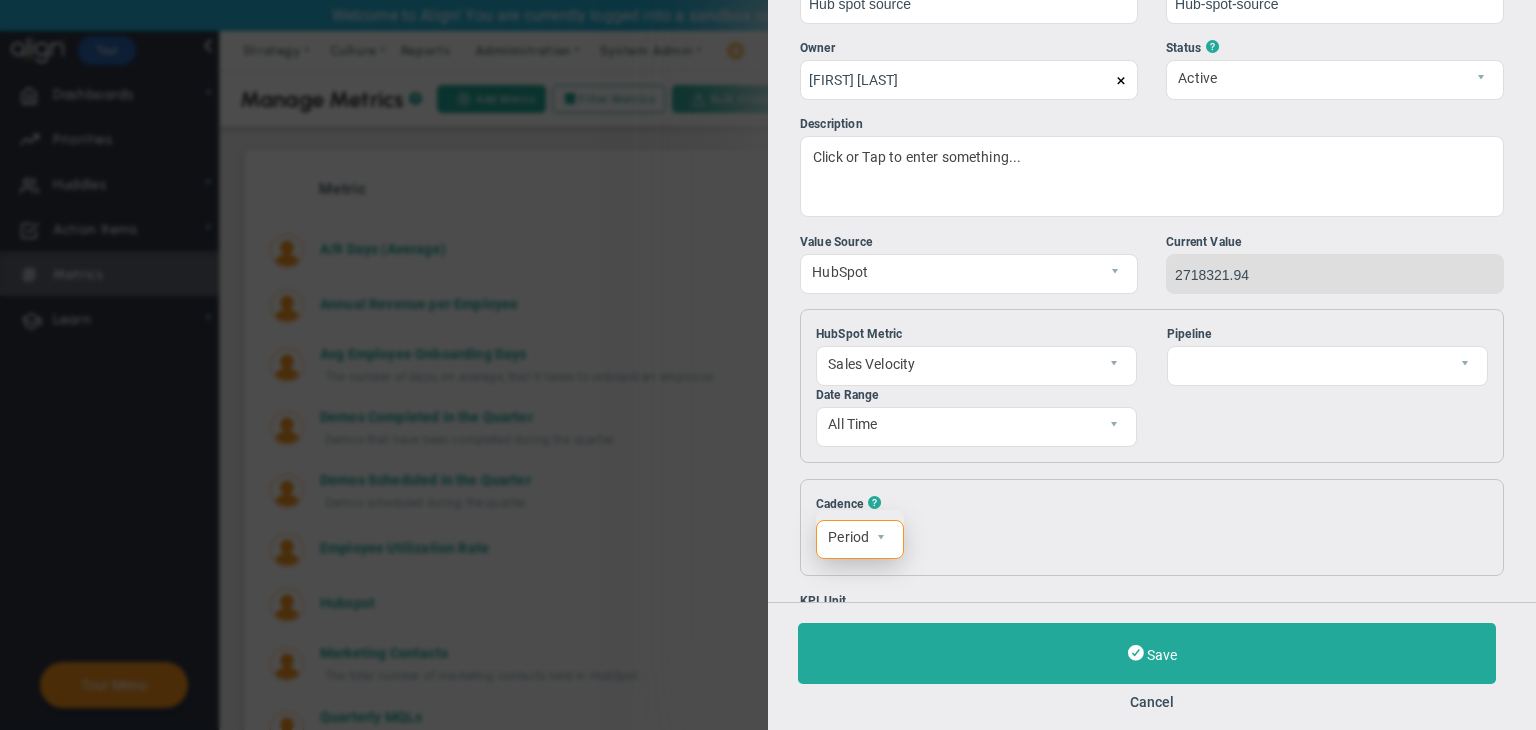 click on "Period" at bounding box center (843, 538) 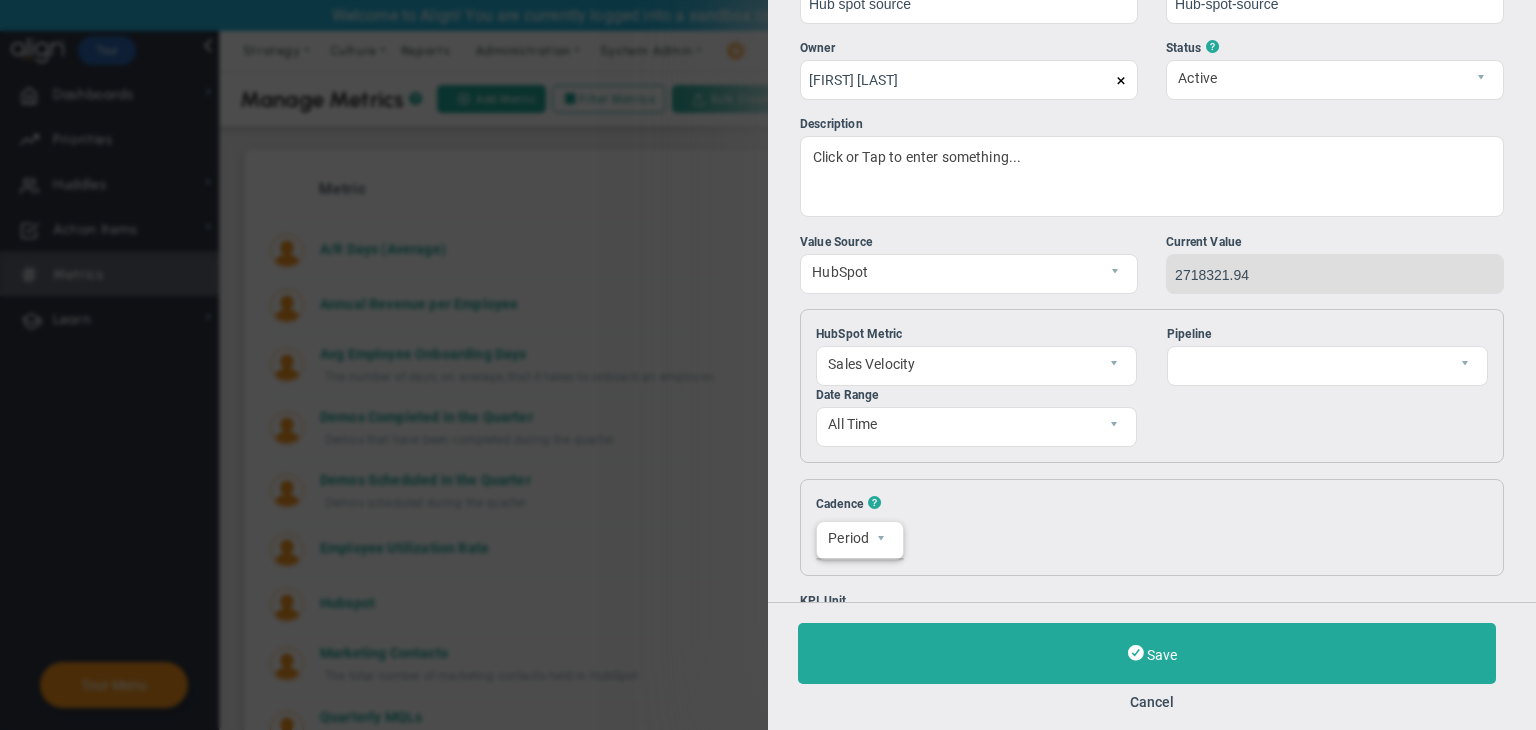 click on "Cadence
?
Period Period
Resets On
Sunday 0
The first of each month 1
Reset Value" at bounding box center (1152, 528) 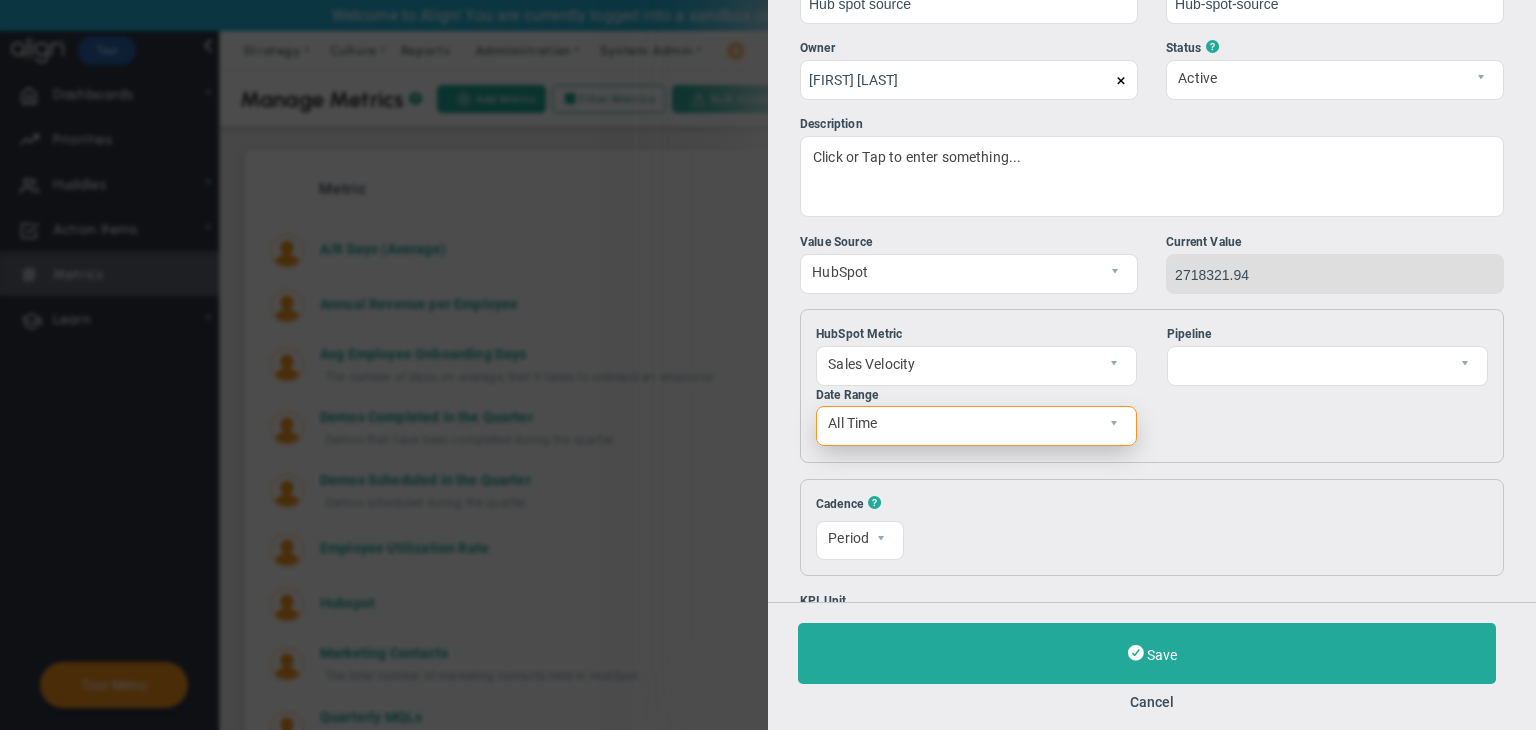 click at bounding box center [1119, 426] 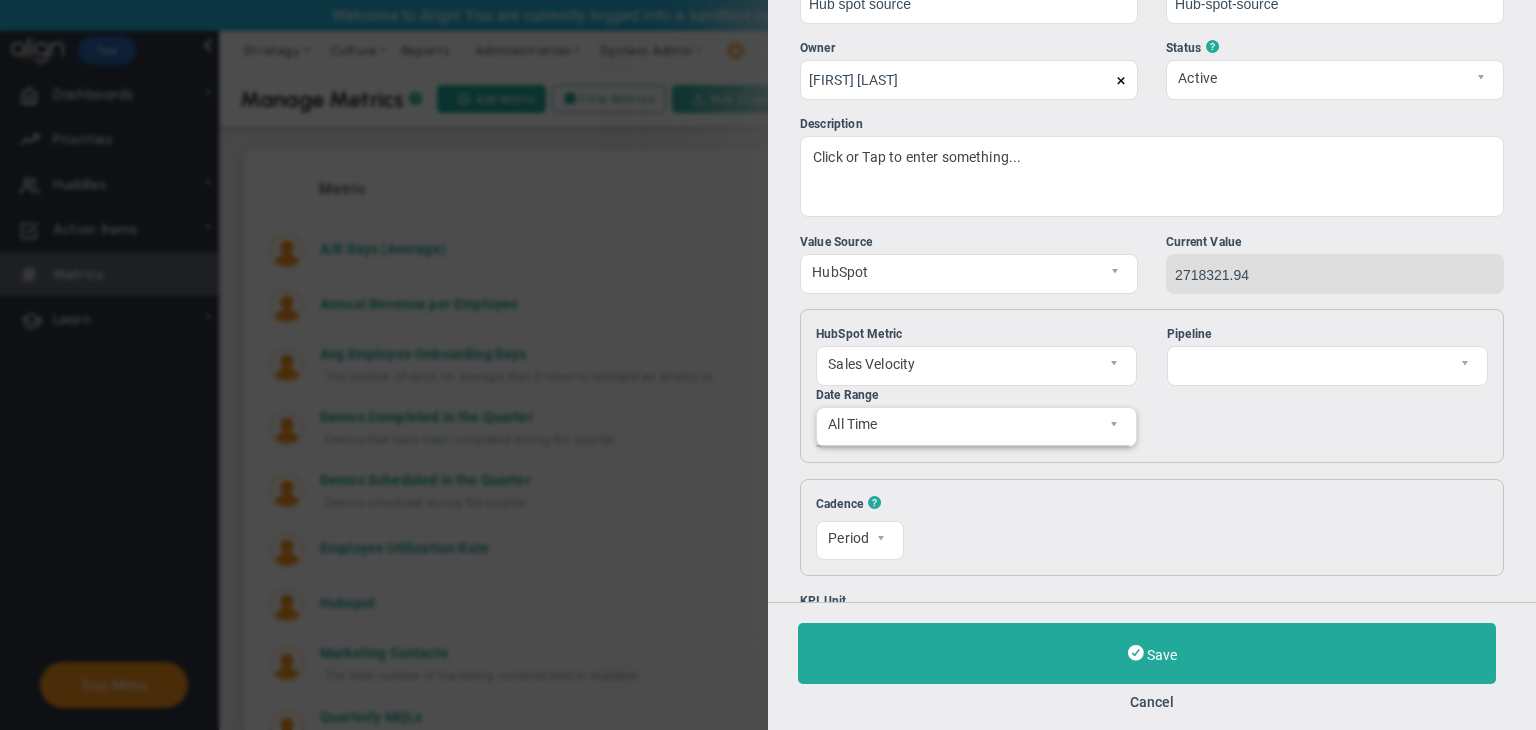 click on "HubSpot Metric
Sales Velocity 12
Date Range
All Time
Start Date
End Date Pipeline" at bounding box center (1152, 386) 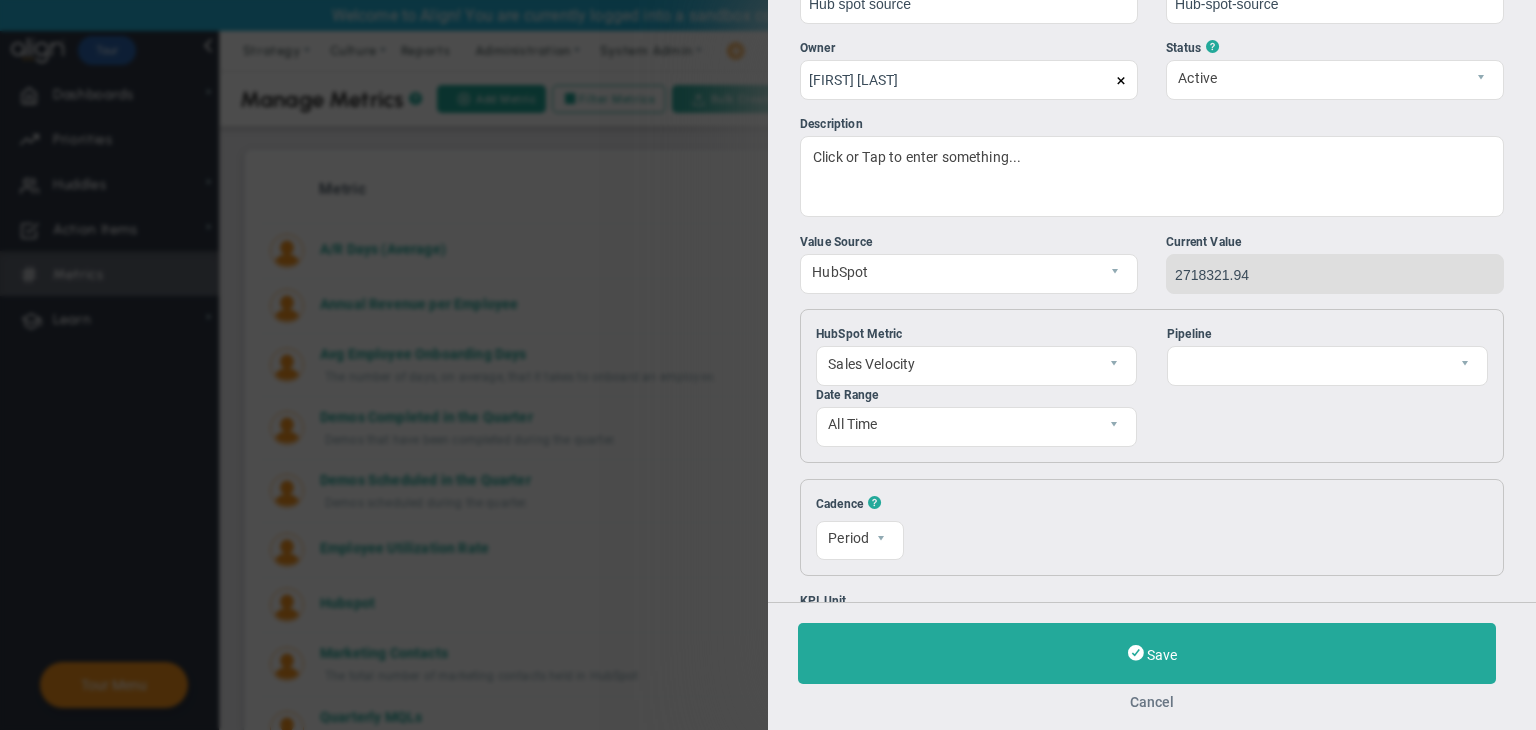 click on "Cancel" at bounding box center (1152, 702) 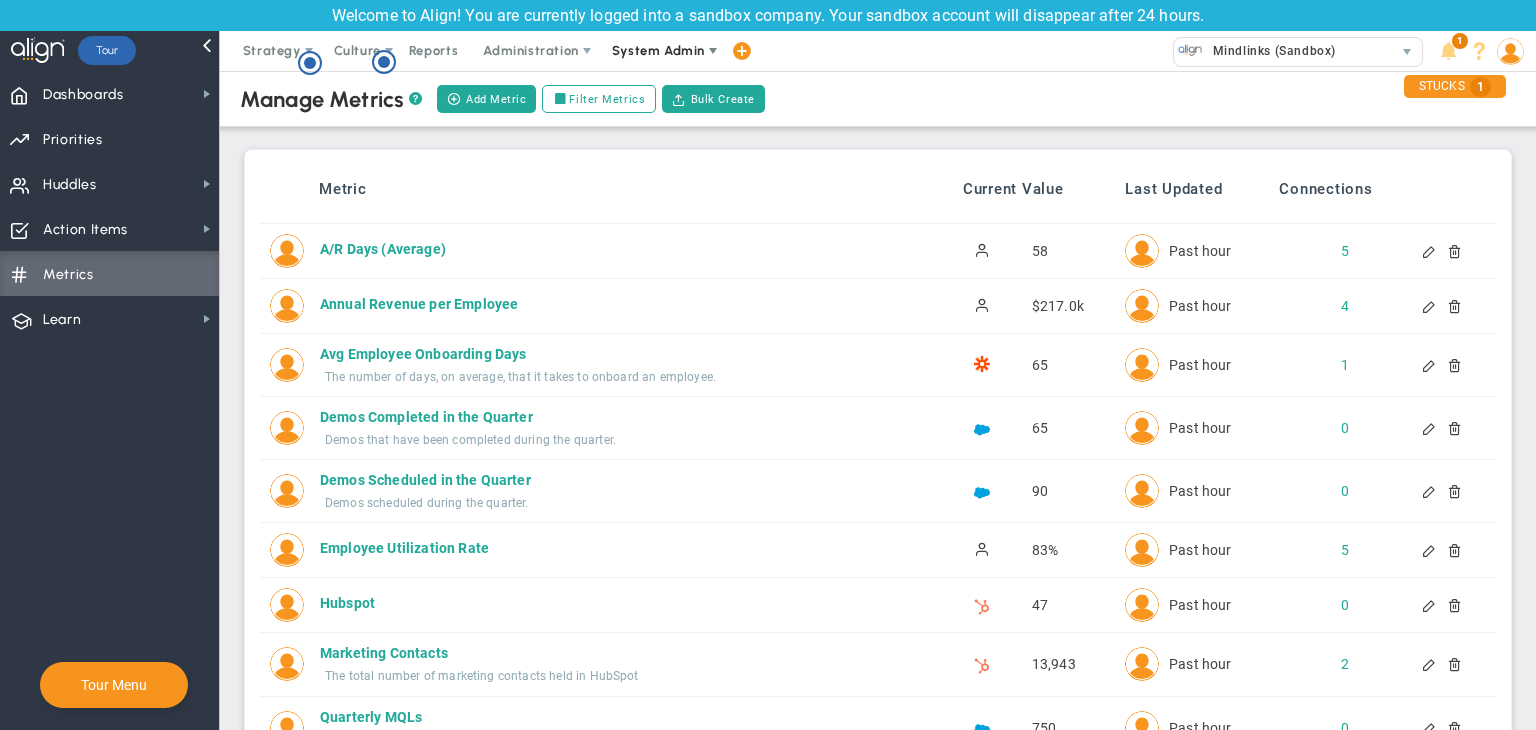 click on "System Admin" at bounding box center (658, 50) 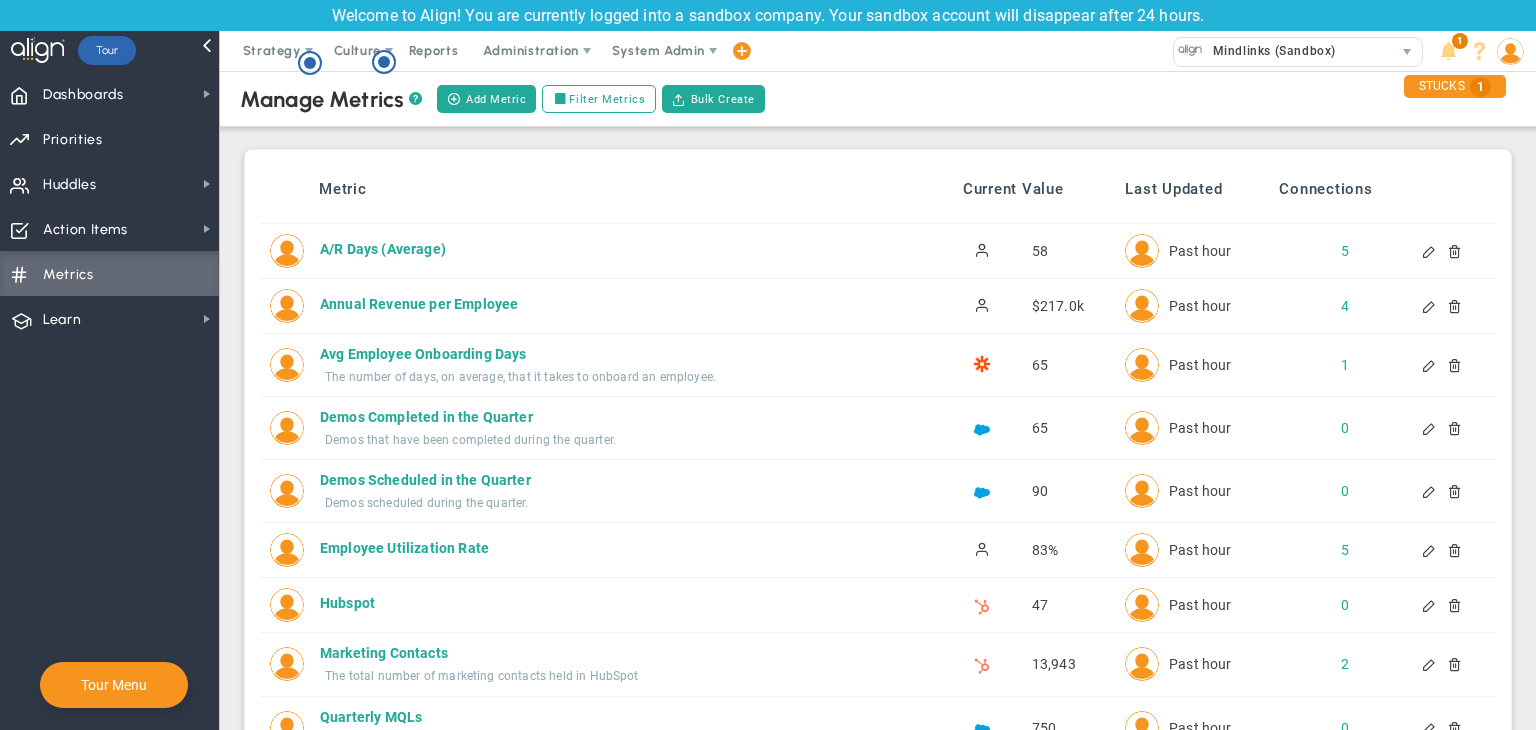 click on "Welcome to Align! You are currently logged into a sandbox company. Your sandbox account will disappear after 24 hours." at bounding box center [768, 15] 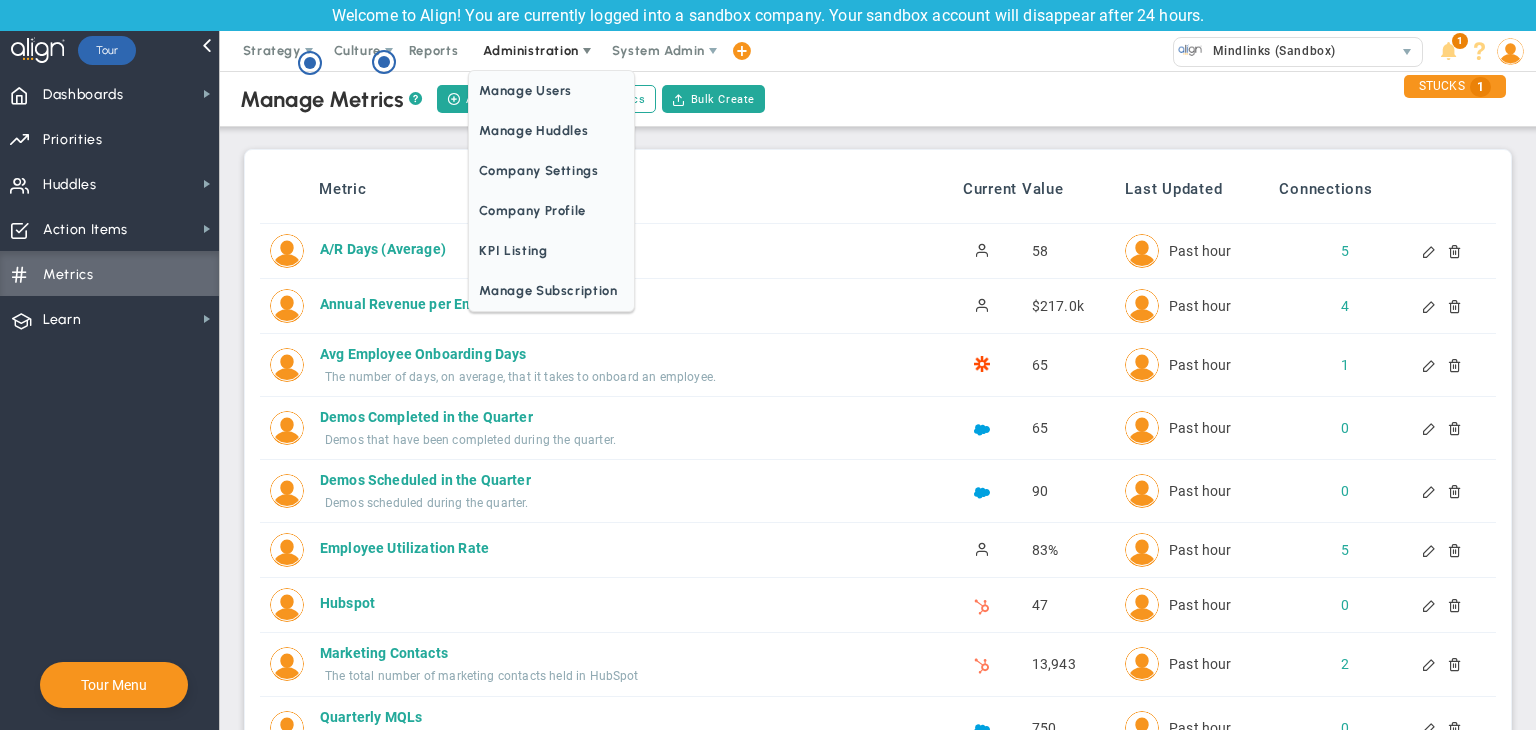 click on "Administration" at bounding box center [532, 51] 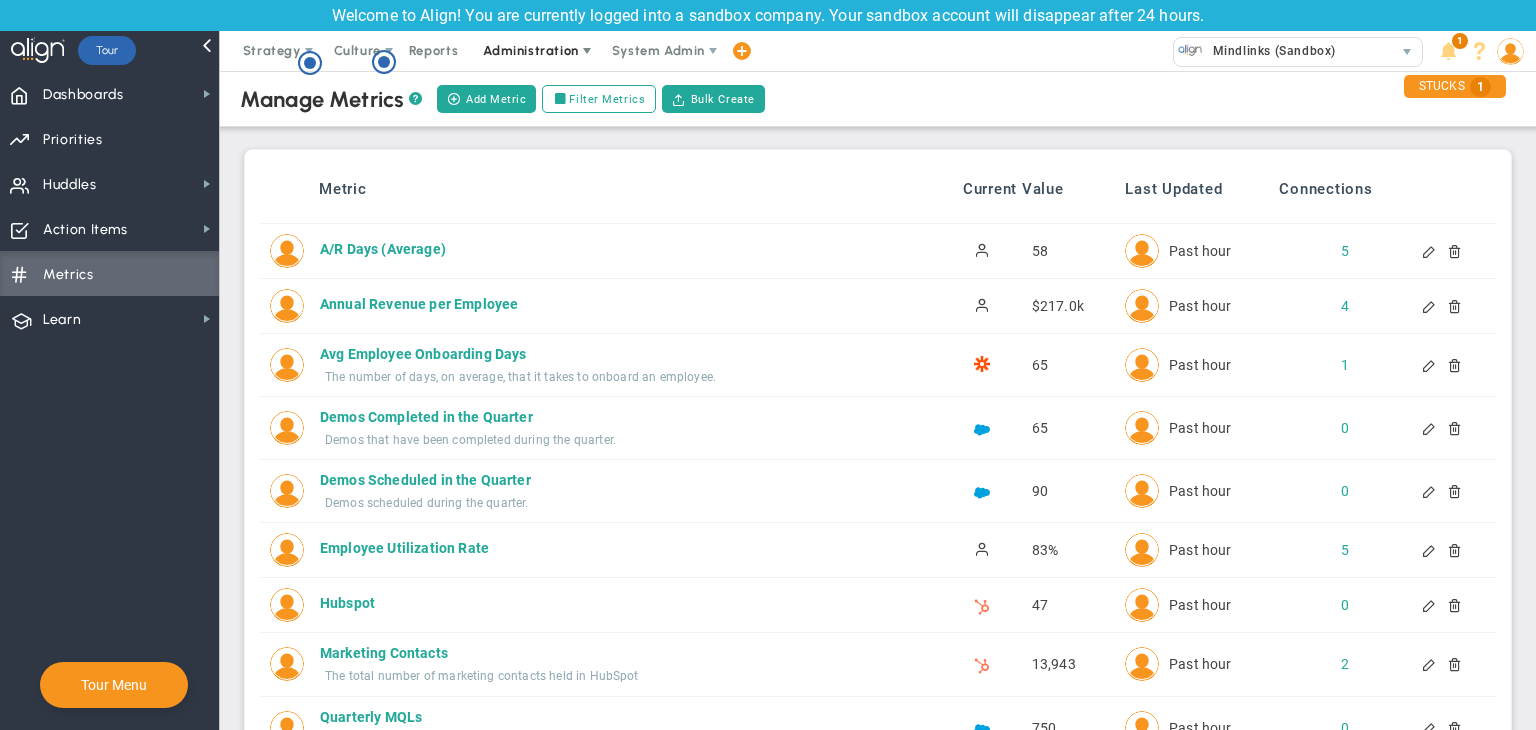 click on "Administration" at bounding box center (532, 51) 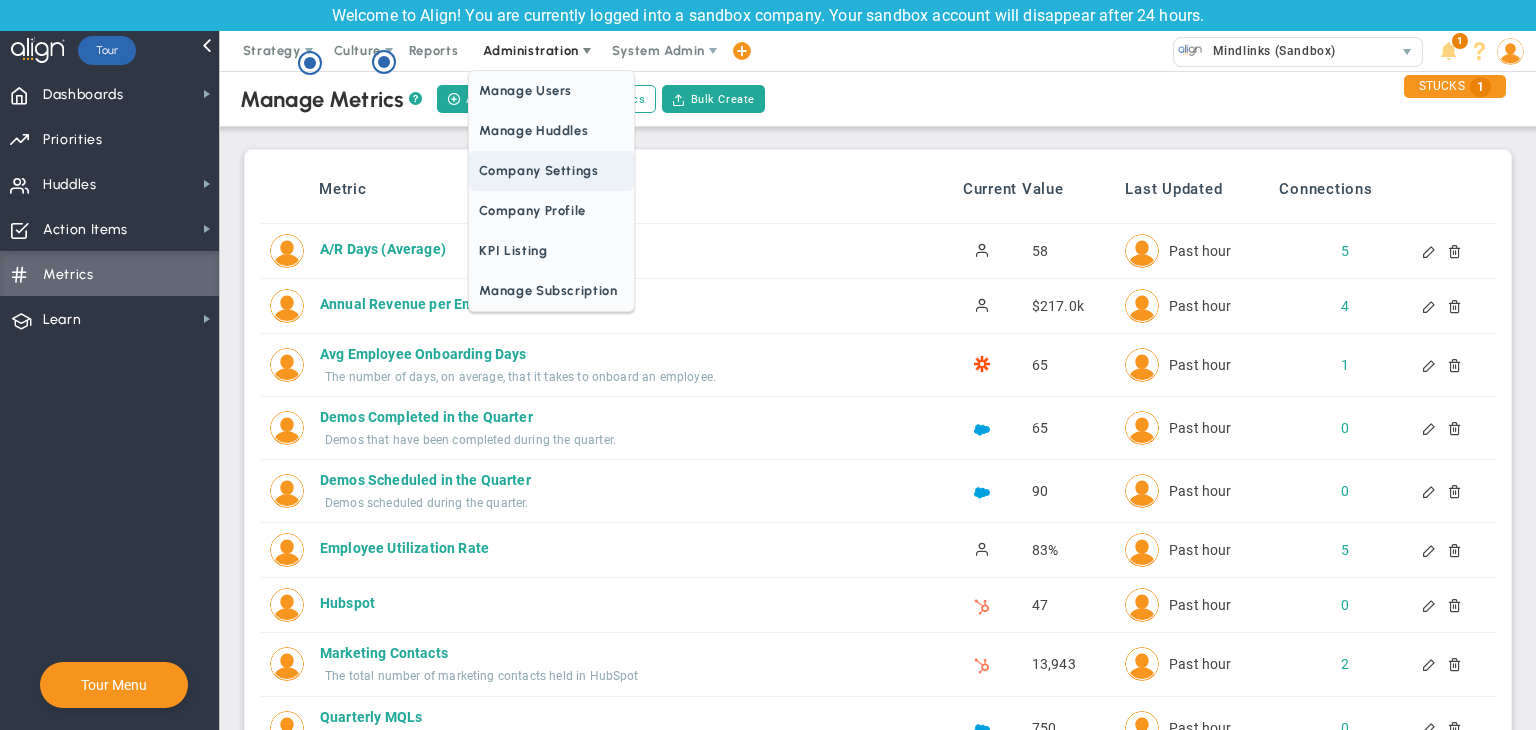 click on "Company Settings" at bounding box center [551, 171] 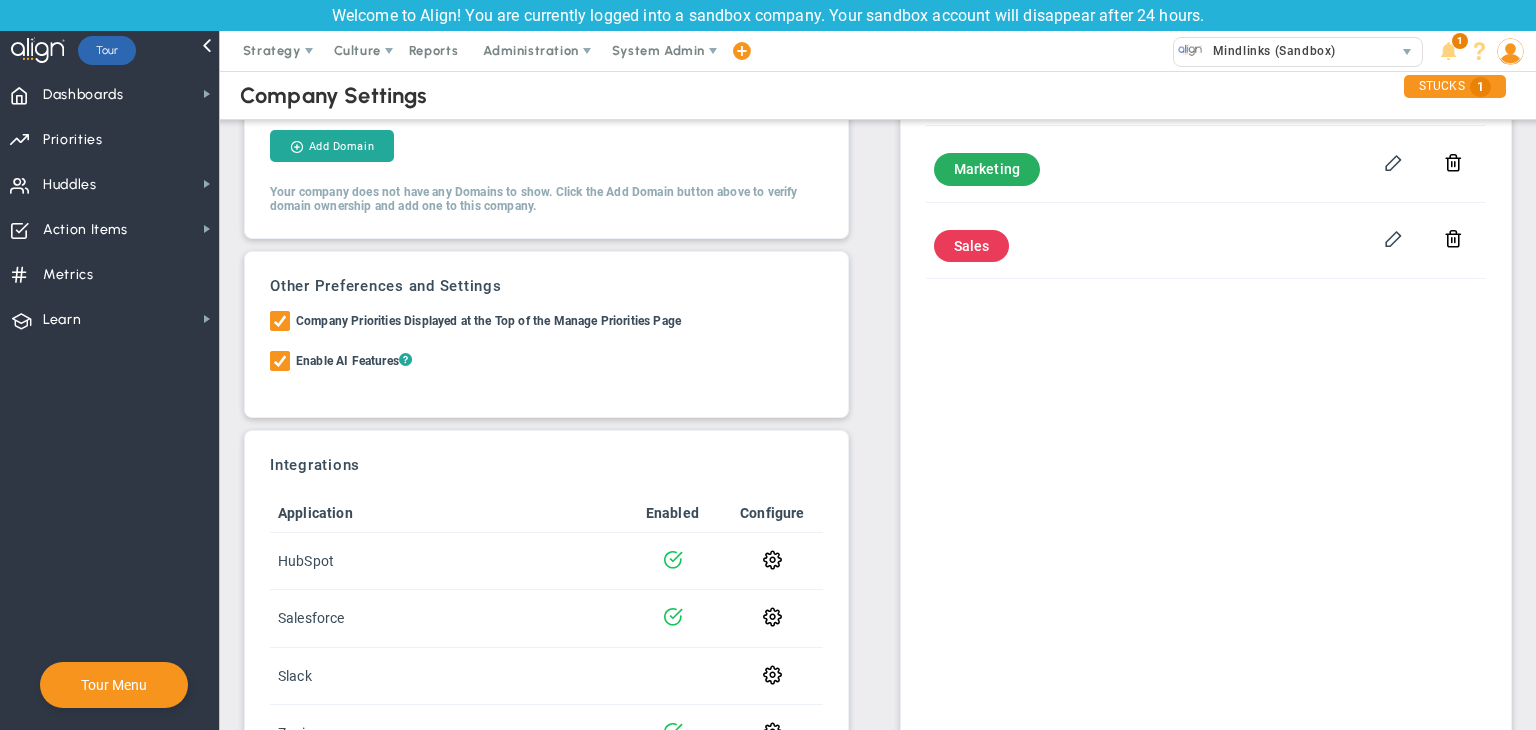 scroll, scrollTop: 292, scrollLeft: 0, axis: vertical 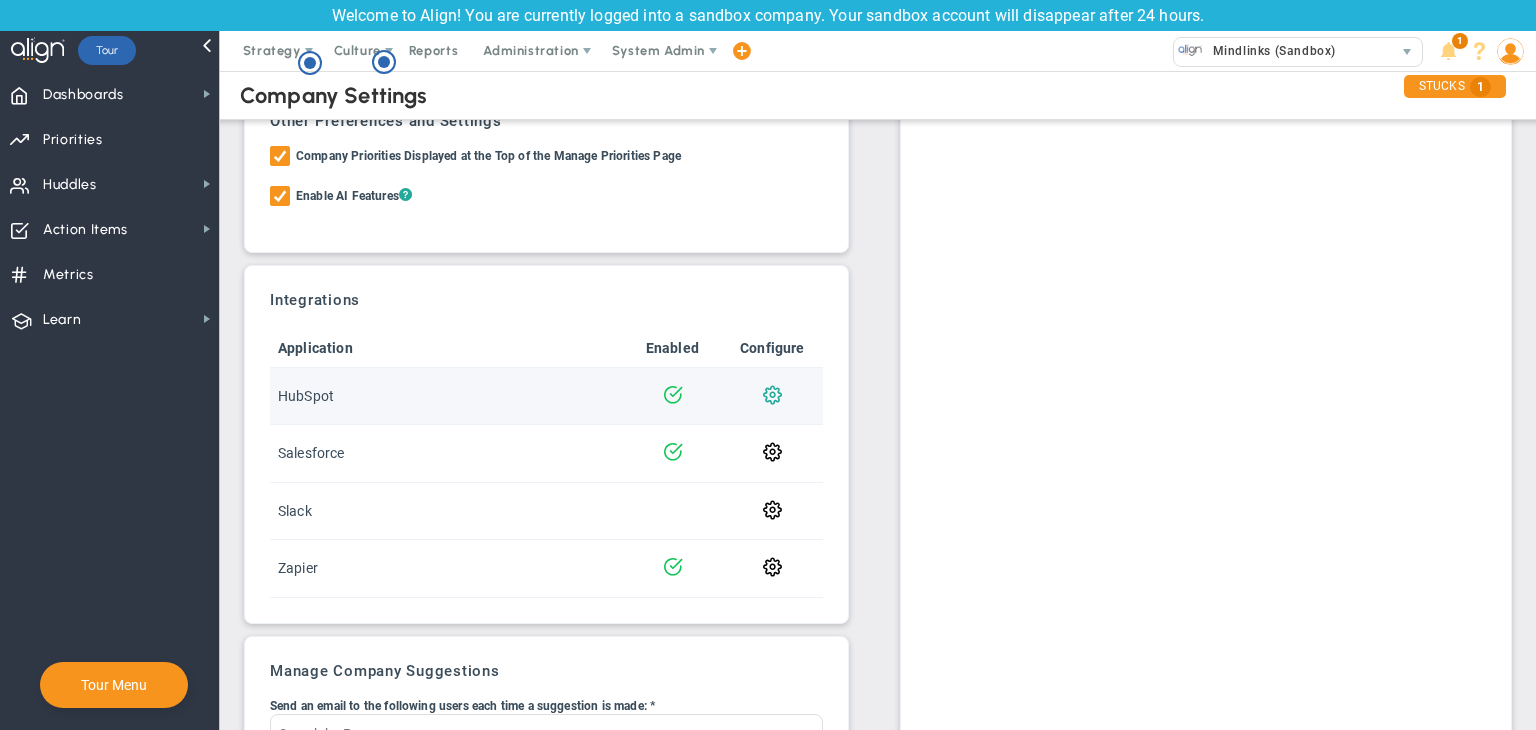 click 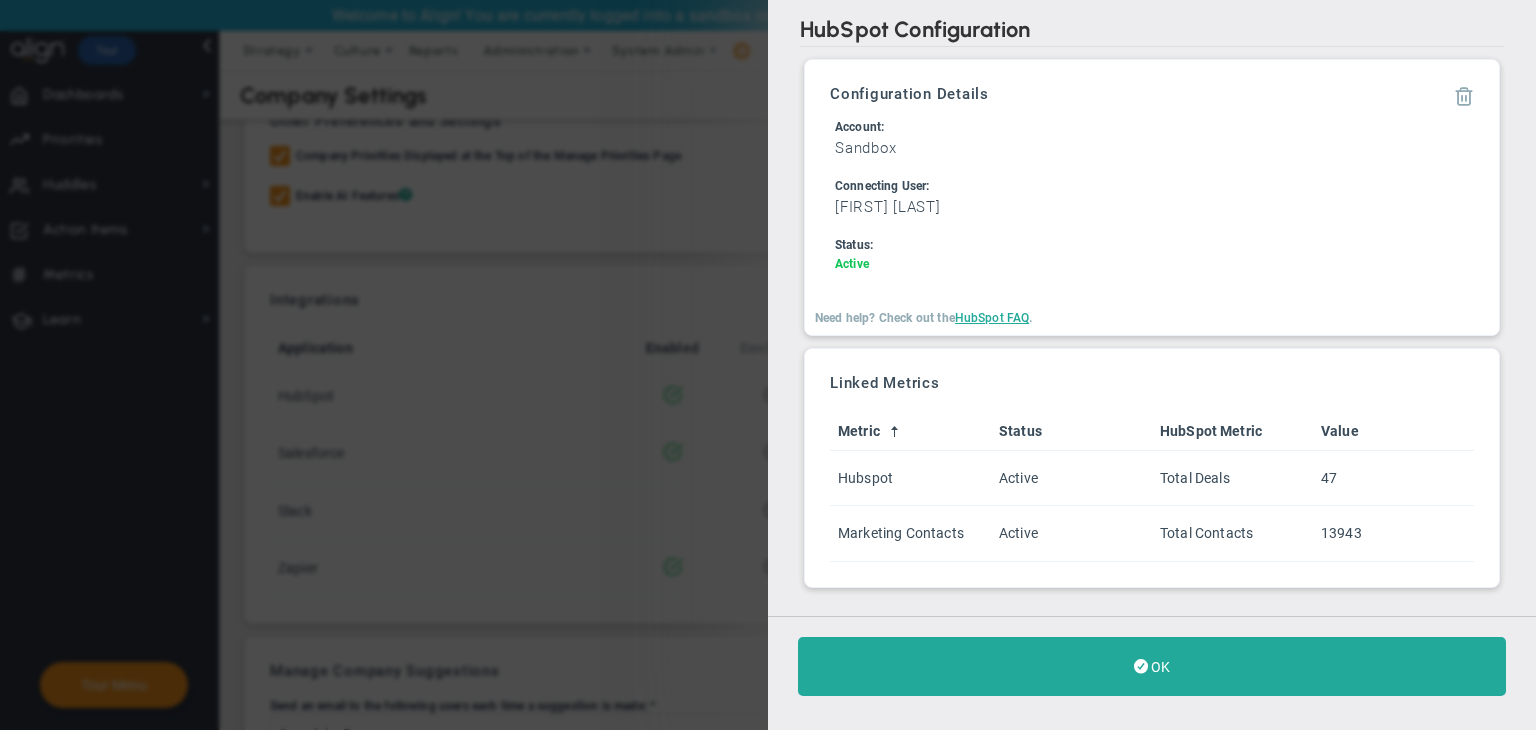 click at bounding box center [1464, 95] 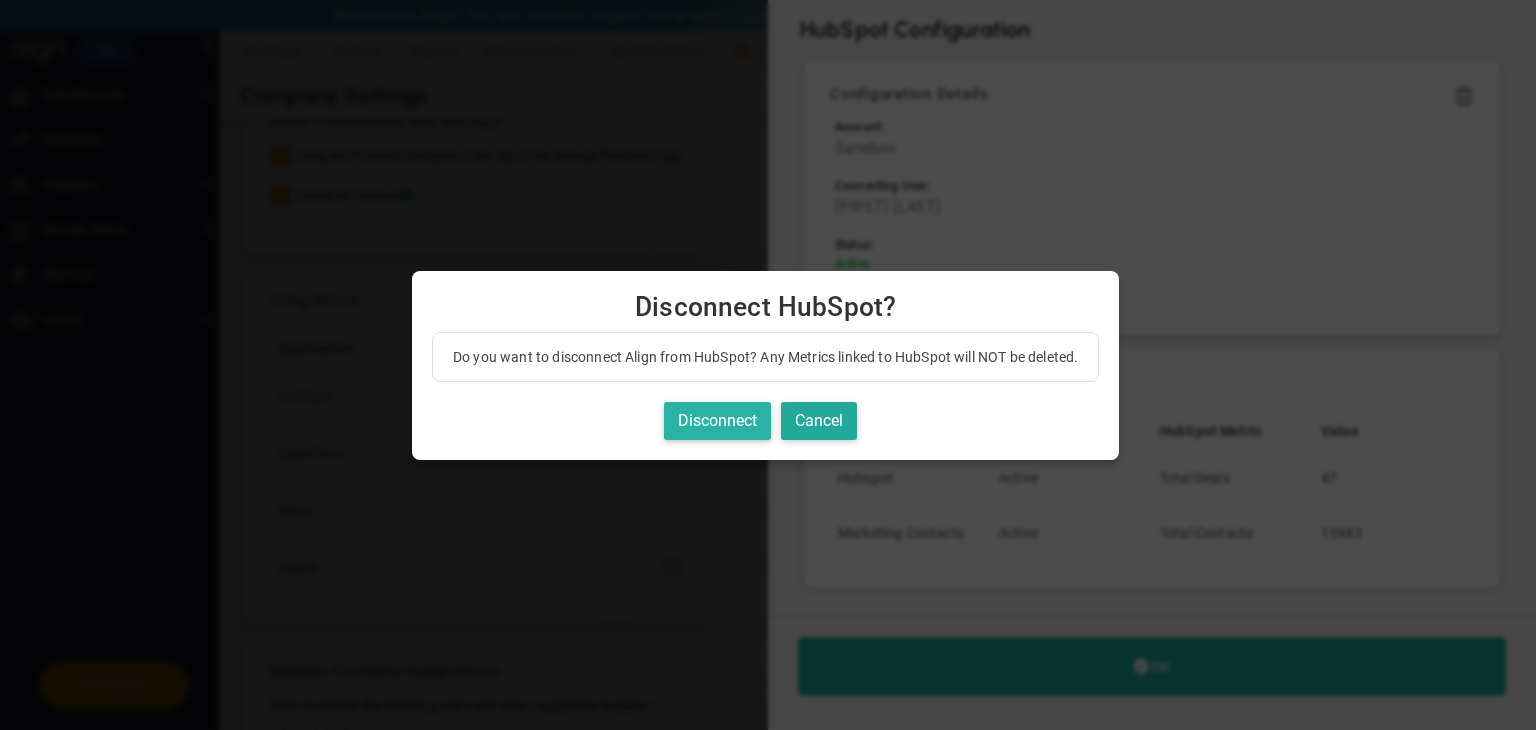 click on "Disconnect" at bounding box center (717, 421) 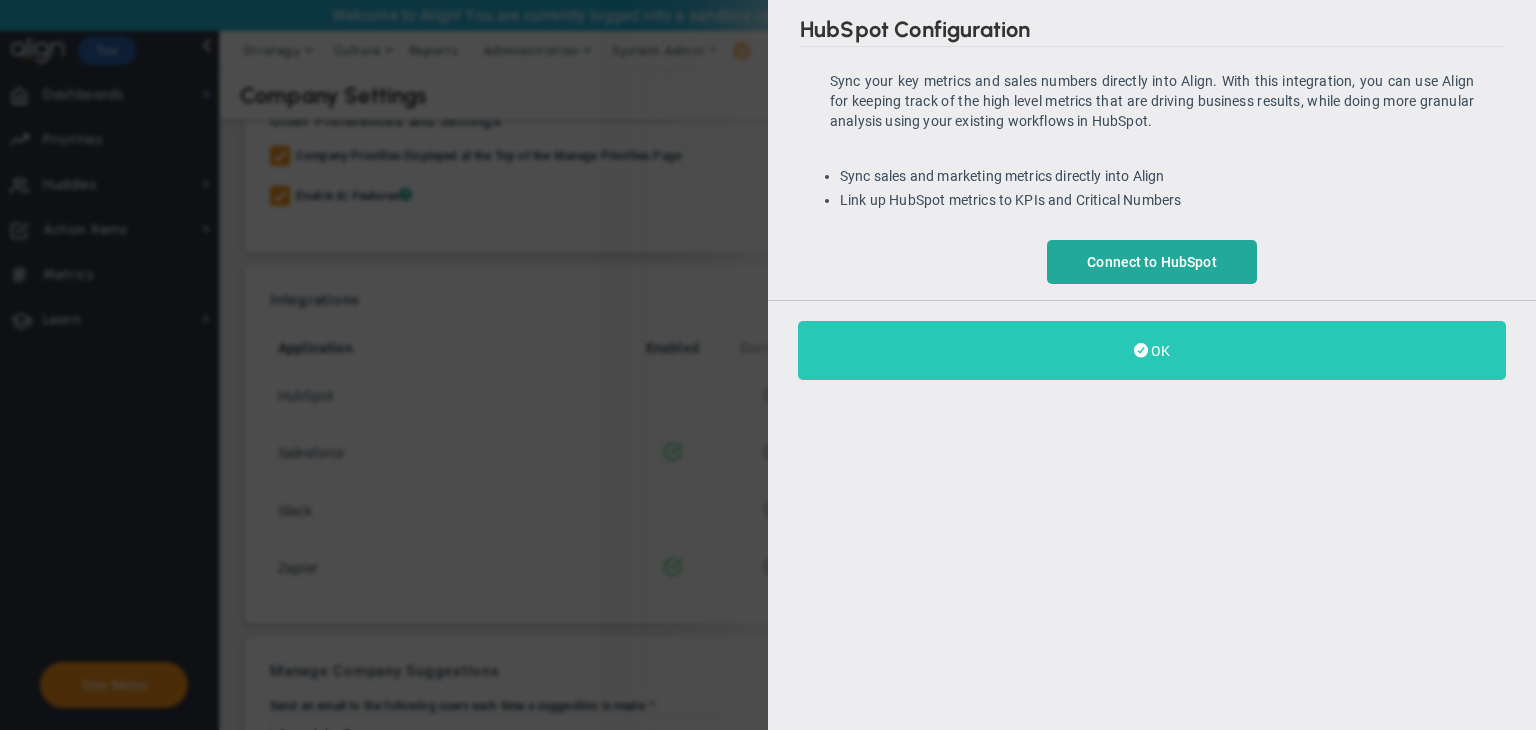 click on "OK" at bounding box center (1152, 350) 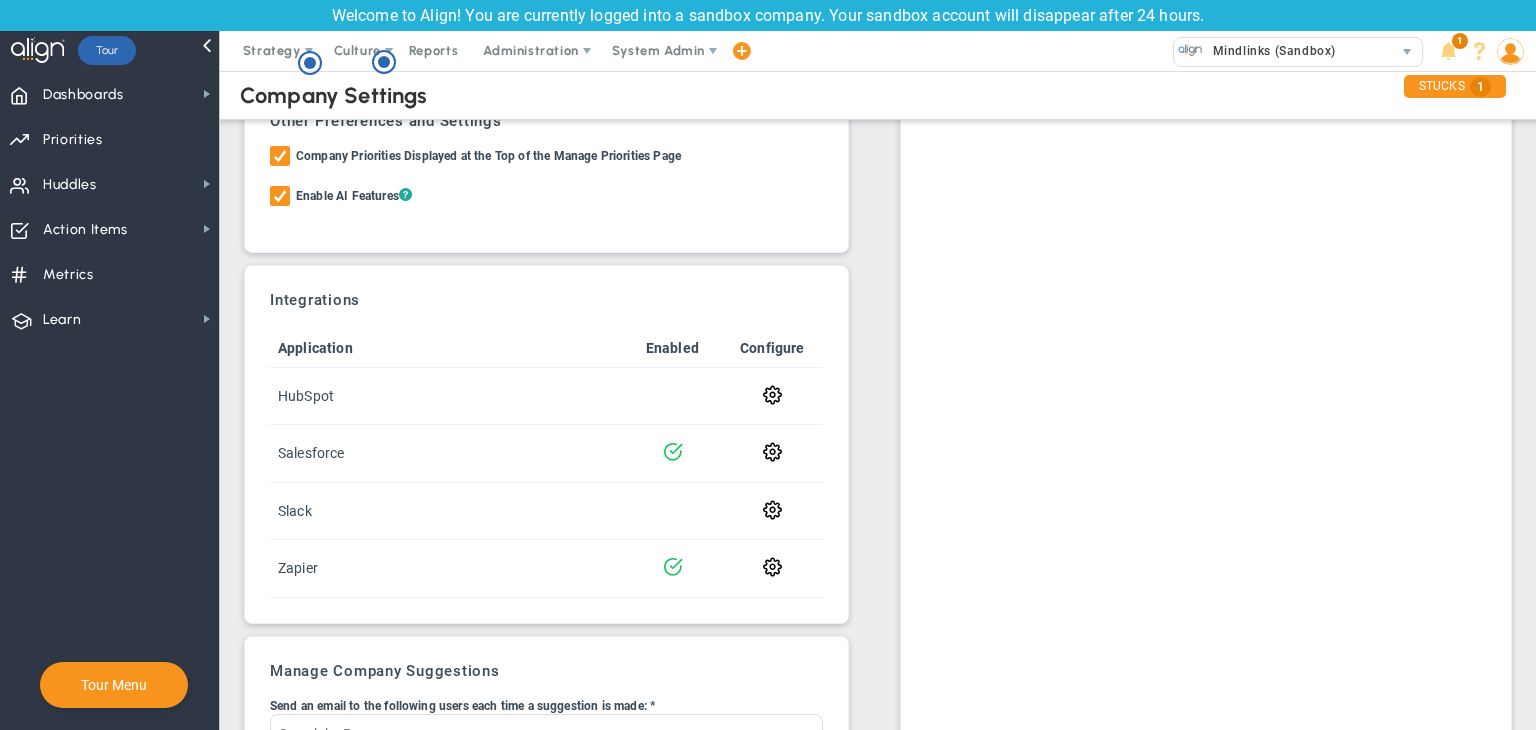 scroll, scrollTop: 0, scrollLeft: 0, axis: both 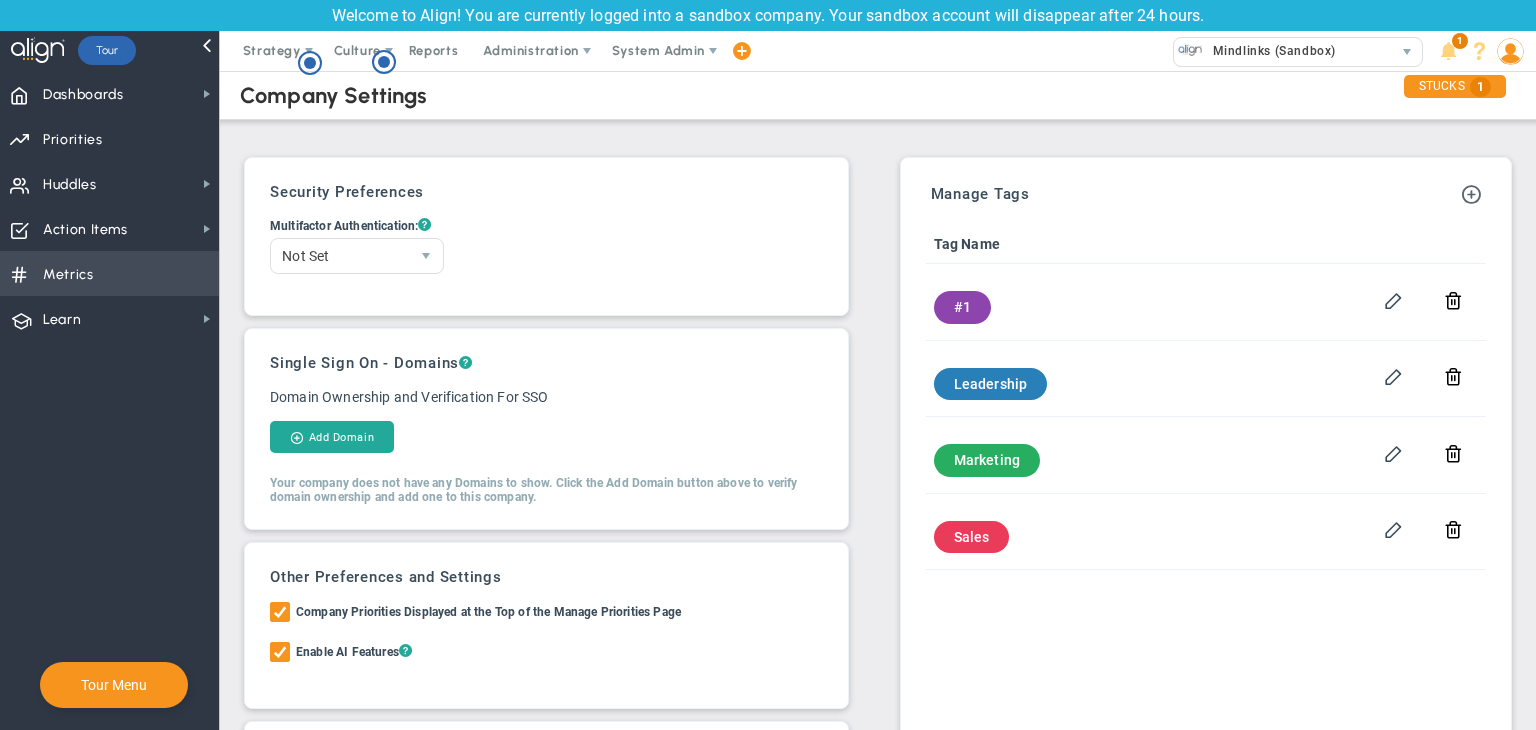 click on "Metrics Metrics" at bounding box center [109, 273] 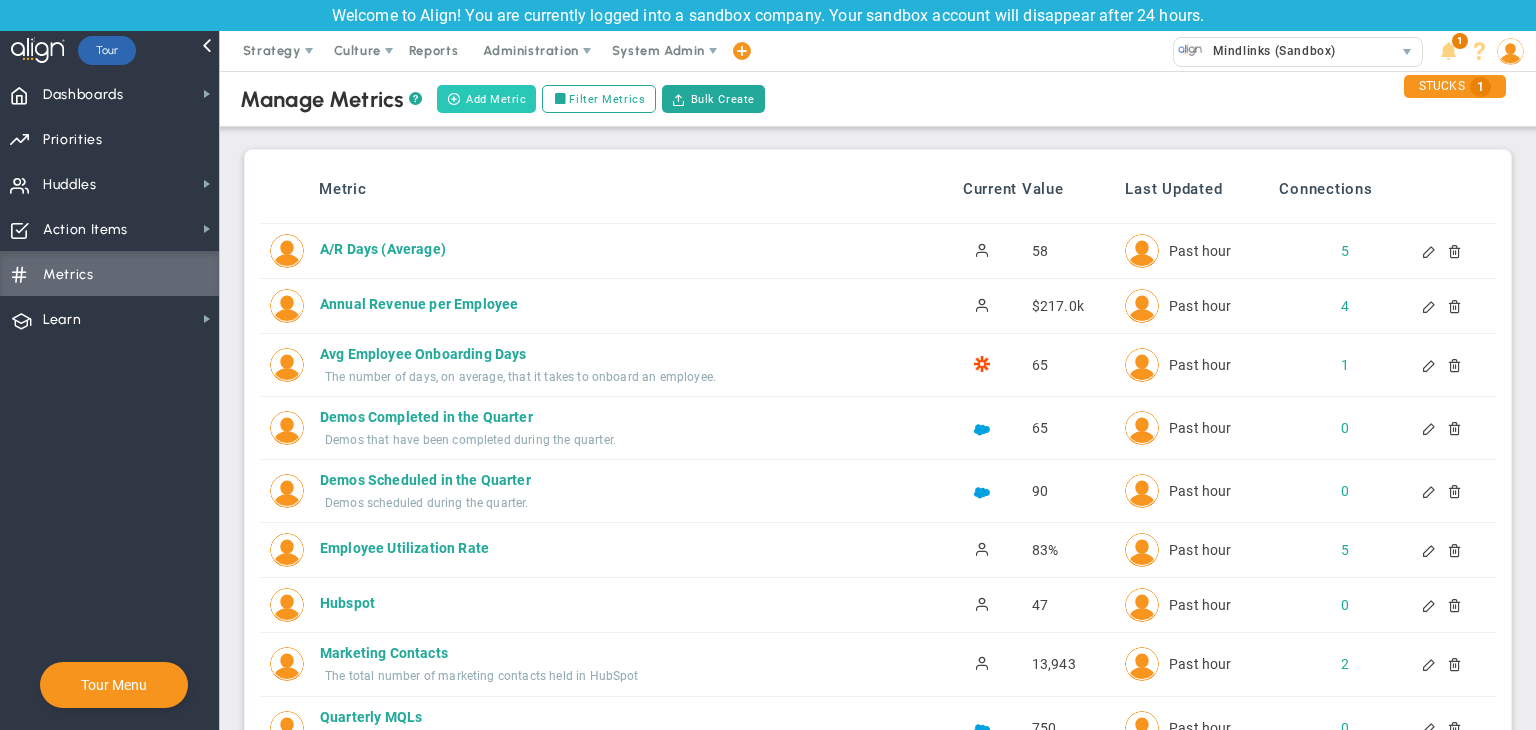 scroll, scrollTop: 0, scrollLeft: 0, axis: both 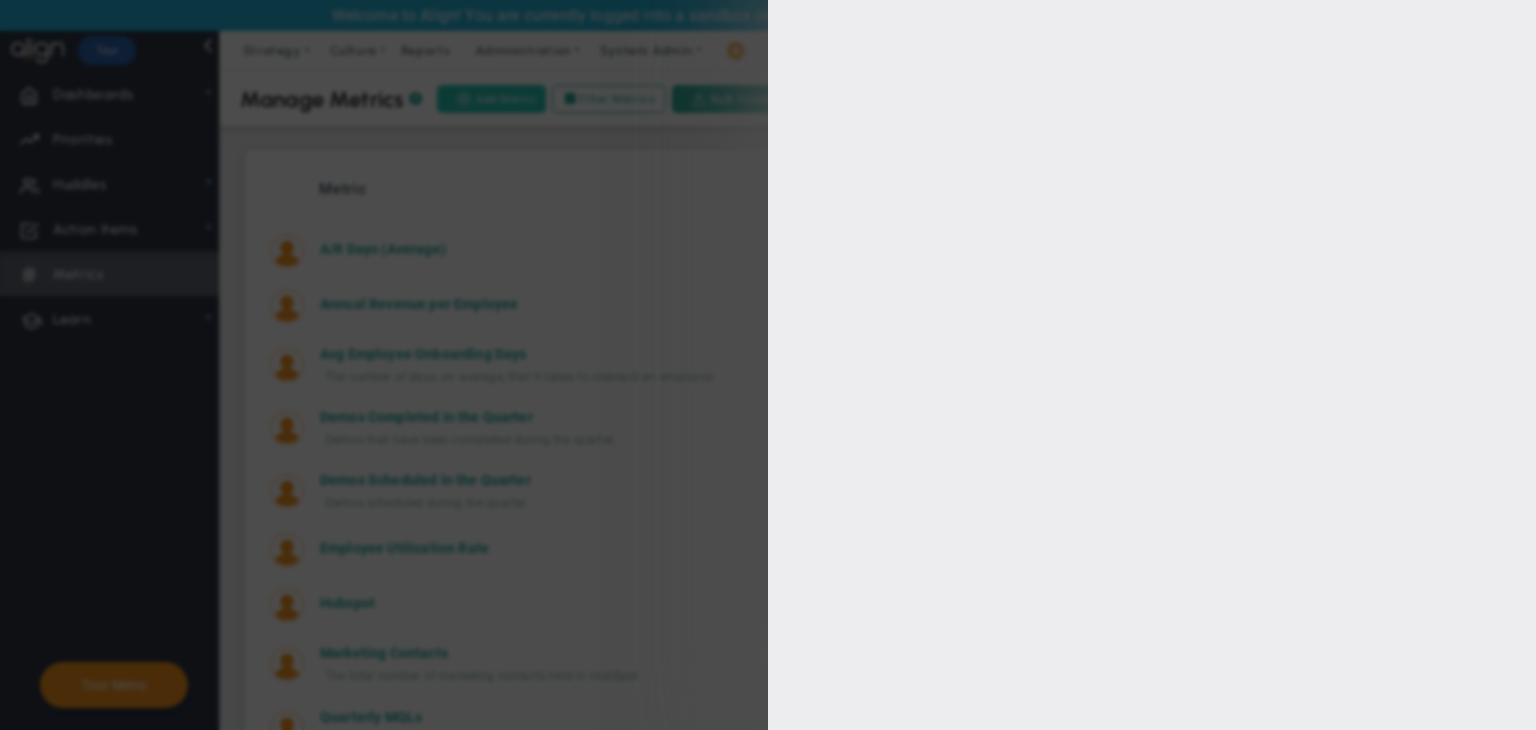 type on "[FIRST] [LAST]" 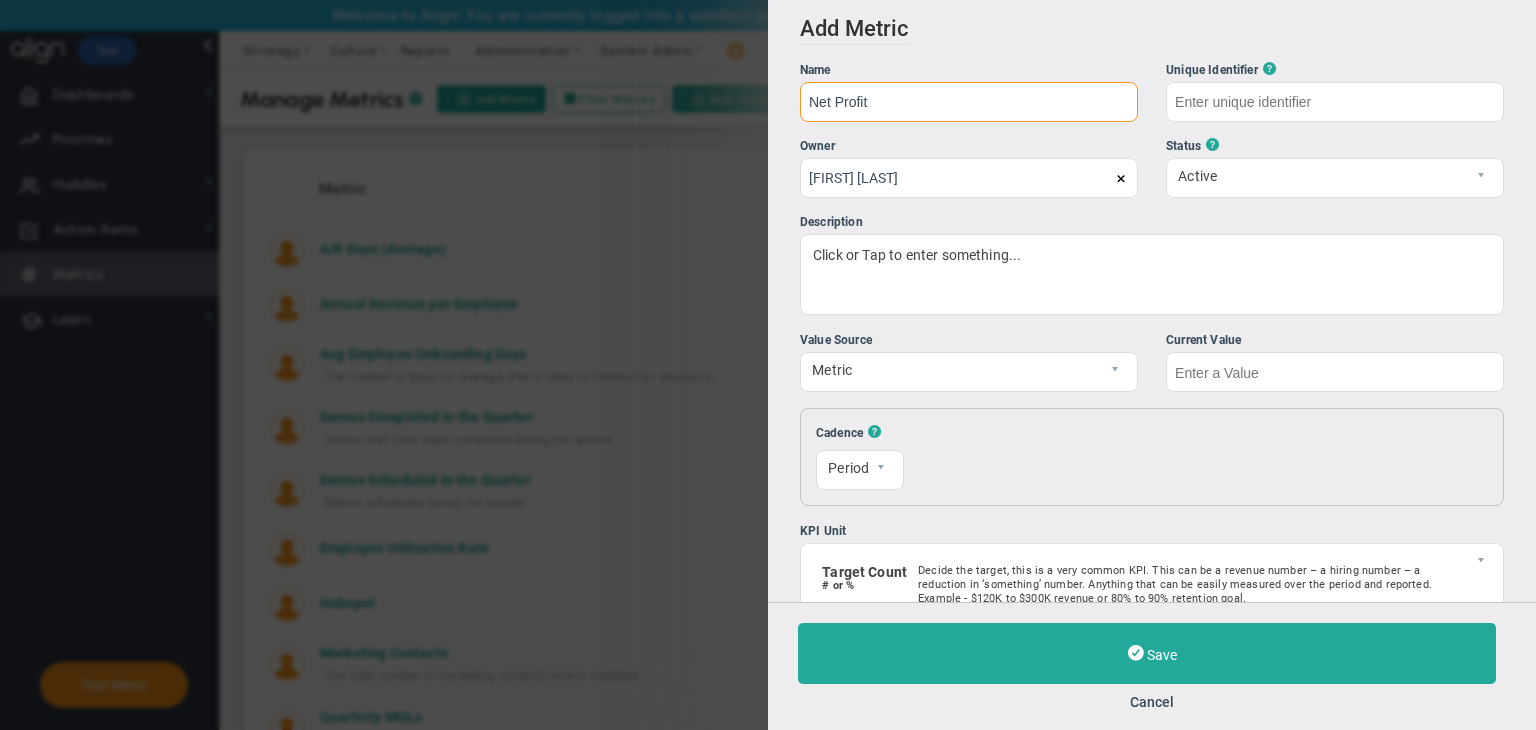 type on "Net Profit" 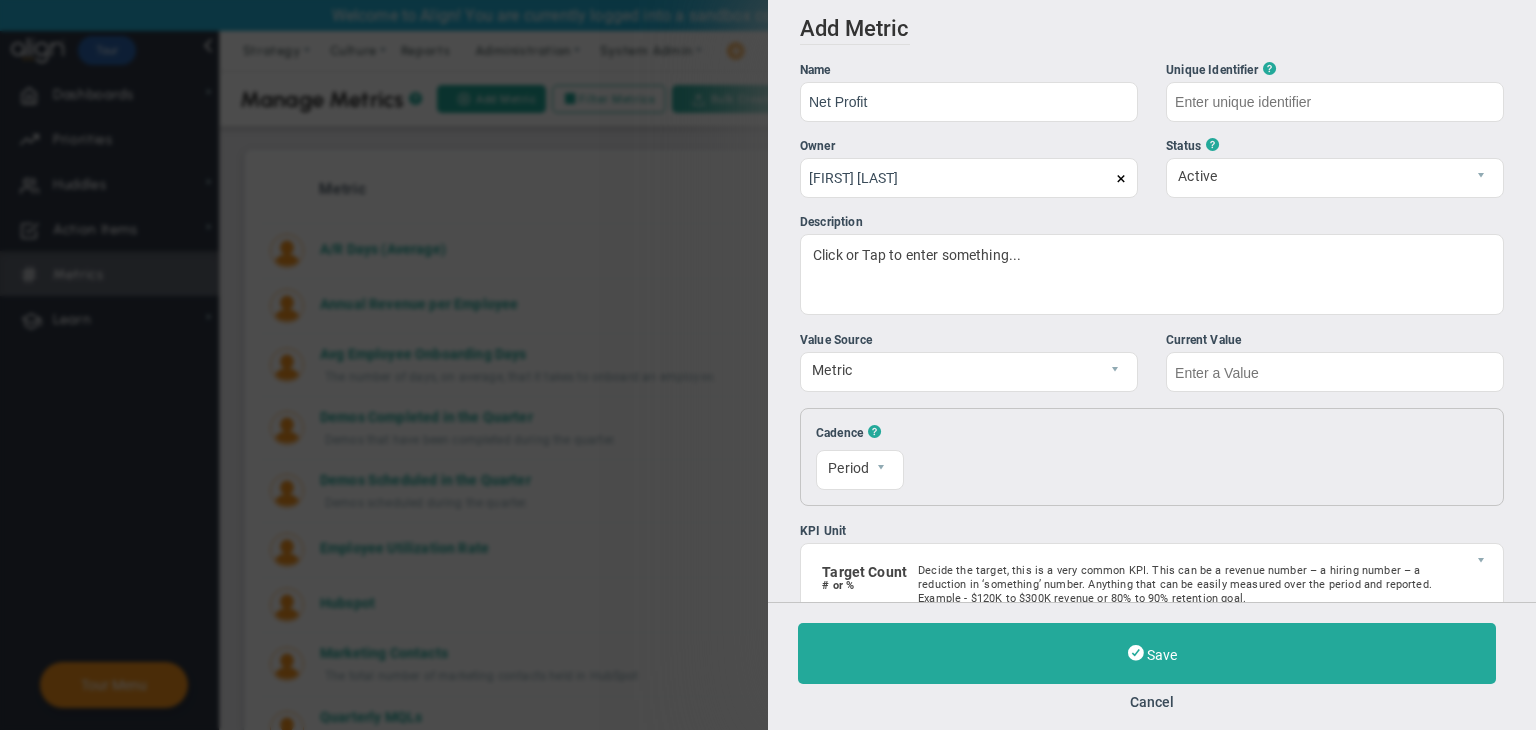 click on "Add
Edit
Metric
Historical Values
Target
Metric
Name
Net Profit
Unique Identifier
?
? Active n ?" at bounding box center [1152, 301] 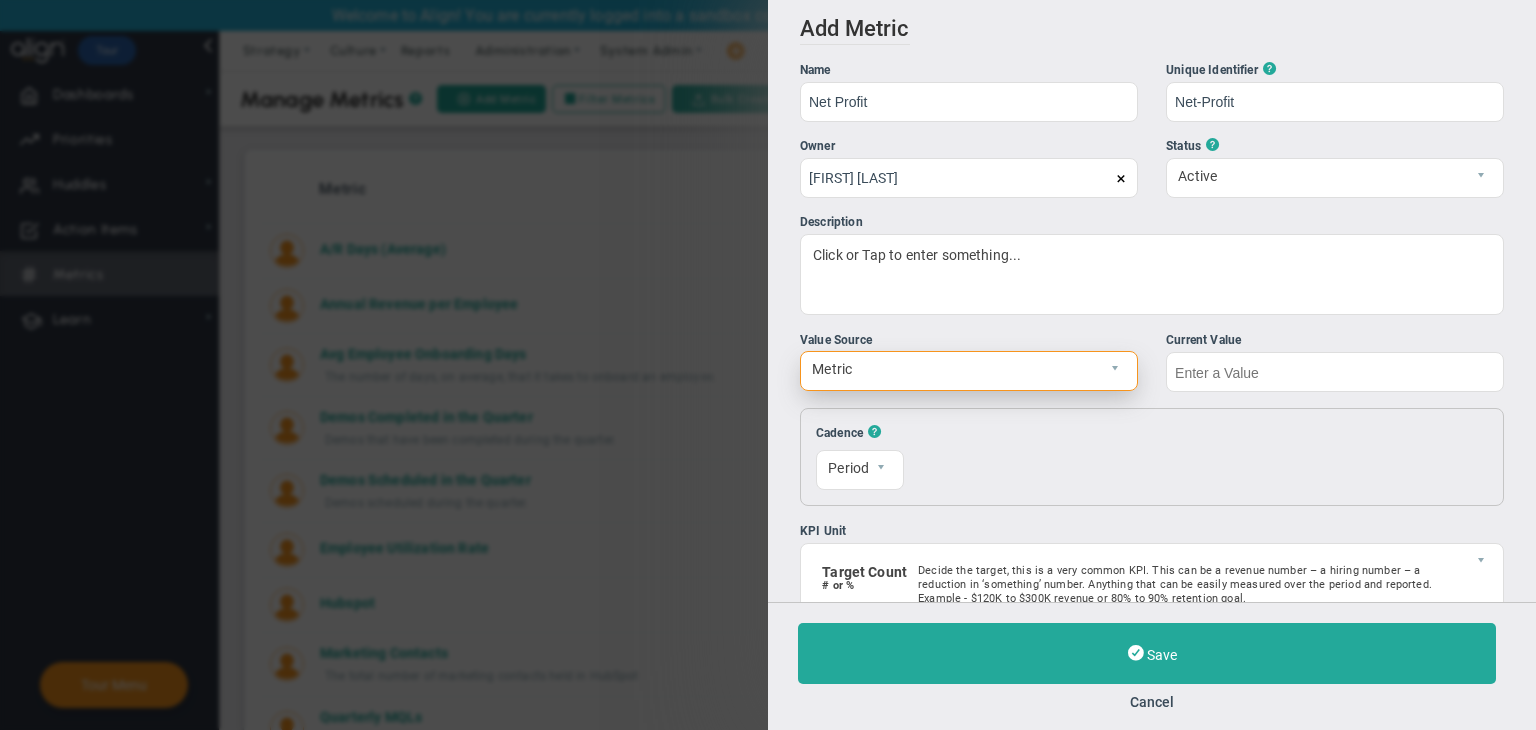 click on "Metric" at bounding box center [952, 369] 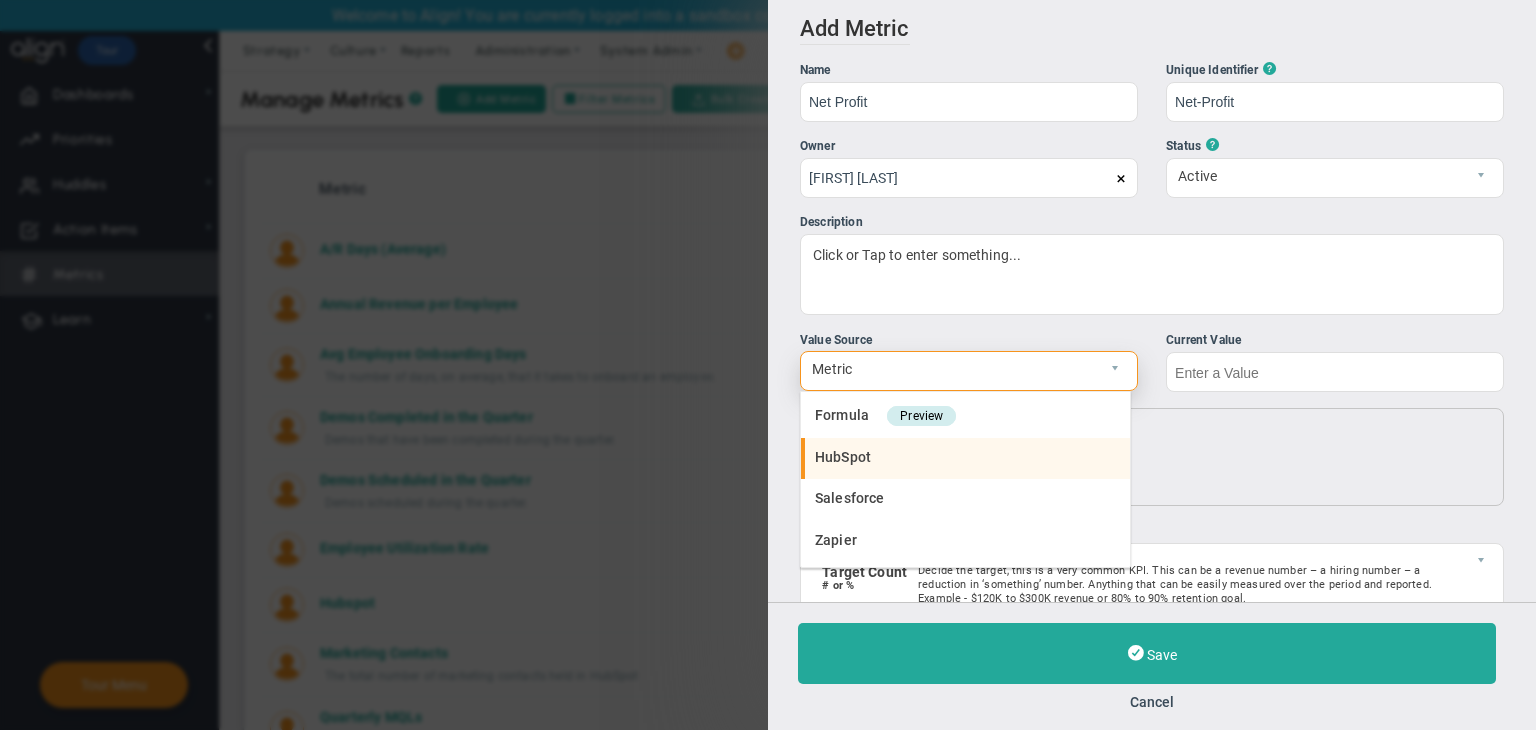 click on "HubSpot" at bounding box center (965, 459) 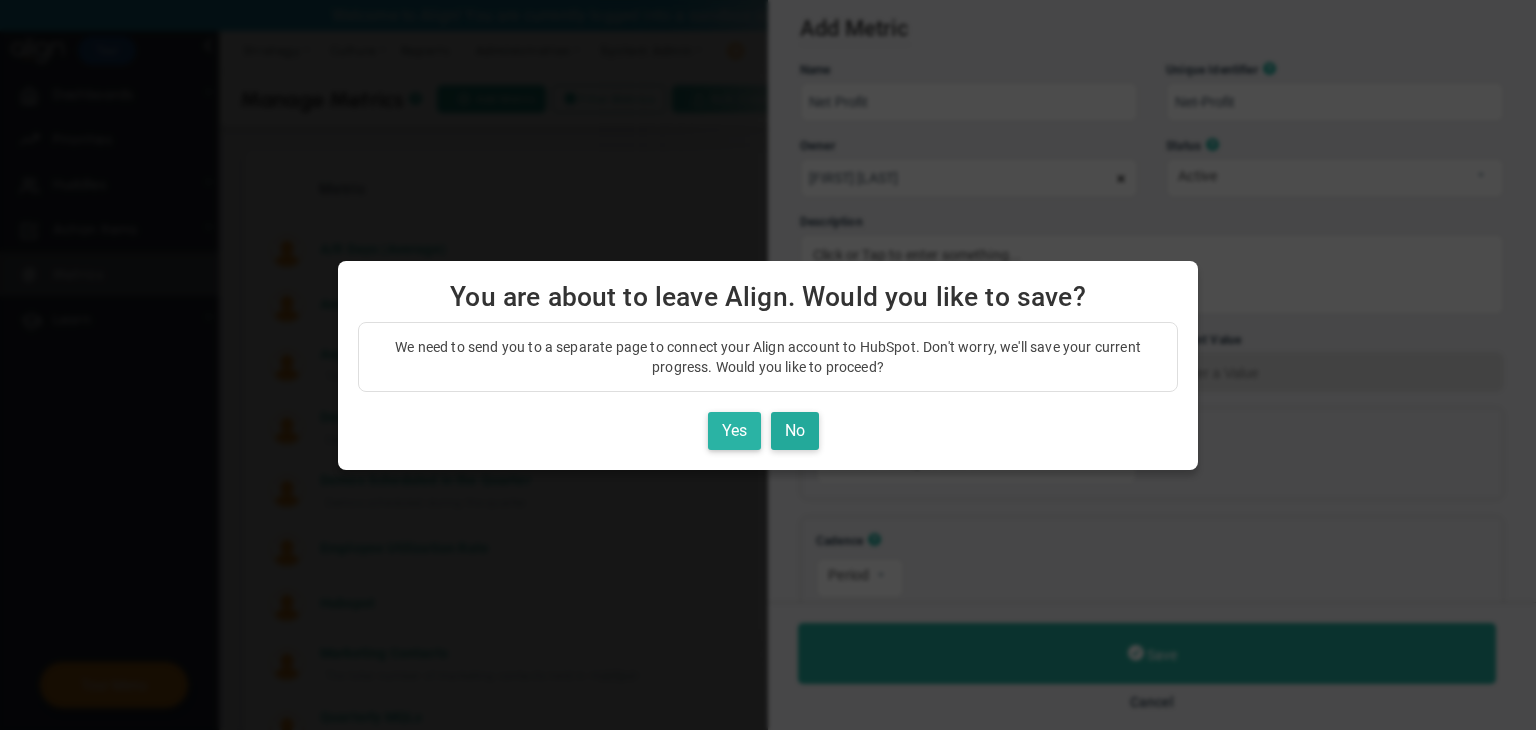 click on "Yes" at bounding box center [734, 431] 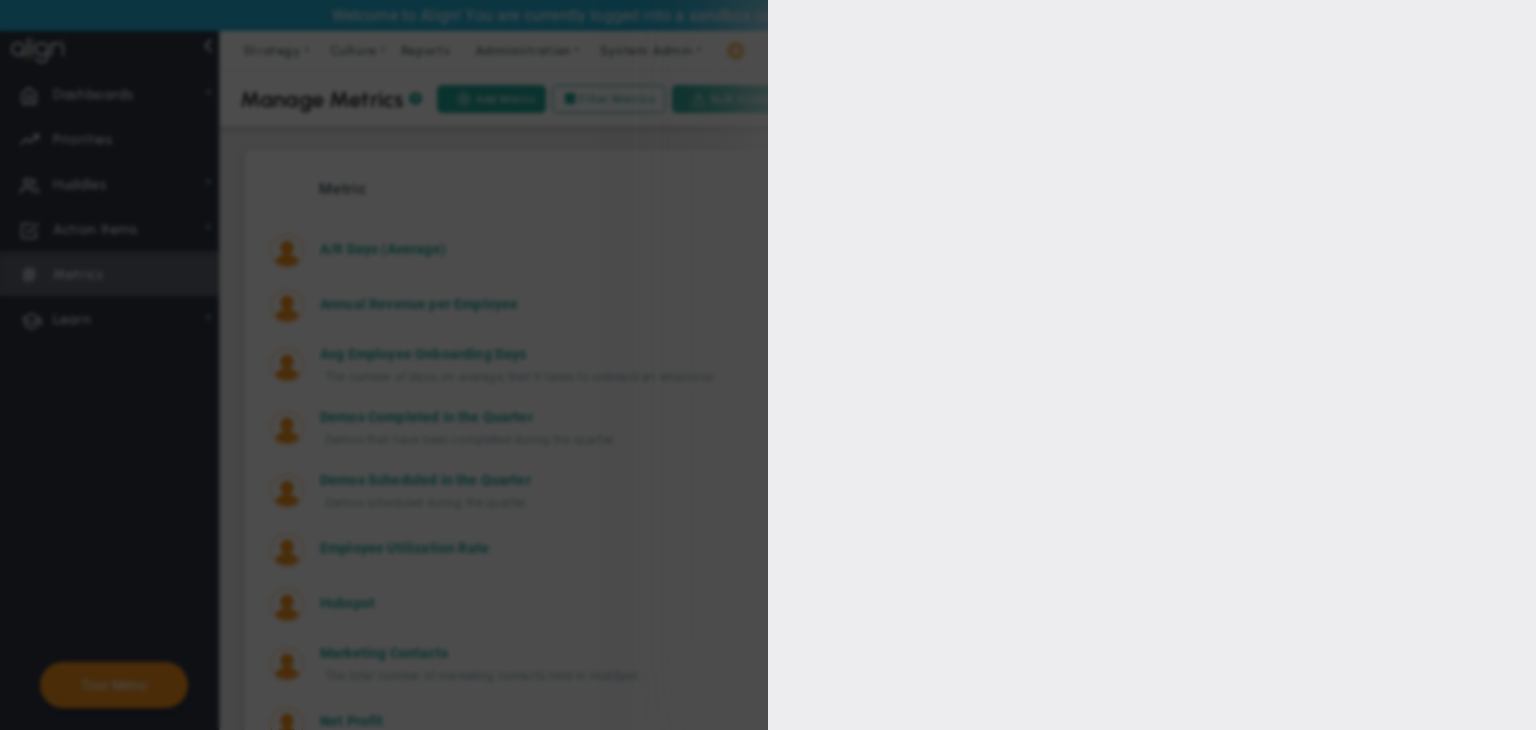 type on "Net Profit" 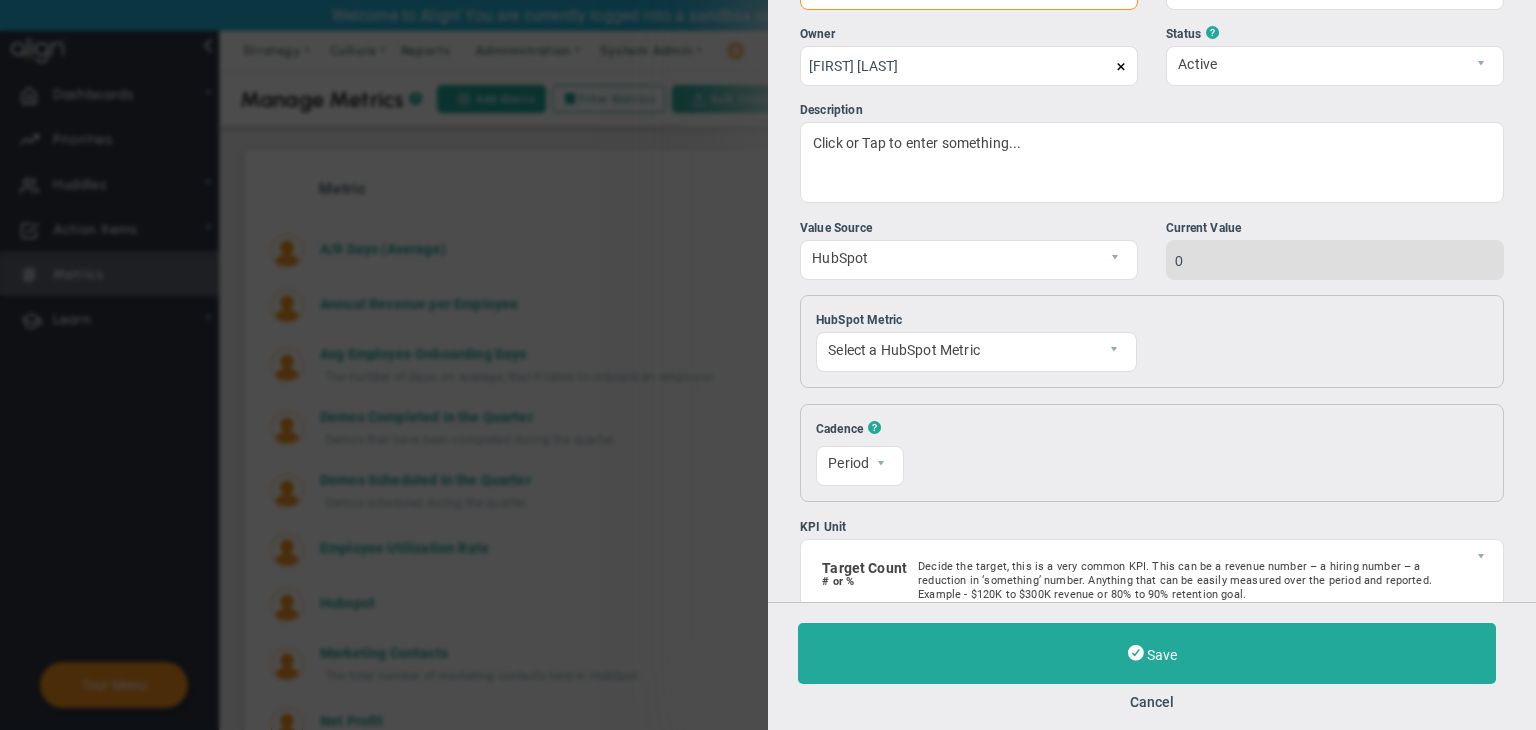 scroll, scrollTop: 0, scrollLeft: 0, axis: both 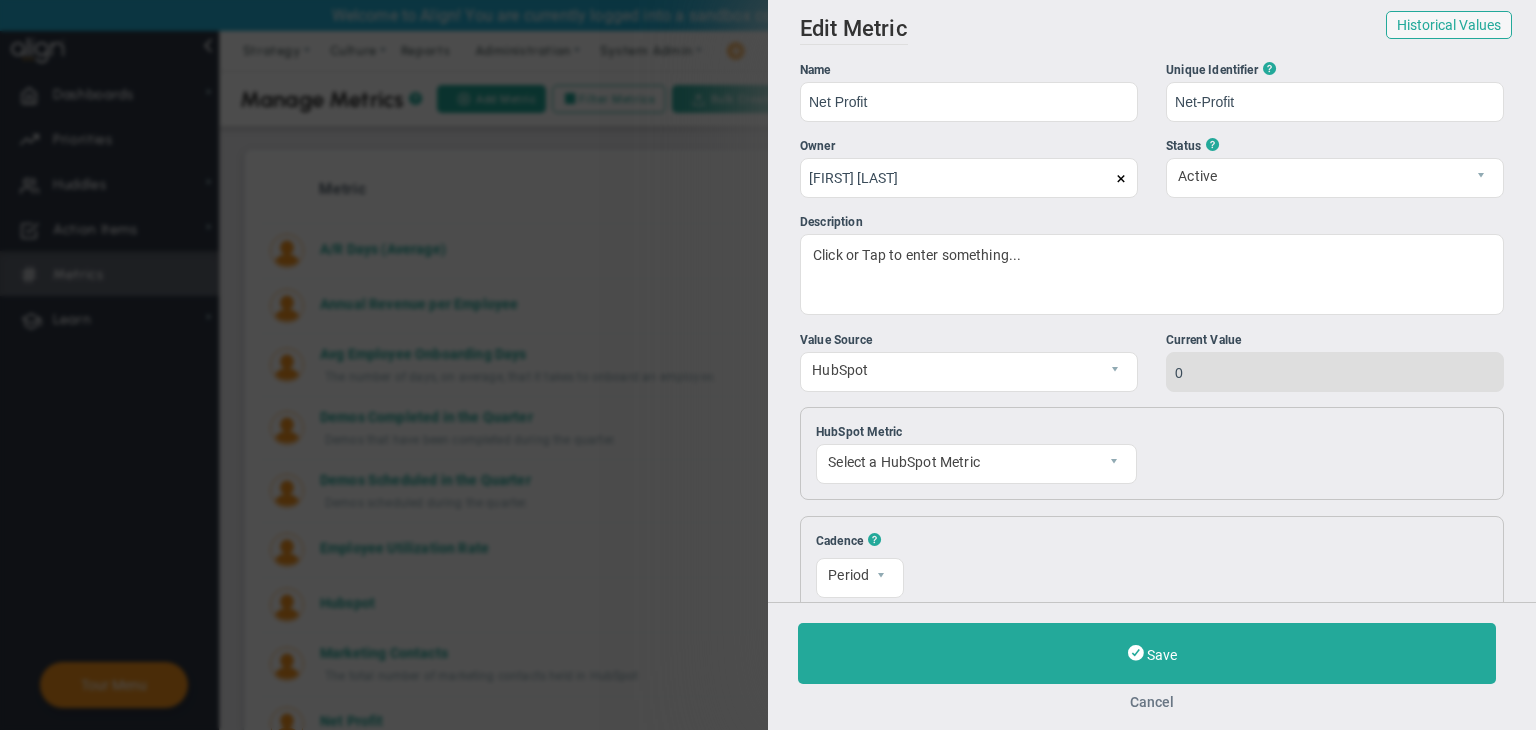 click on "Cancel" at bounding box center [1152, 702] 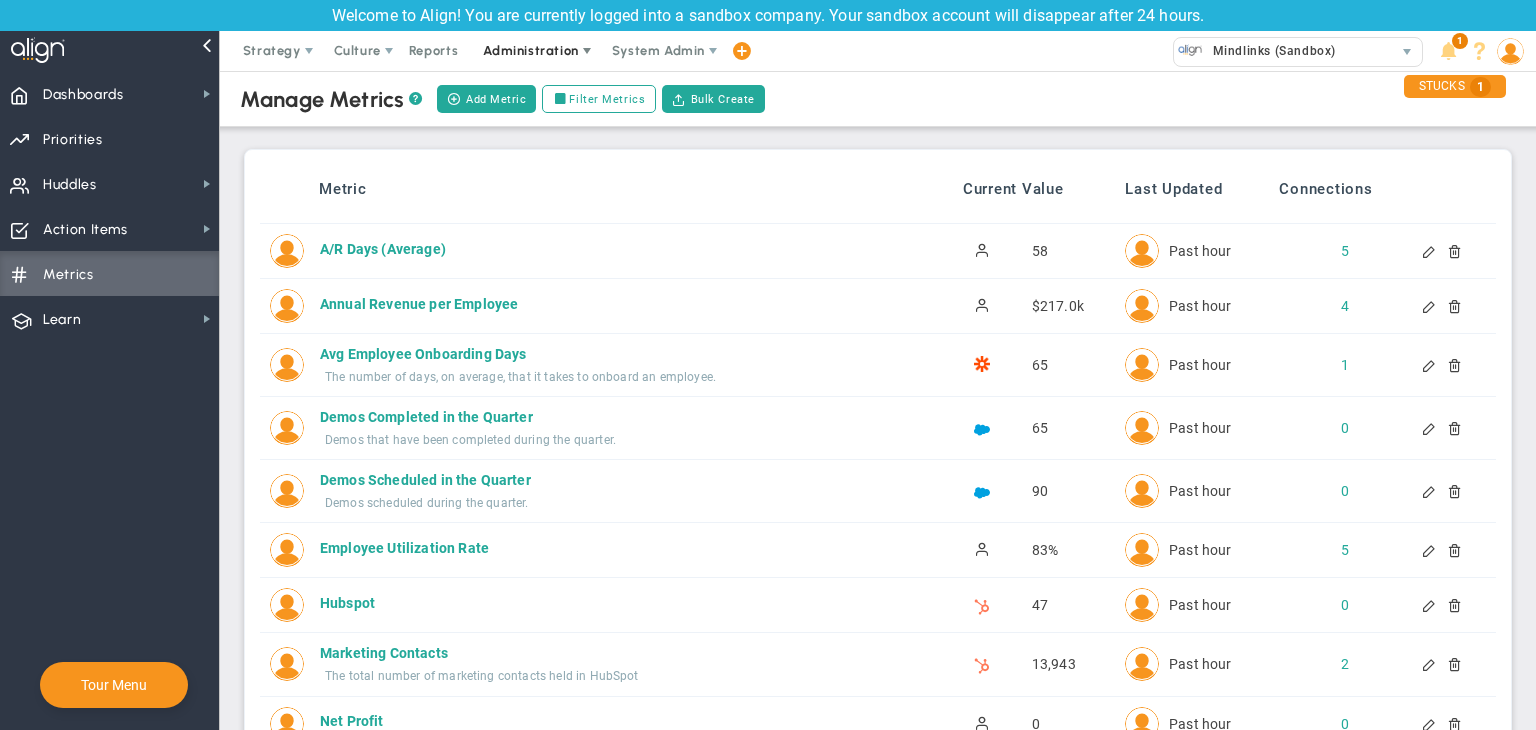 click on "Administration" at bounding box center [530, 50] 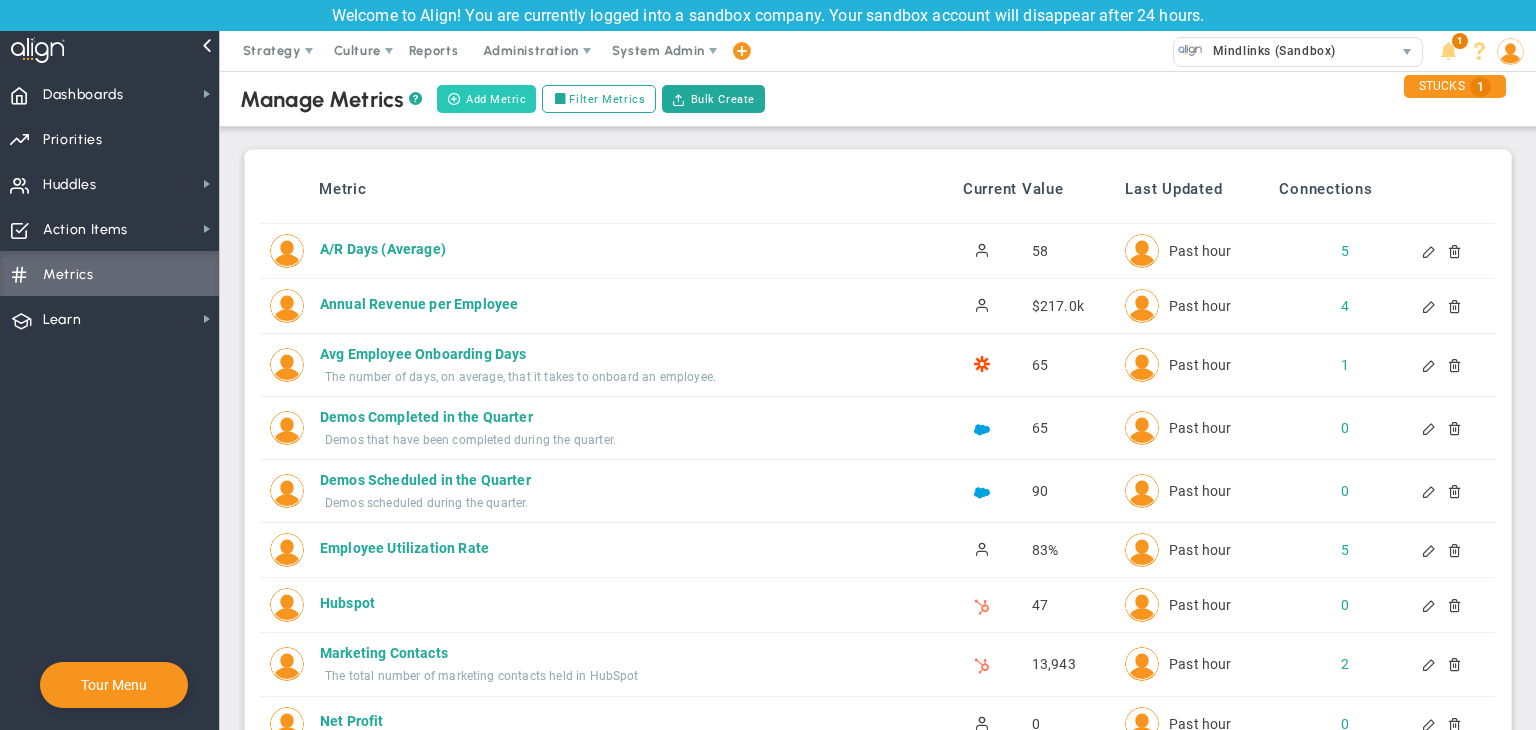 click on "Add Metric" at bounding box center [486, 99] 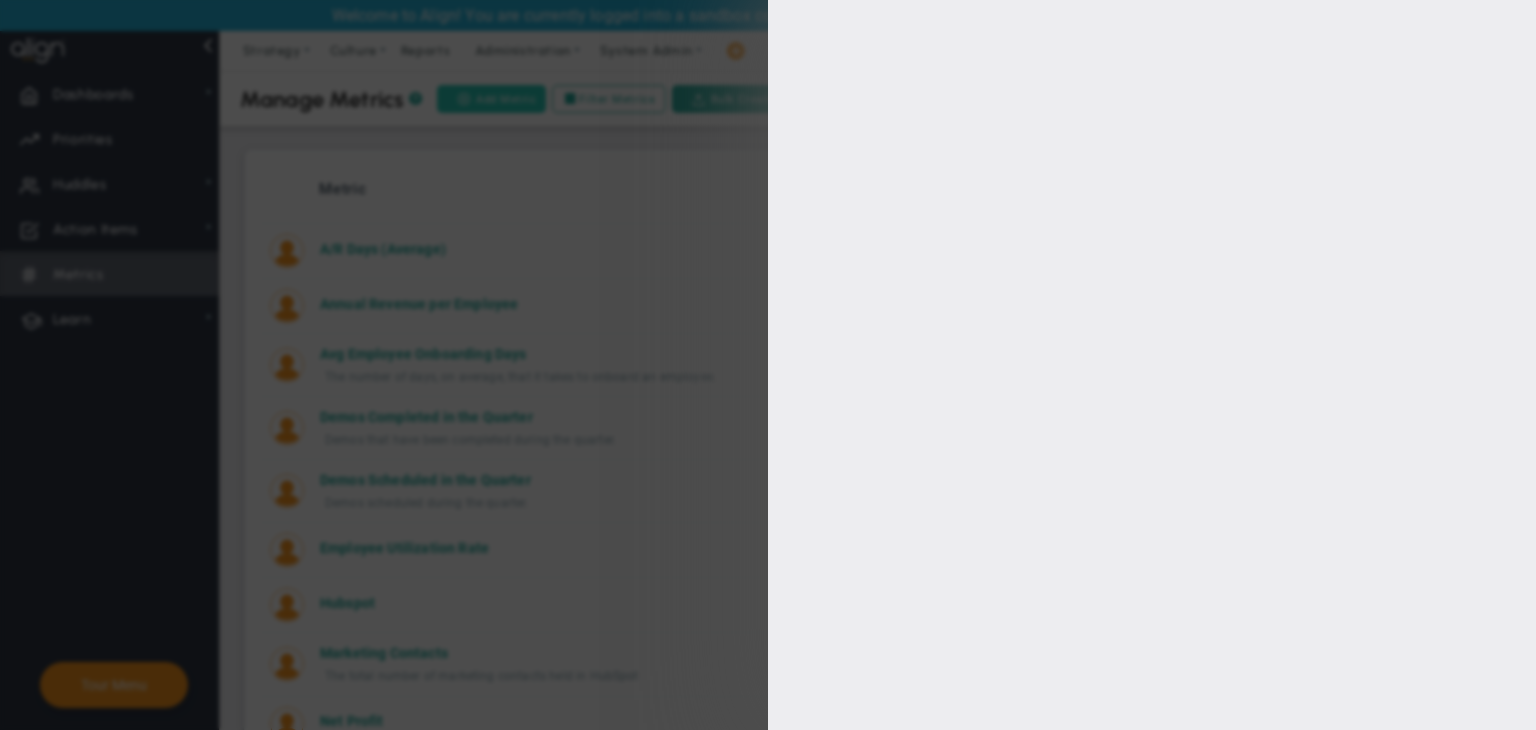 type on "[FIRST] [LAST]" 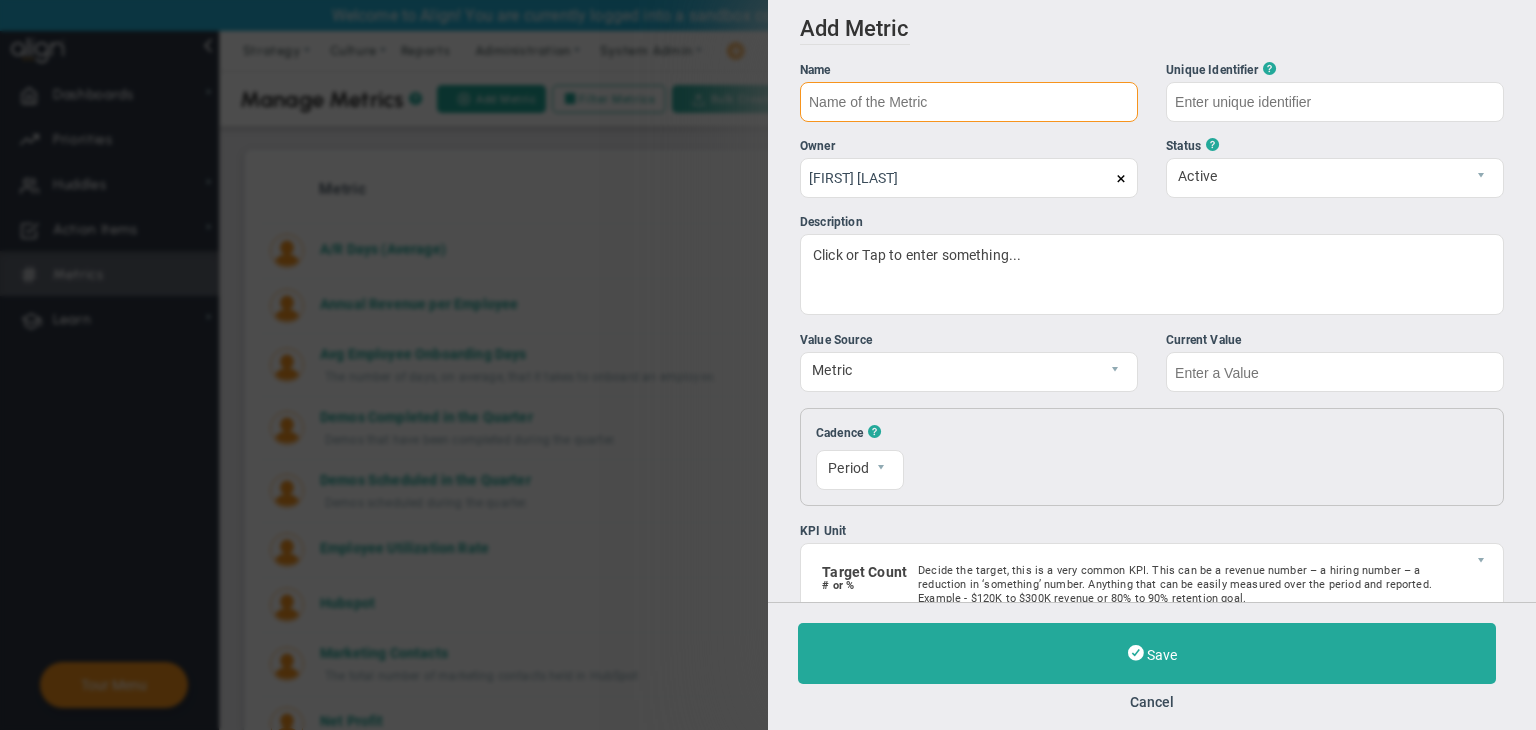 click at bounding box center (969, 102) 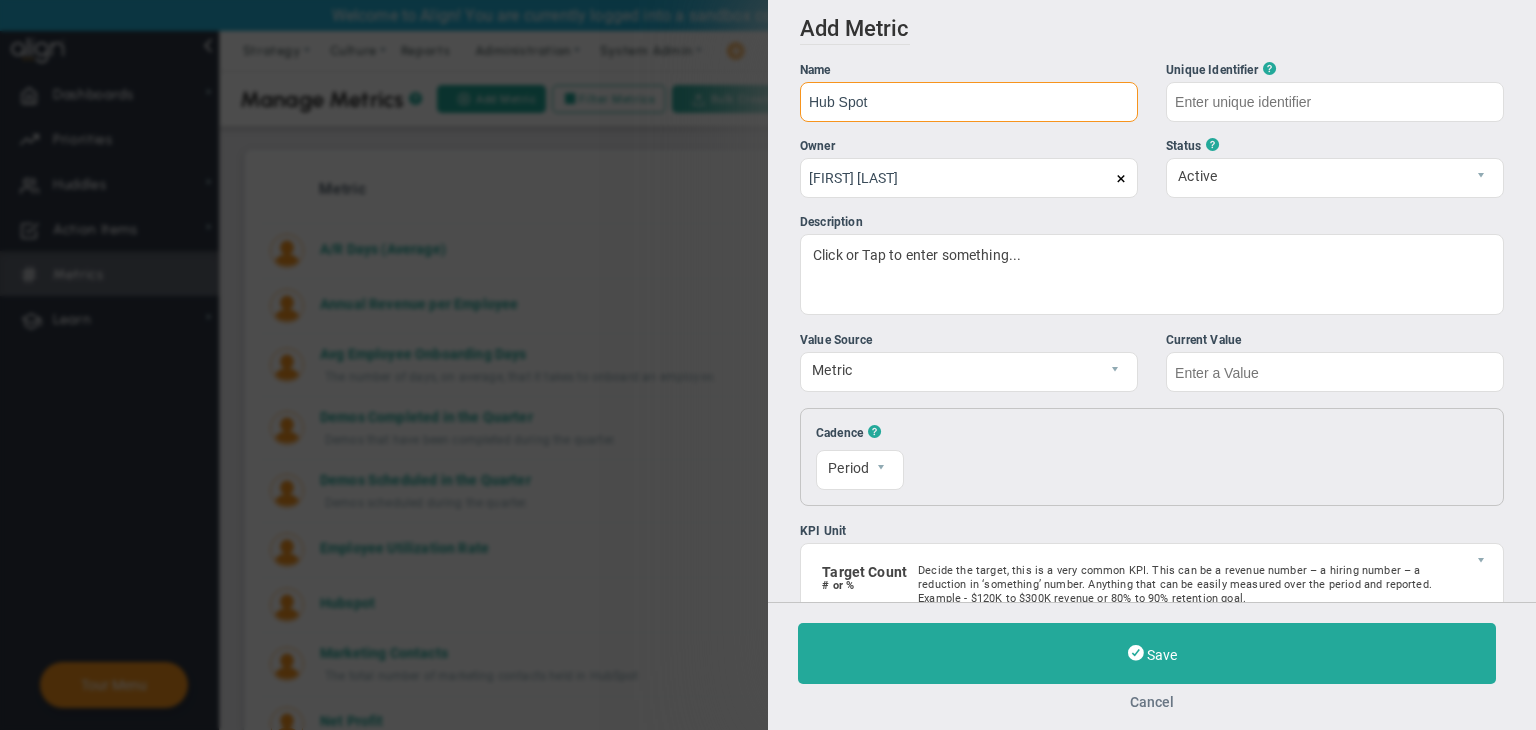 type on "Hub Spot" 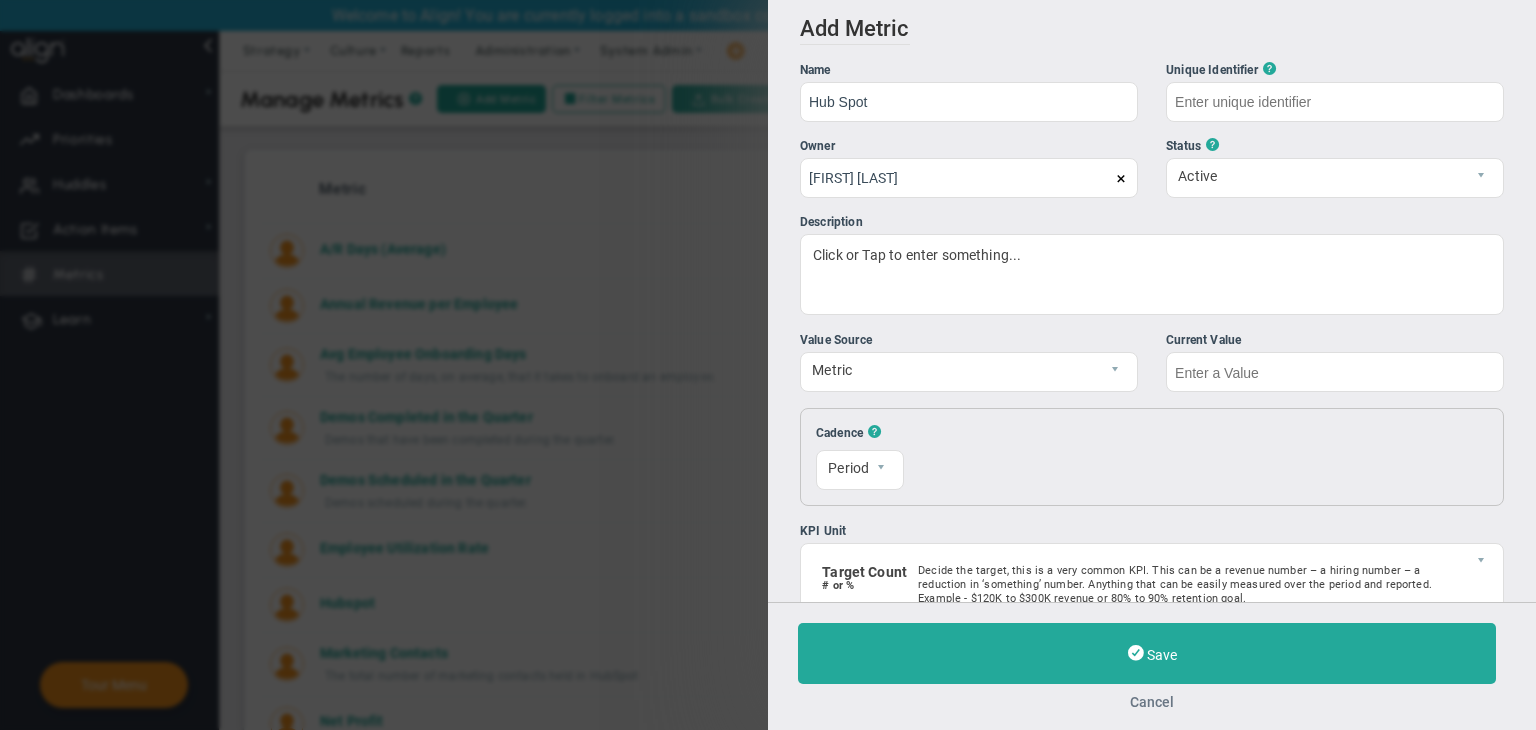 click on "Cancel" at bounding box center (1152, 702) 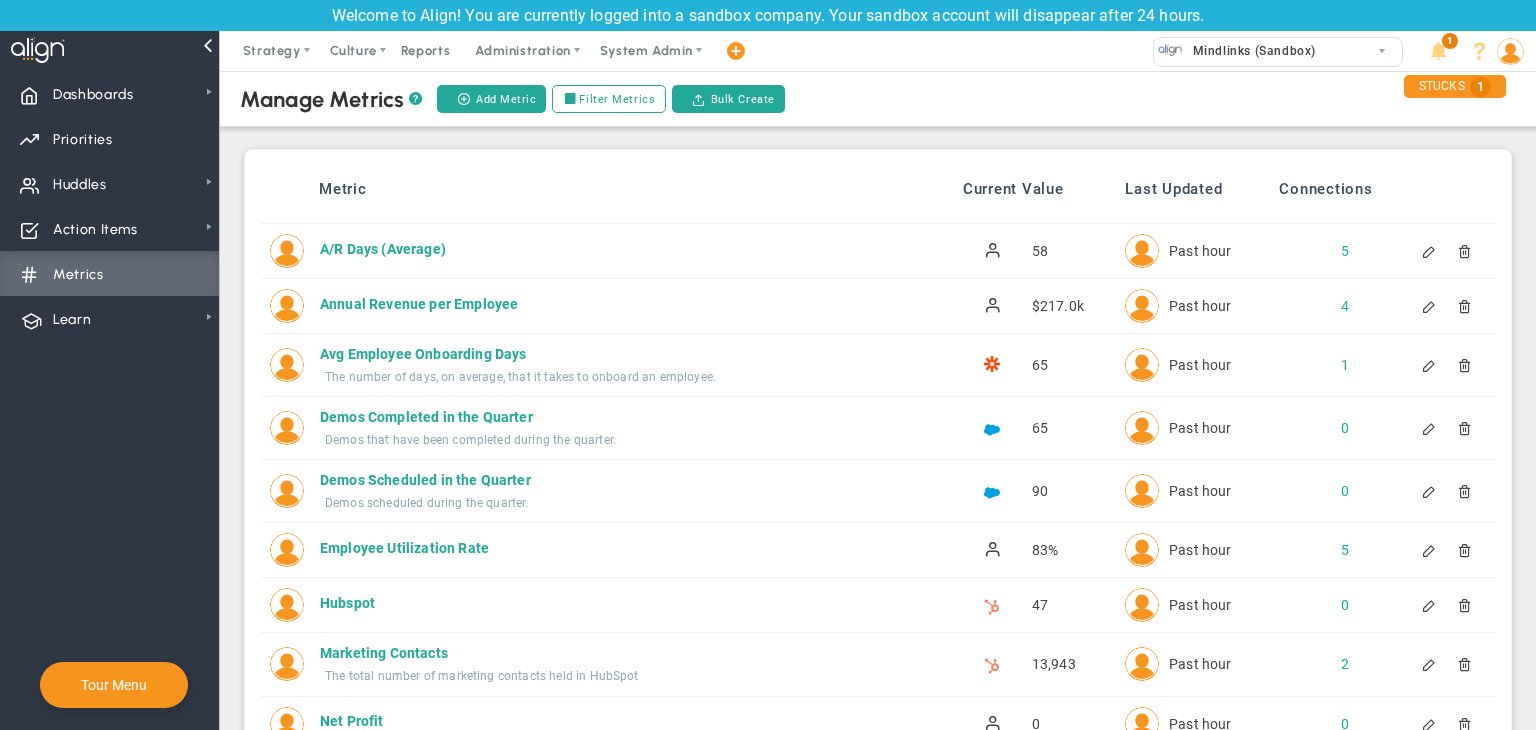 type on "Hub-Spot" 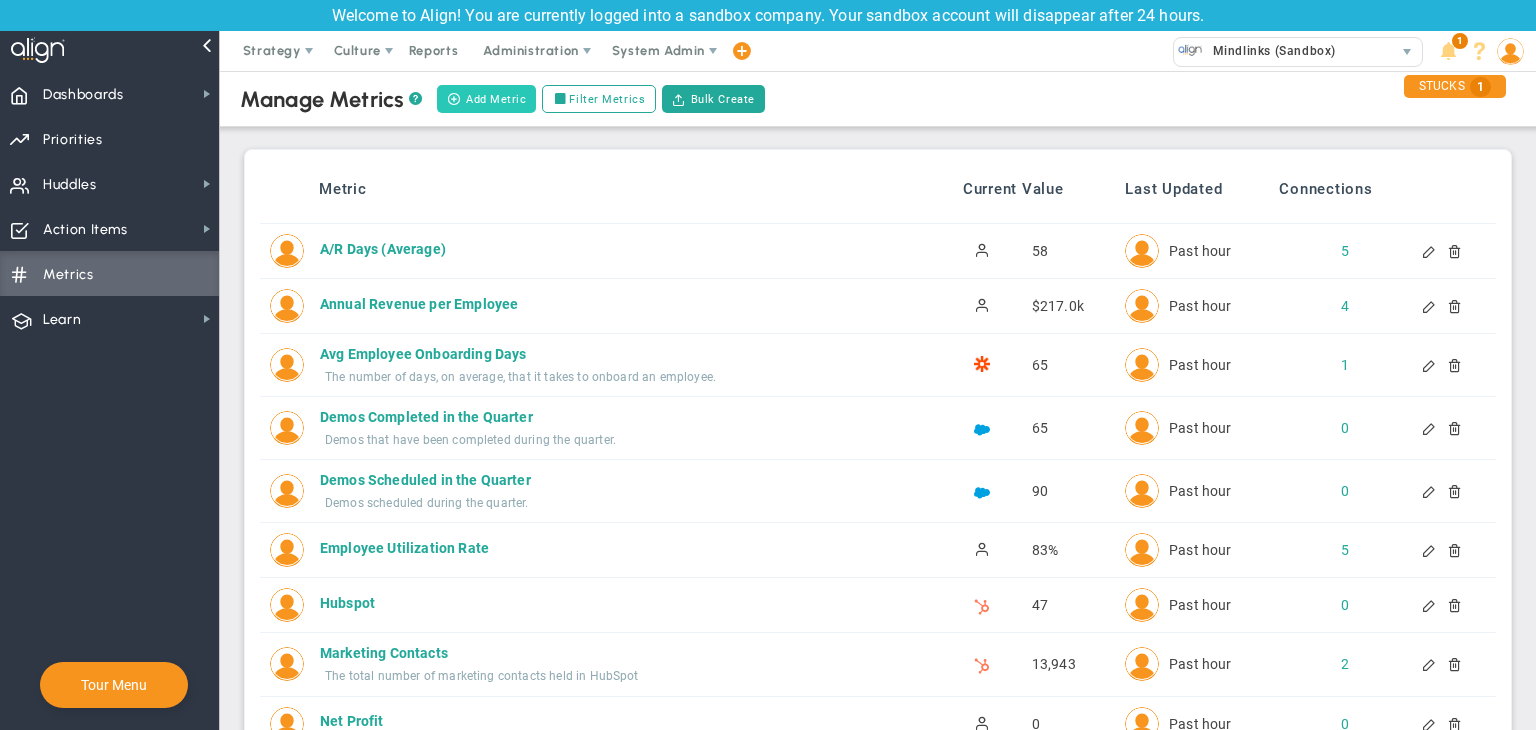 click on "Add Metric" at bounding box center (486, 99) 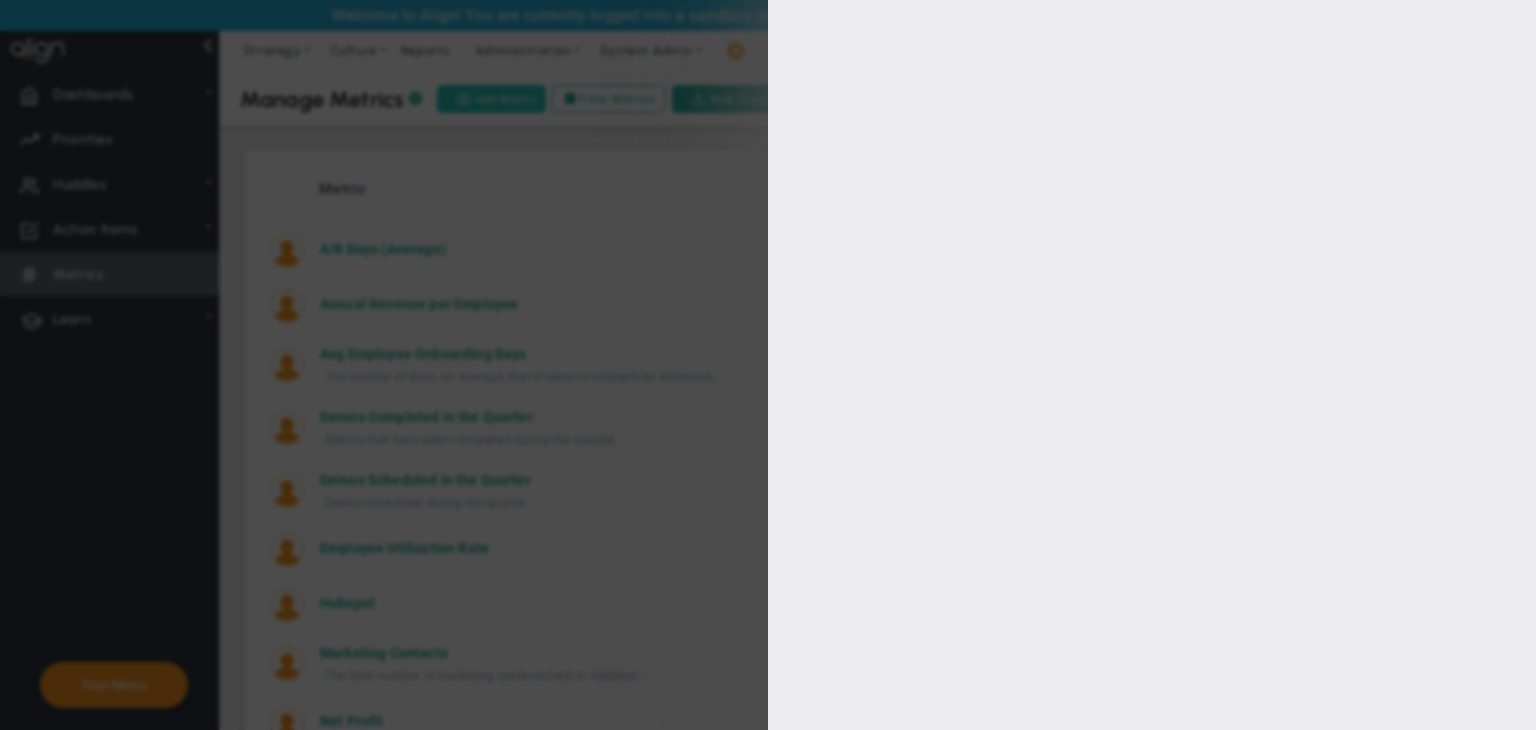 type on "[FIRST] [LAST]" 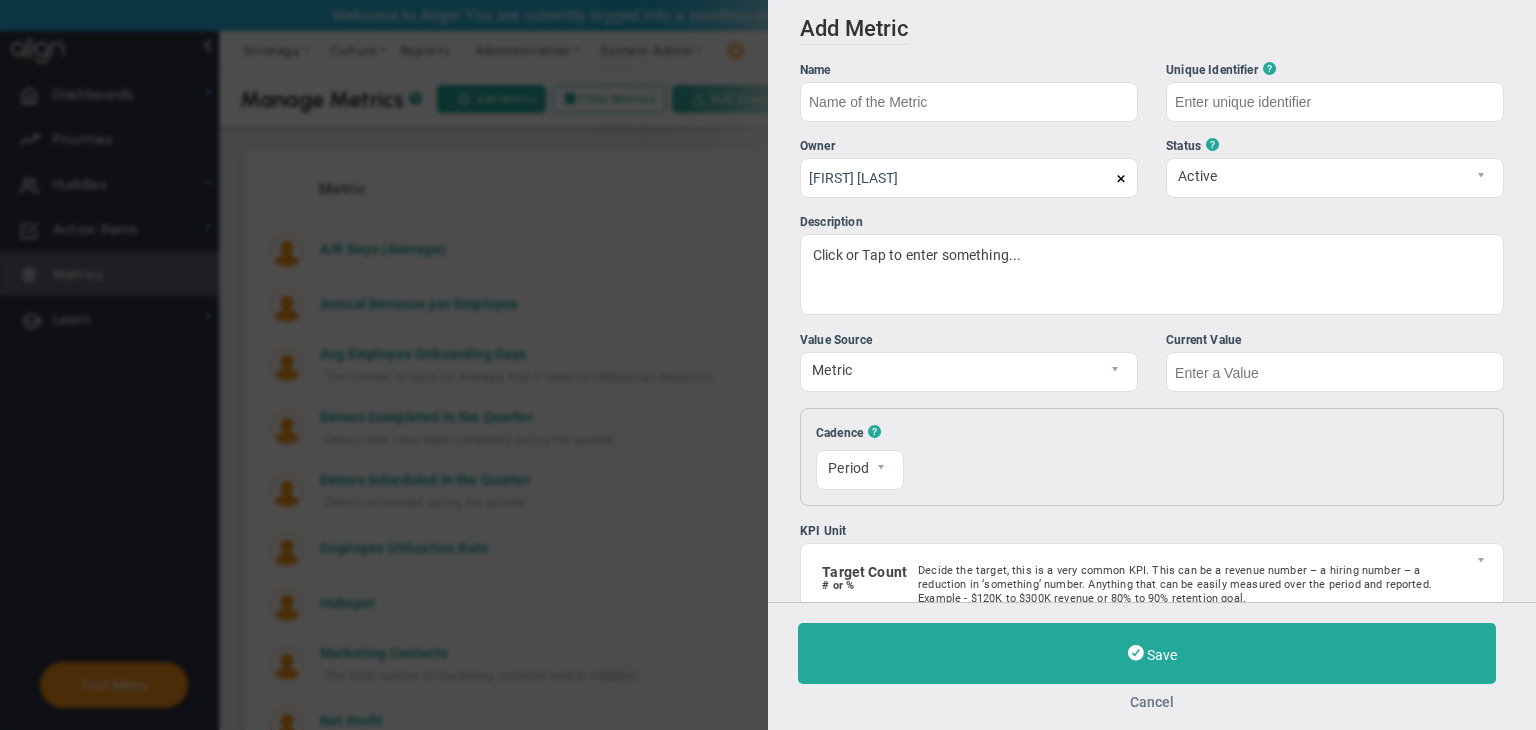 click on "Cancel" at bounding box center (1152, 702) 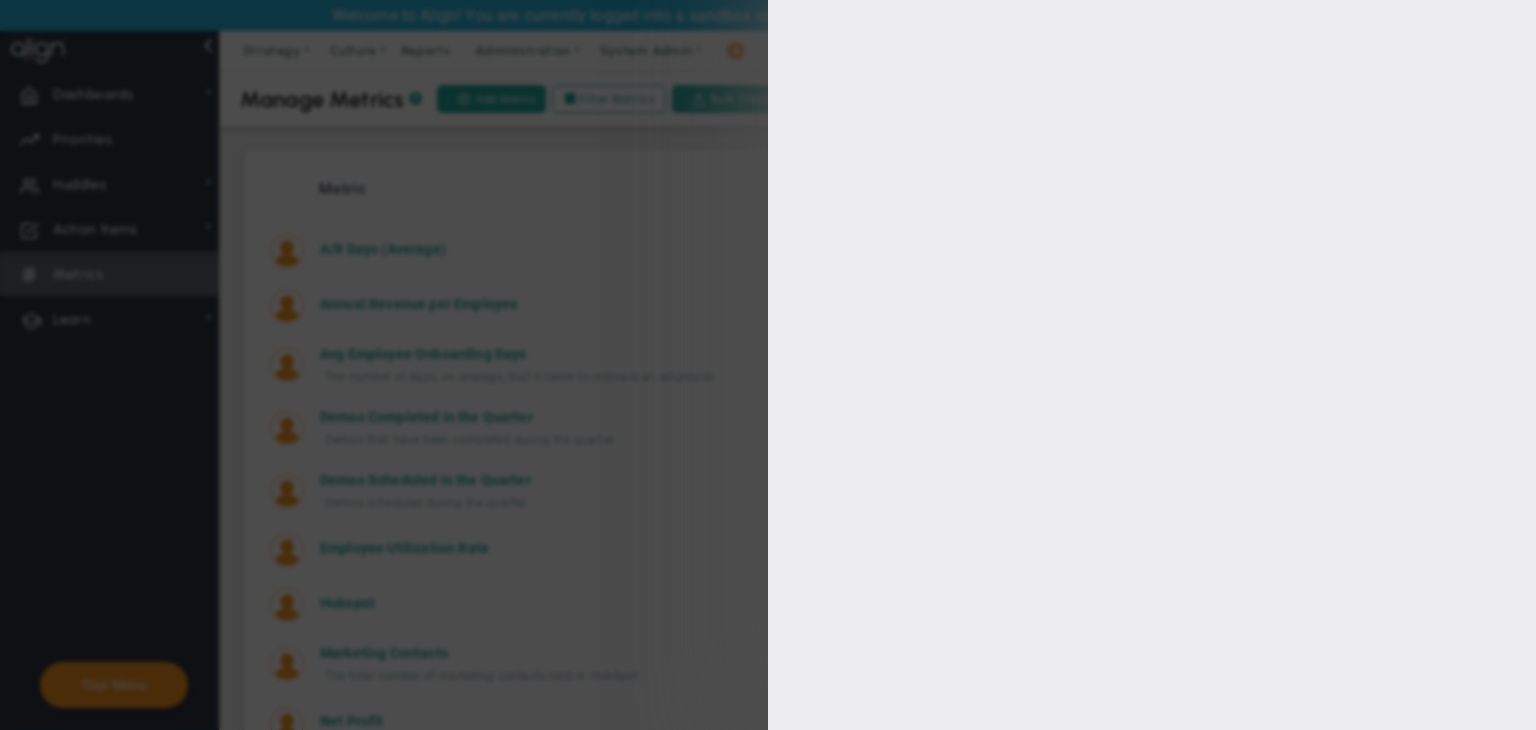 type on "Net Profit" 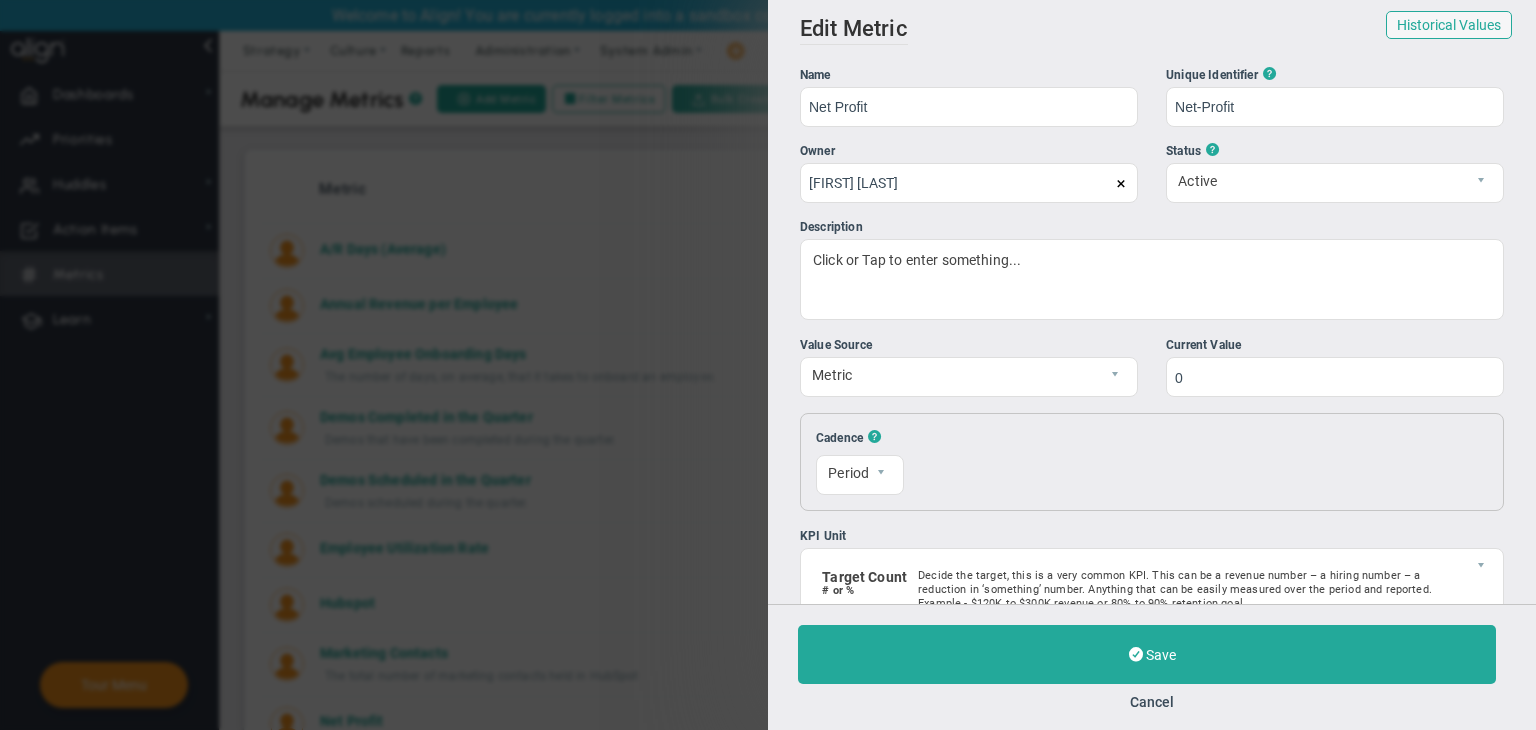 click on "Save
Cancel" at bounding box center (1152, 667) 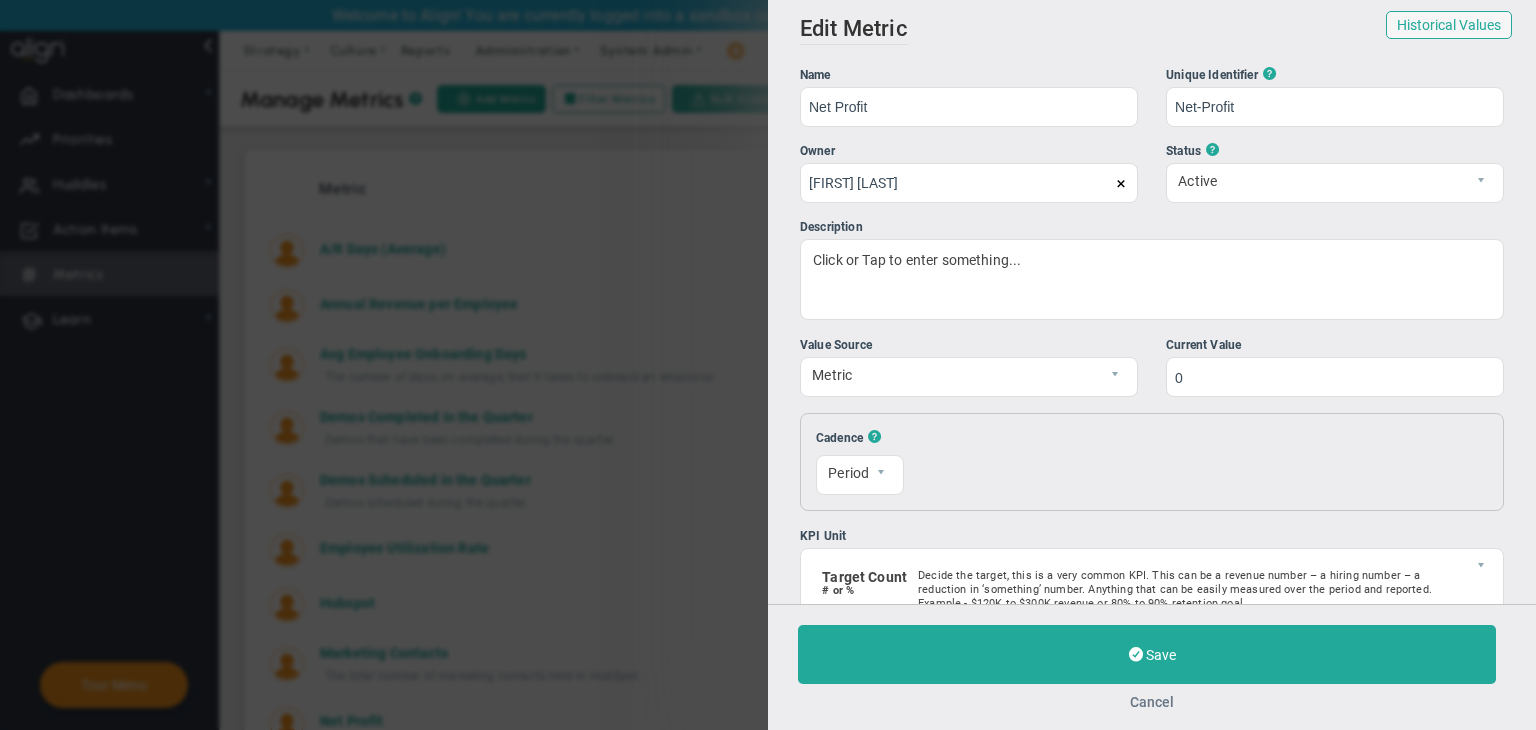 click on "Cancel" at bounding box center (1152, 702) 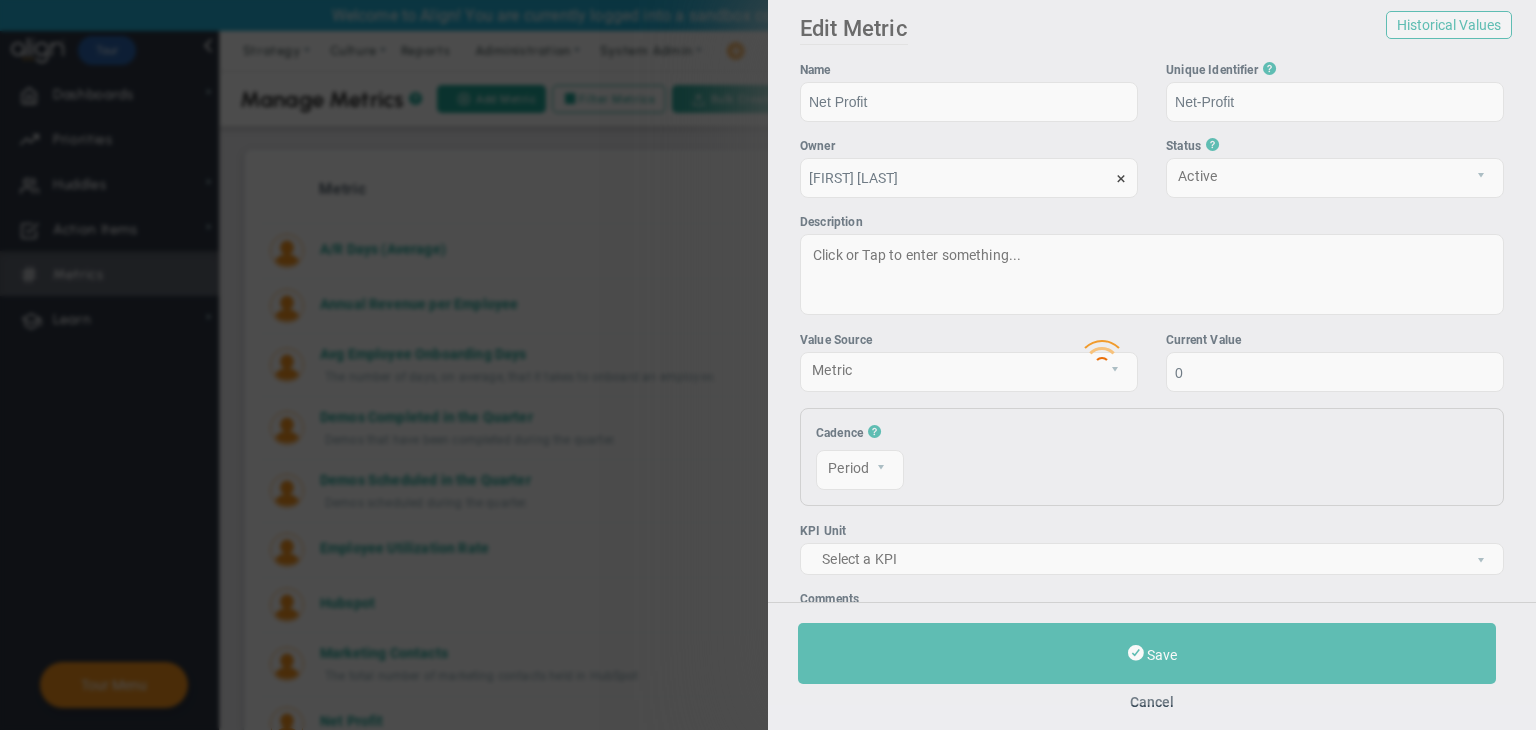 scroll, scrollTop: 0, scrollLeft: 0, axis: both 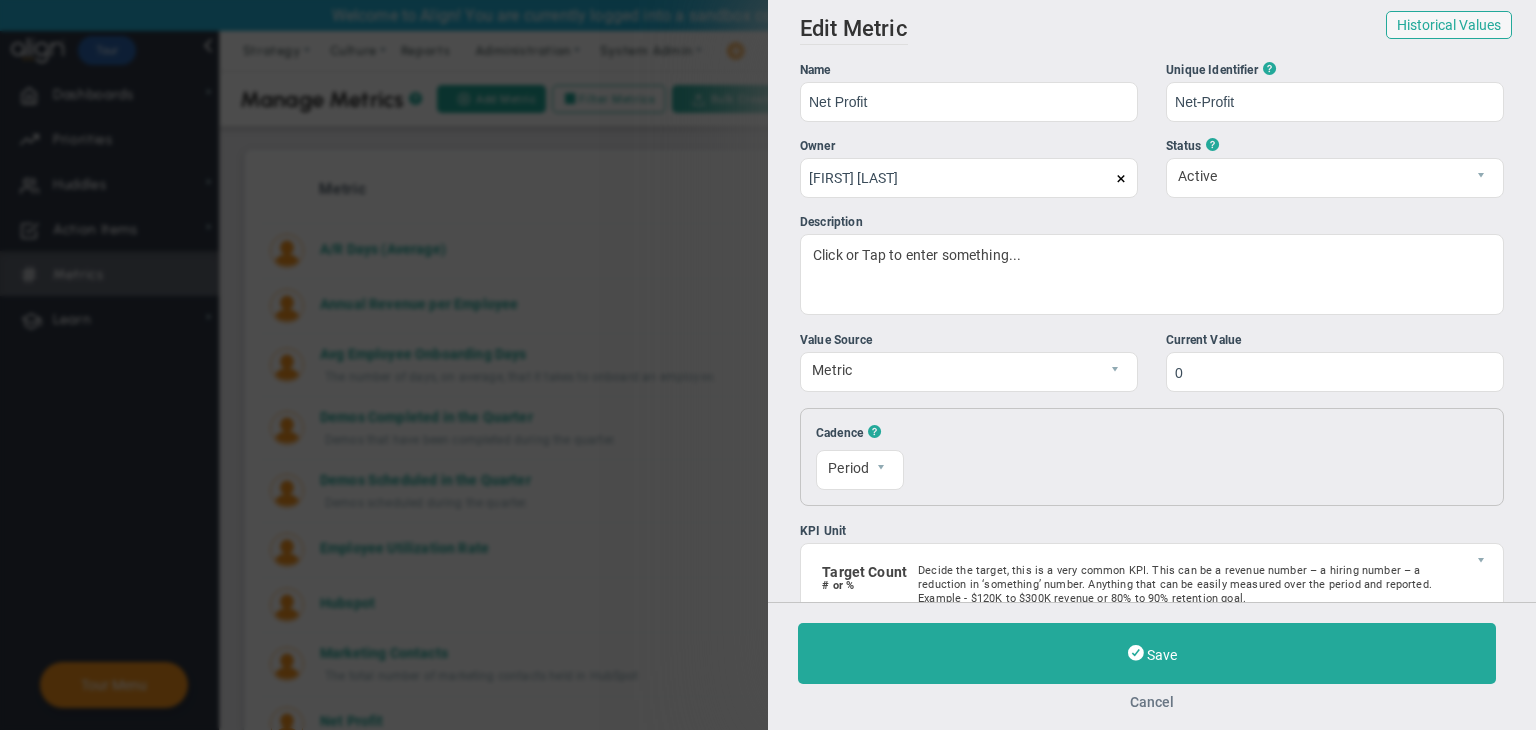 click on "Cancel" at bounding box center [1152, 702] 